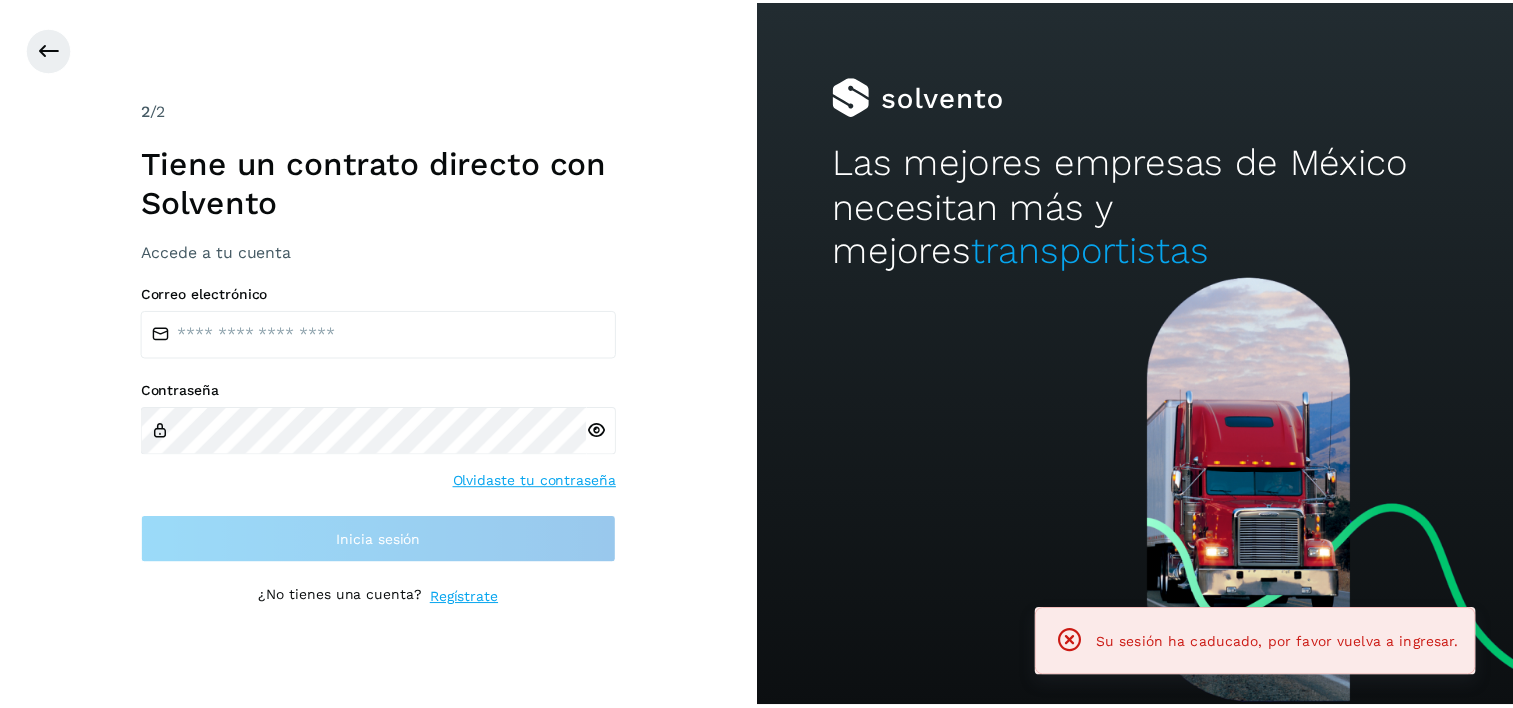 scroll, scrollTop: 0, scrollLeft: 0, axis: both 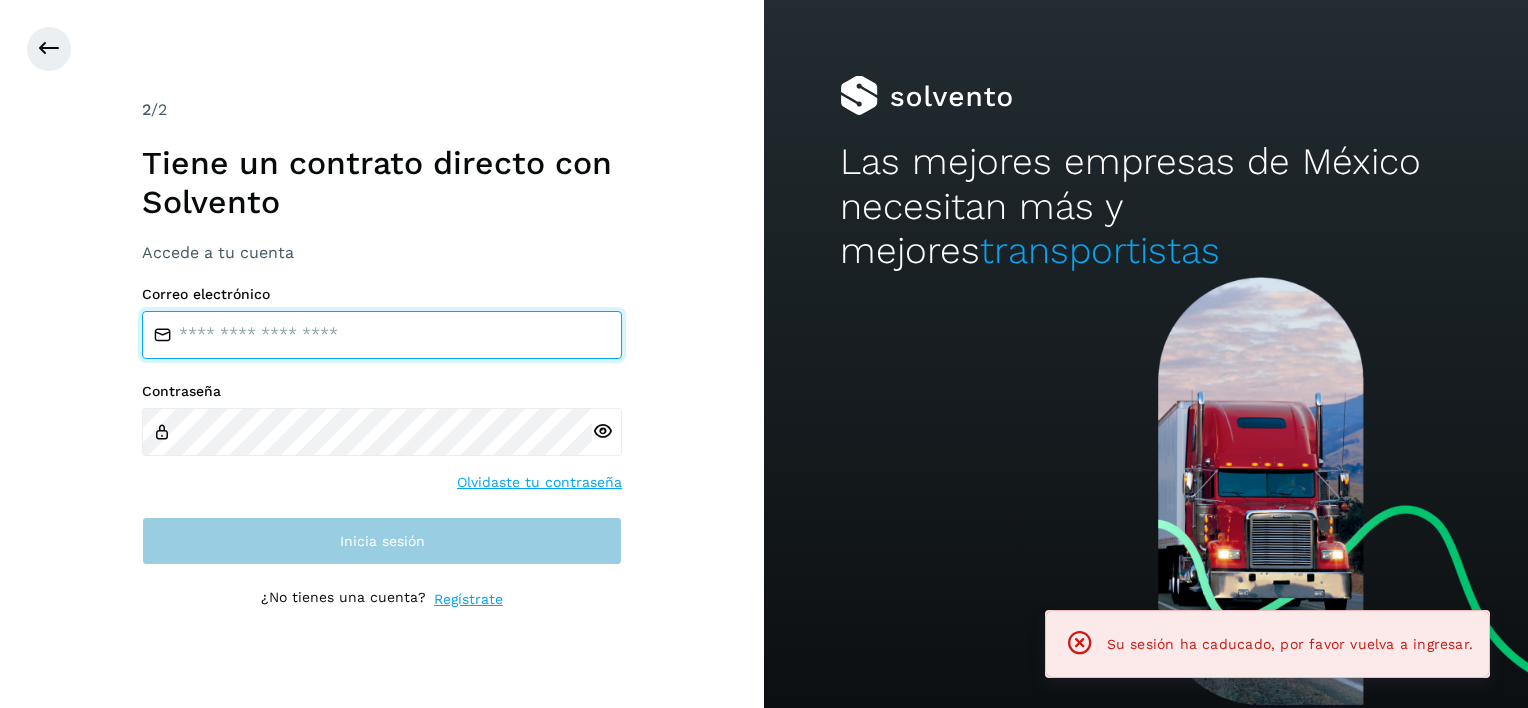 type on "**********" 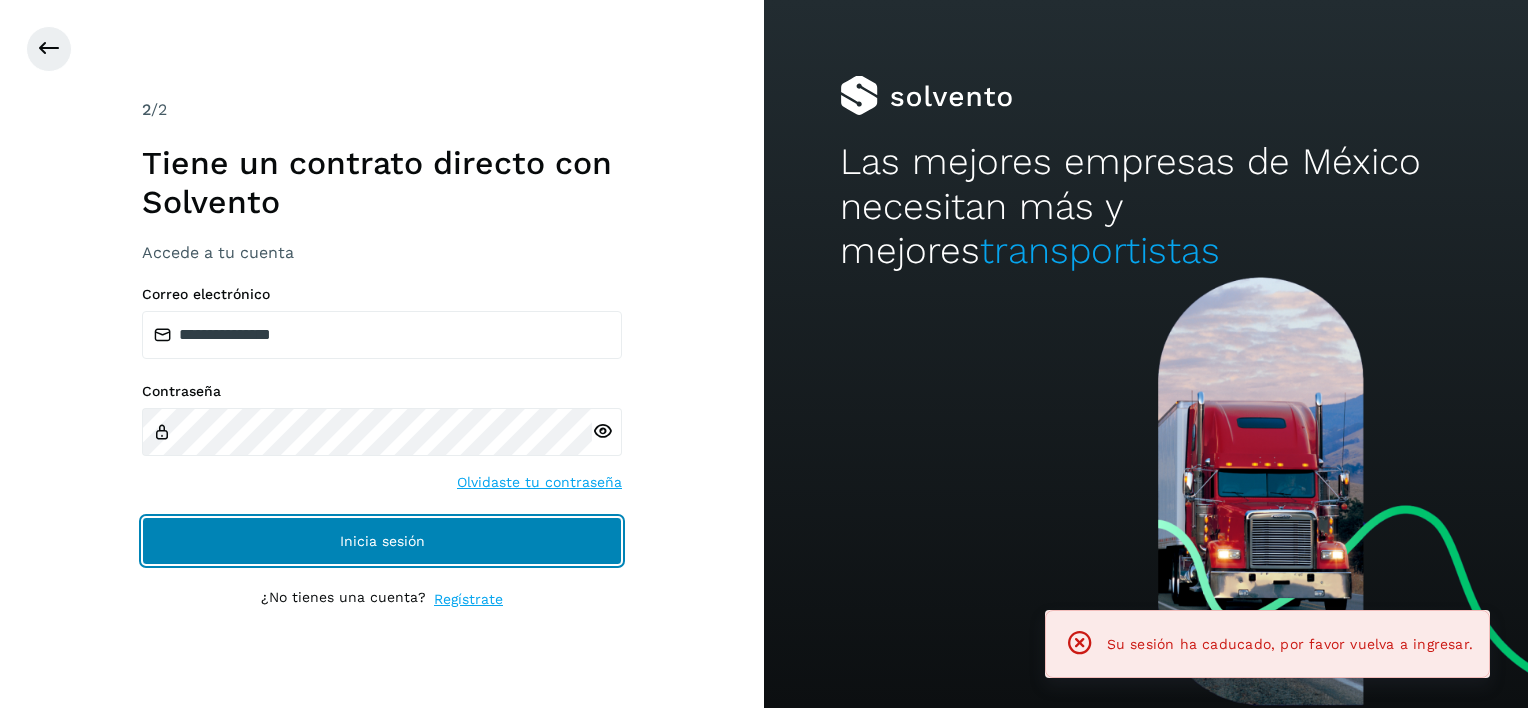 click on "Inicia sesión" at bounding box center (382, 541) 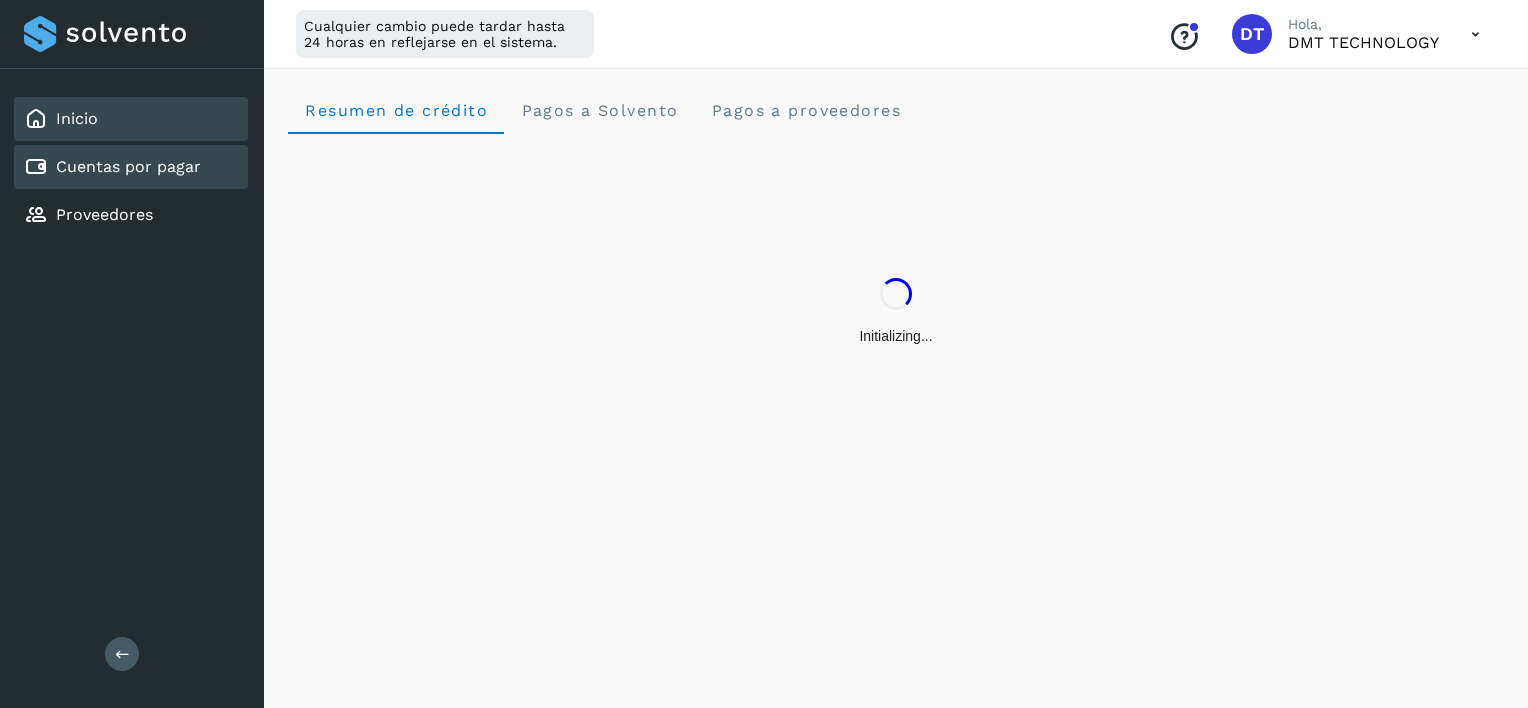 click on "Cuentas por pagar" at bounding box center [112, 167] 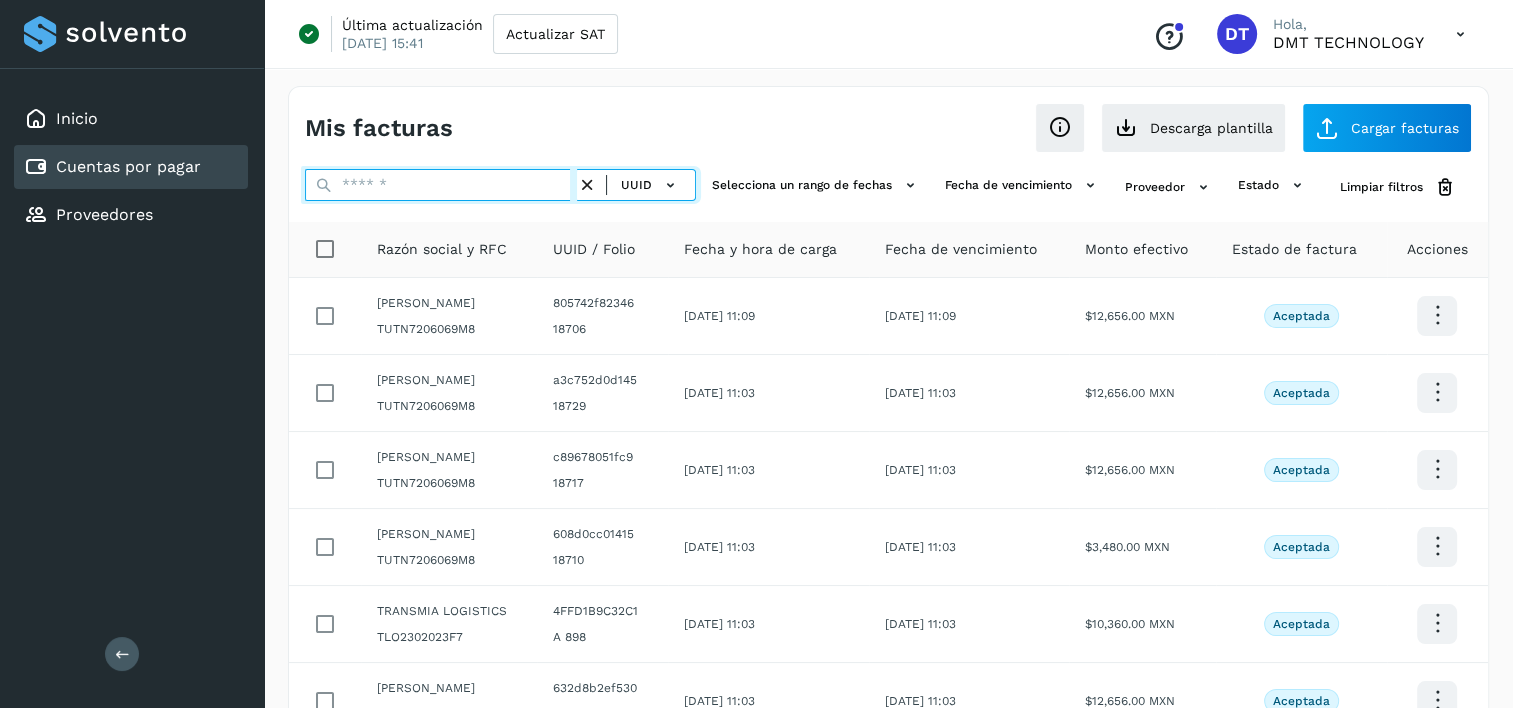 click at bounding box center (441, 185) 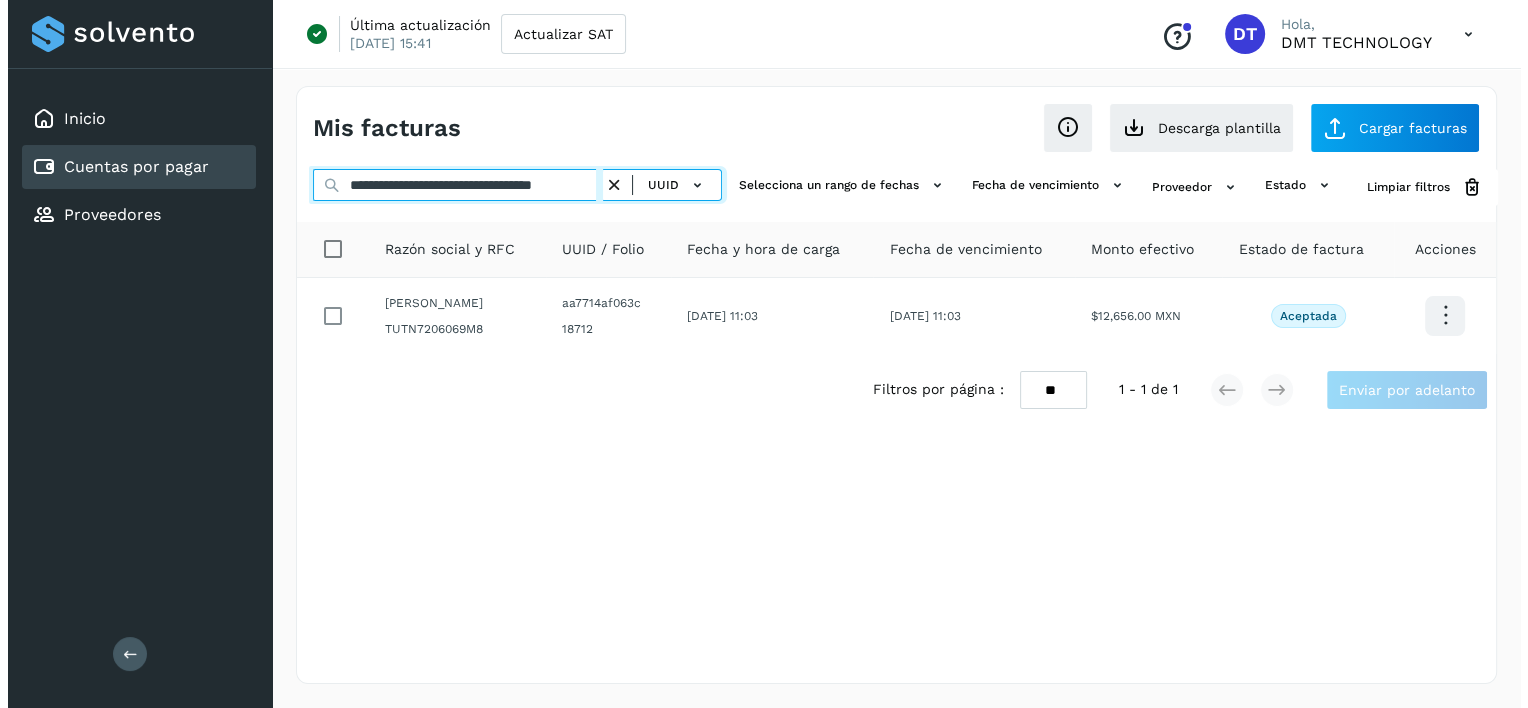 scroll, scrollTop: 0, scrollLeft: 28, axis: horizontal 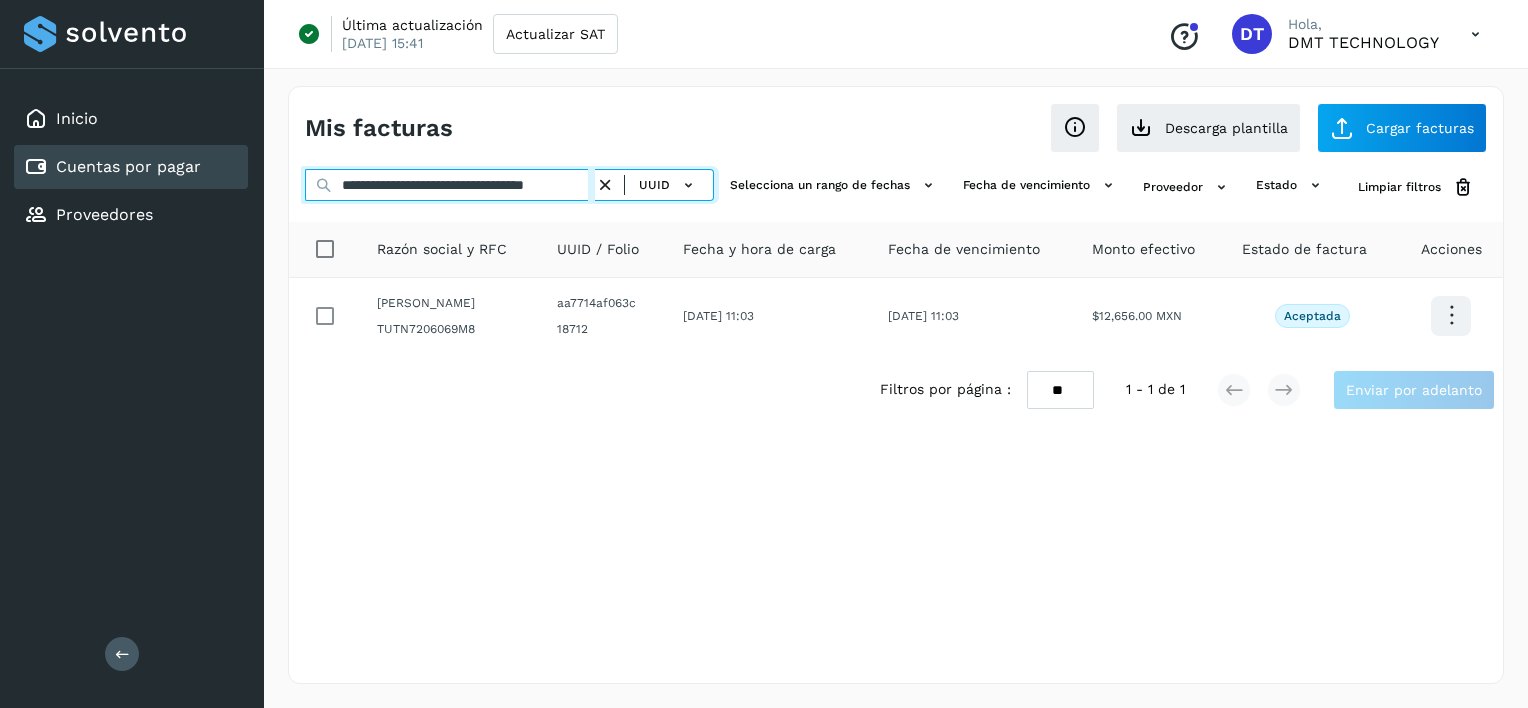 type on "**********" 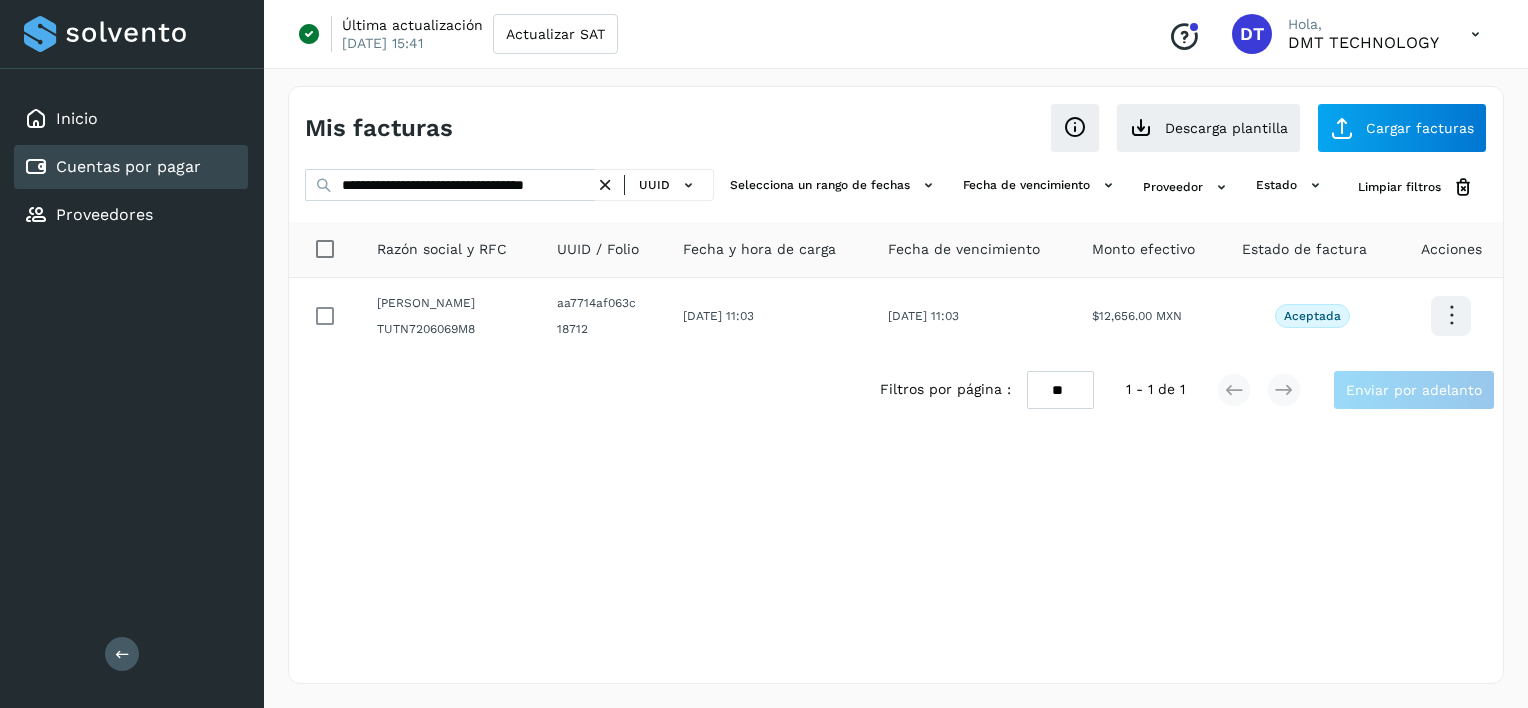 scroll, scrollTop: 0, scrollLeft: 0, axis: both 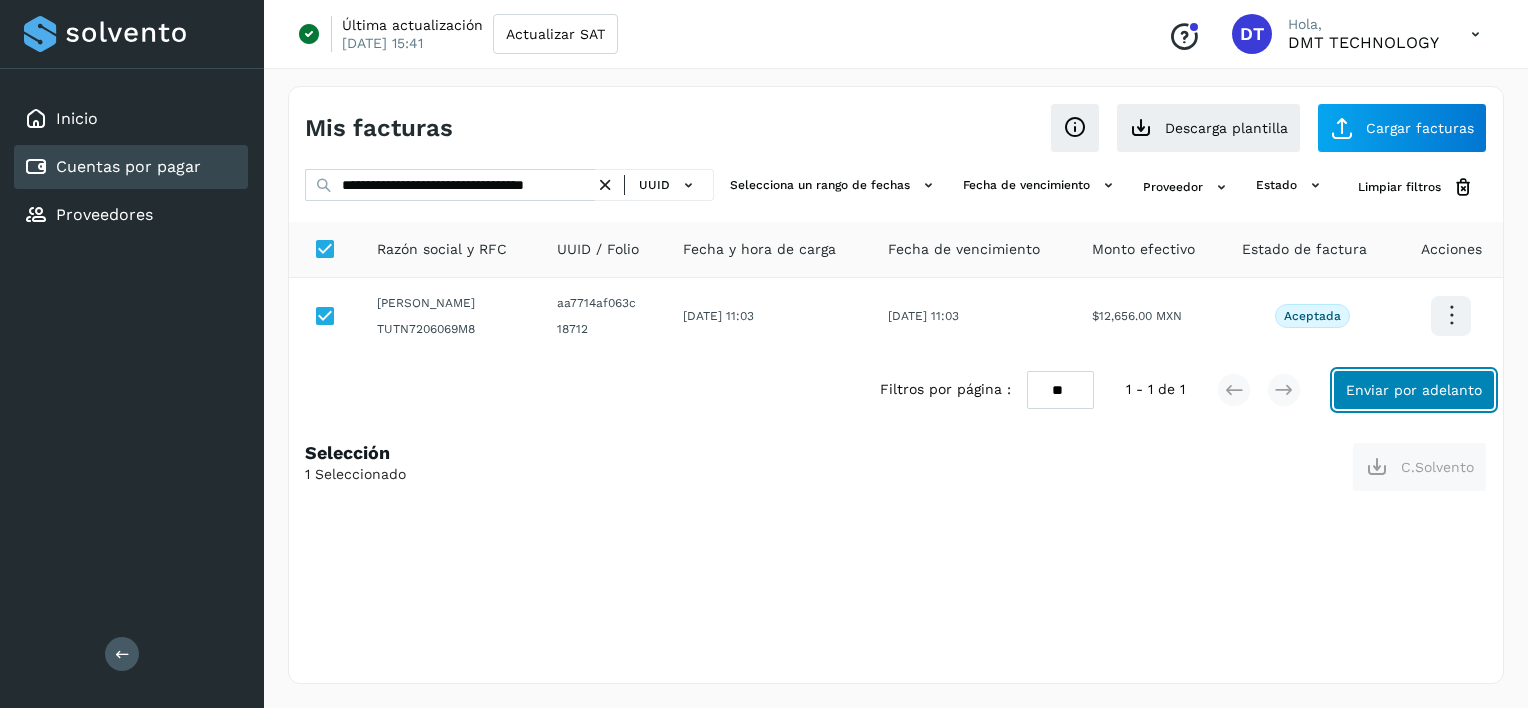 click on "Enviar por adelanto" 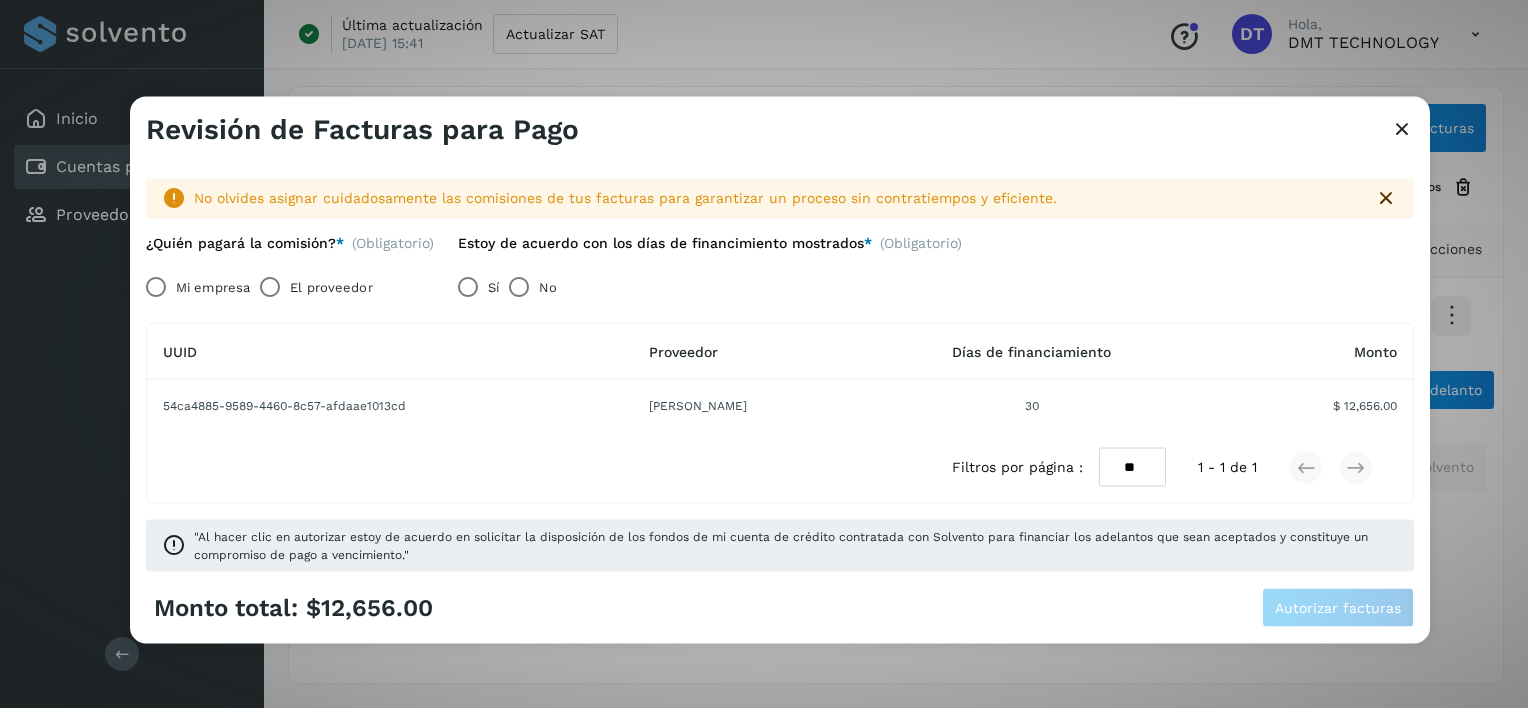 click on "El proveedor" at bounding box center (331, 287) 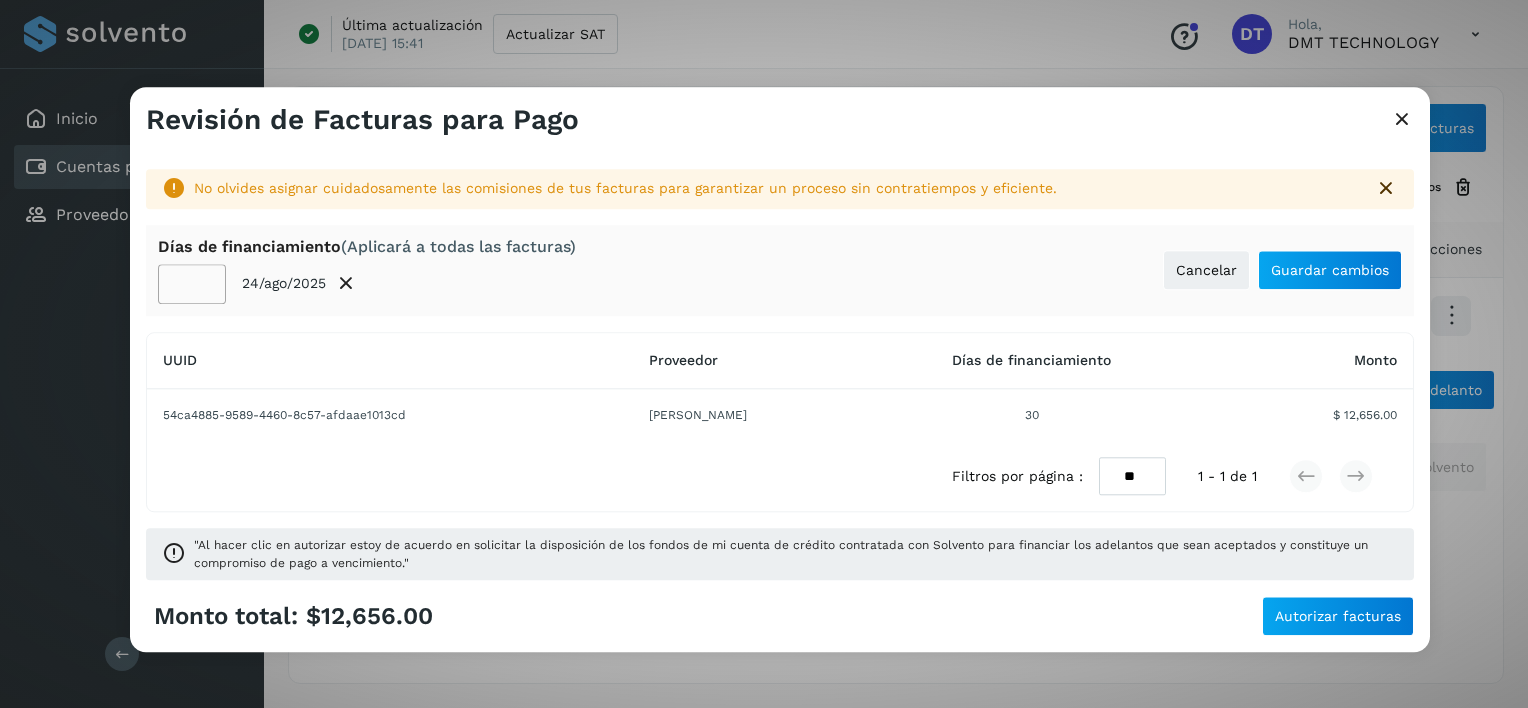 click on "**" 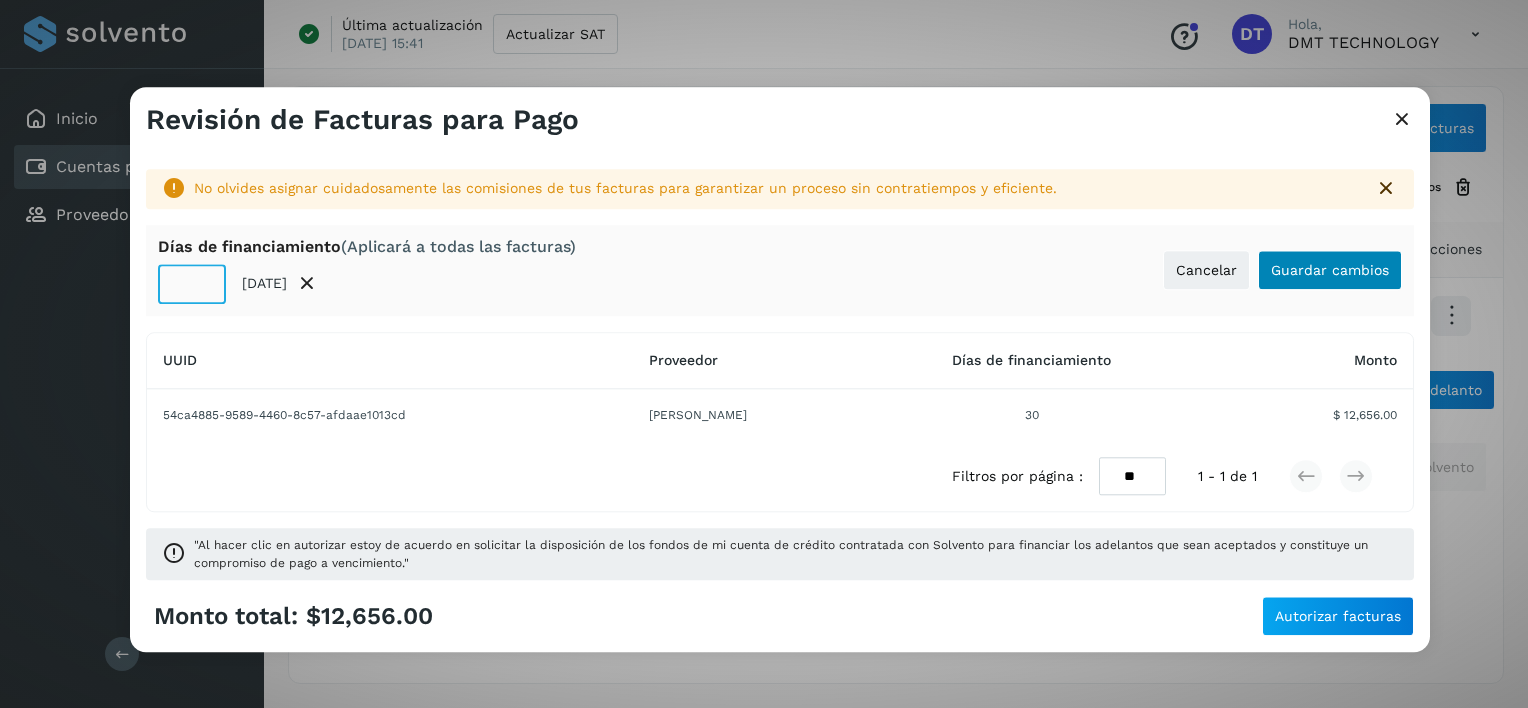 type on "**" 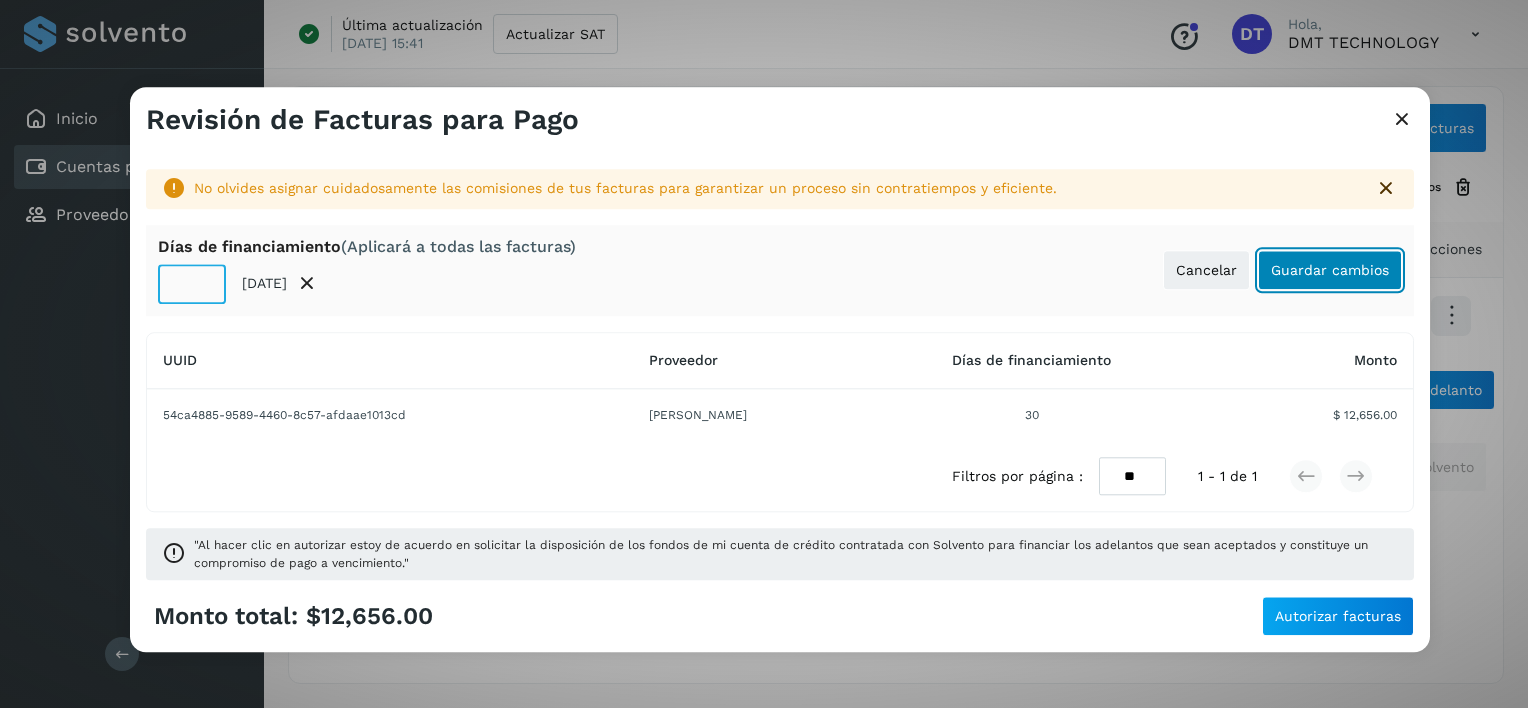 click on "Guardar cambios" 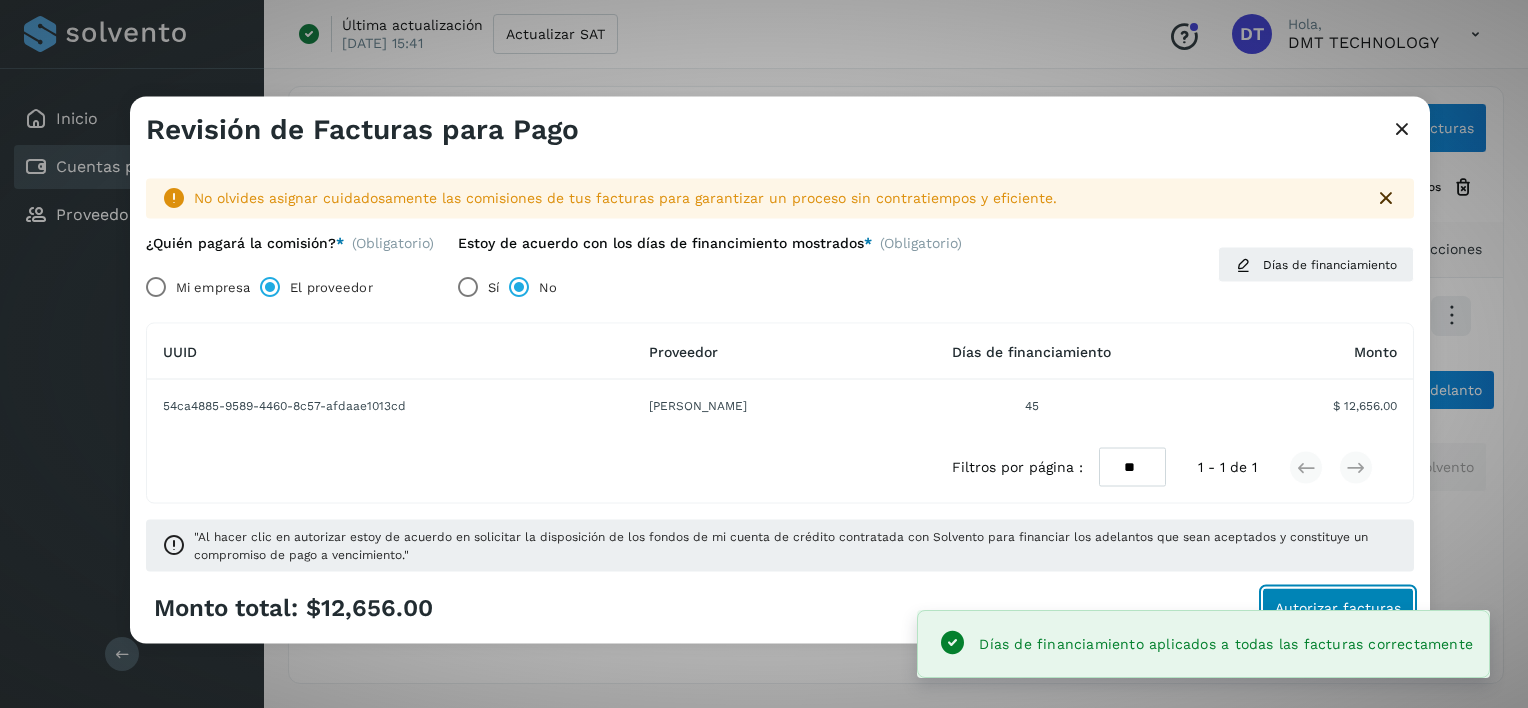 click on "Autorizar facturas" at bounding box center [1338, 607] 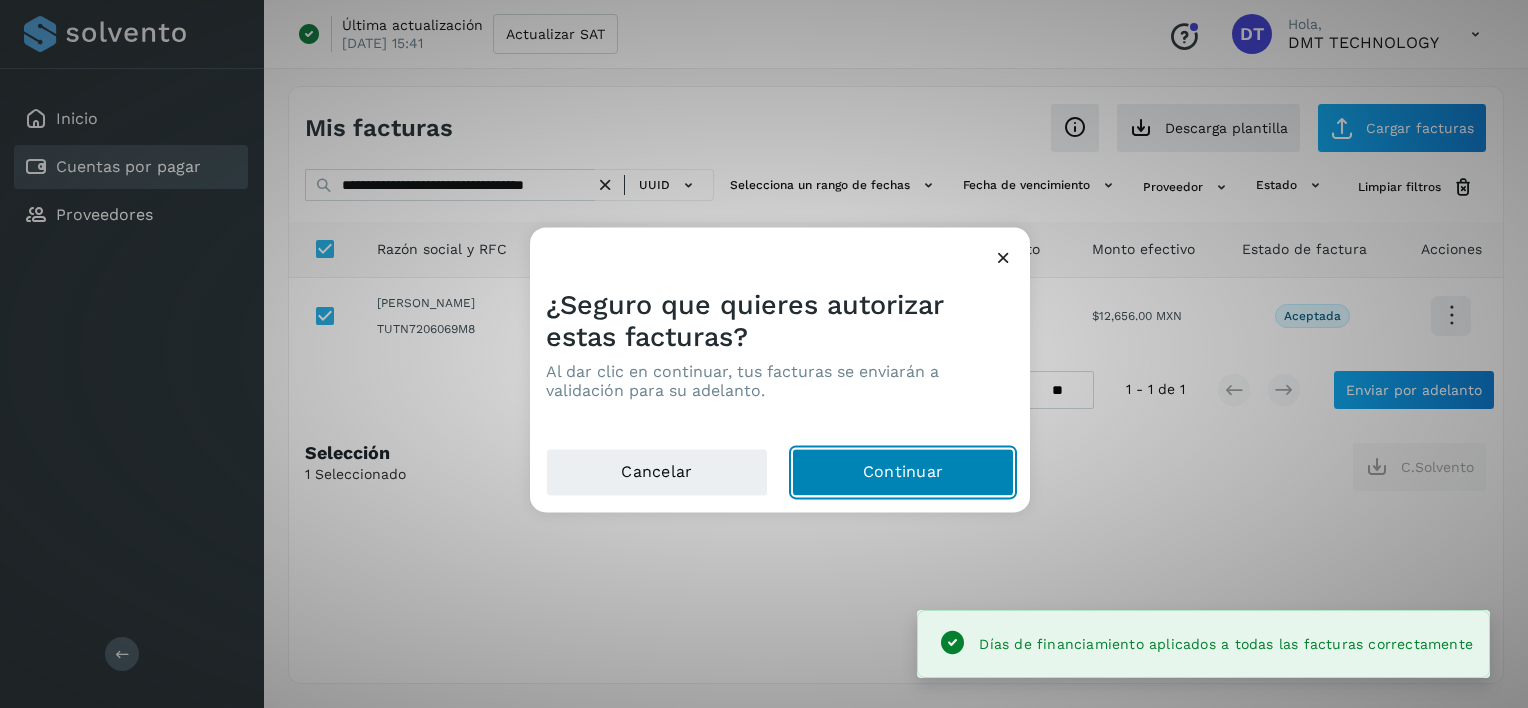 click on "Continuar" 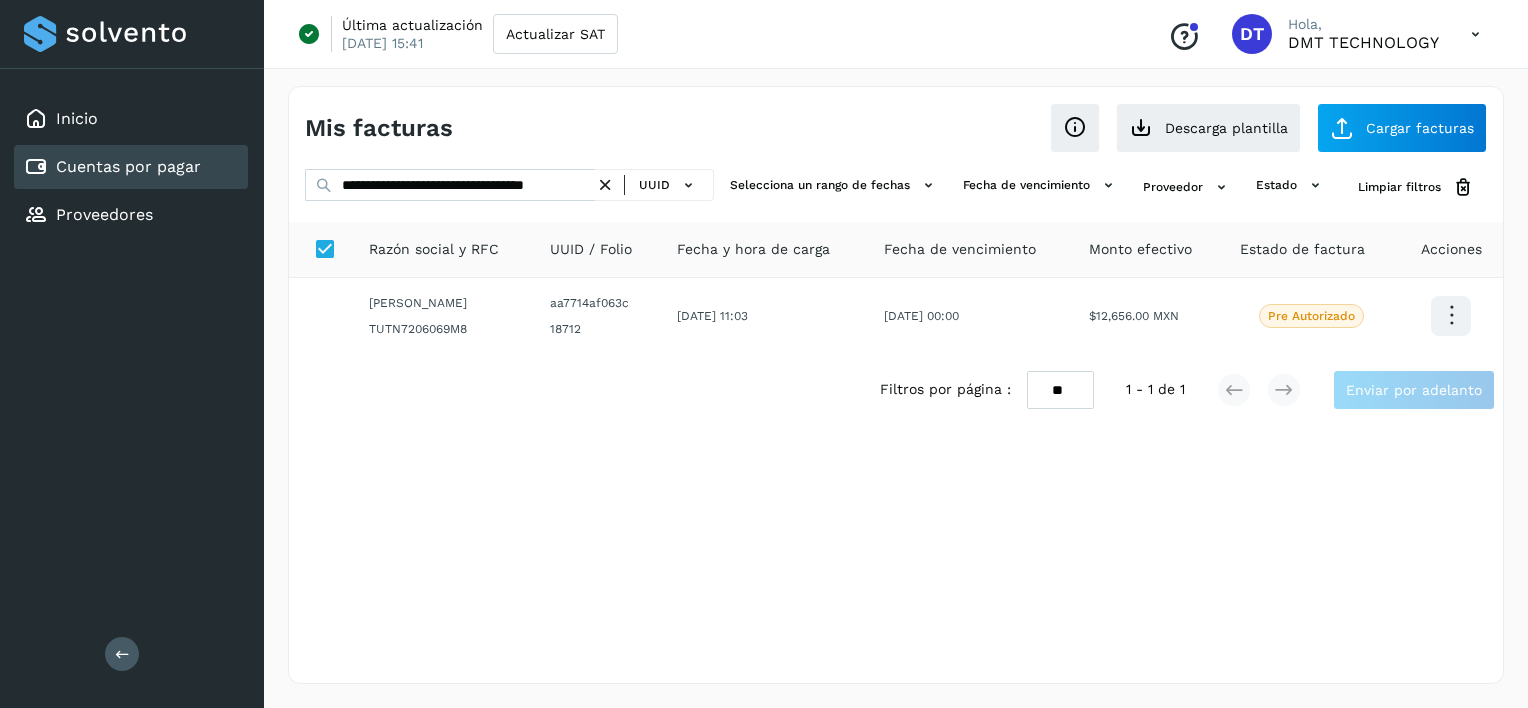 click at bounding box center (605, 185) 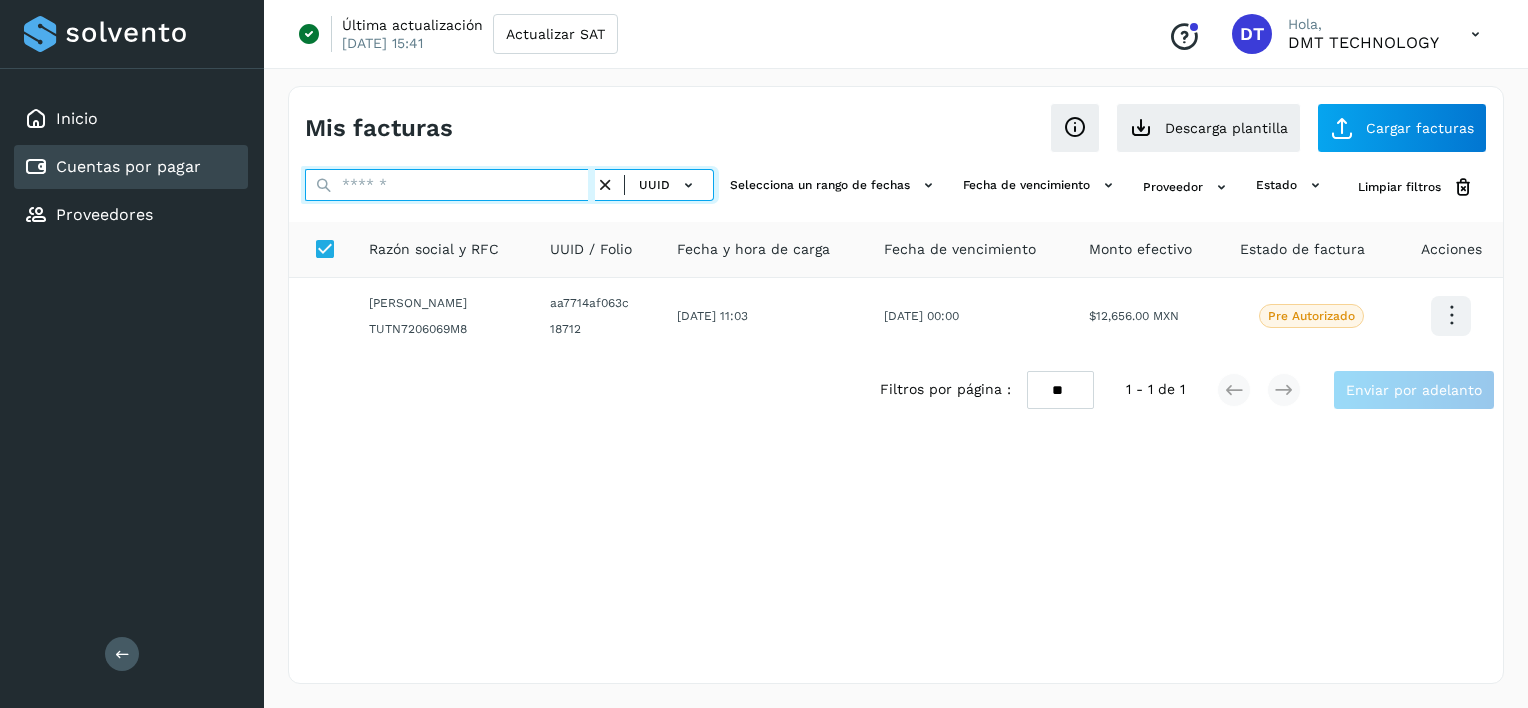 click at bounding box center [450, 185] 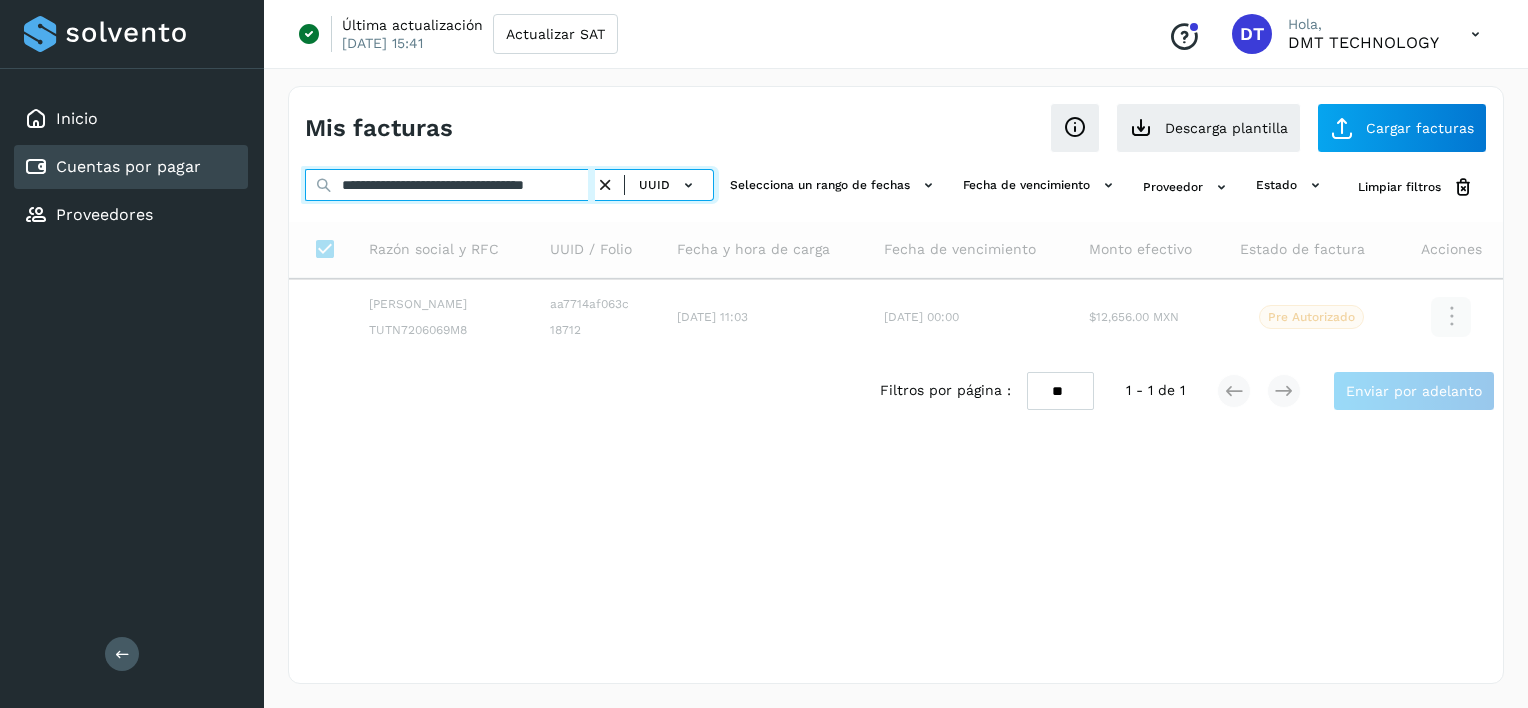 scroll, scrollTop: 0, scrollLeft: 32, axis: horizontal 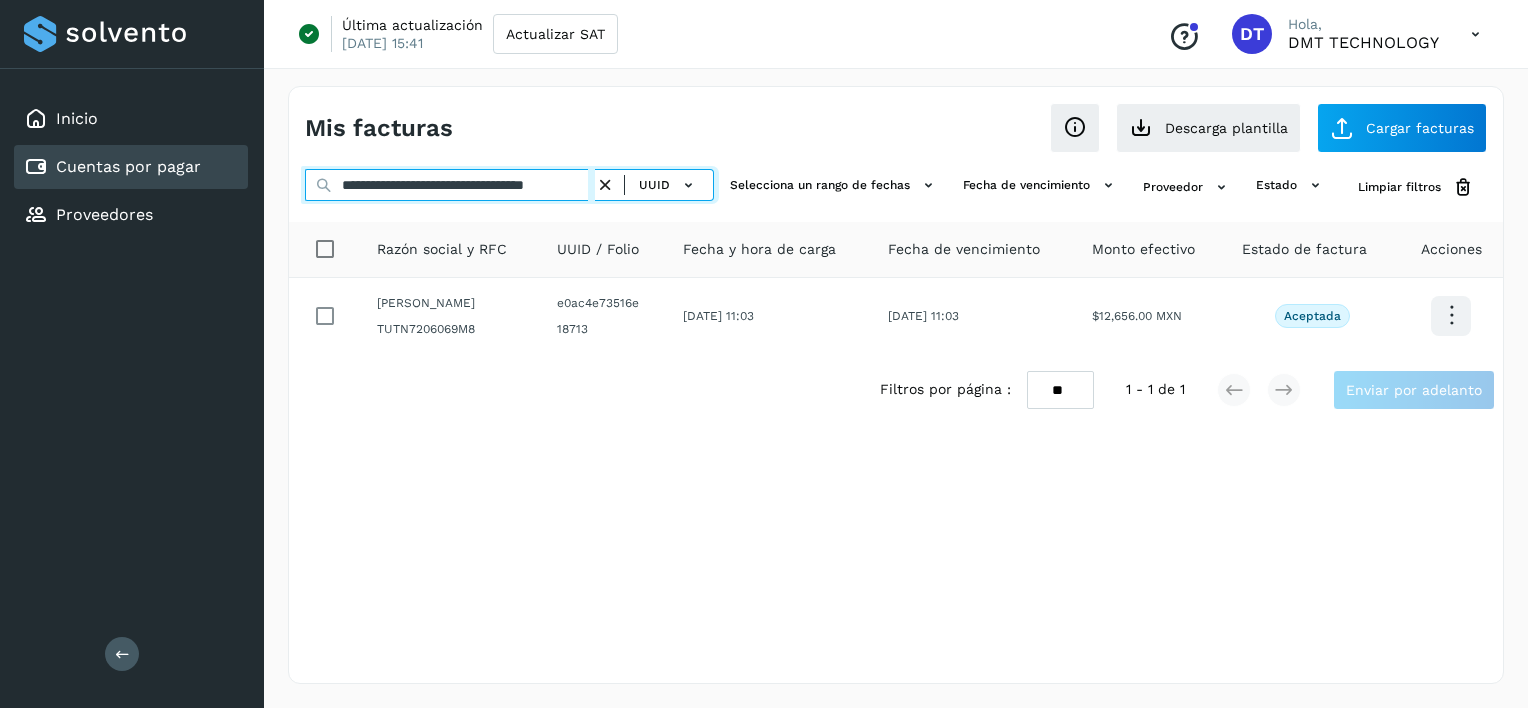 type on "**********" 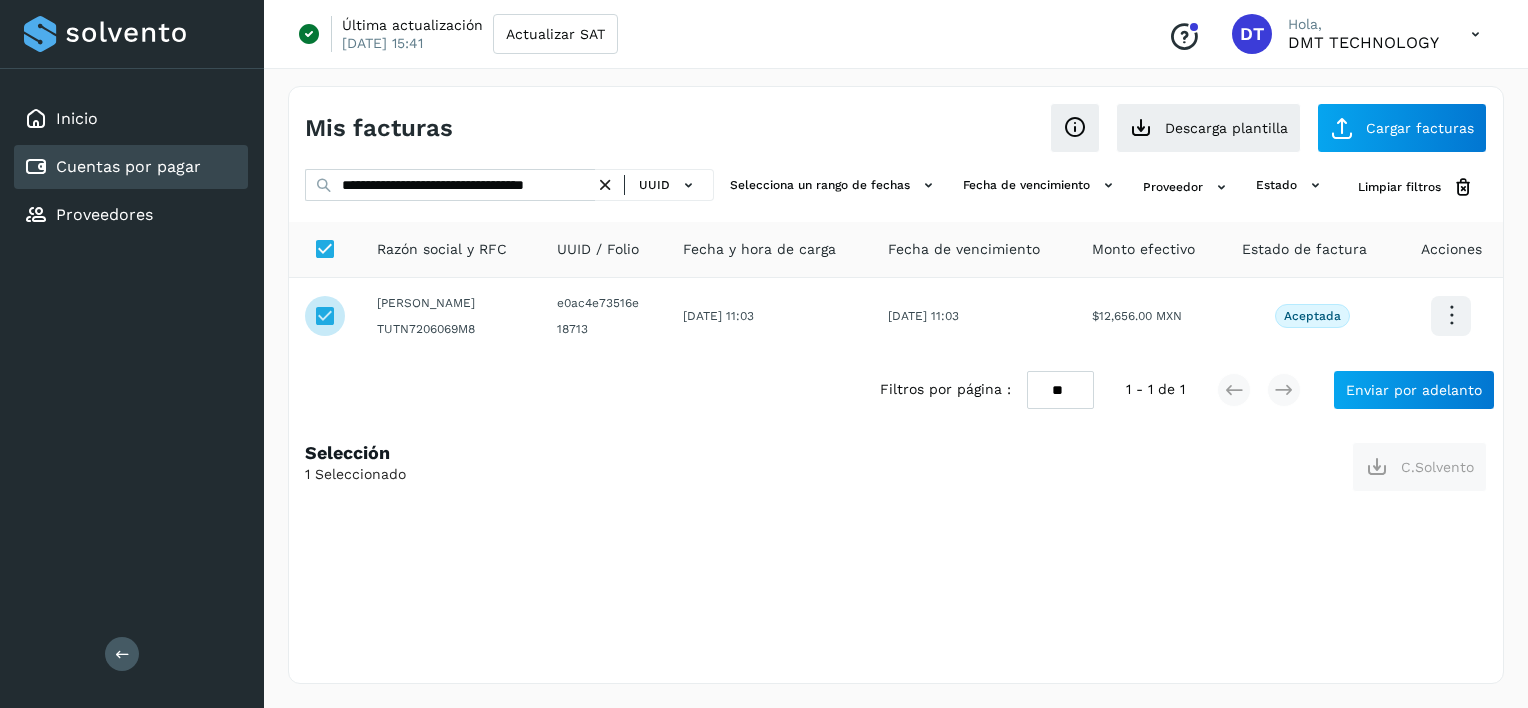 scroll, scrollTop: 0, scrollLeft: 0, axis: both 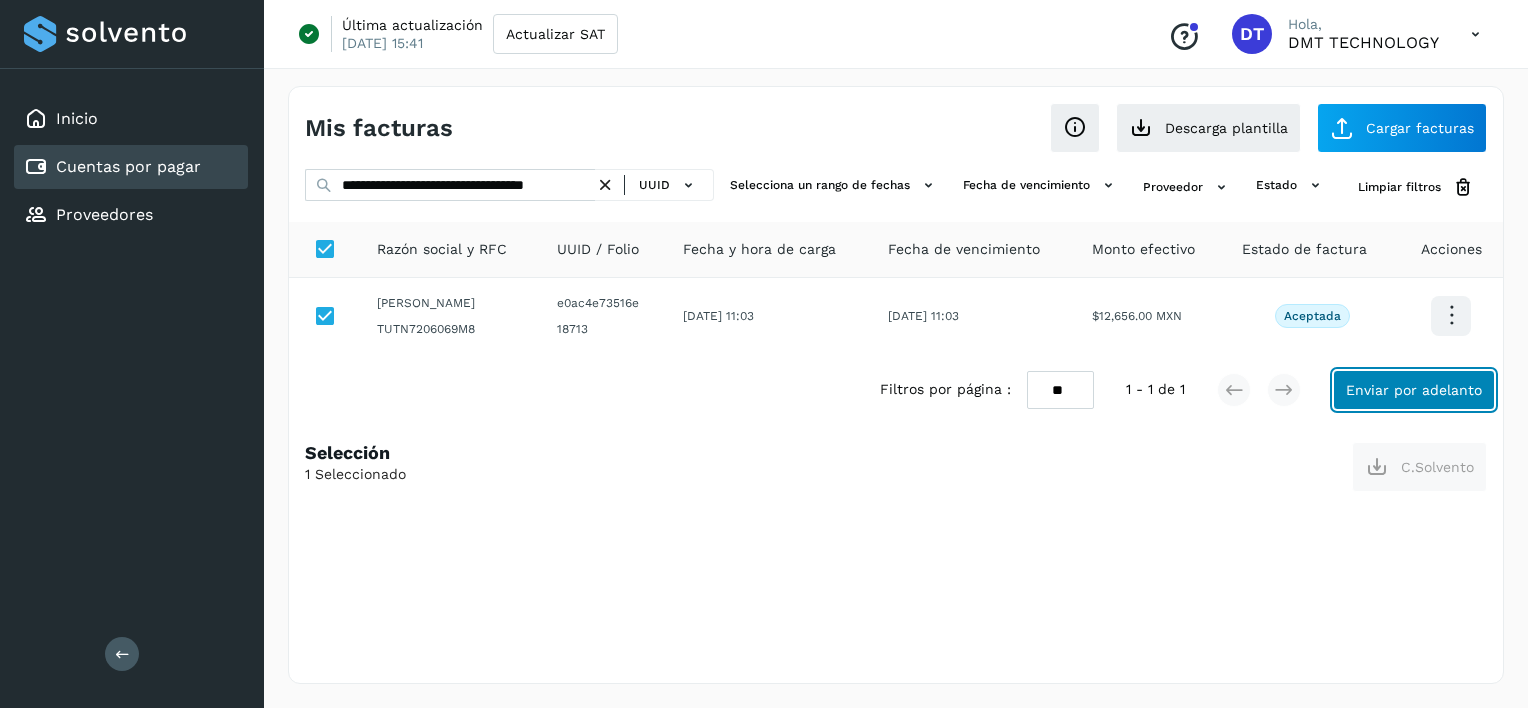 click on "Enviar por adelanto" 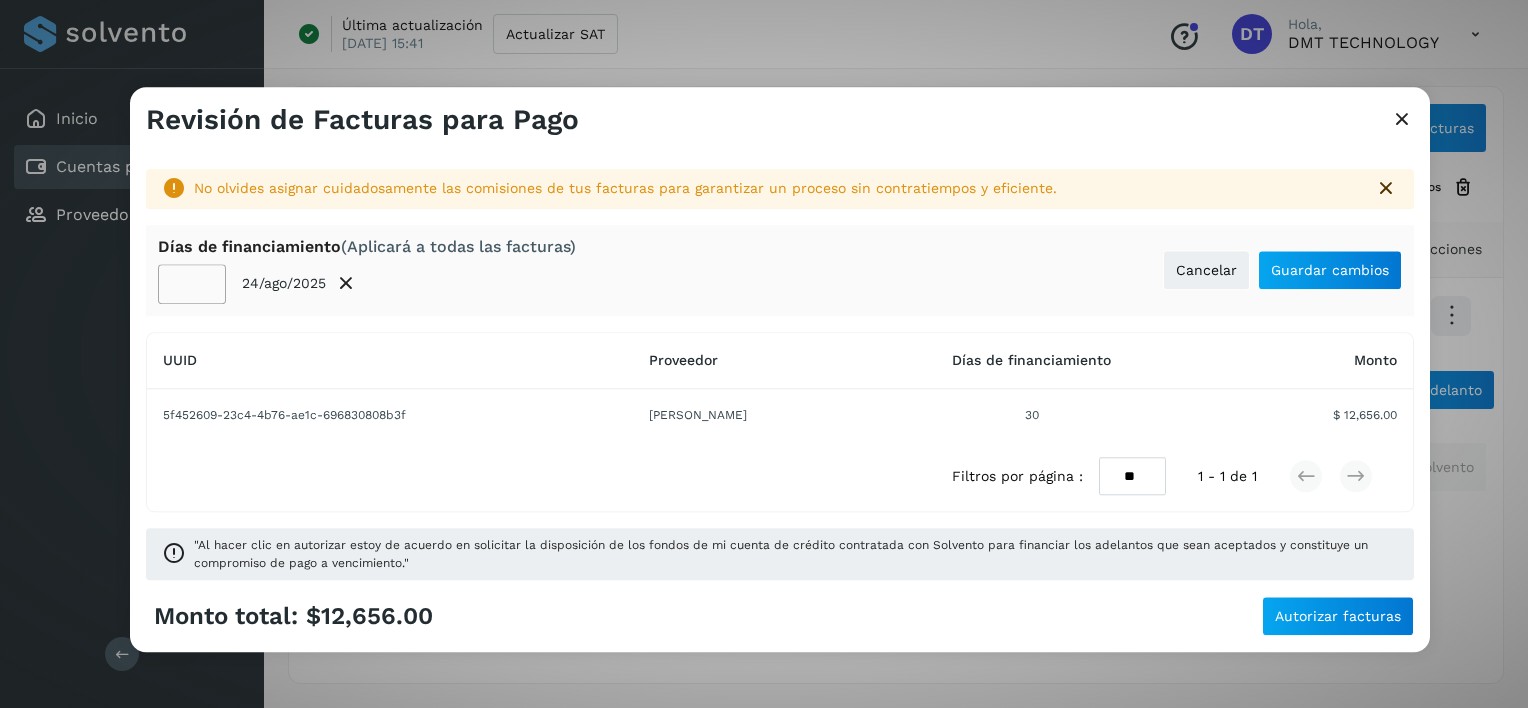 click on "**" 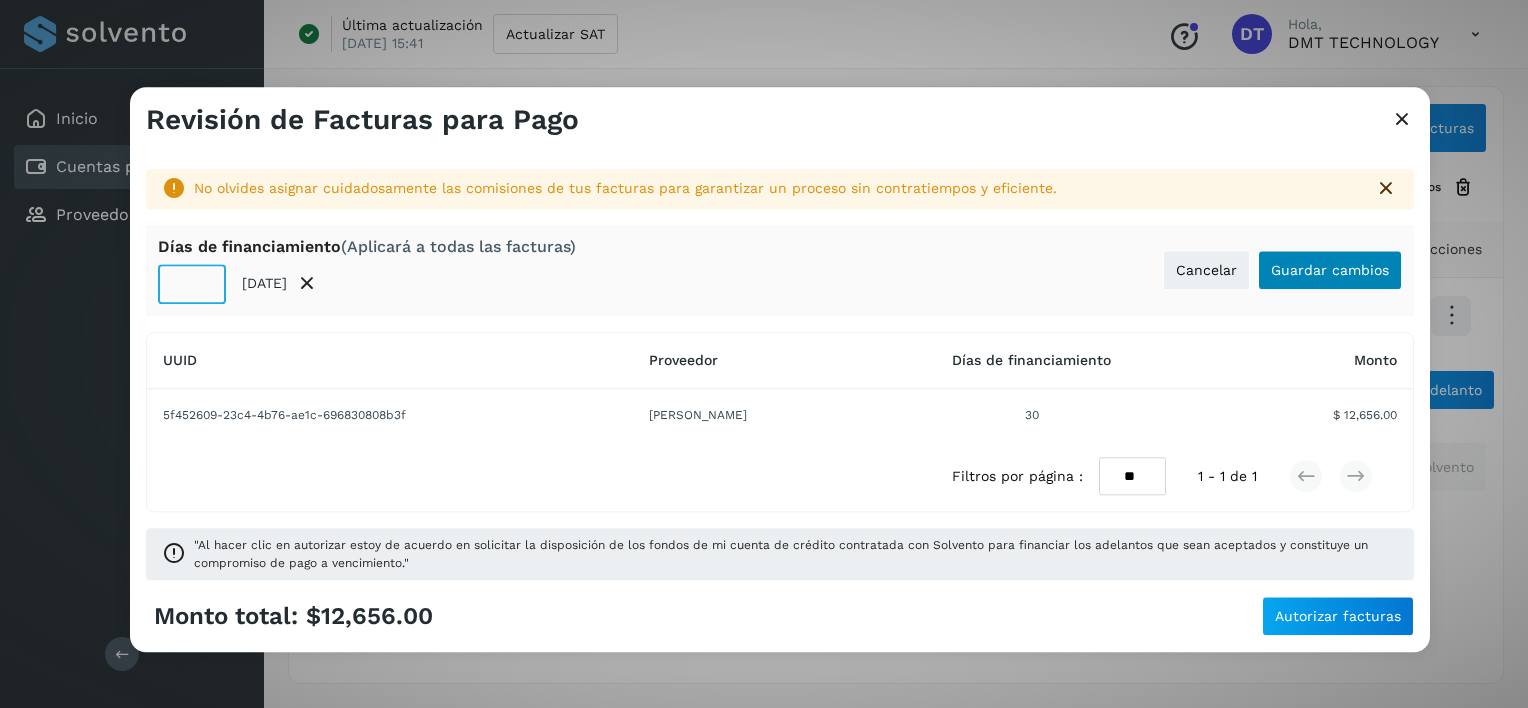 type on "**" 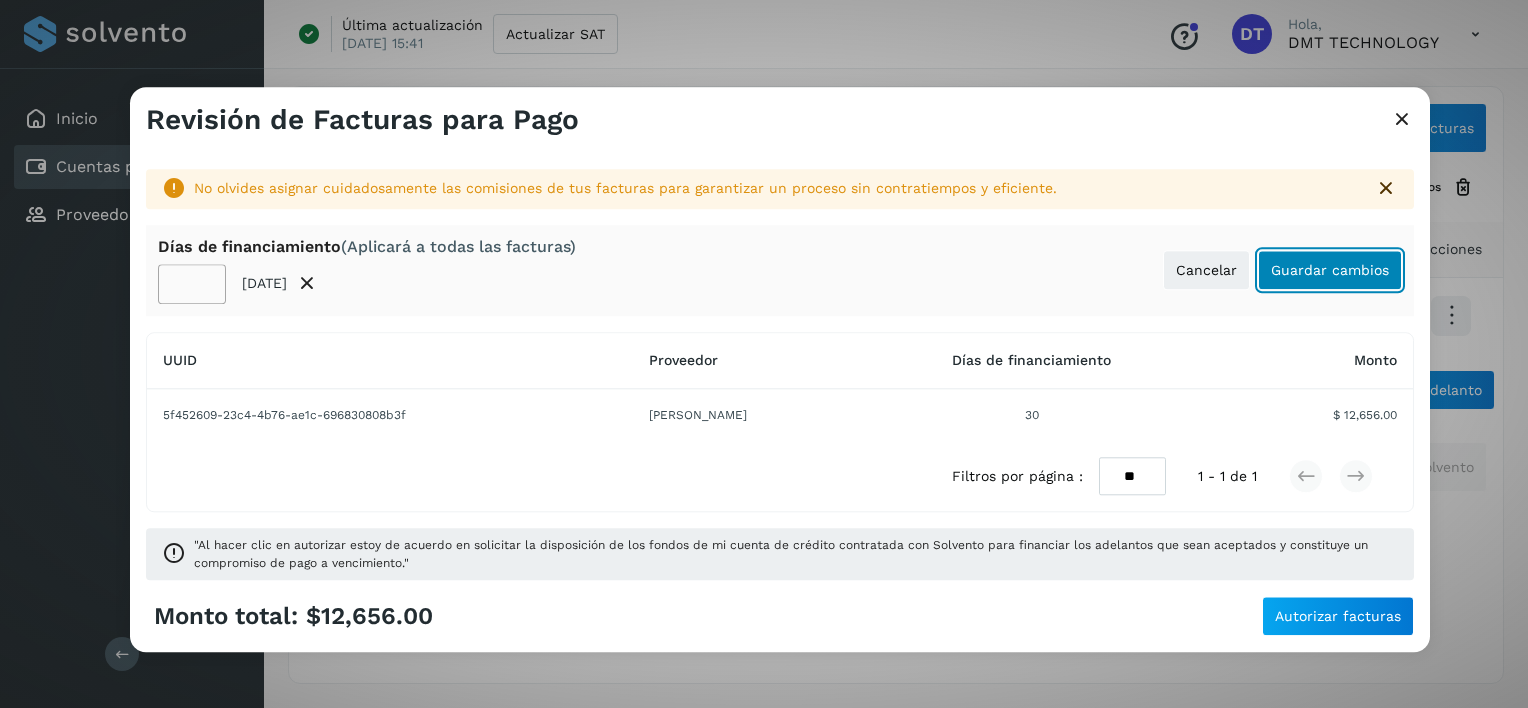 click on "Guardar cambios" 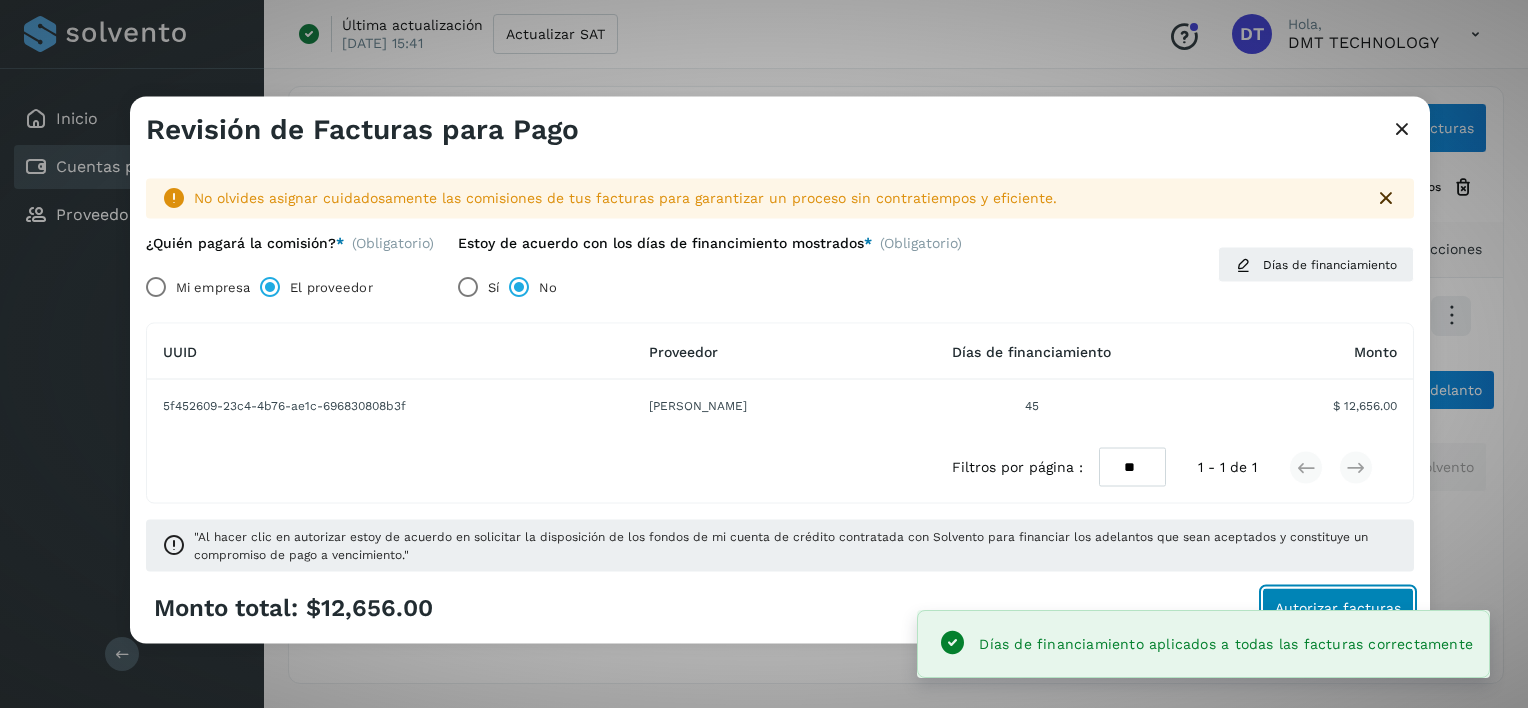 click on "Autorizar facturas" 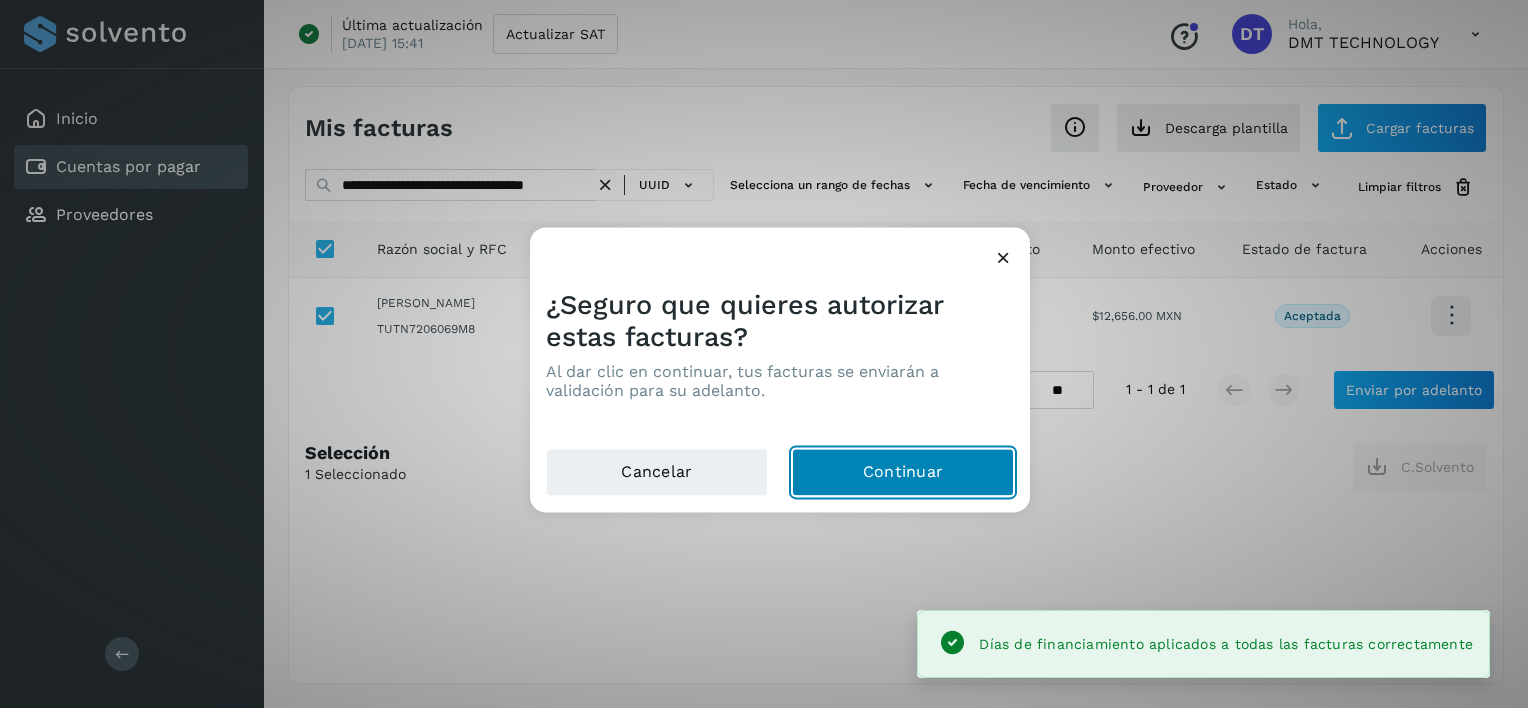 click on "Continuar" 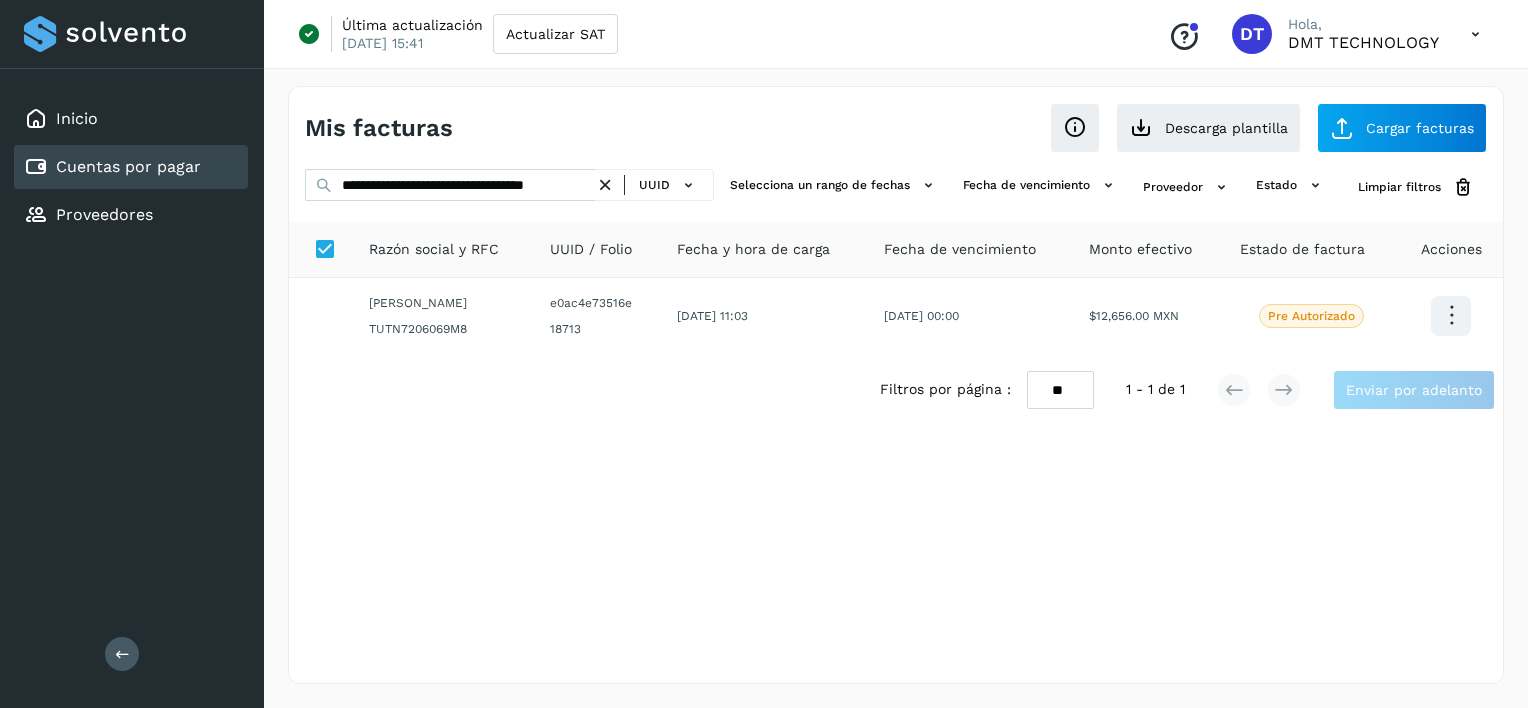 click at bounding box center (605, 185) 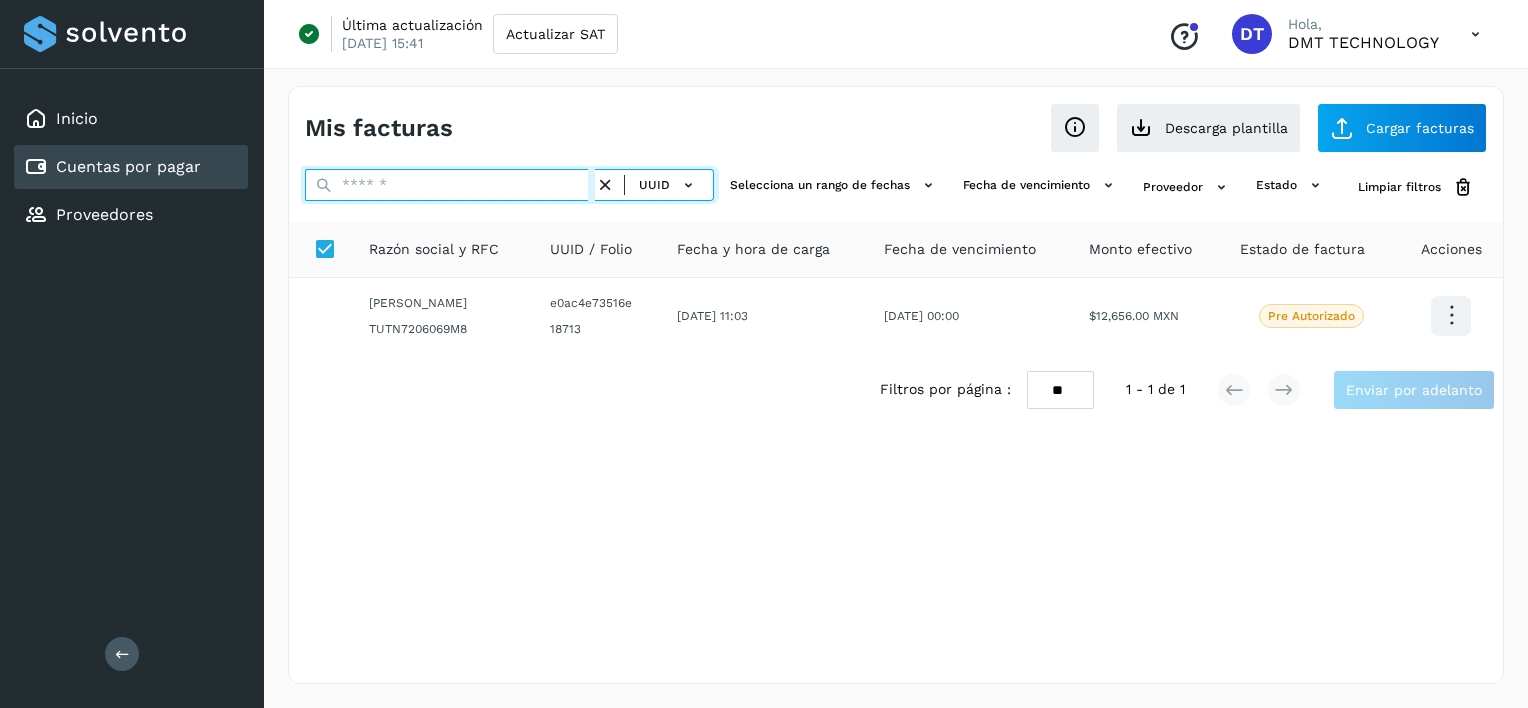 click at bounding box center (450, 185) 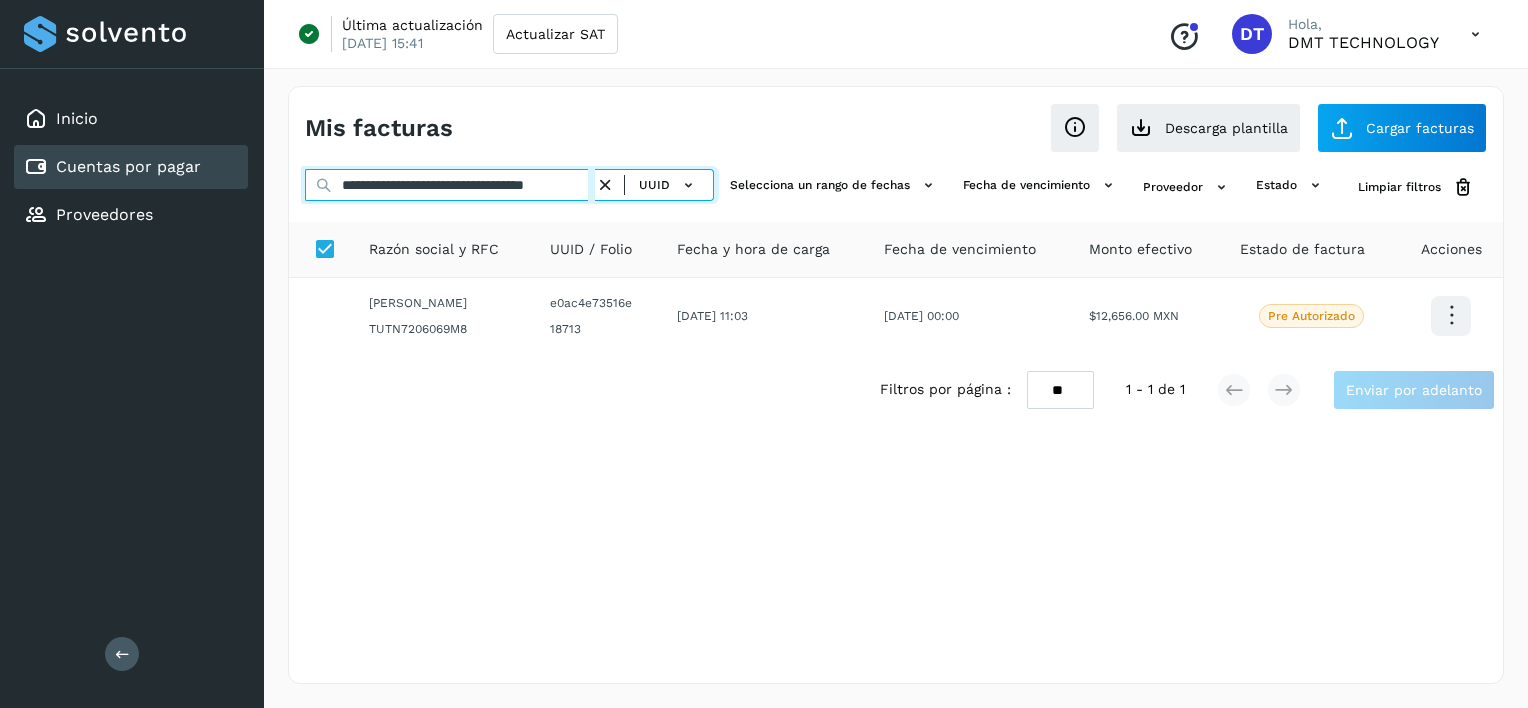 scroll, scrollTop: 0, scrollLeft: 36, axis: horizontal 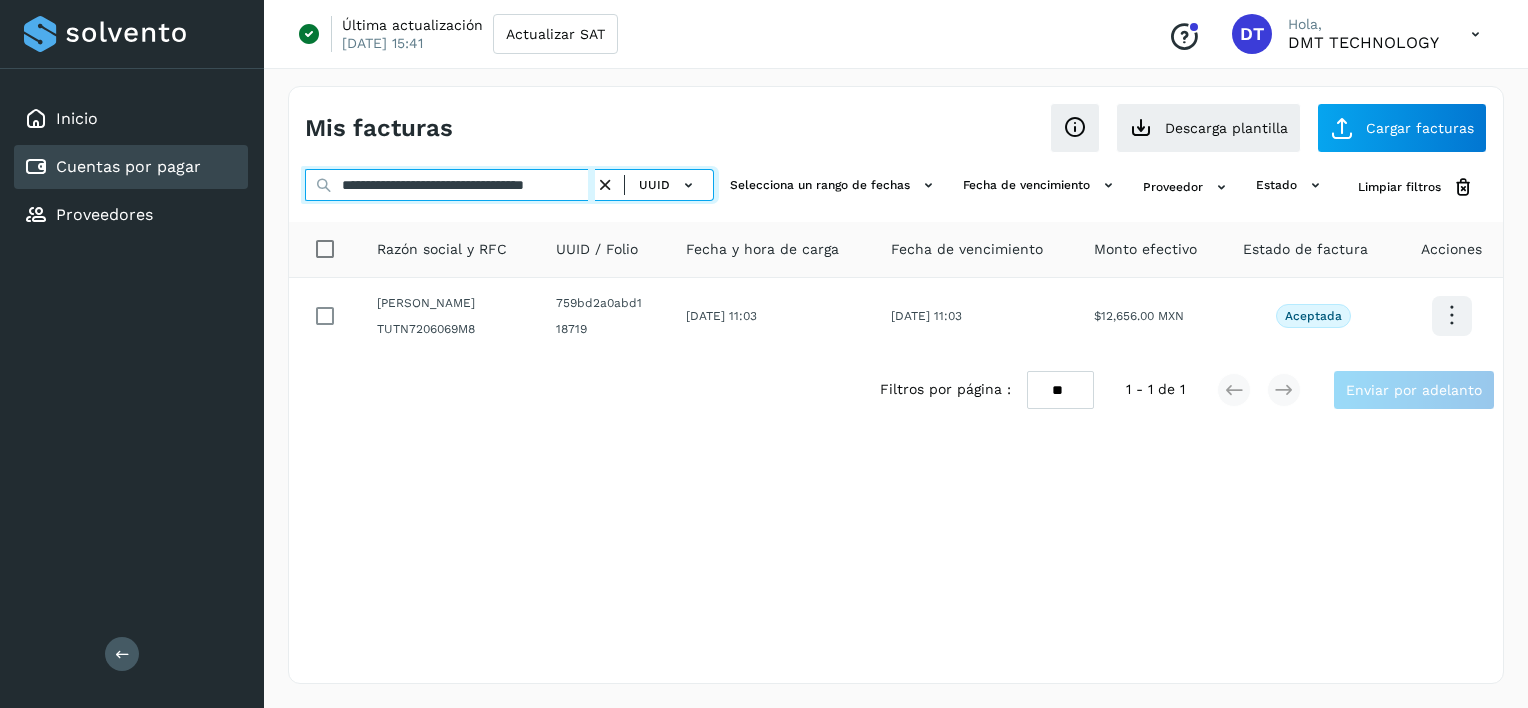 type on "**********" 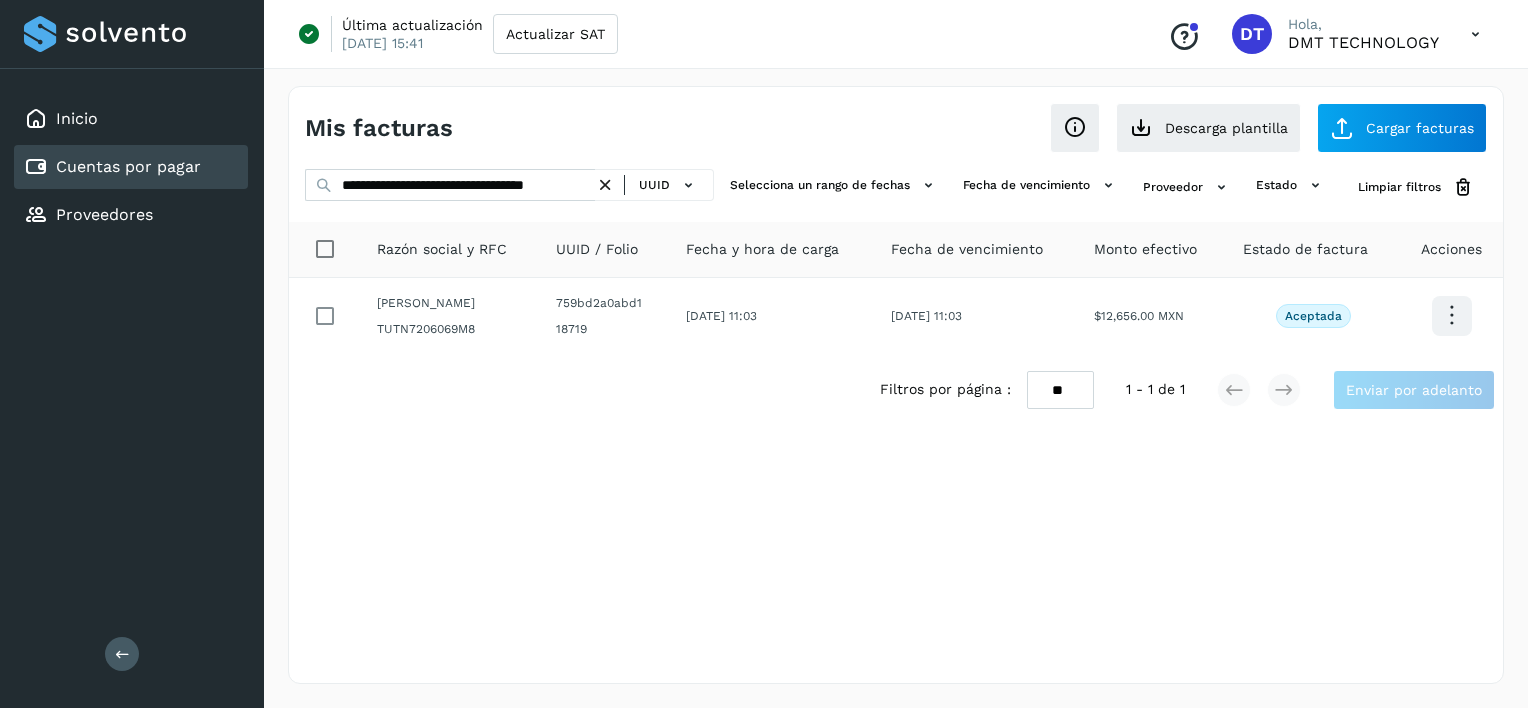 scroll, scrollTop: 0, scrollLeft: 0, axis: both 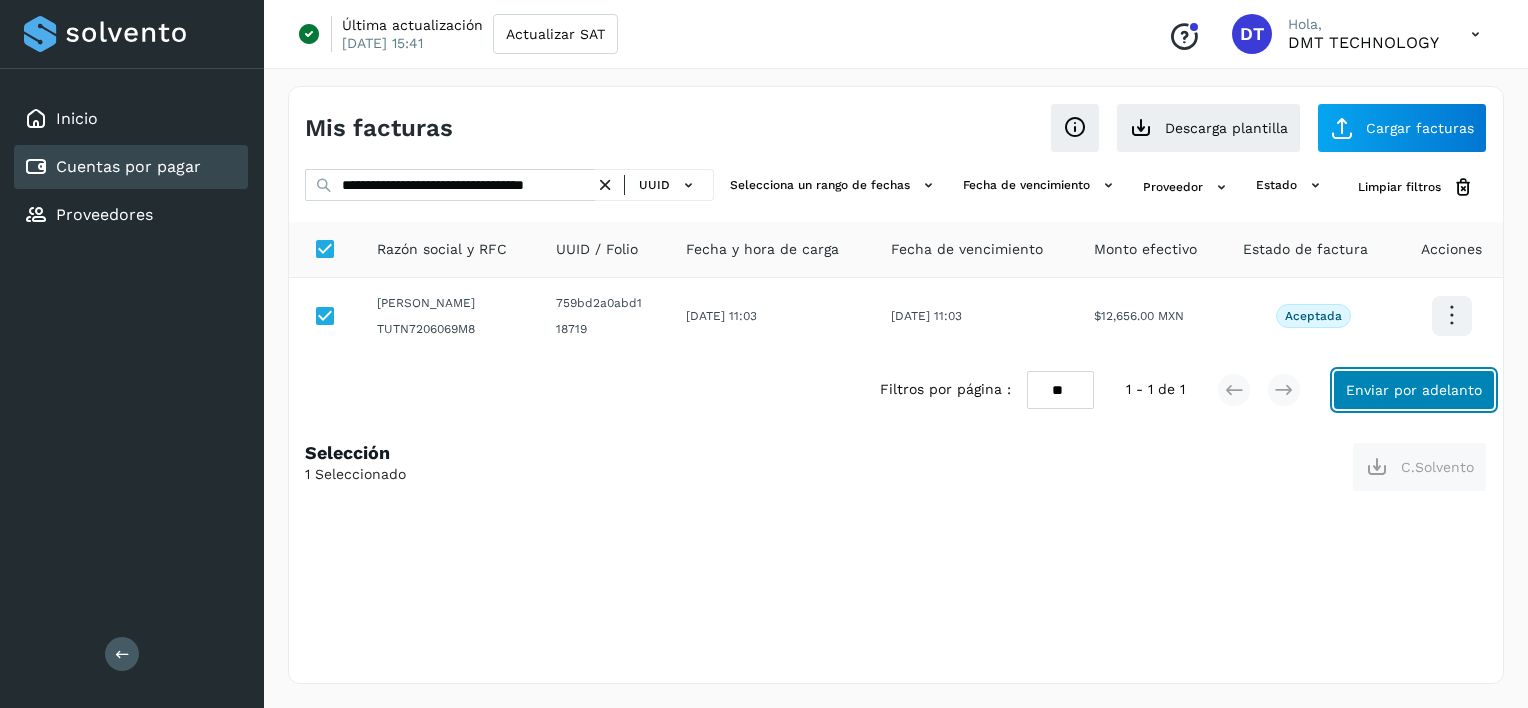 click on "Enviar por adelanto" 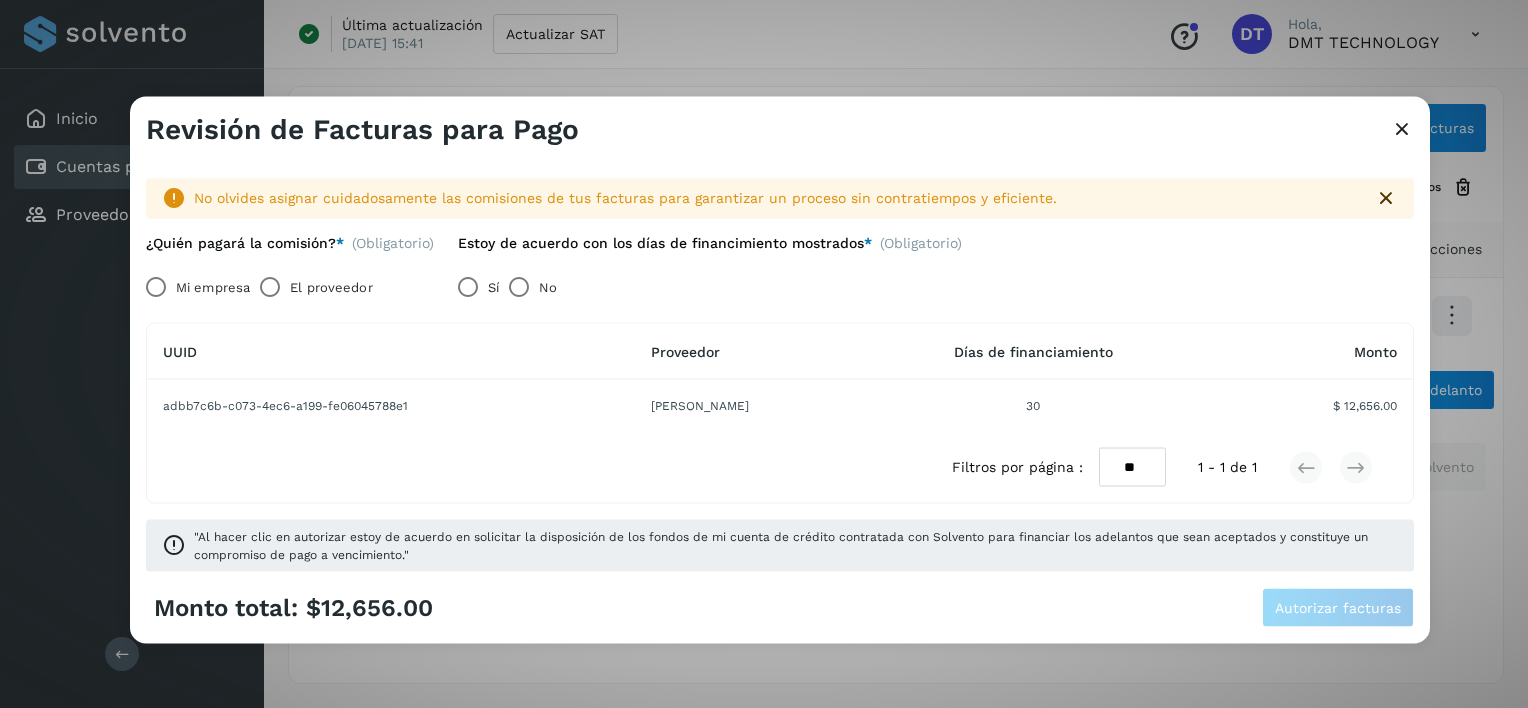 click on "El proveedor" at bounding box center (331, 287) 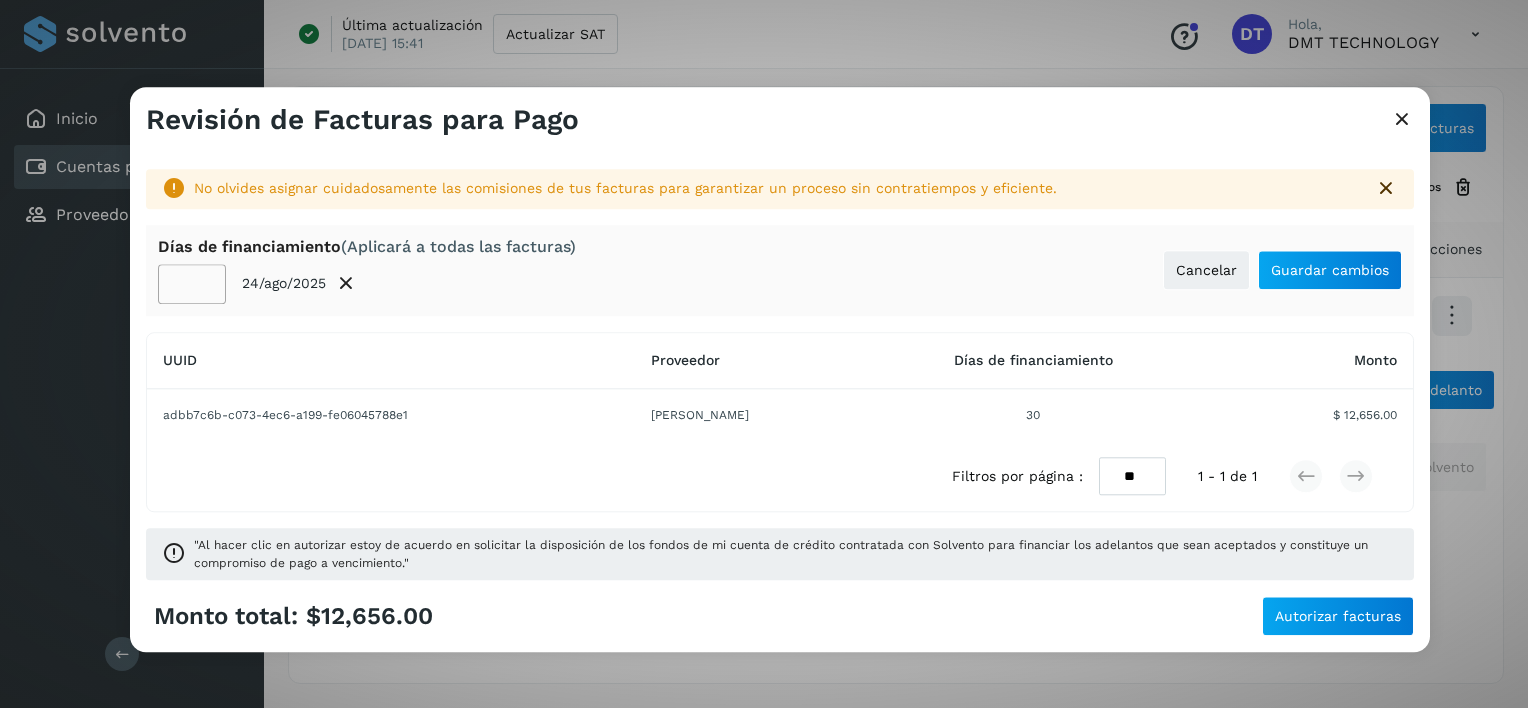 click on "**" 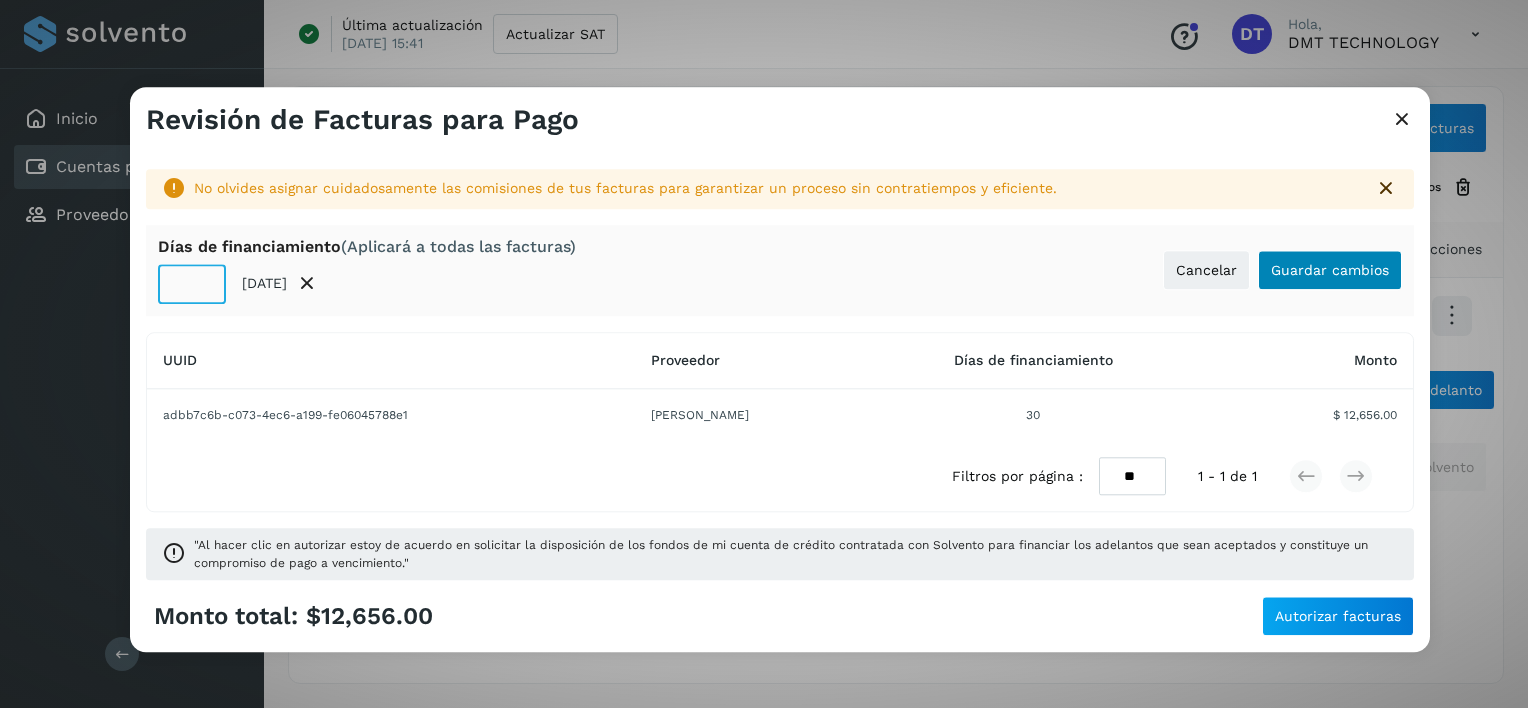 type on "**" 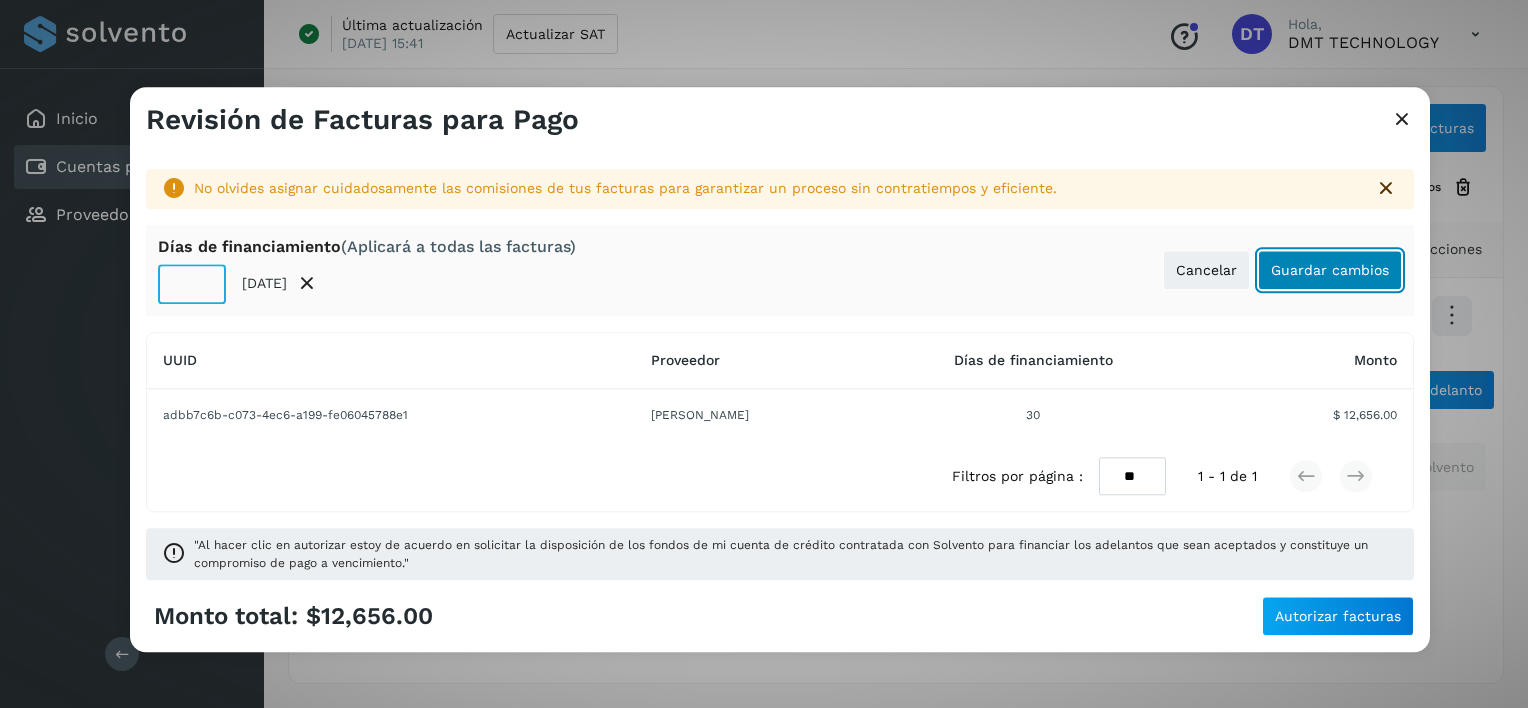 click on "Guardar cambios" 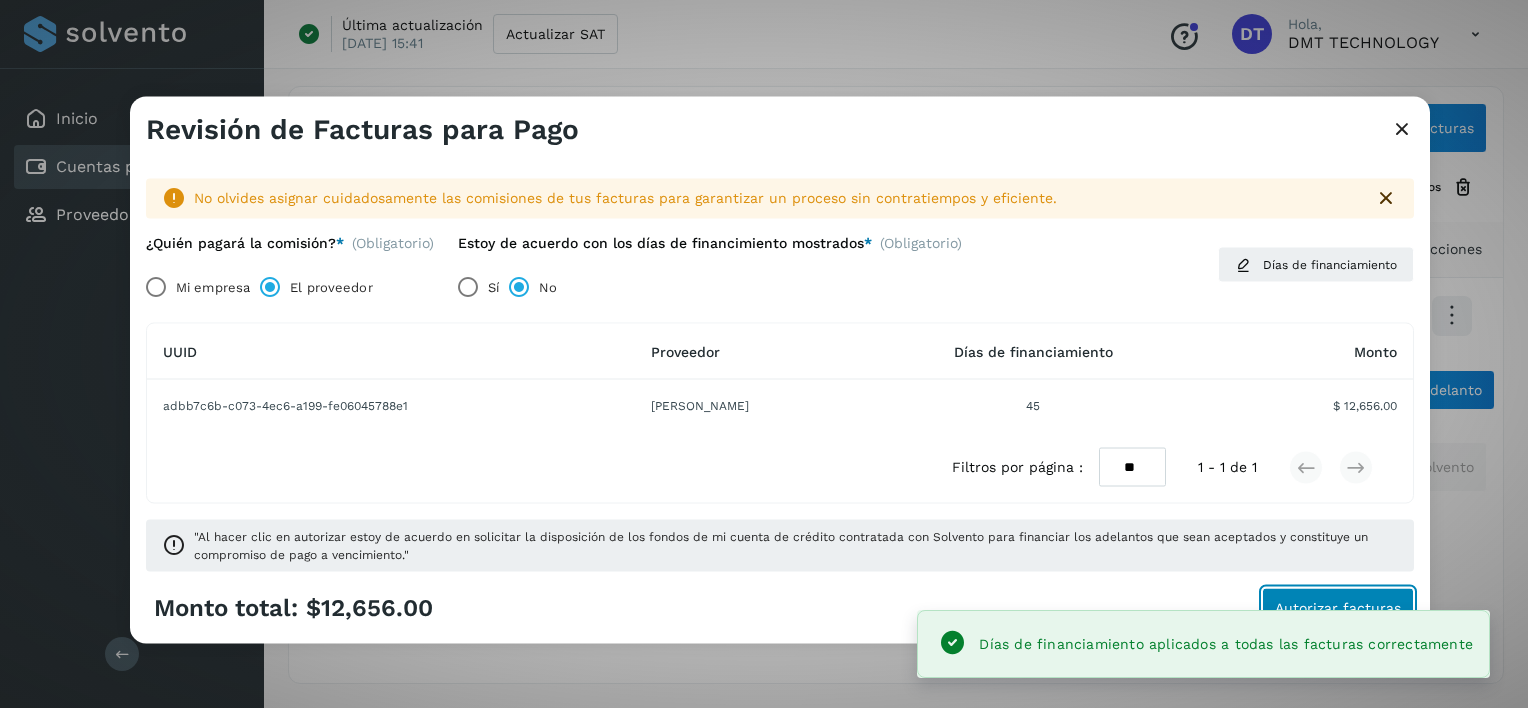 click on "Autorizar facturas" at bounding box center [1338, 607] 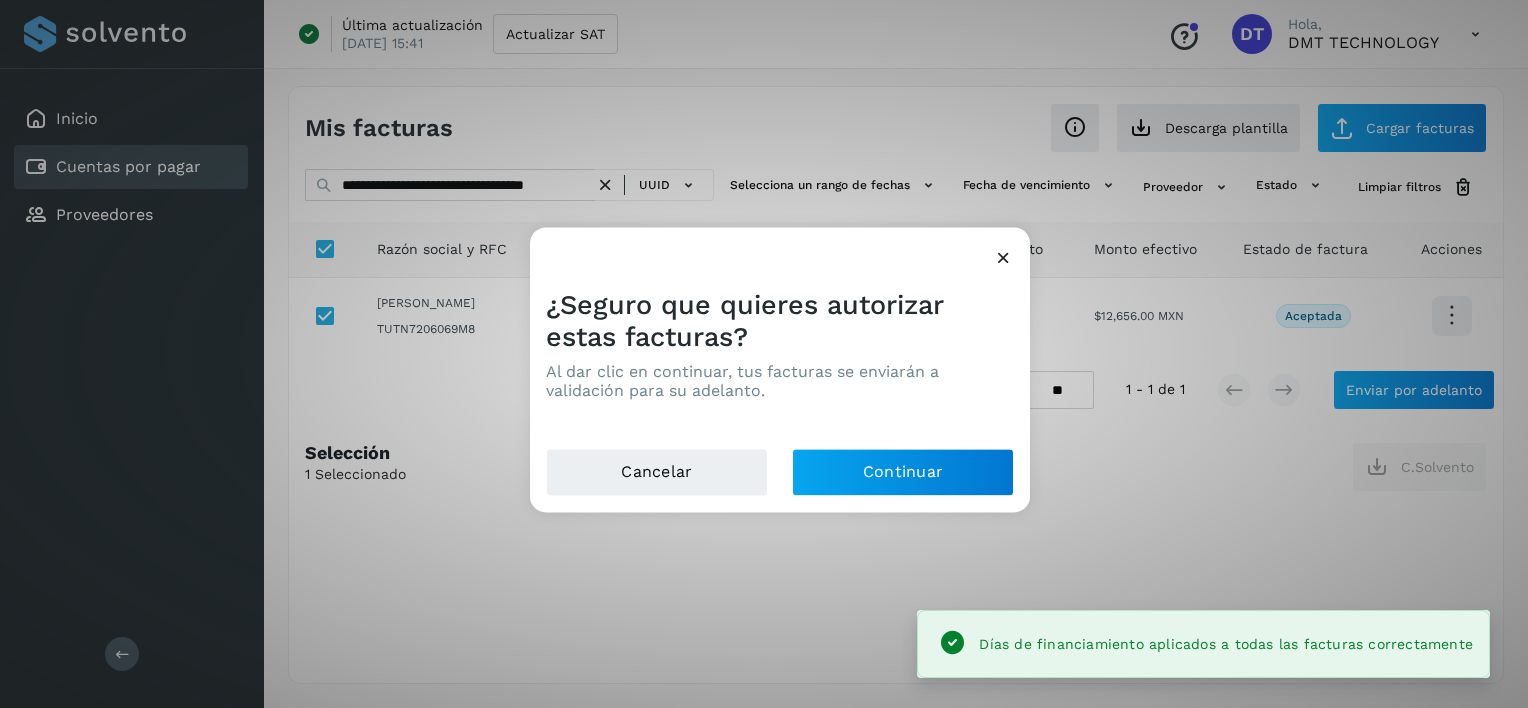 click on "¿Seguro que quieres autorizar estas facturas? Al dar clic en continuar, tus facturas se enviarán a validación para su adelanto." at bounding box center [780, 360] 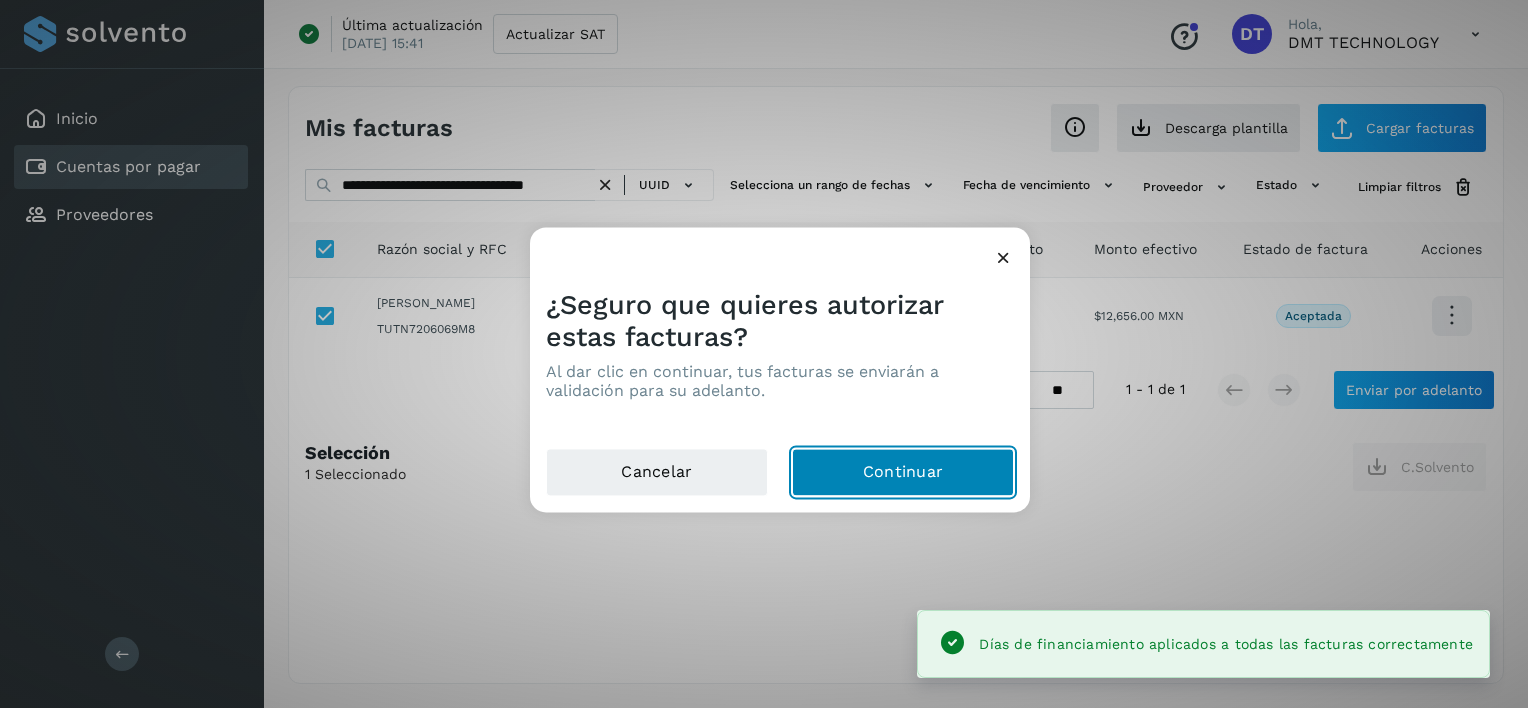 click on "Continuar" 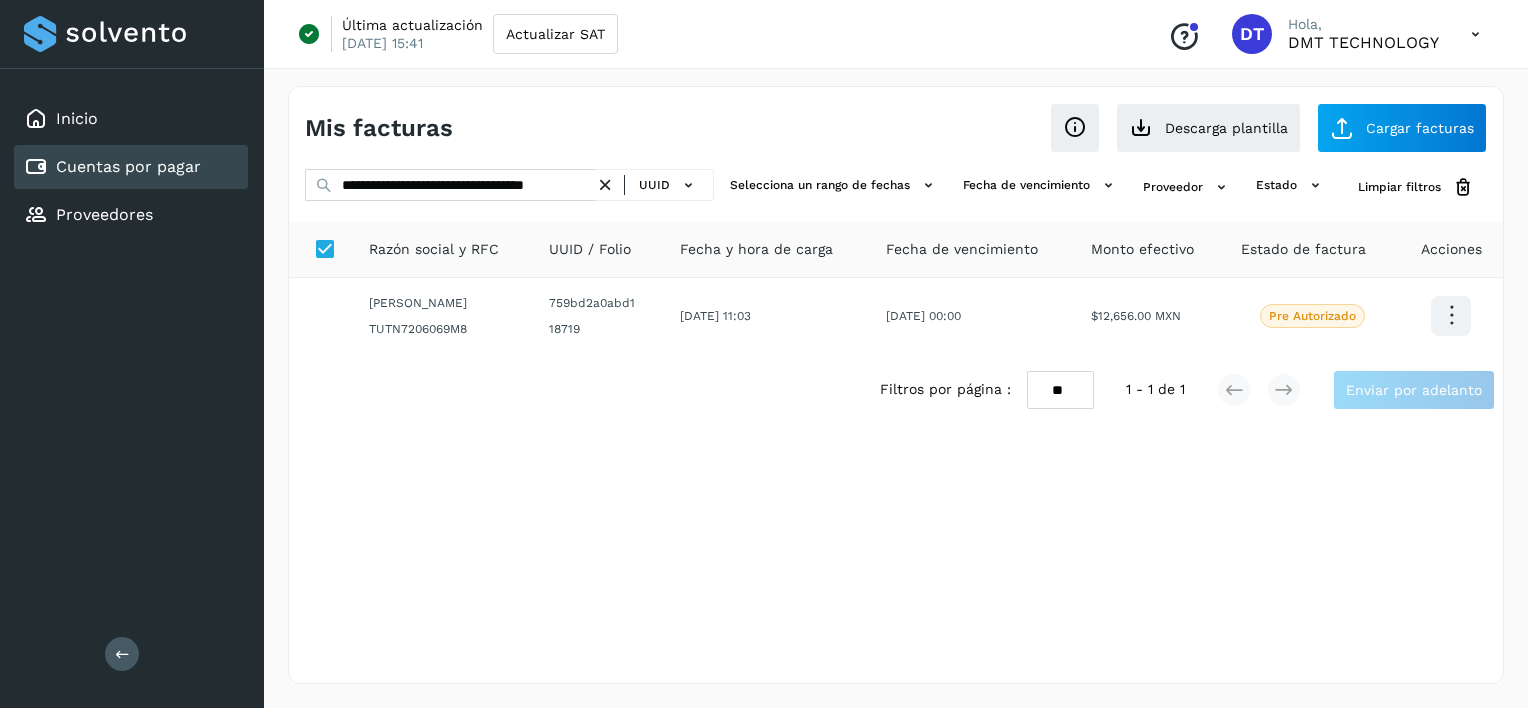 drag, startPoint x: 606, startPoint y: 188, endPoint x: 532, endPoint y: 188, distance: 74 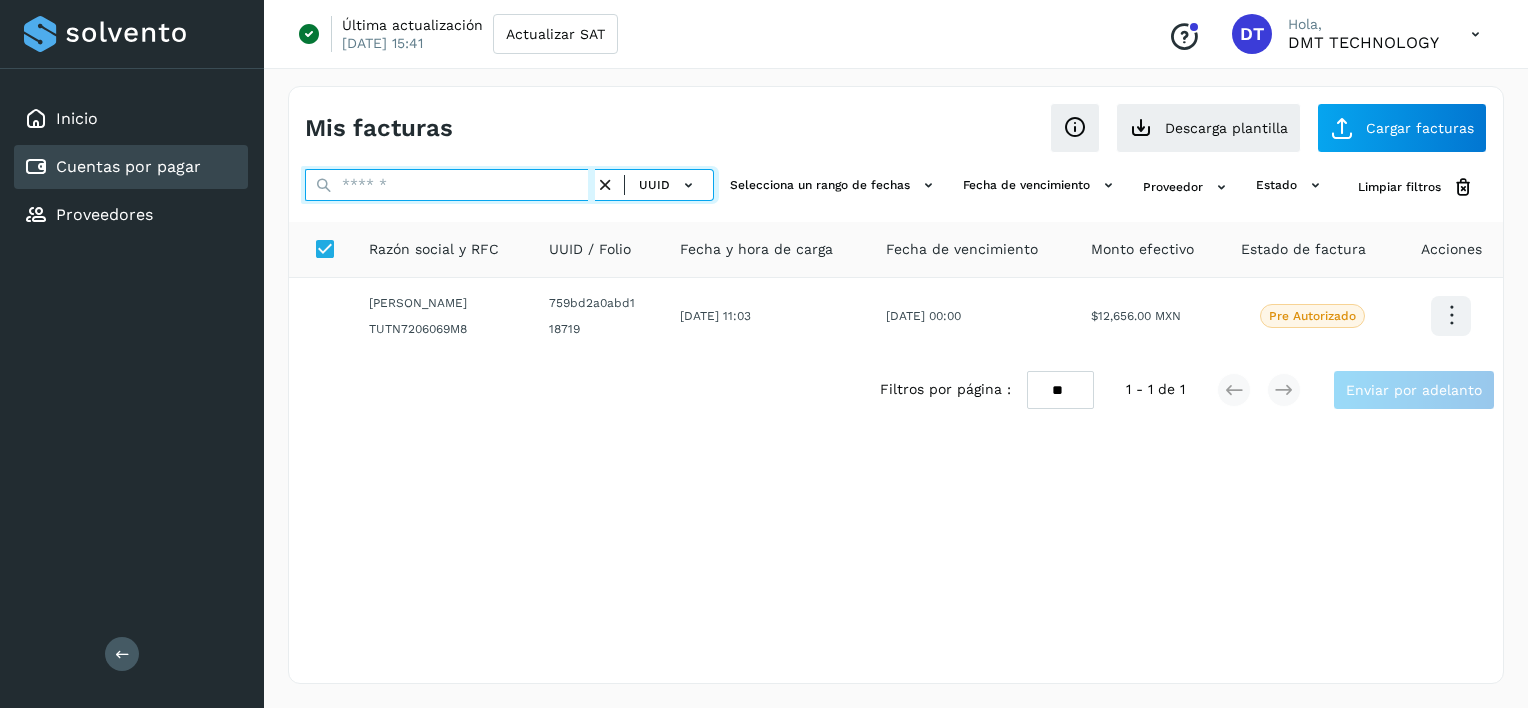 click at bounding box center [450, 185] 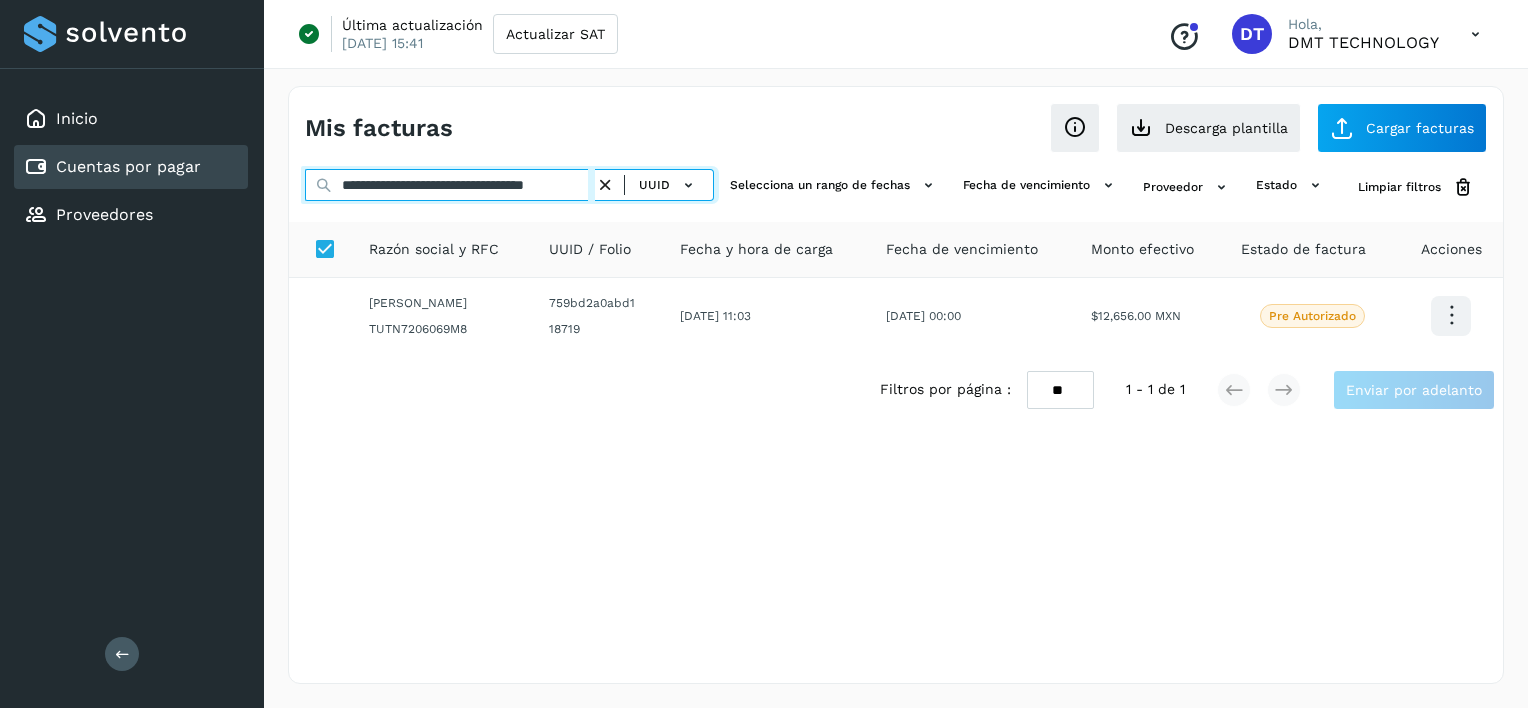 scroll, scrollTop: 0, scrollLeft: 28, axis: horizontal 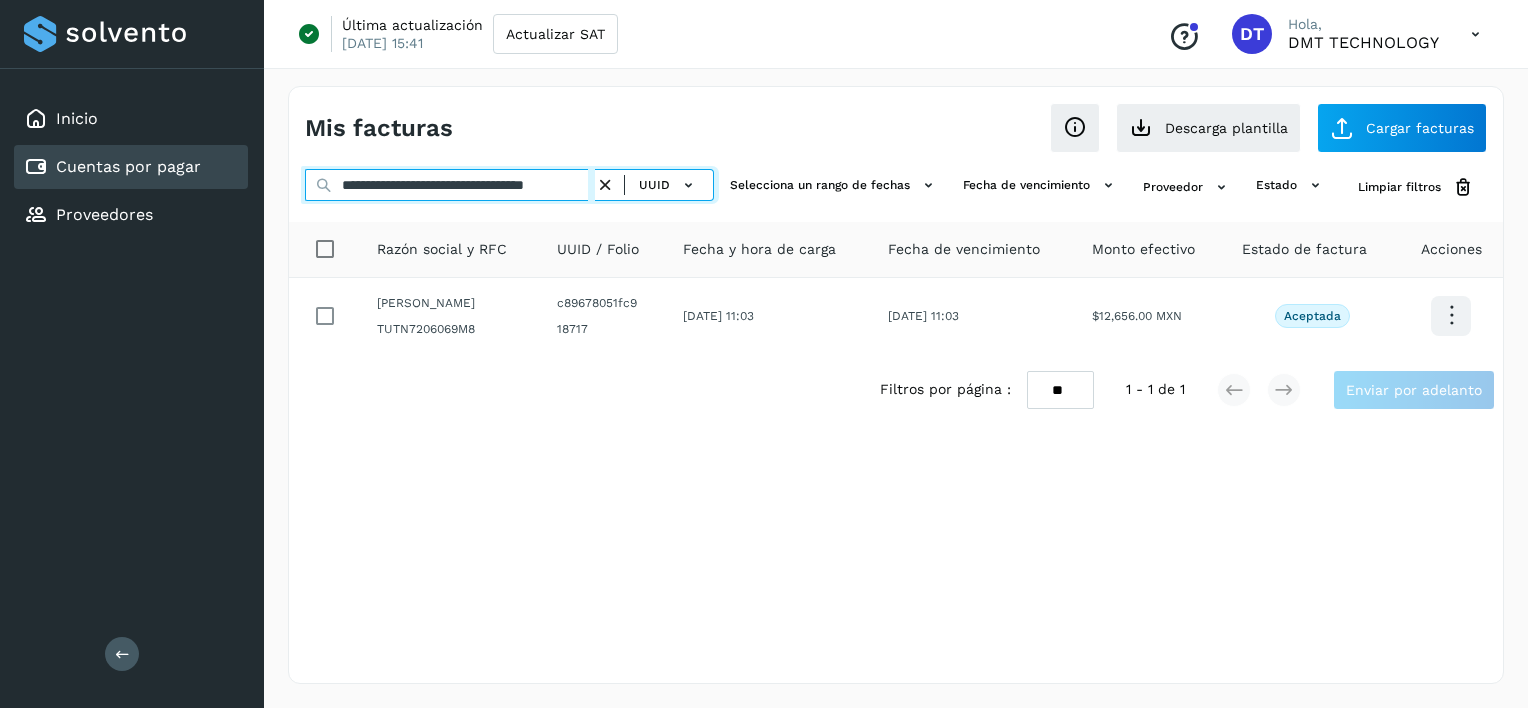 type on "**********" 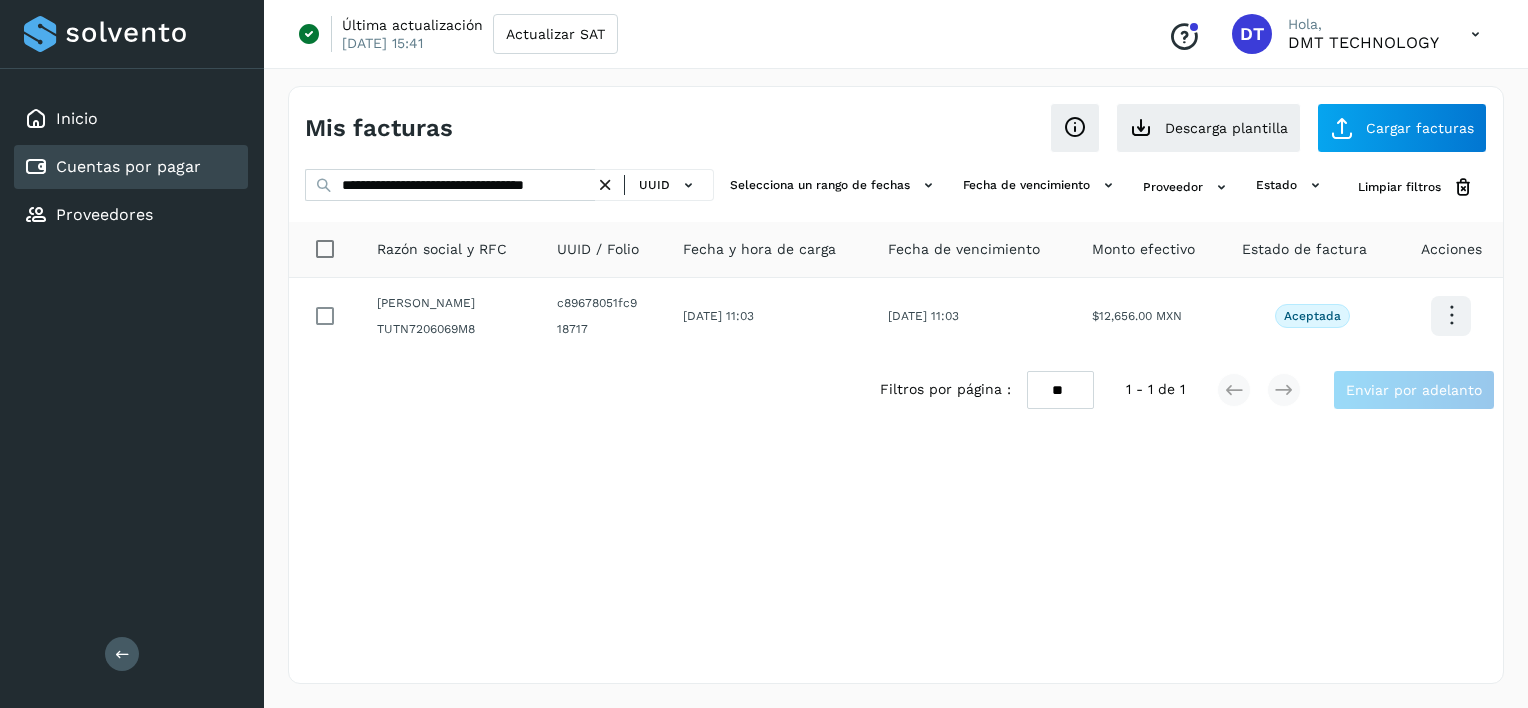 scroll, scrollTop: 0, scrollLeft: 0, axis: both 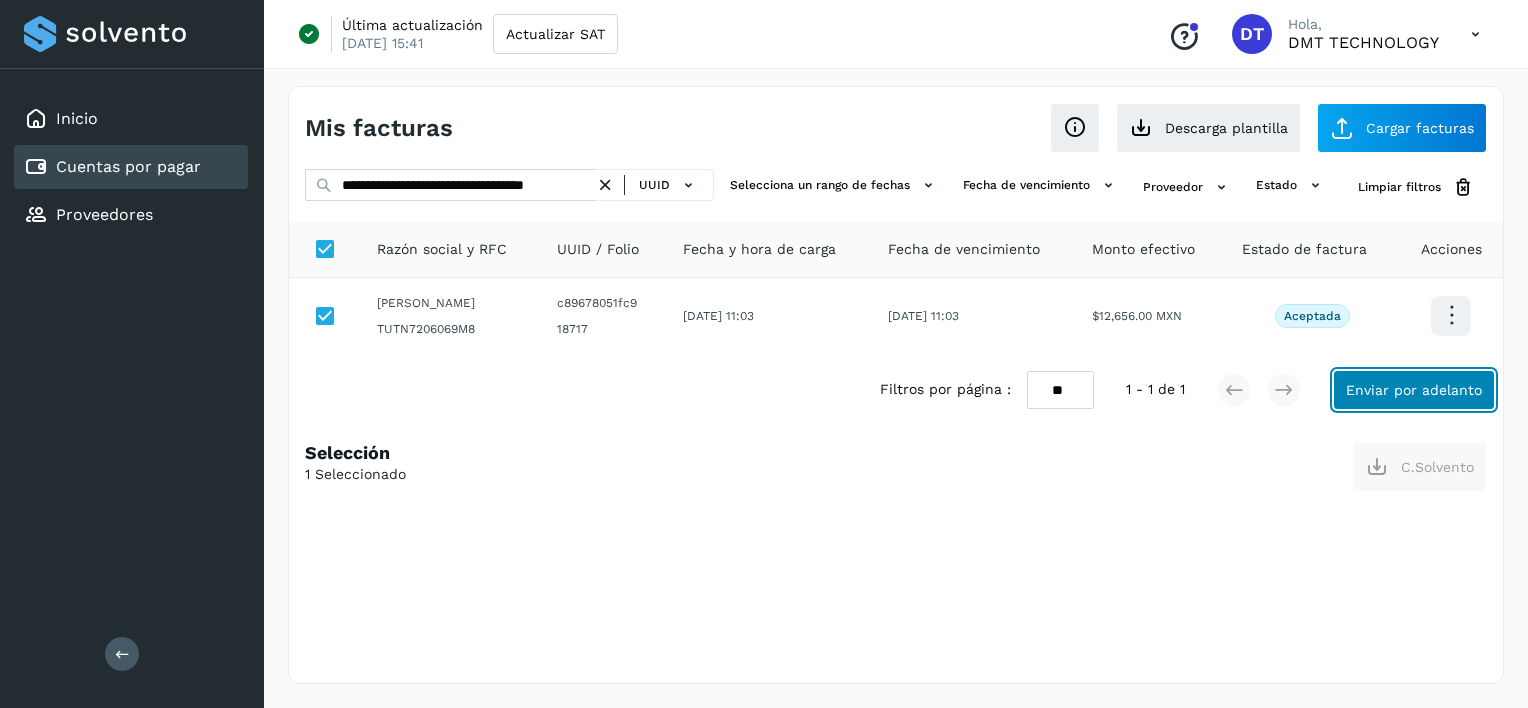 click on "Enviar por adelanto" 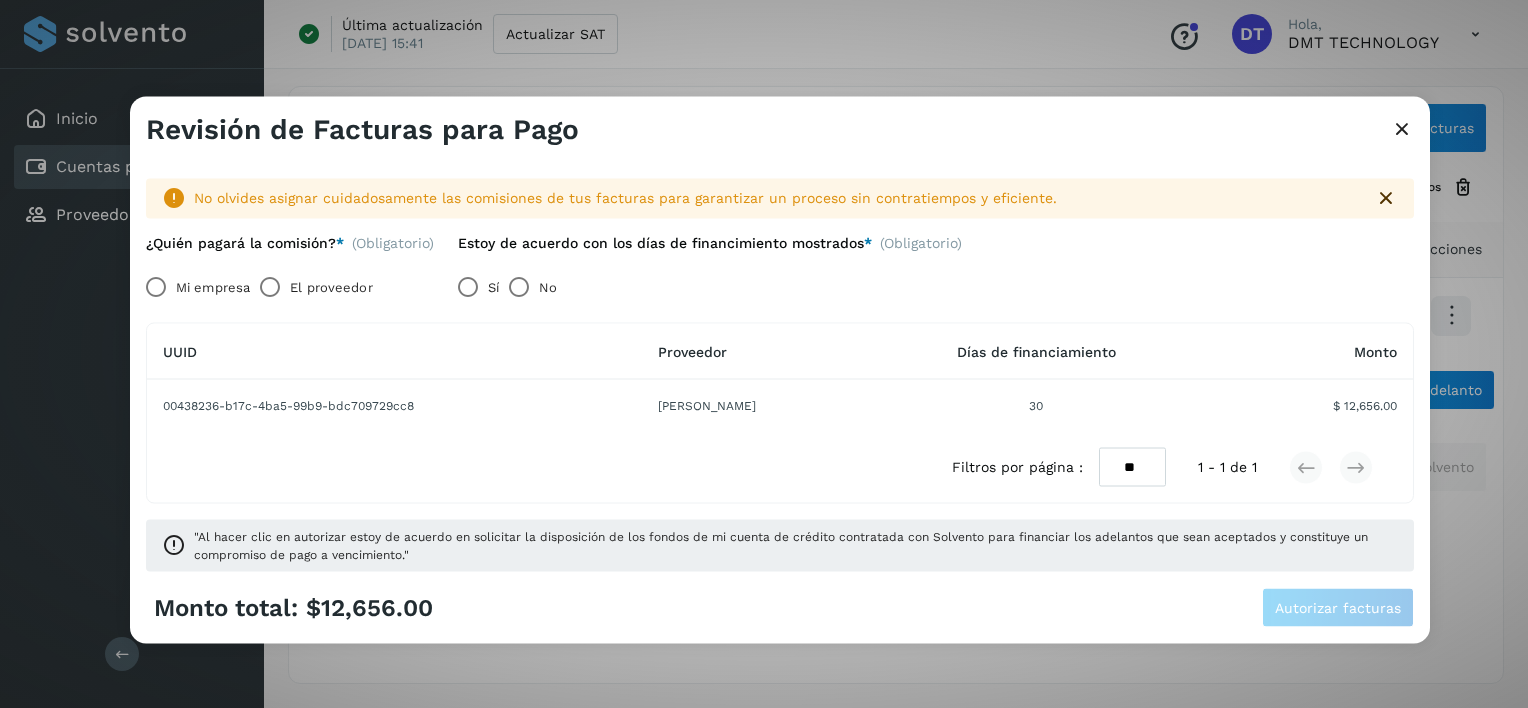 drag, startPoint x: 333, startPoint y: 284, endPoint x: 446, endPoint y: 284, distance: 113 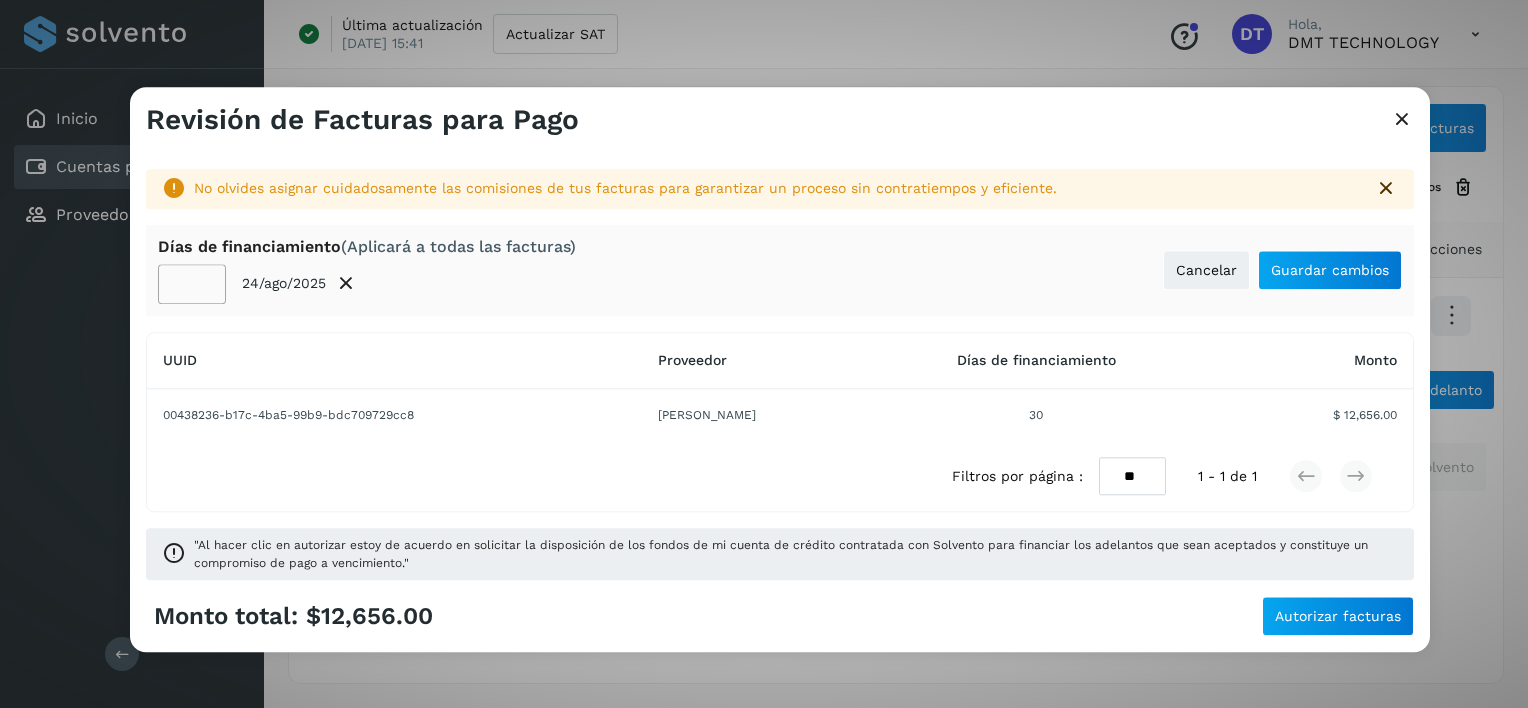 click on "**" 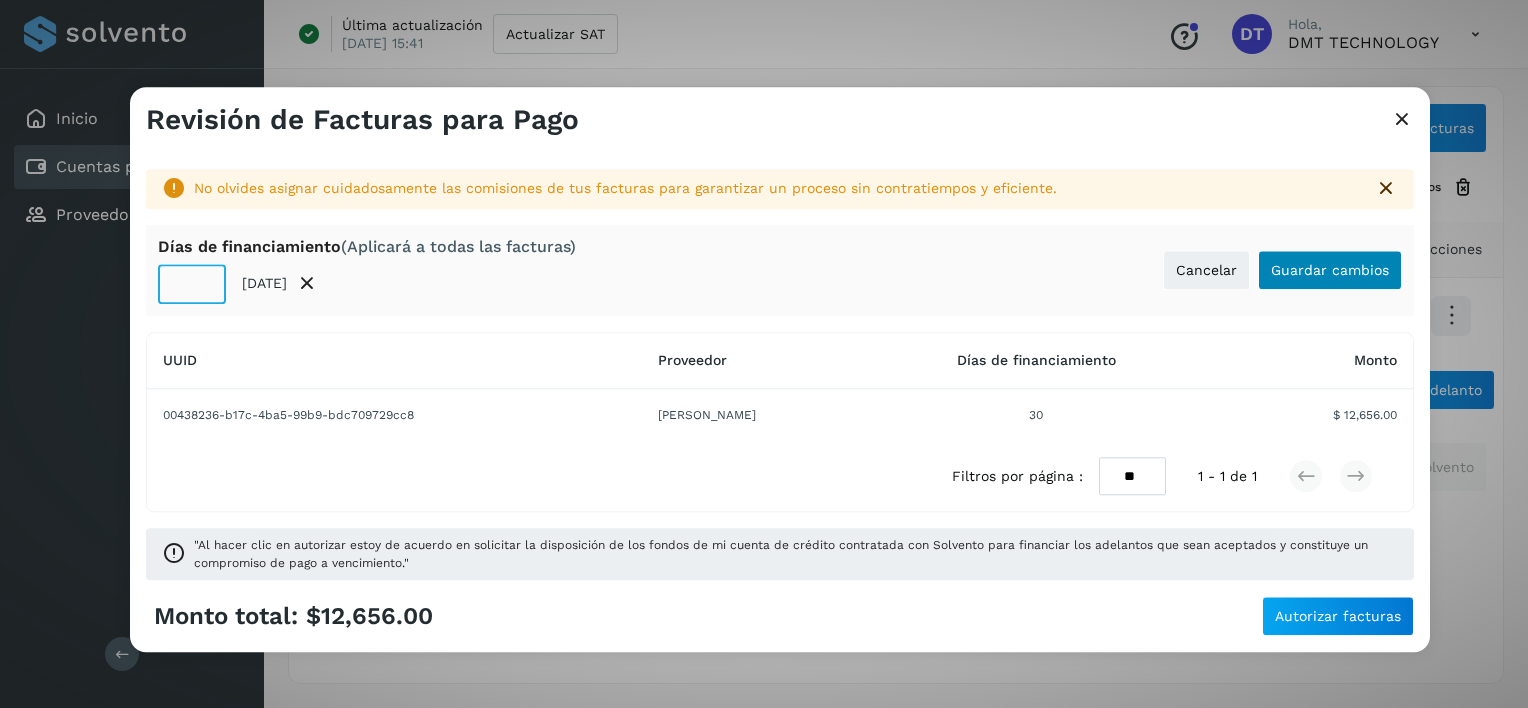 type on "**" 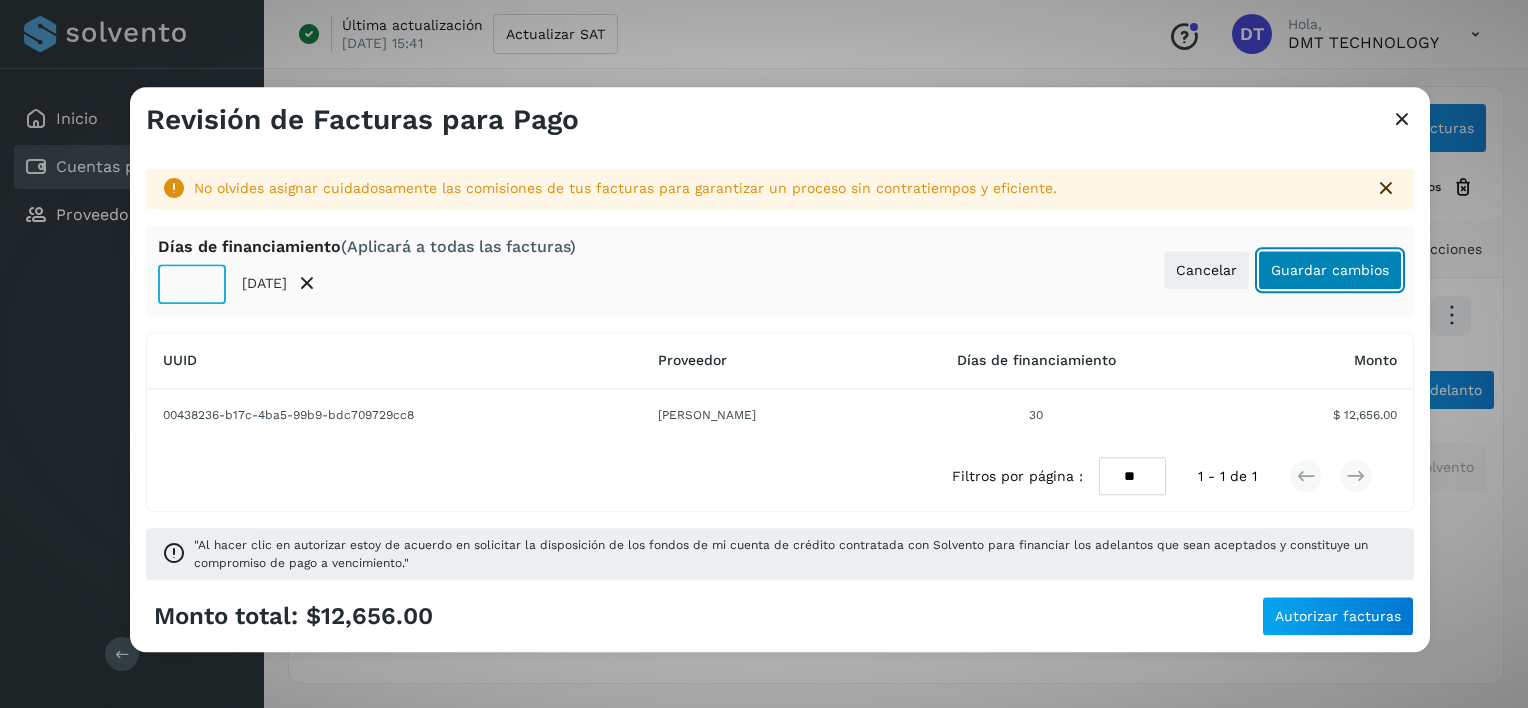 click on "Guardar cambios" at bounding box center [1330, 270] 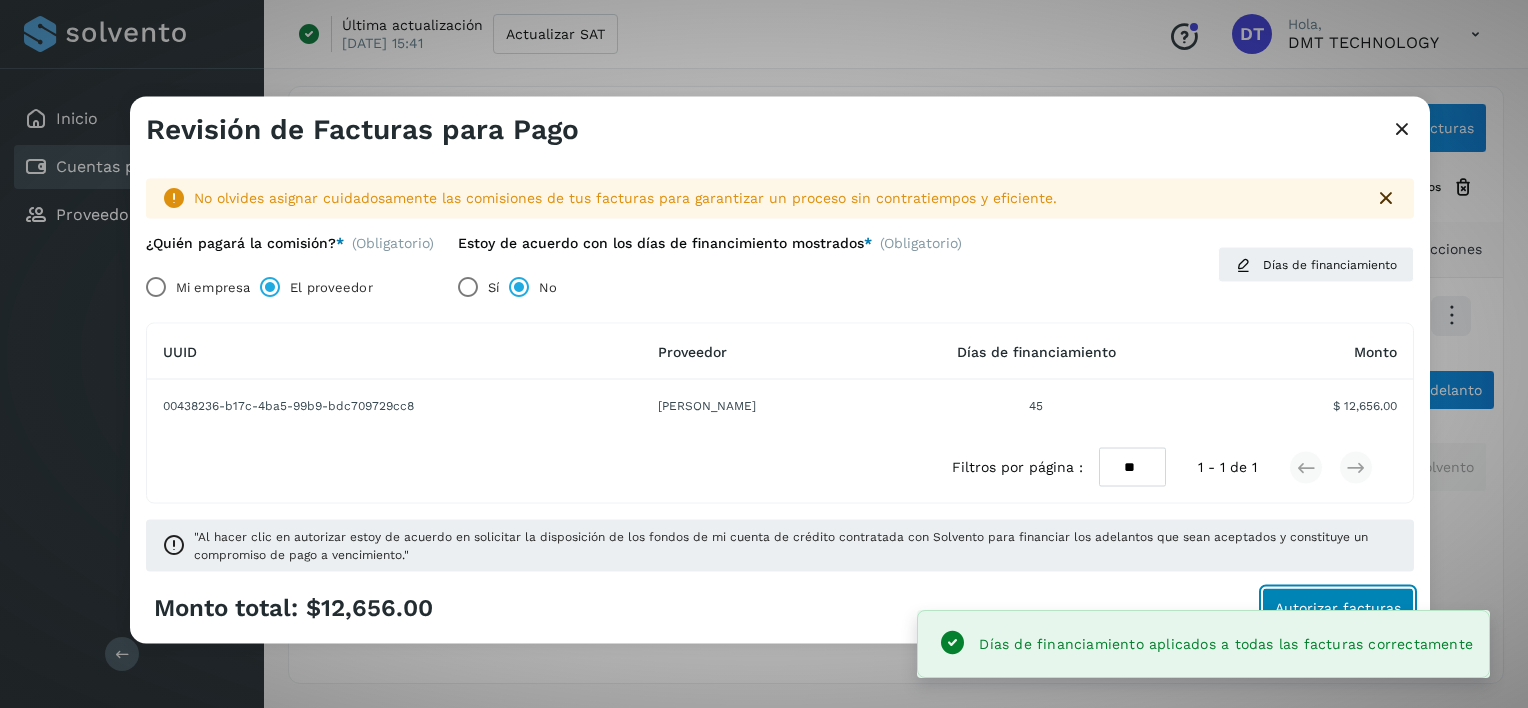 click on "Autorizar facturas" at bounding box center (1338, 607) 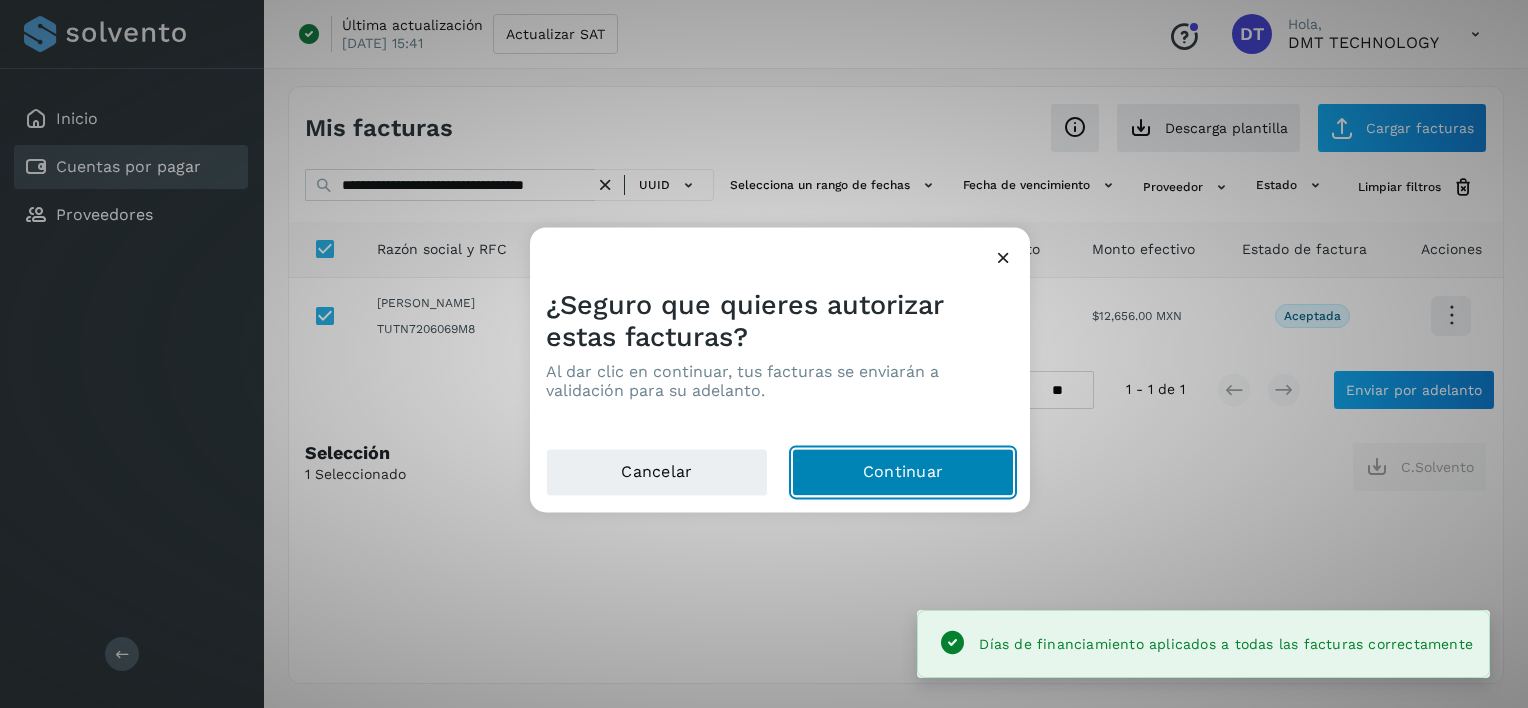 drag, startPoint x: 881, startPoint y: 460, endPoint x: 881, endPoint y: 440, distance: 20 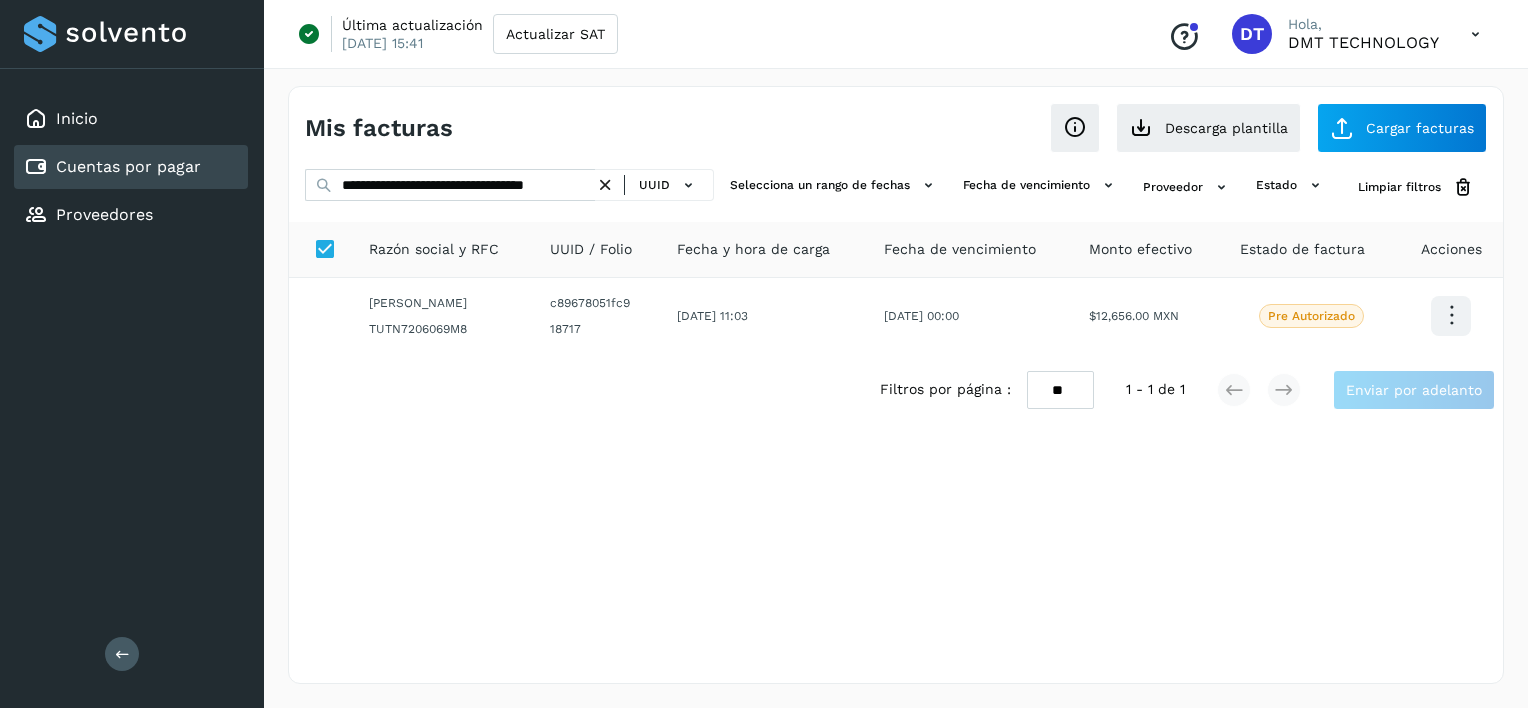 click at bounding box center [605, 185] 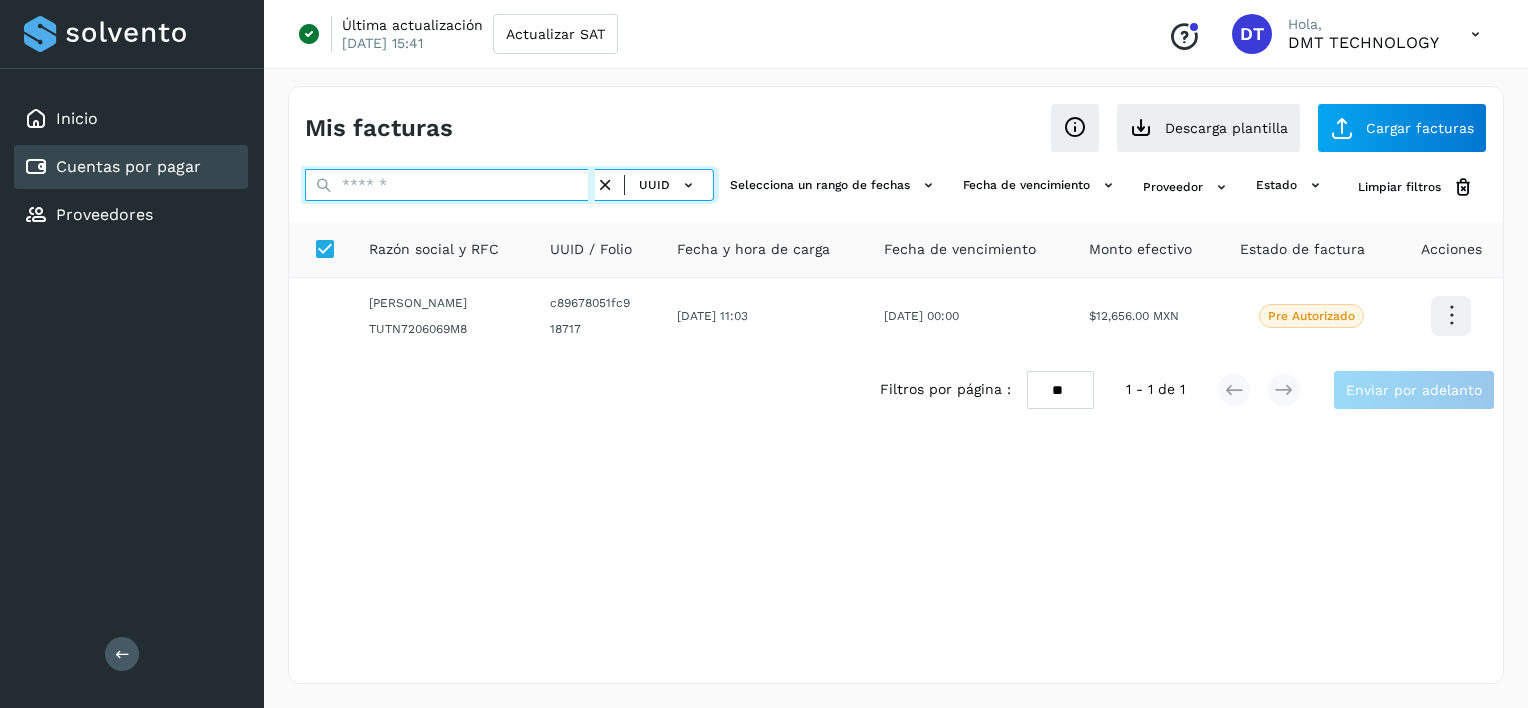 click at bounding box center (450, 185) 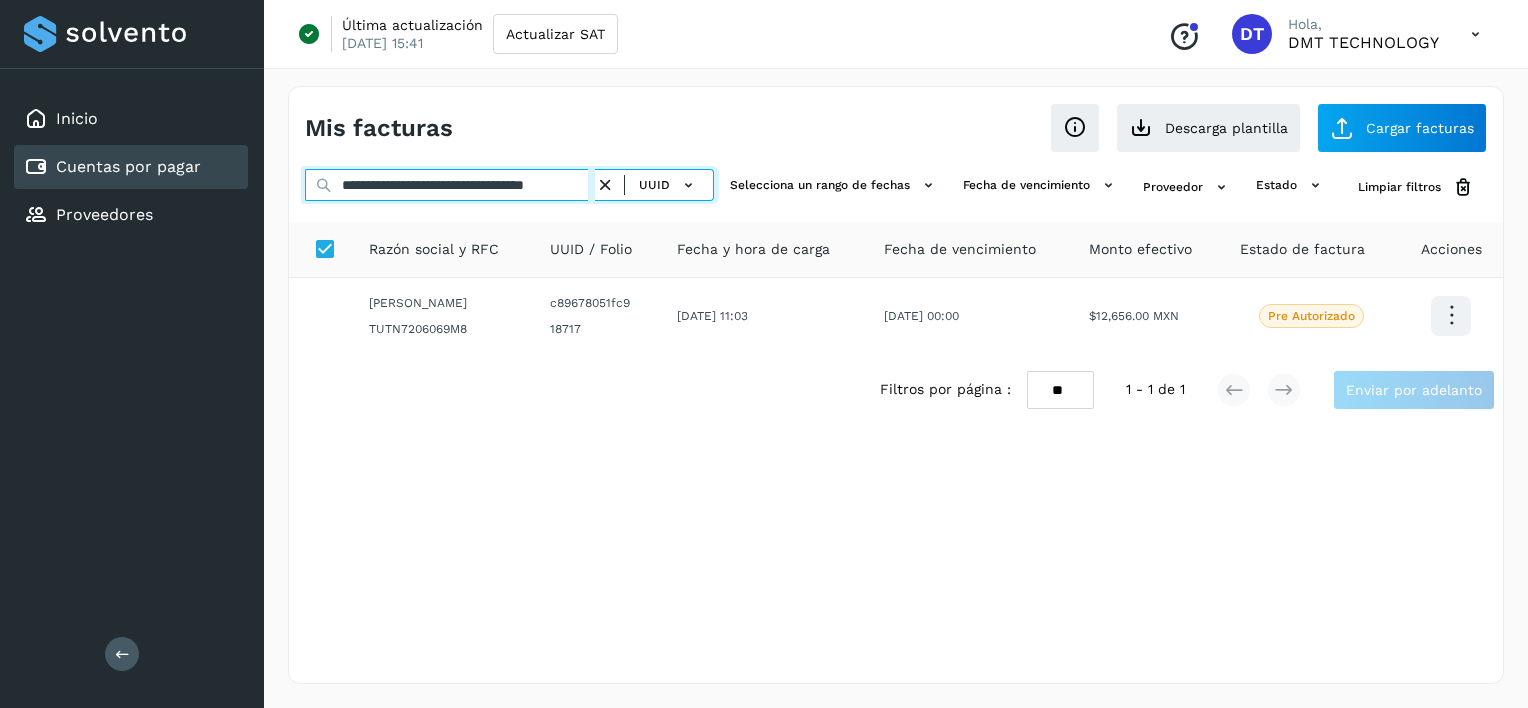 scroll, scrollTop: 0, scrollLeft: 35, axis: horizontal 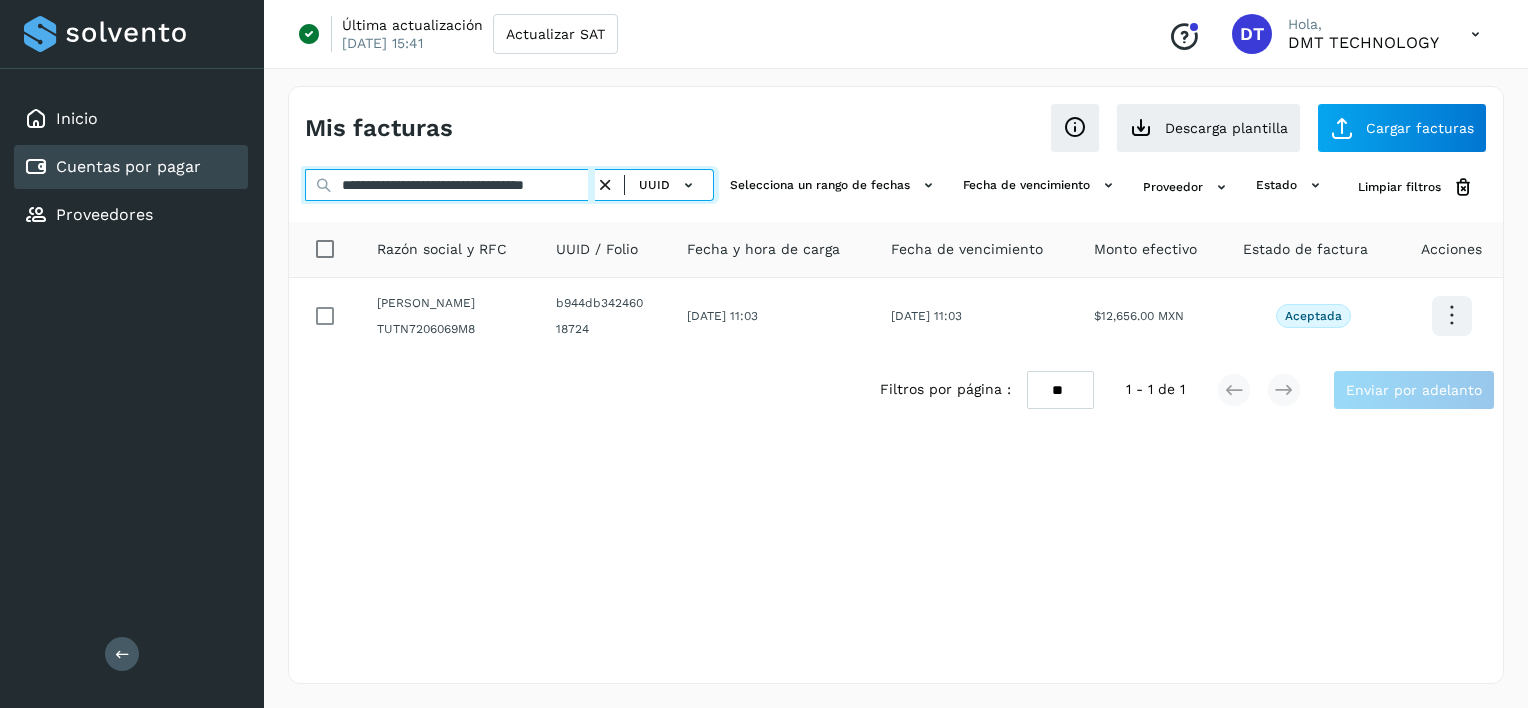 type on "**********" 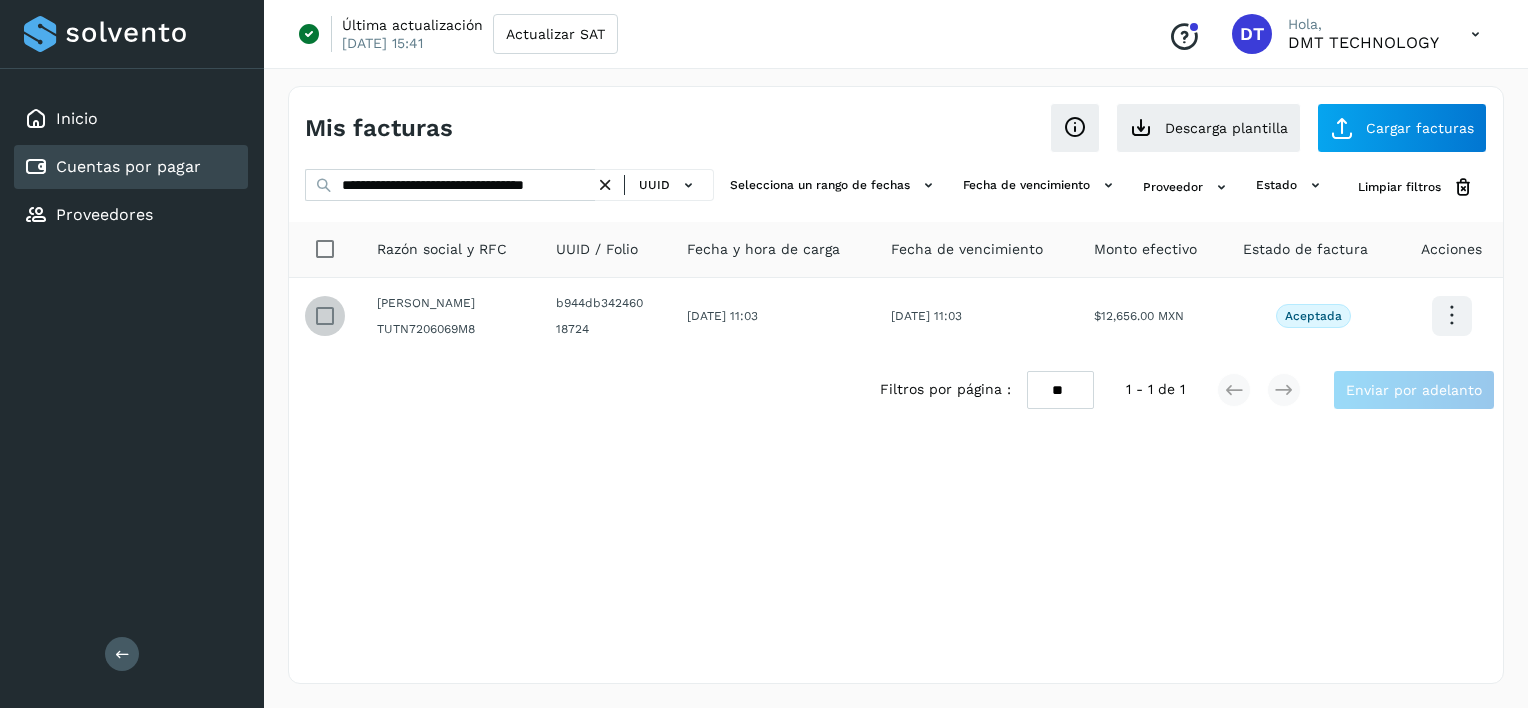 scroll, scrollTop: 0, scrollLeft: 0, axis: both 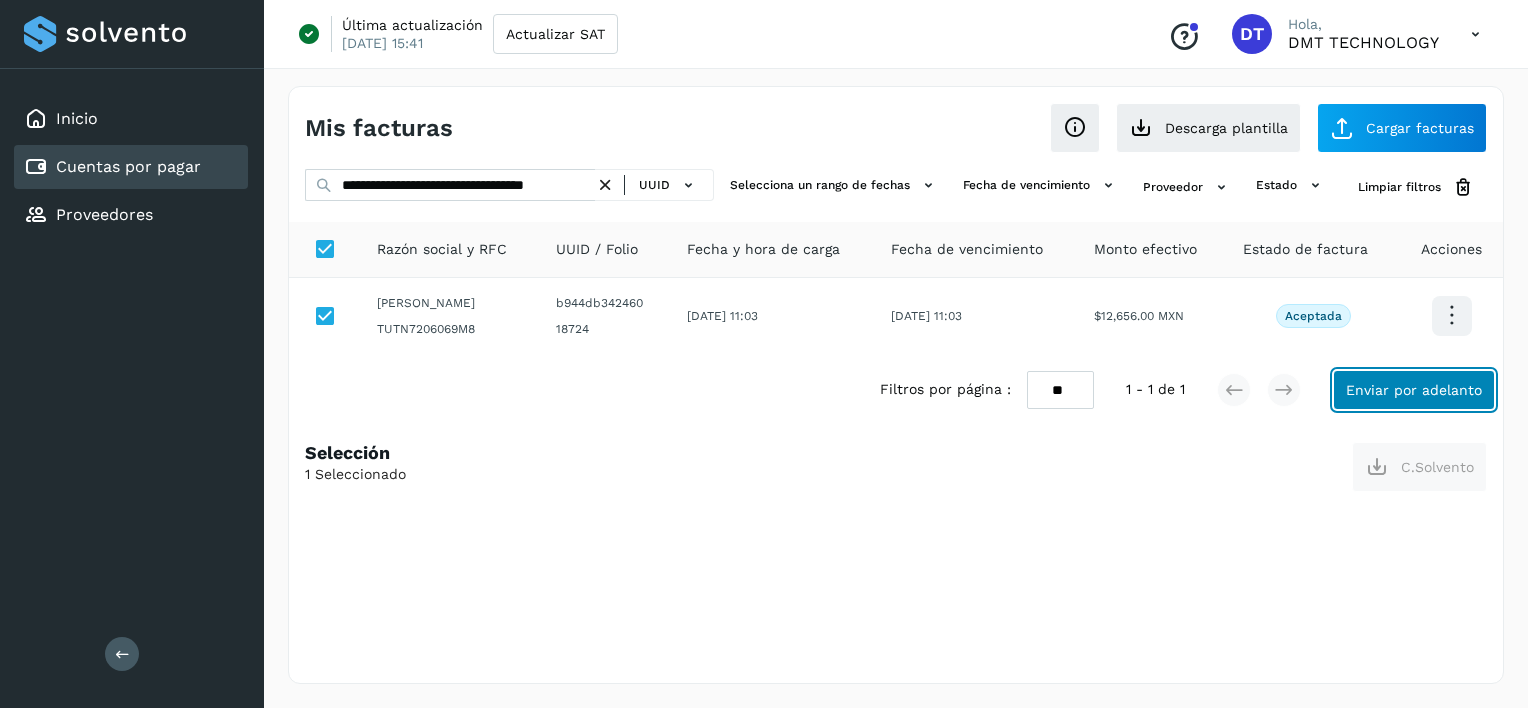click on "Enviar por adelanto" 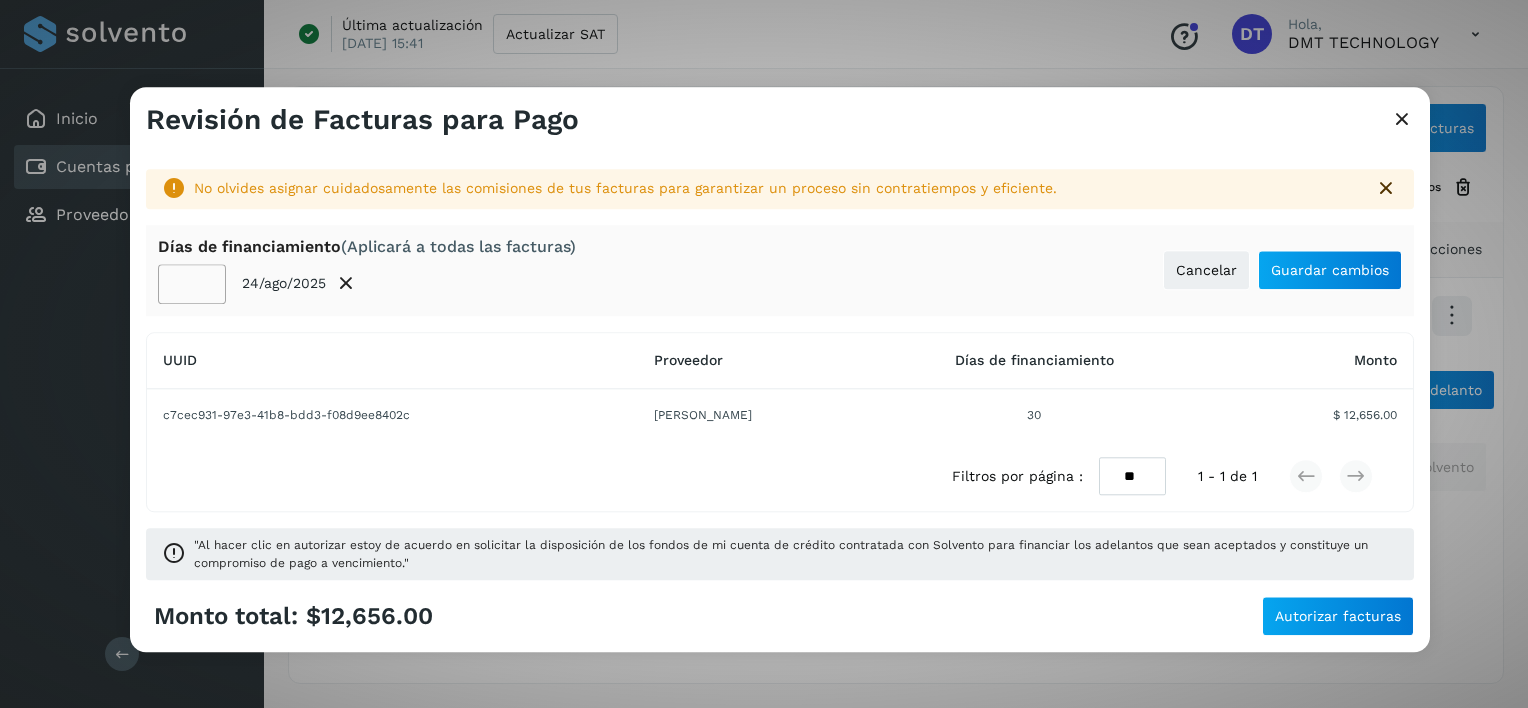 click on "**" 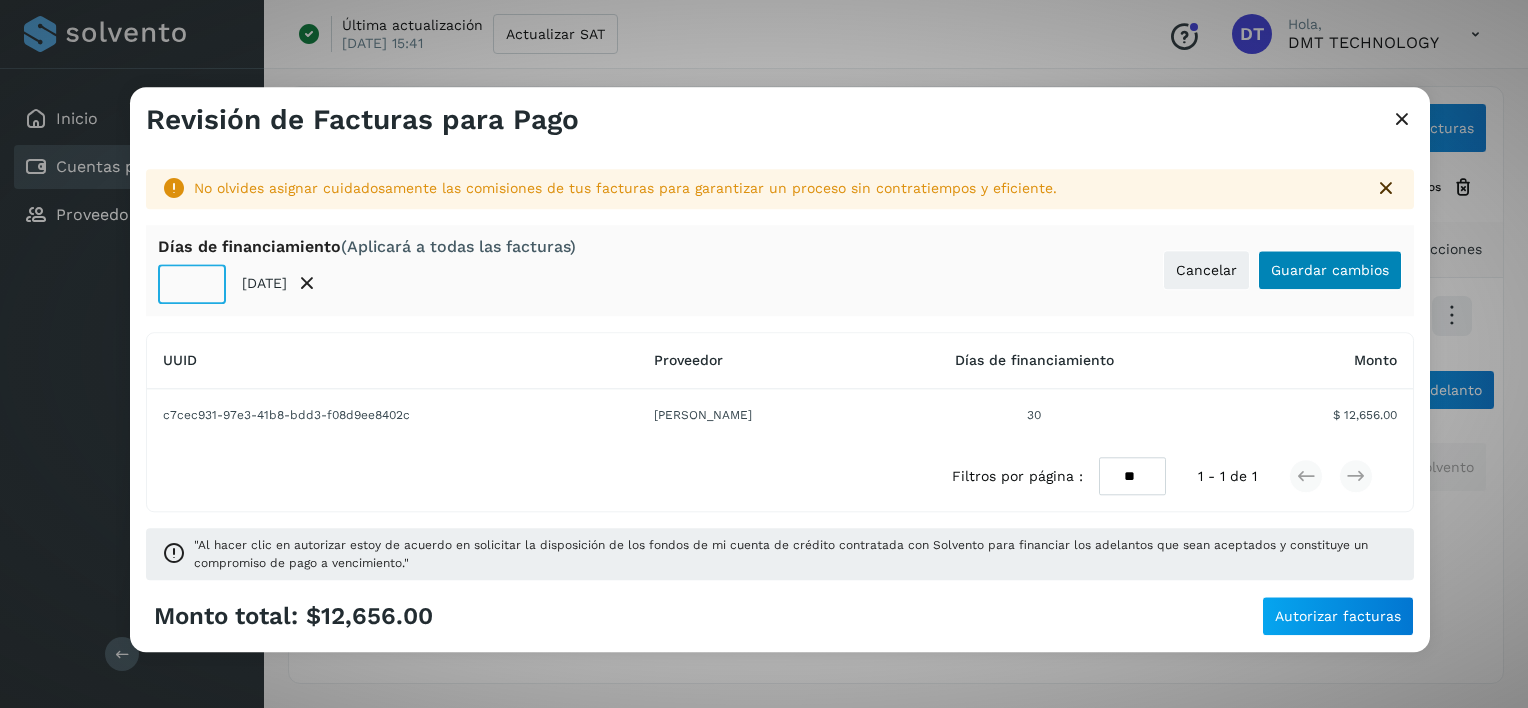type on "**" 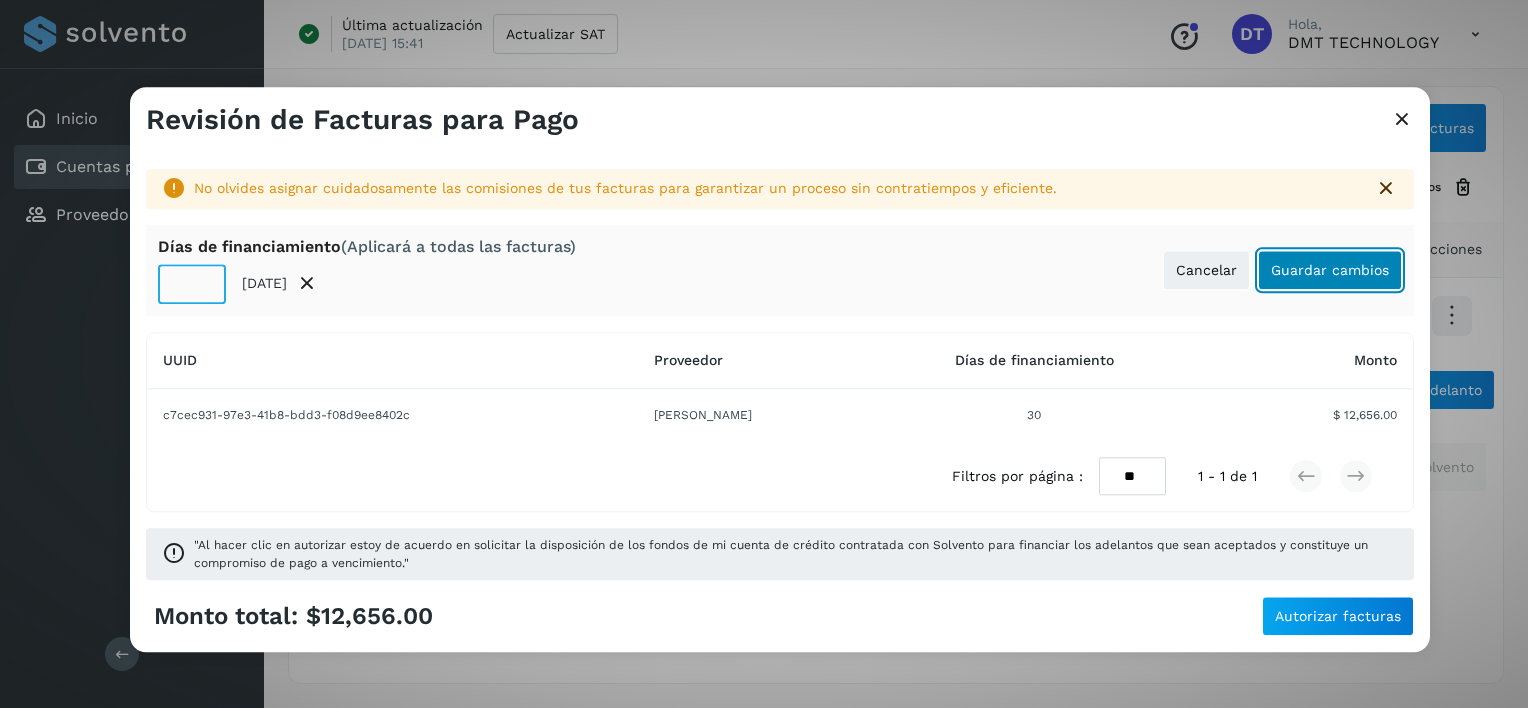 click on "Guardar cambios" 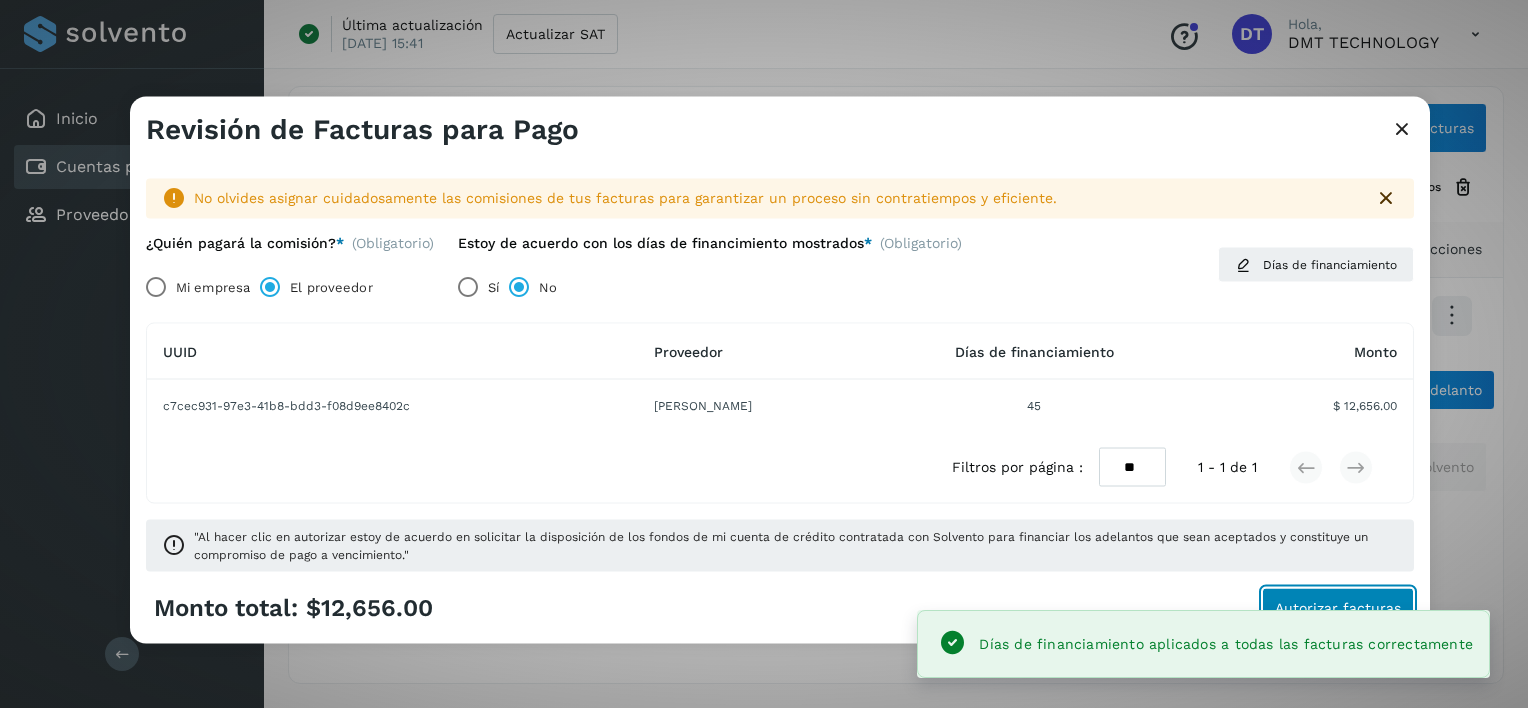 click on "Autorizar facturas" 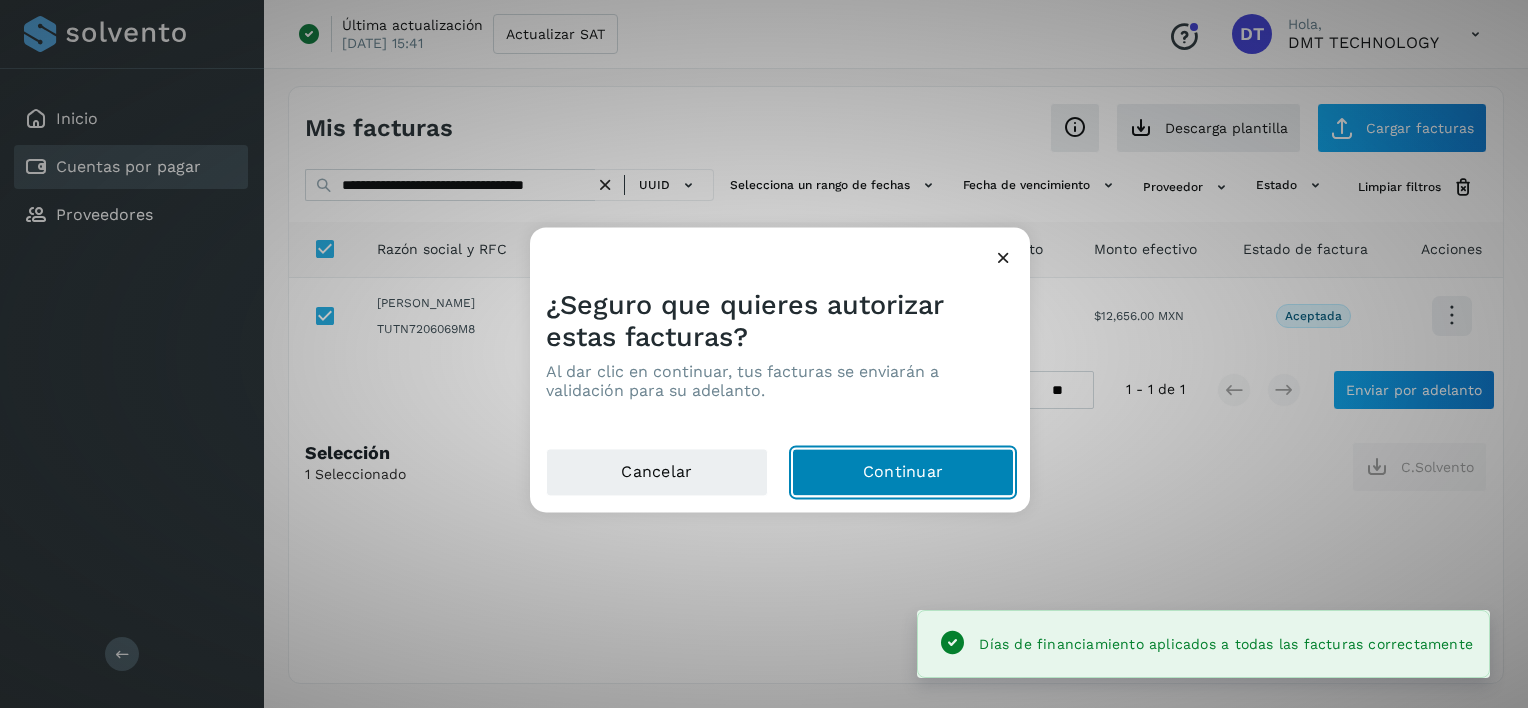 click on "Continuar" 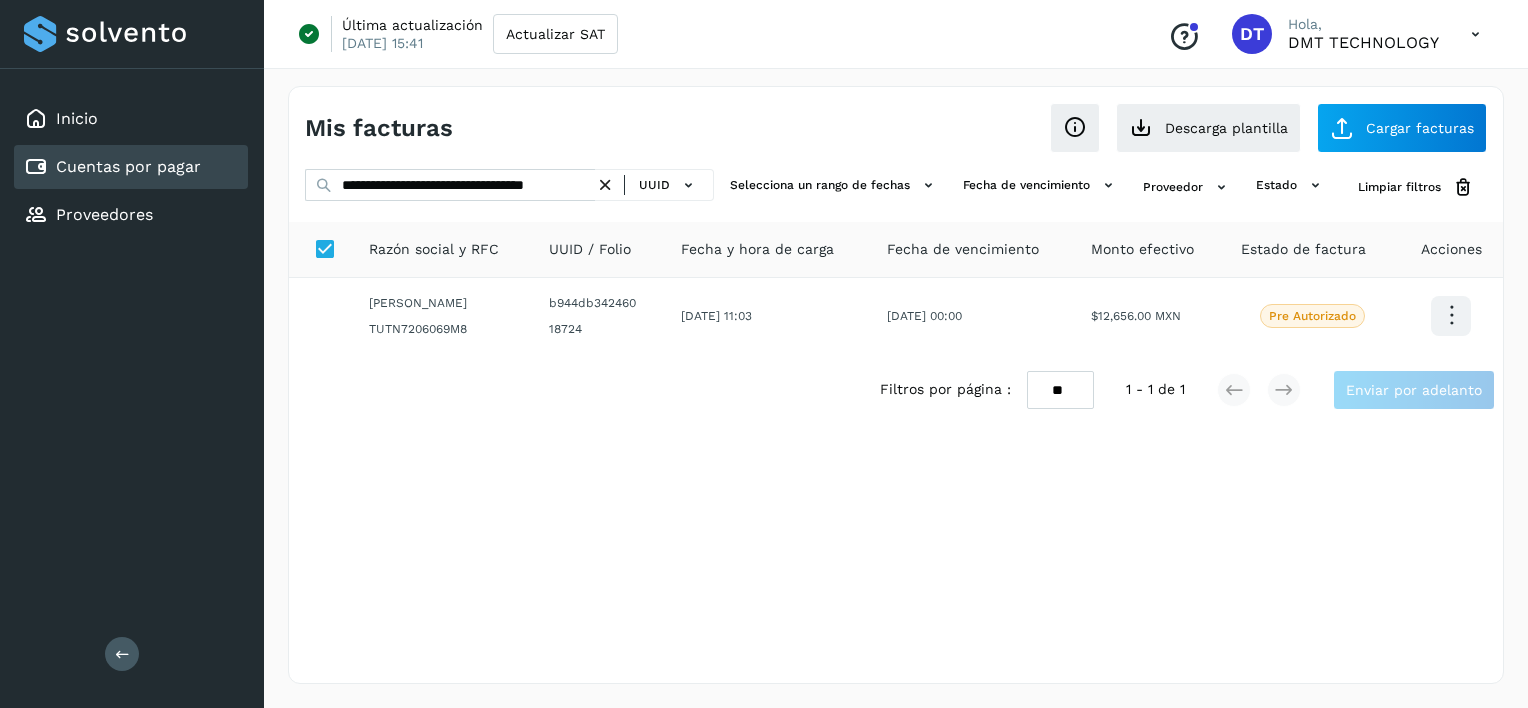 click at bounding box center (605, 185) 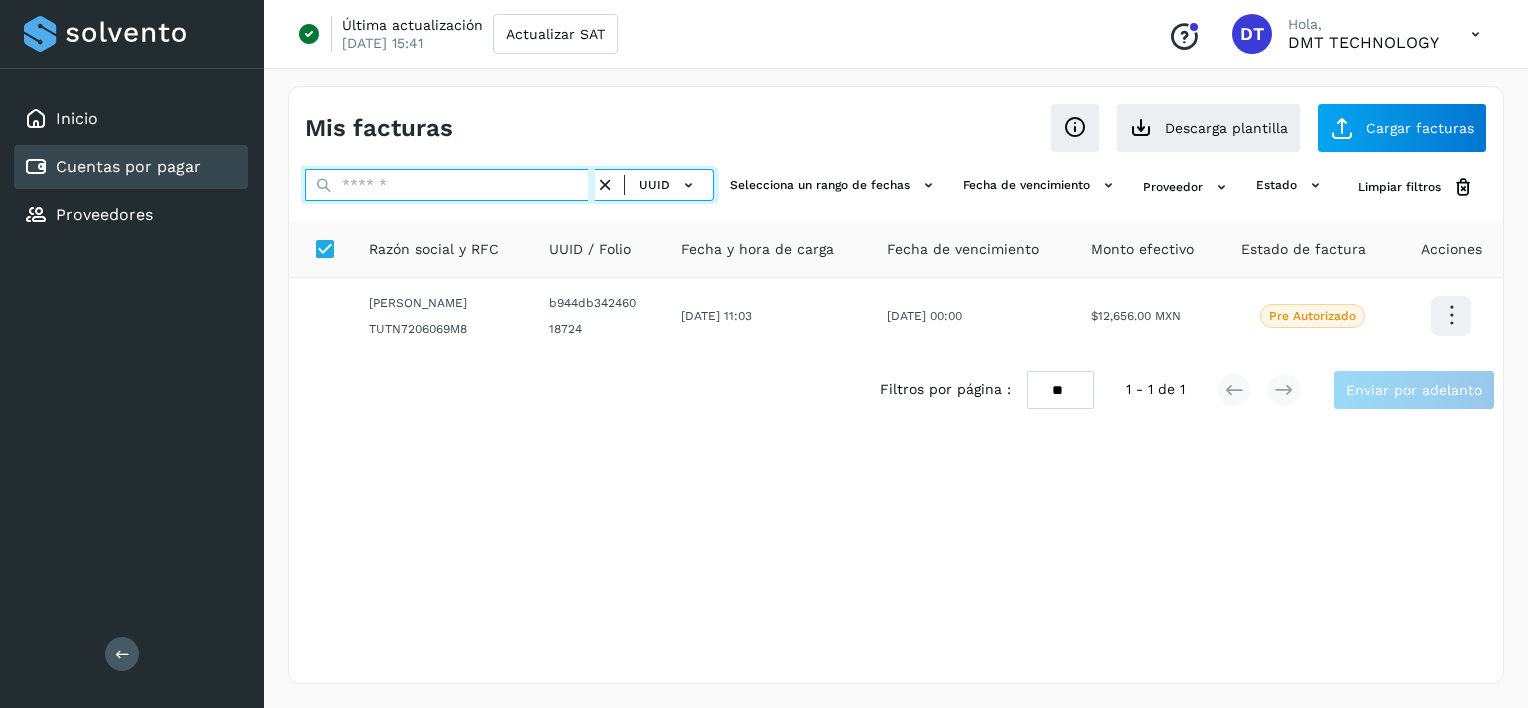 click at bounding box center [450, 185] 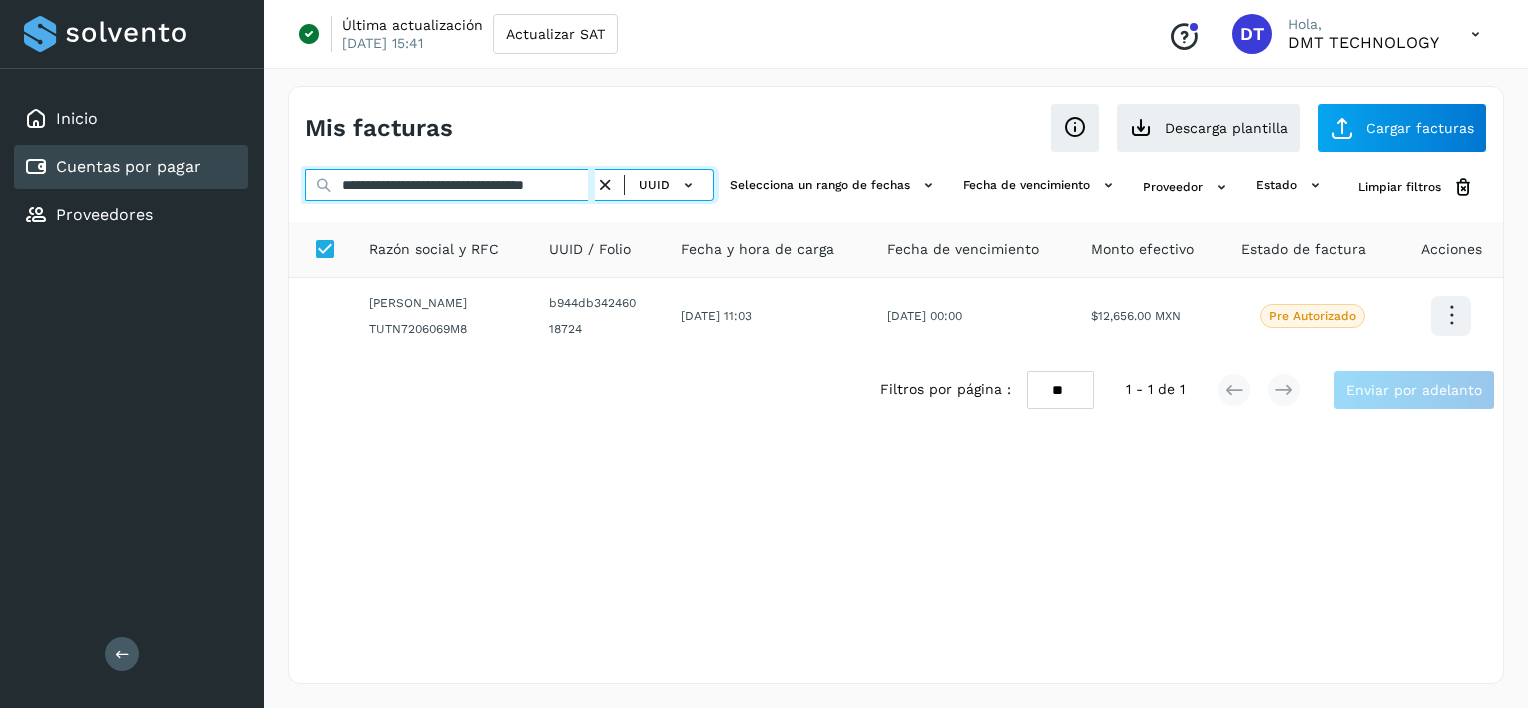 scroll, scrollTop: 0, scrollLeft: 35, axis: horizontal 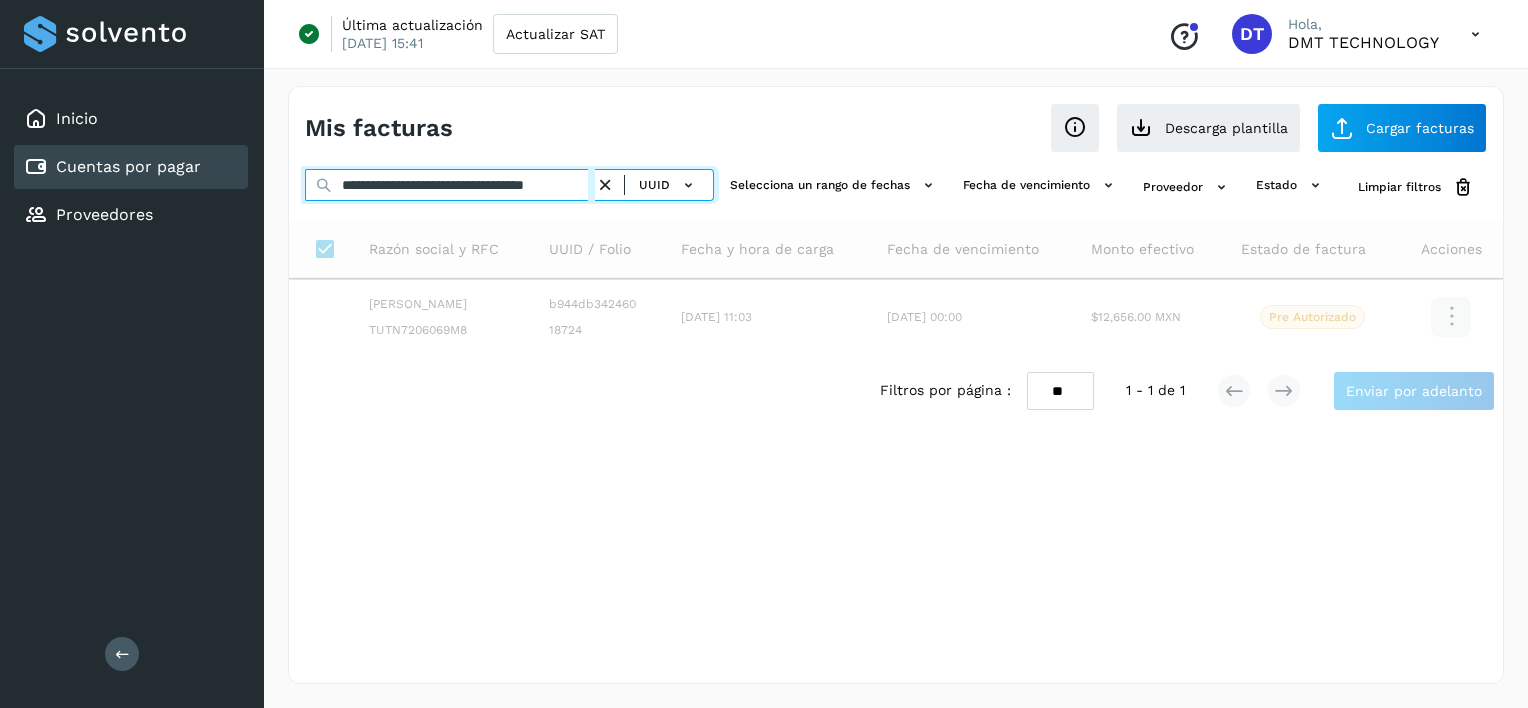 type on "**********" 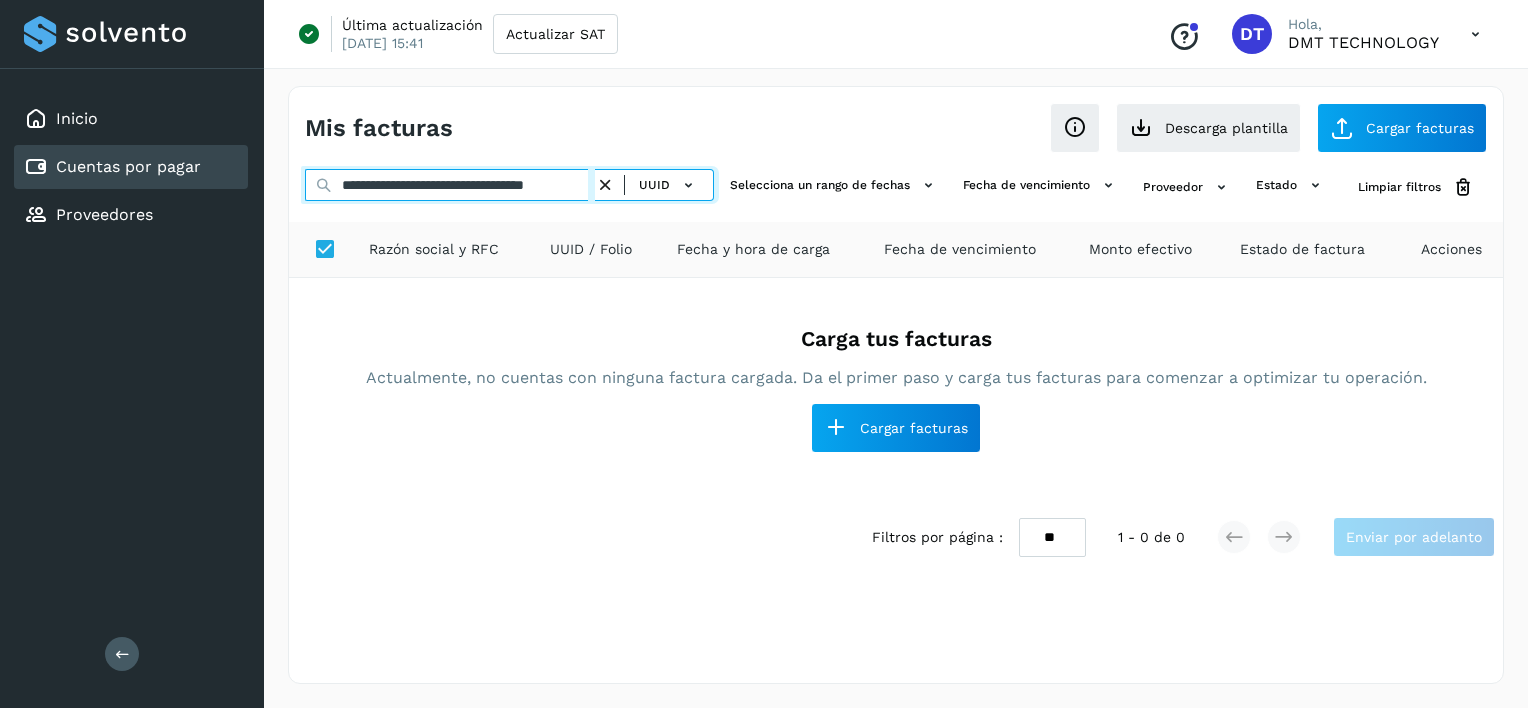 scroll, scrollTop: 0, scrollLeft: 0, axis: both 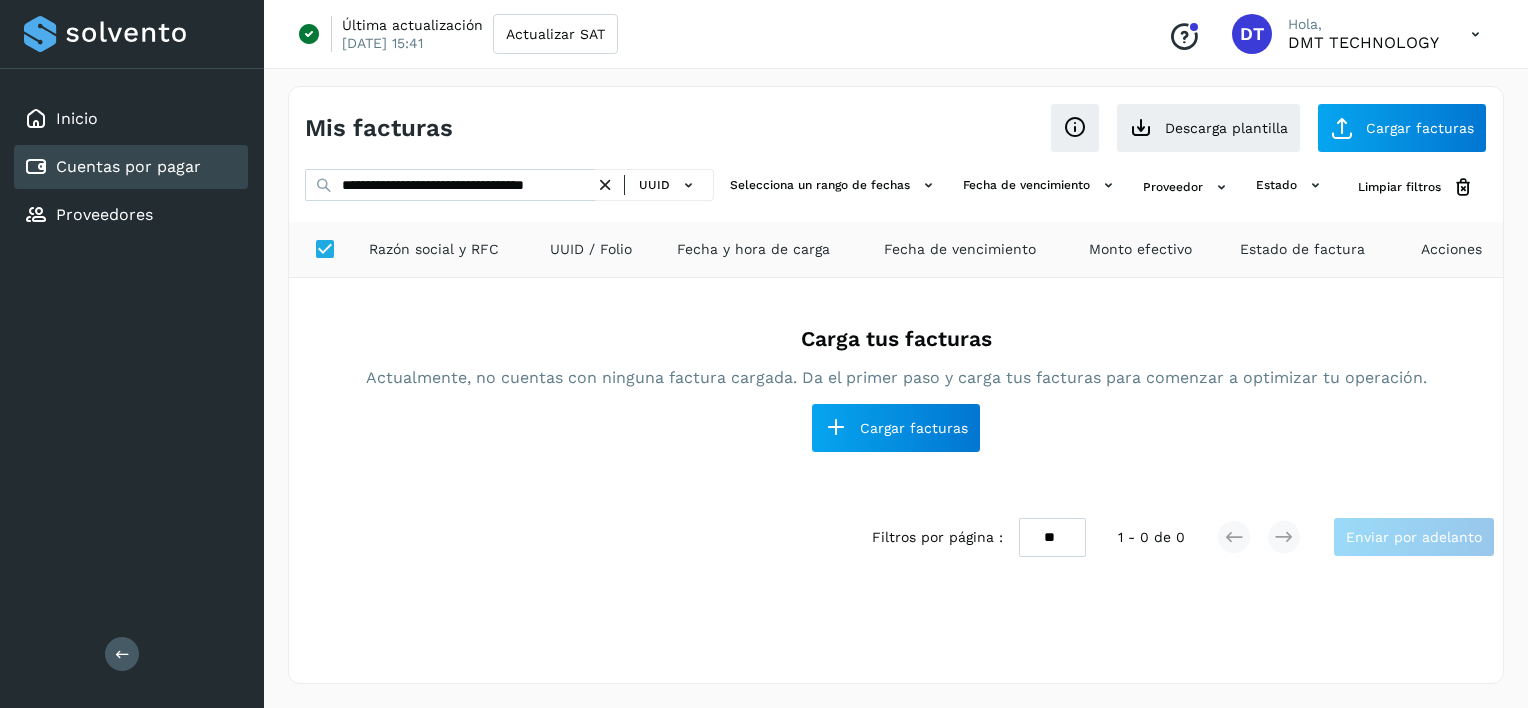click at bounding box center [605, 185] 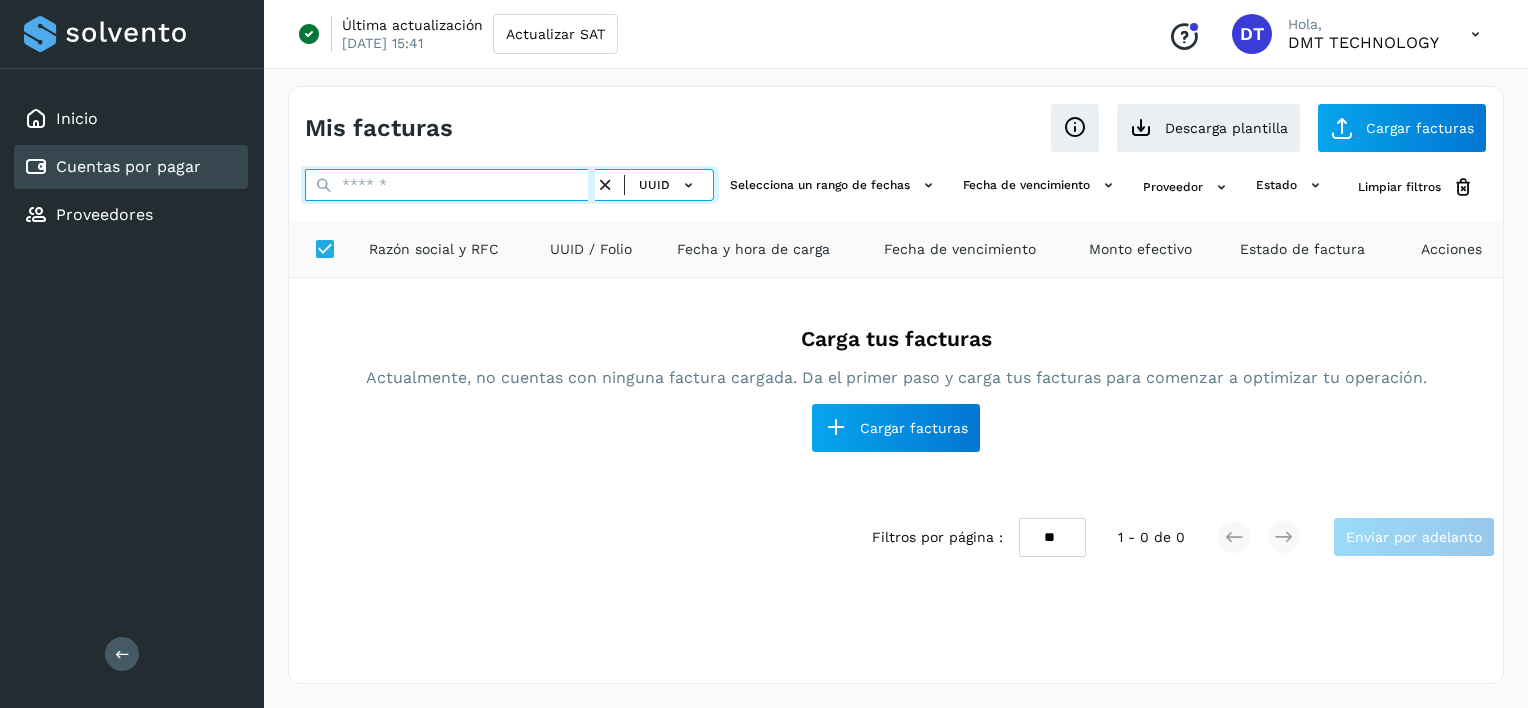 click at bounding box center (450, 185) 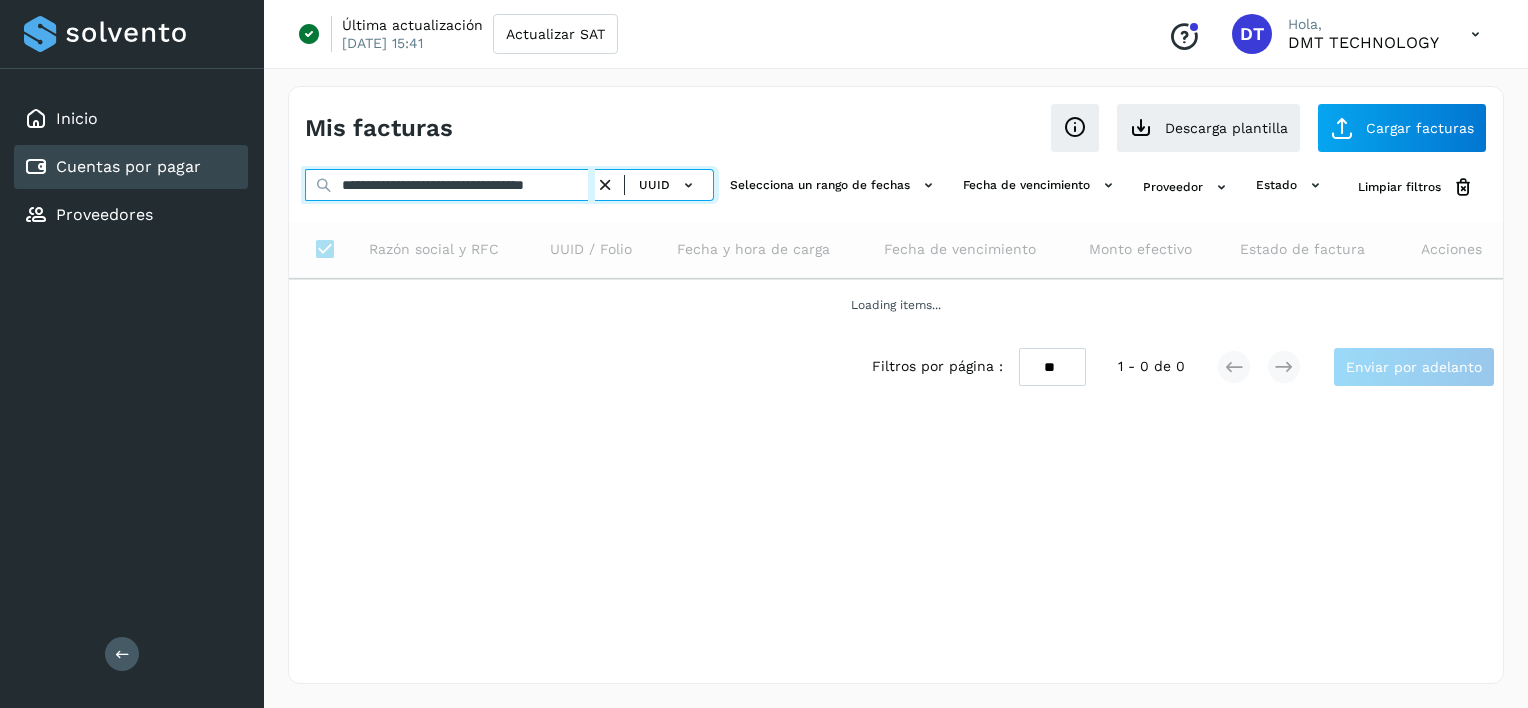 scroll, scrollTop: 0, scrollLeft: 28, axis: horizontal 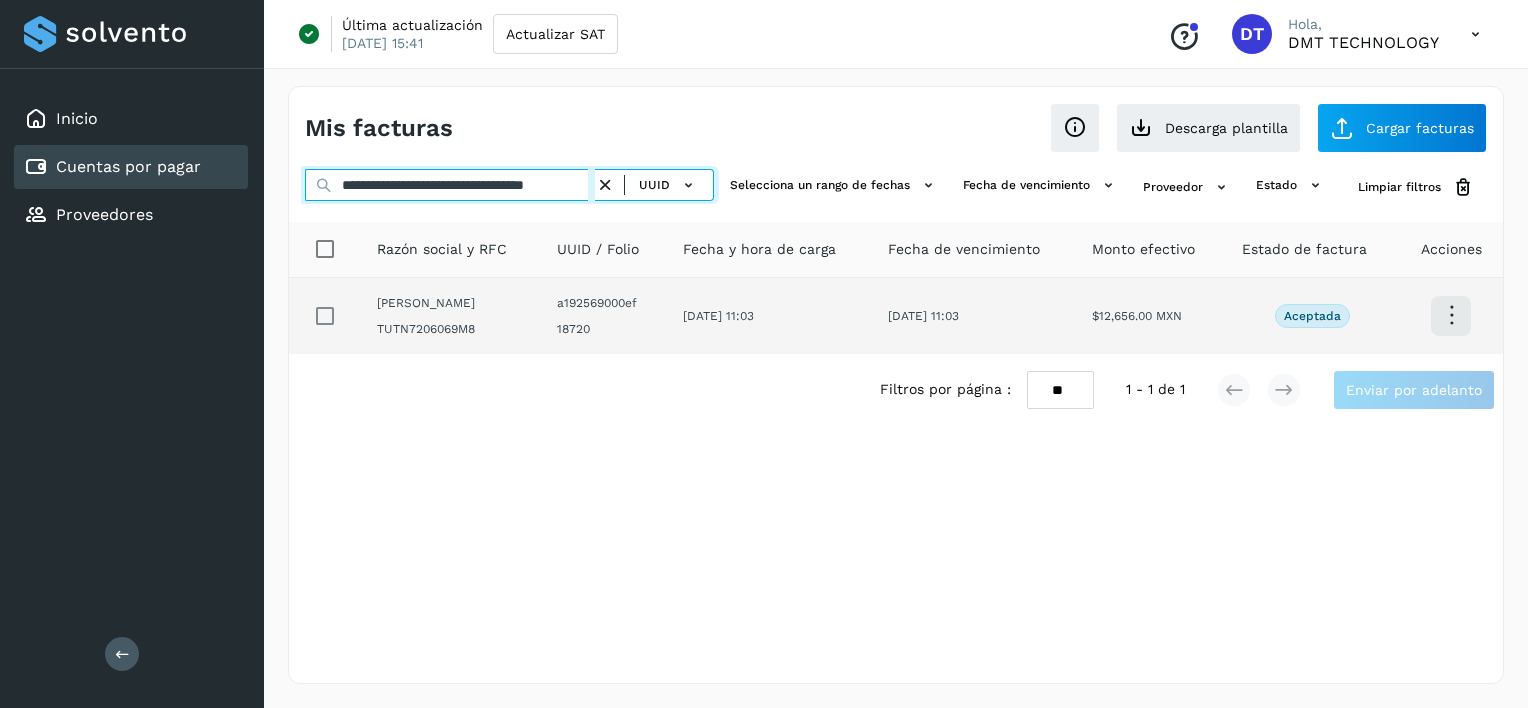 type on "**********" 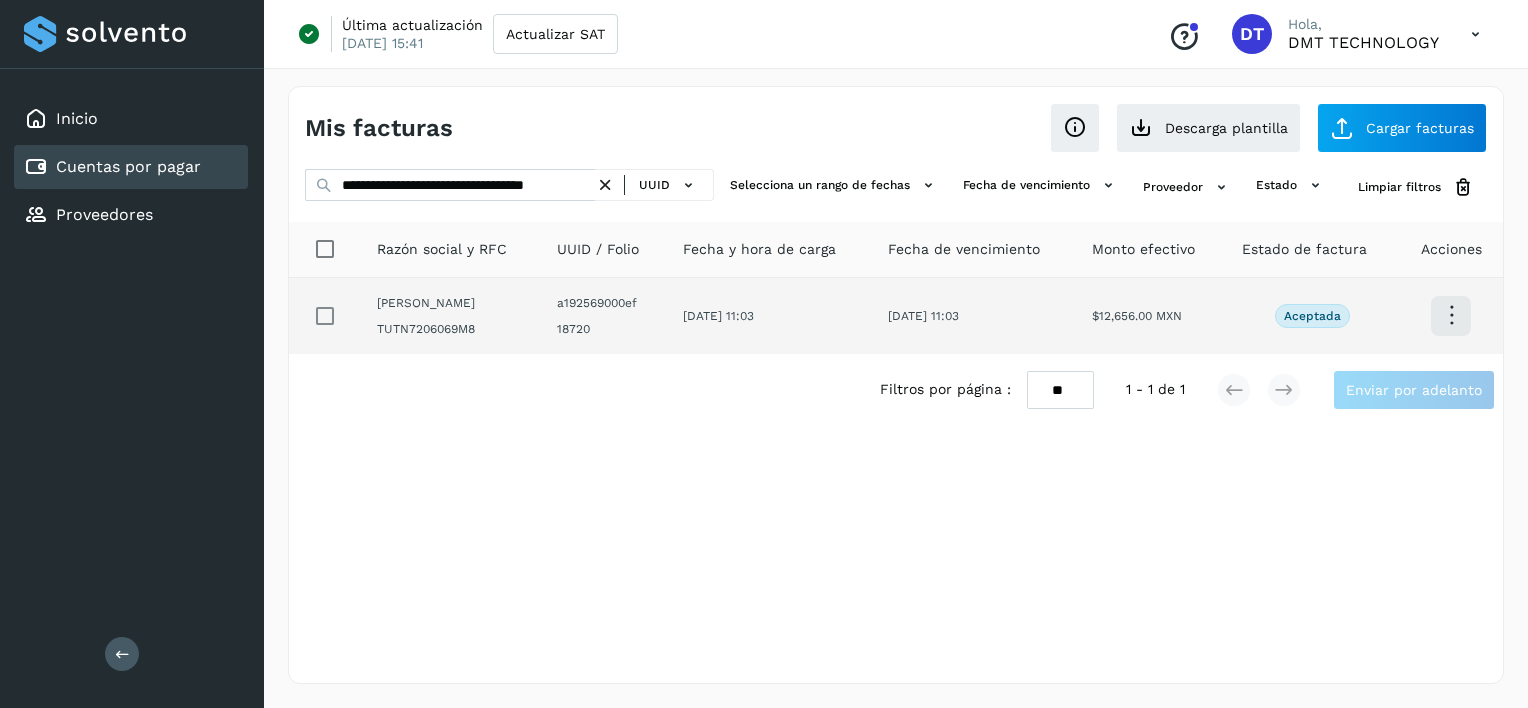 scroll, scrollTop: 0, scrollLeft: 0, axis: both 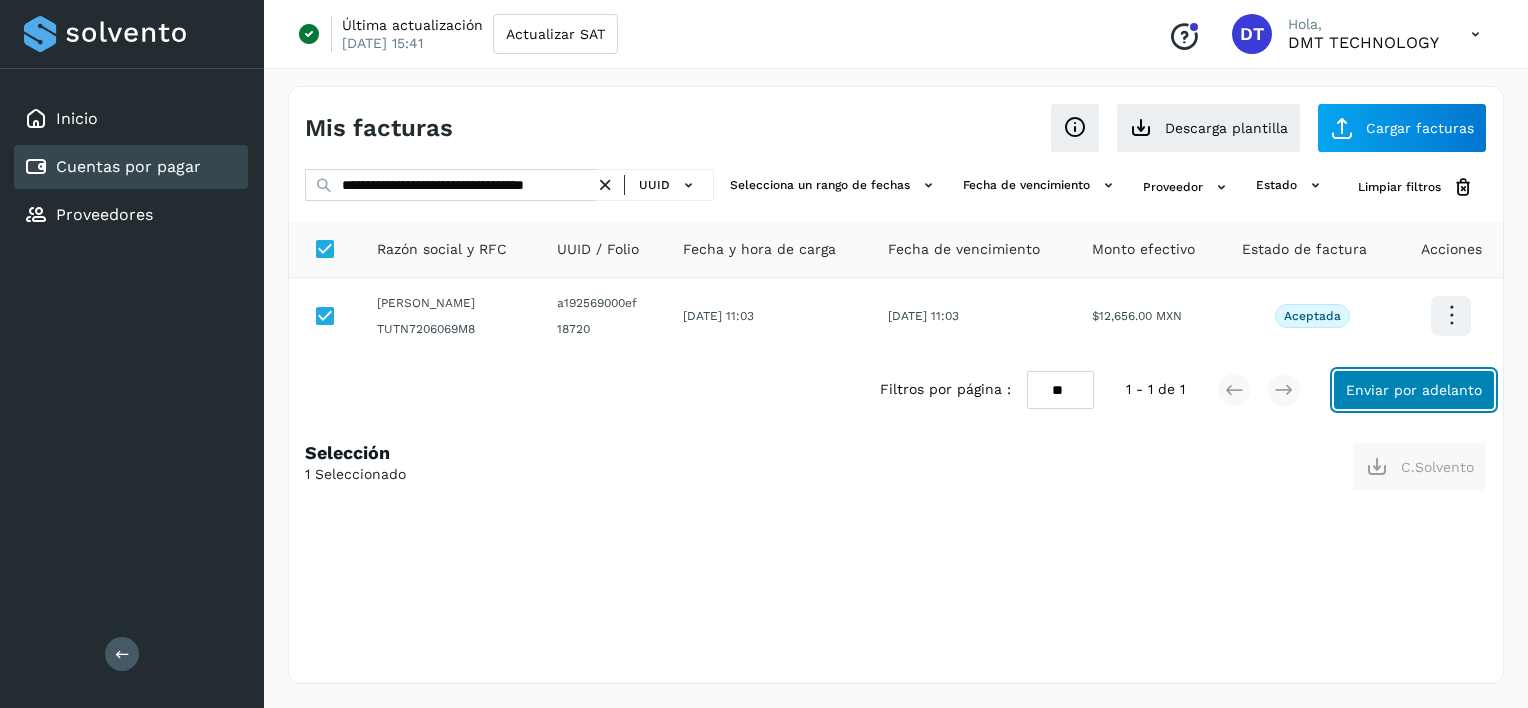 click on "Enviar por adelanto" 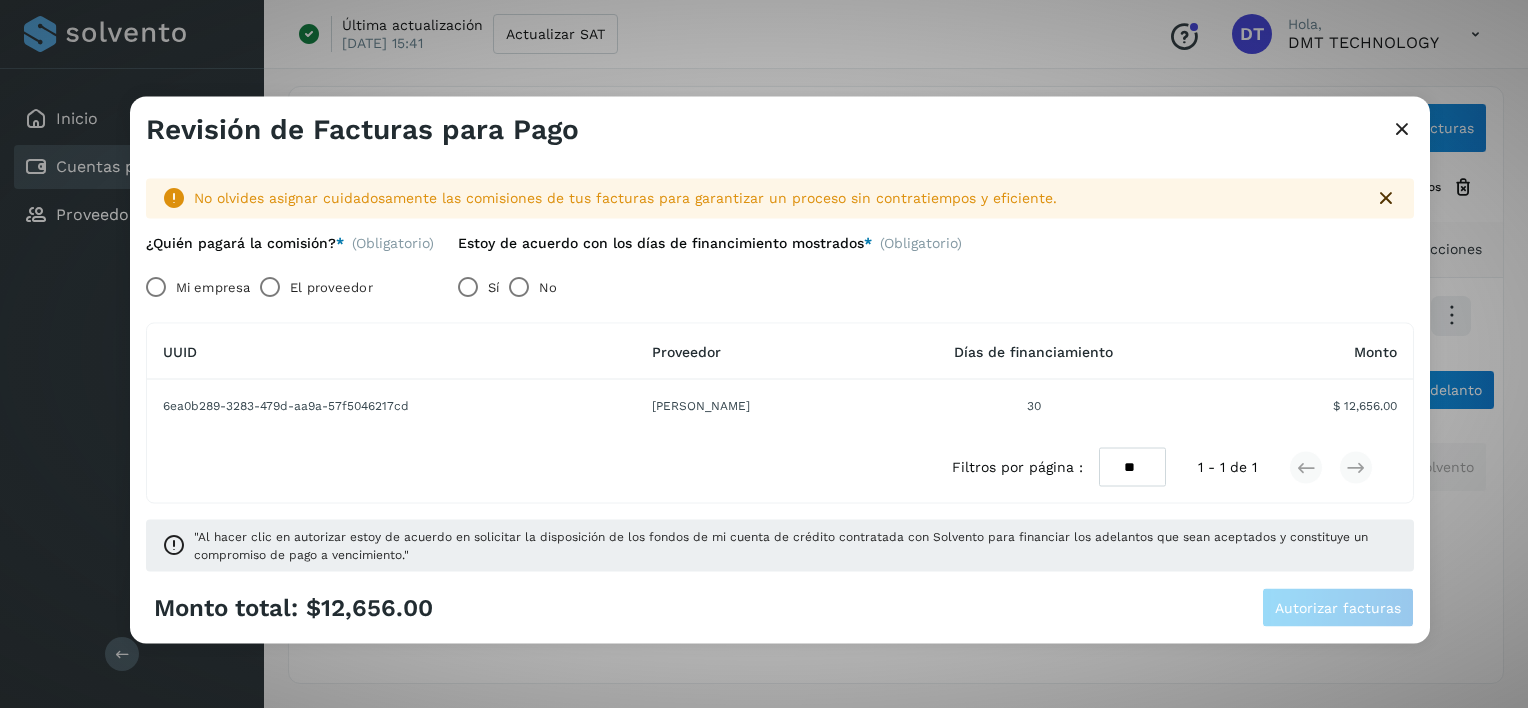 drag, startPoint x: 341, startPoint y: 284, endPoint x: 357, endPoint y: 284, distance: 16 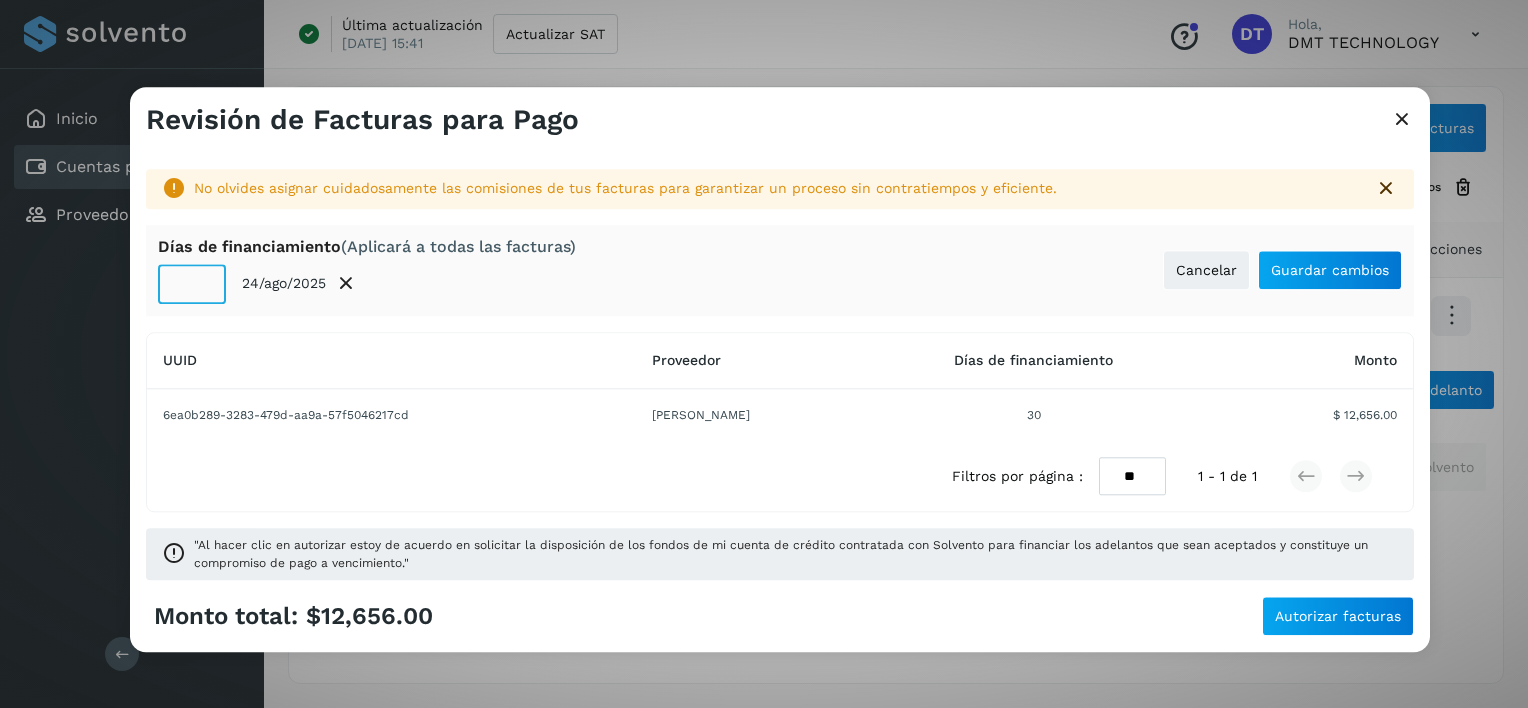 click on "**" 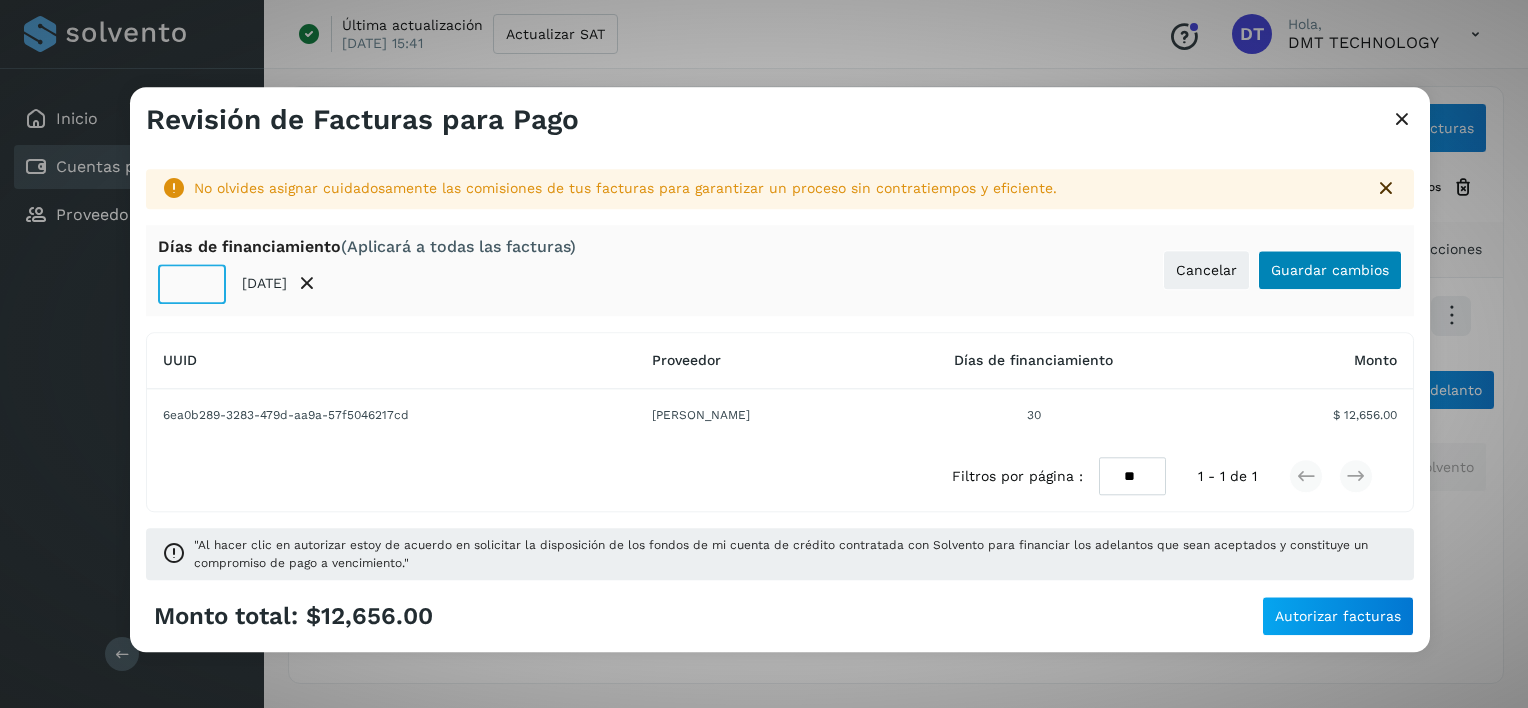 type on "**" 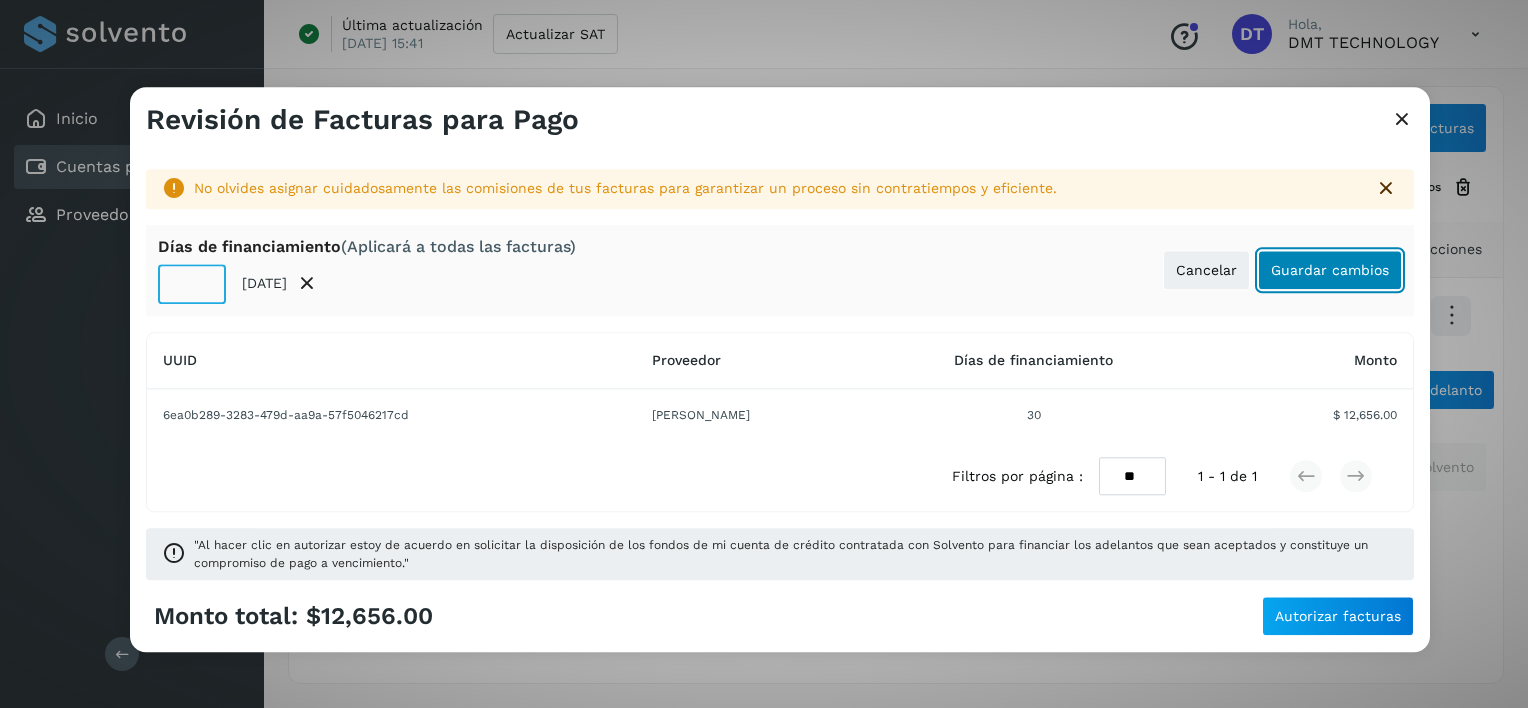 click on "Guardar cambios" at bounding box center [1330, 270] 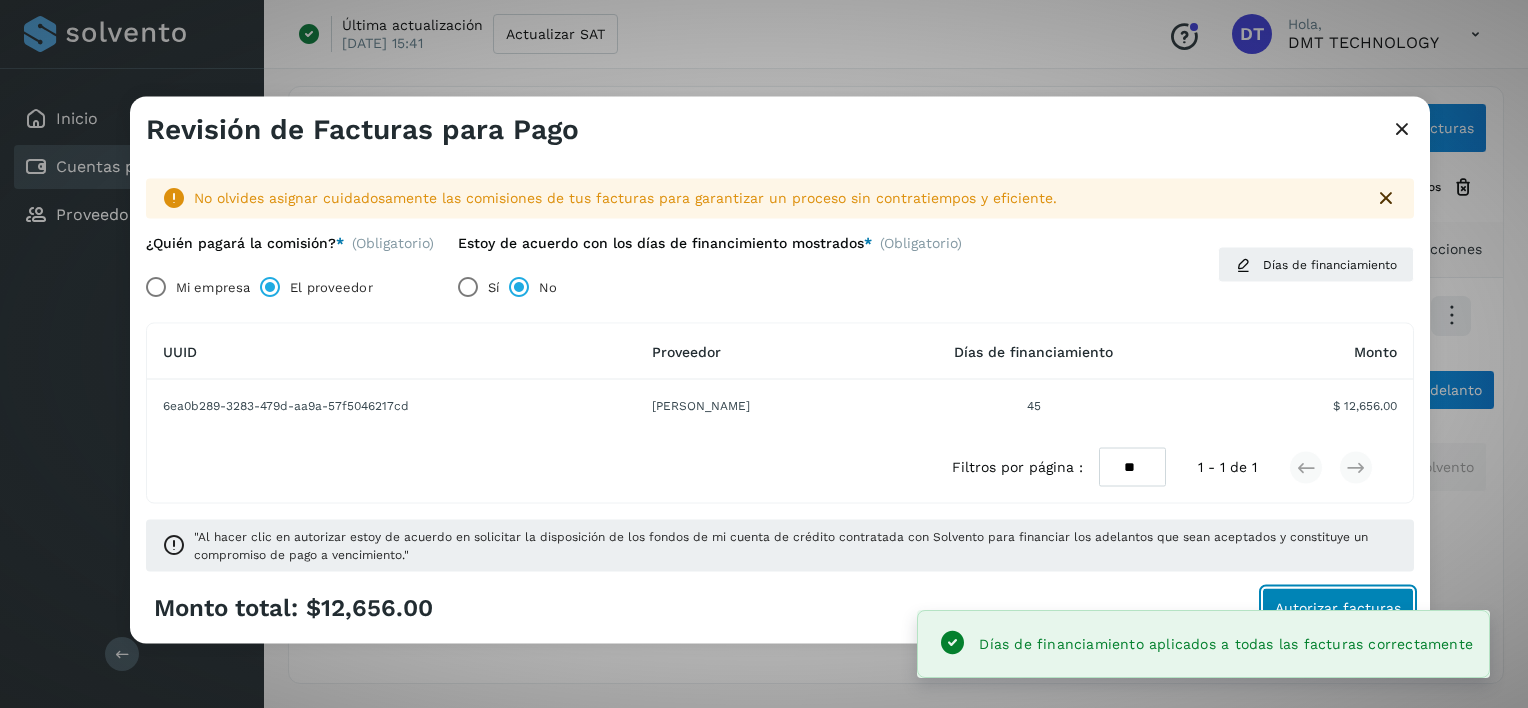 click on "Autorizar facturas" at bounding box center [1338, 607] 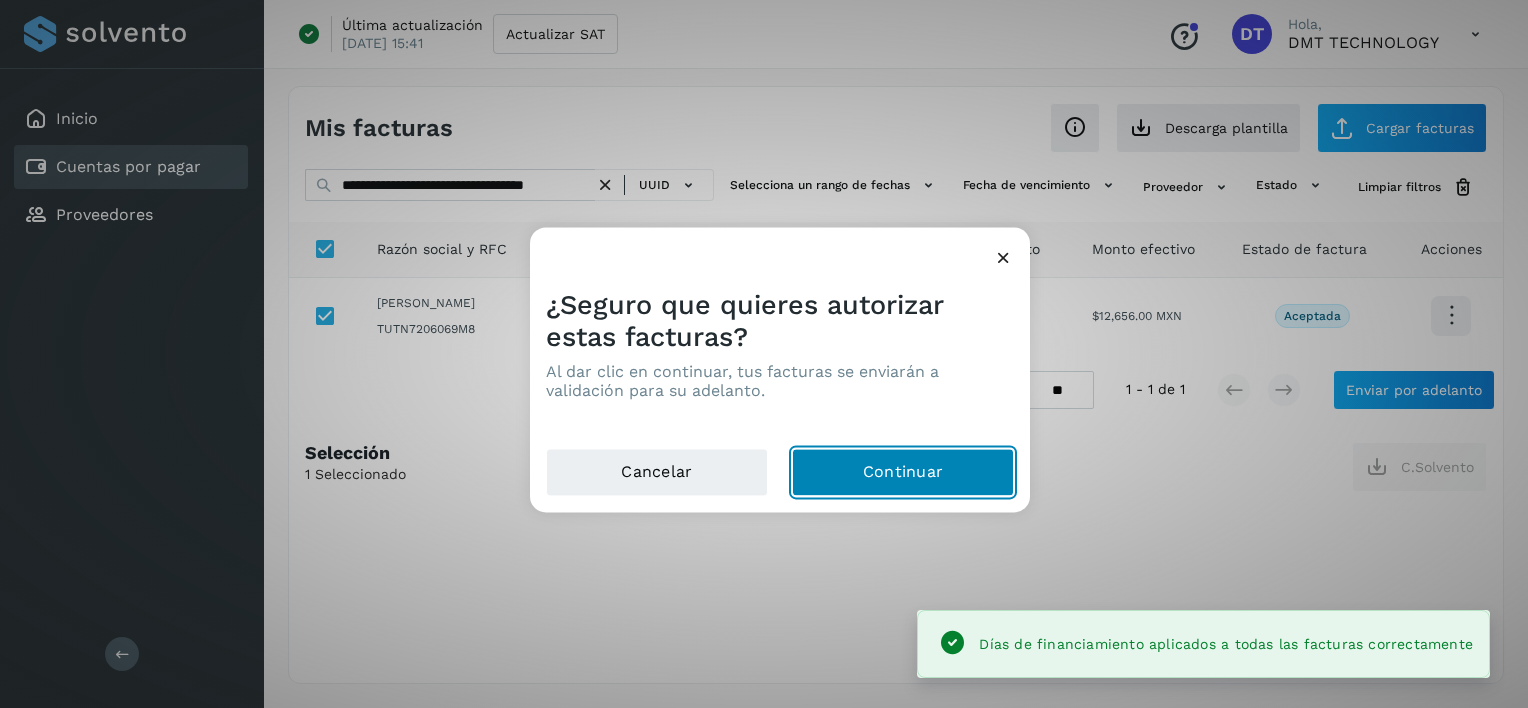 click on "Continuar" 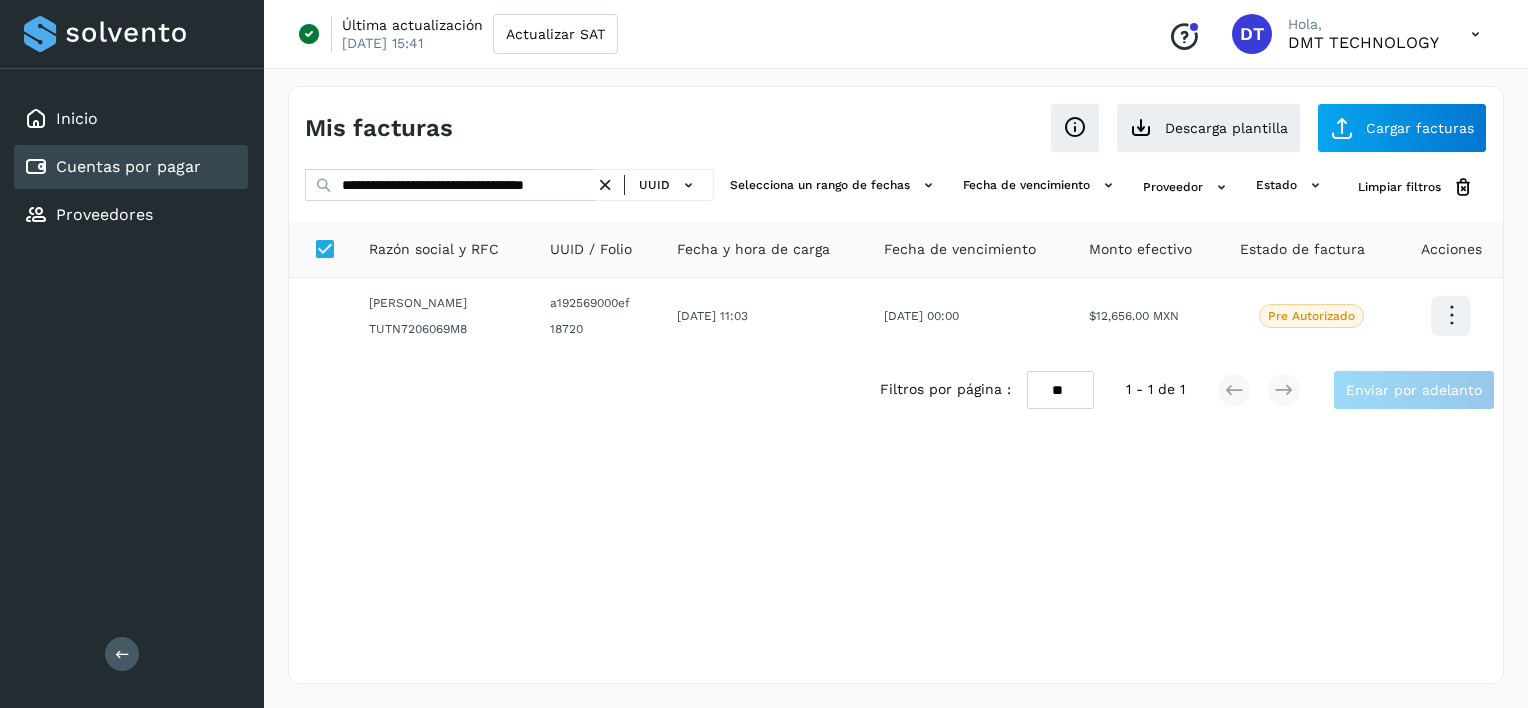 click at bounding box center [605, 185] 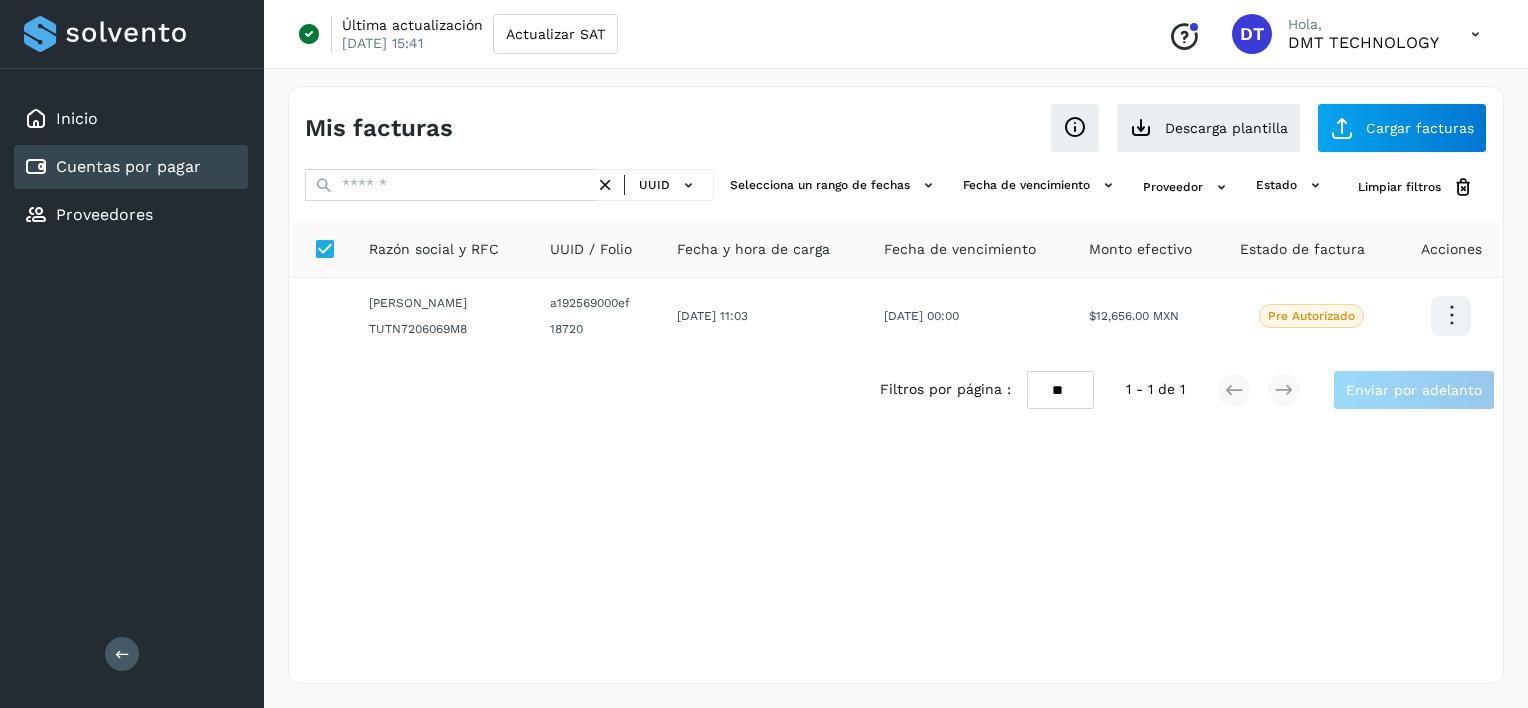 click at bounding box center [605, 185] 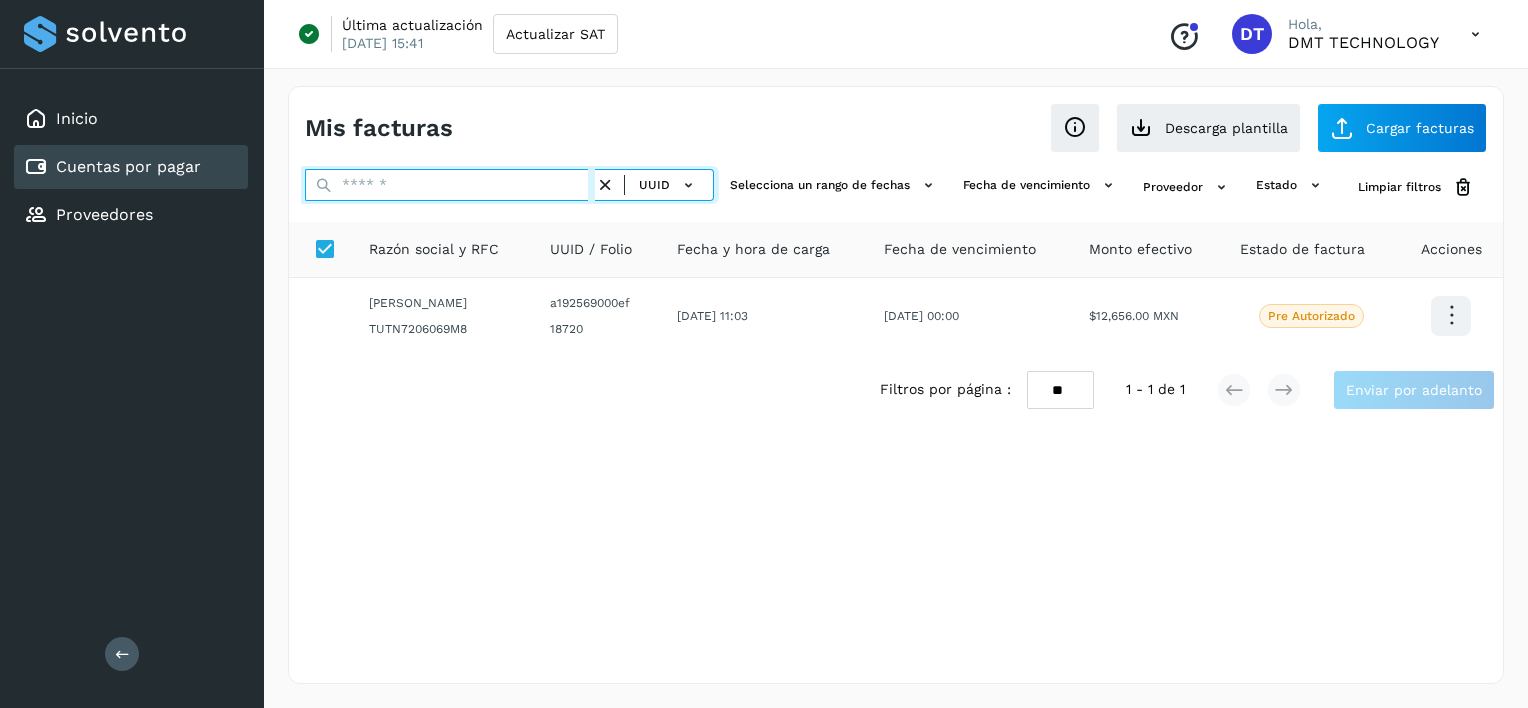 drag, startPoint x: 522, startPoint y: 187, endPoint x: 508, endPoint y: 187, distance: 14 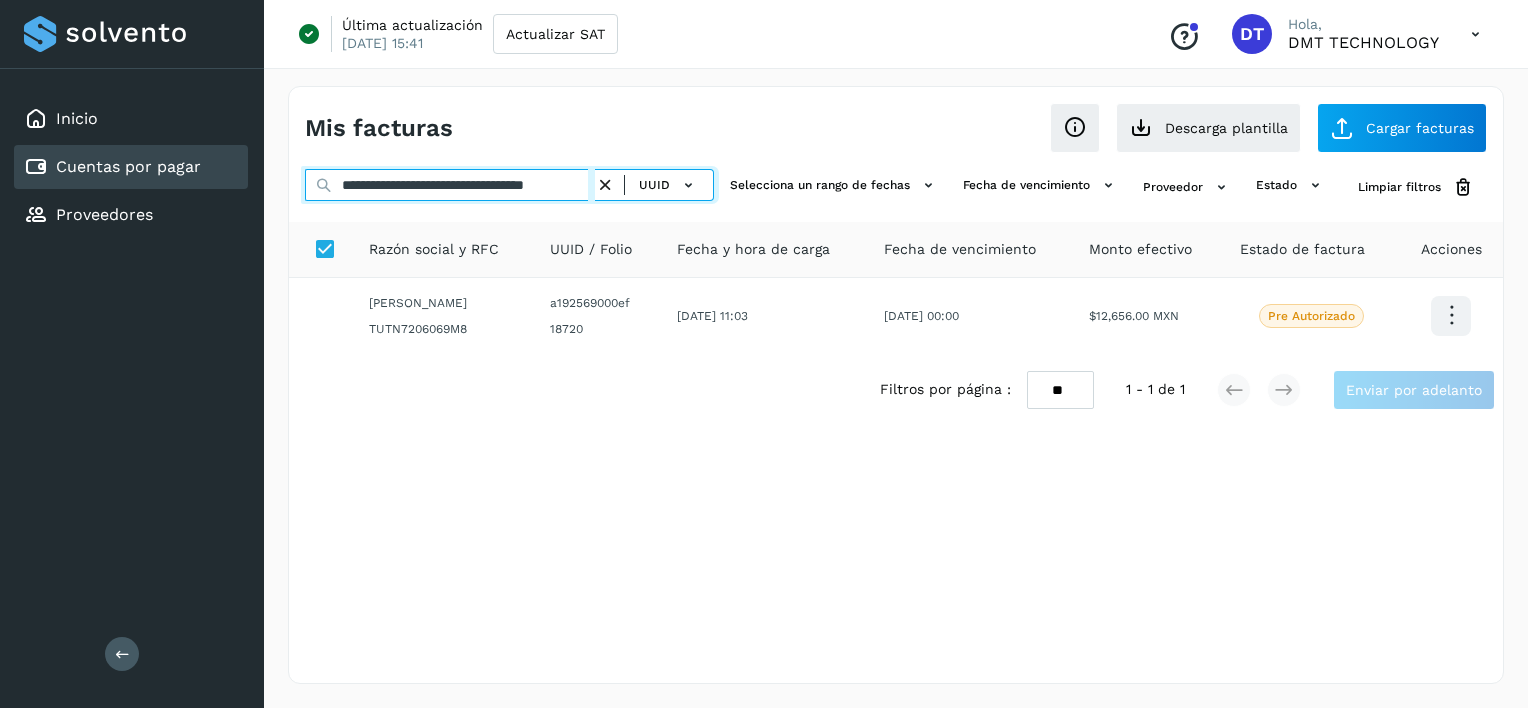 scroll, scrollTop: 0, scrollLeft: 41, axis: horizontal 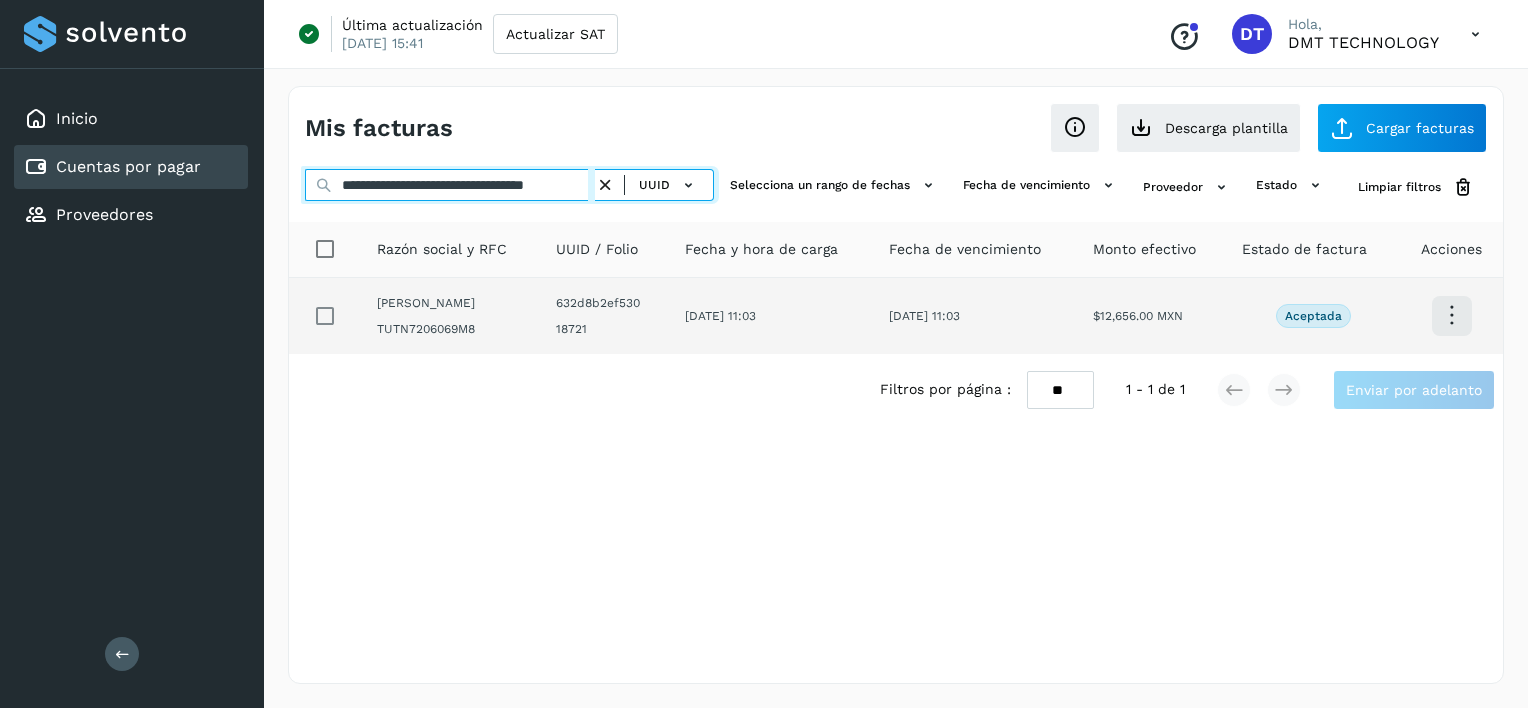 type on "**********" 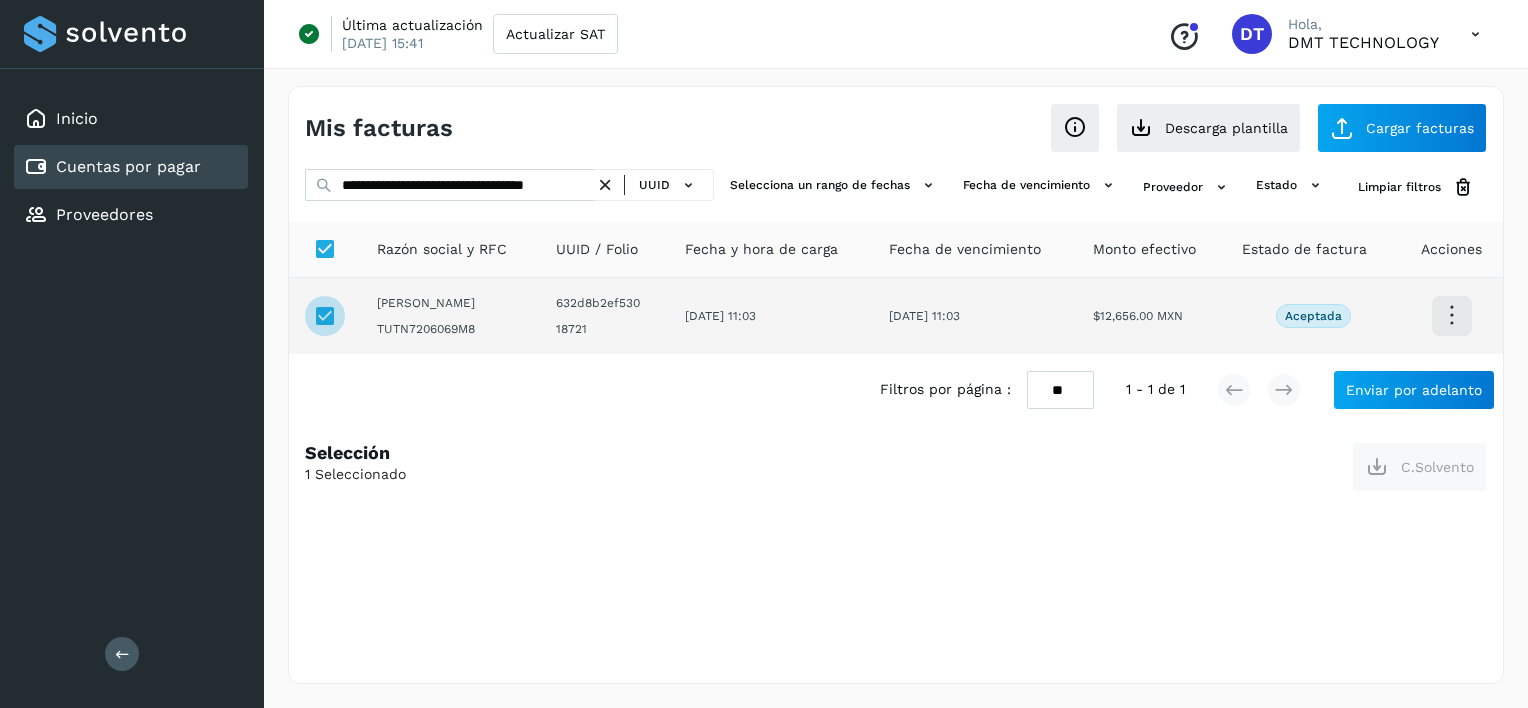scroll, scrollTop: 0, scrollLeft: 0, axis: both 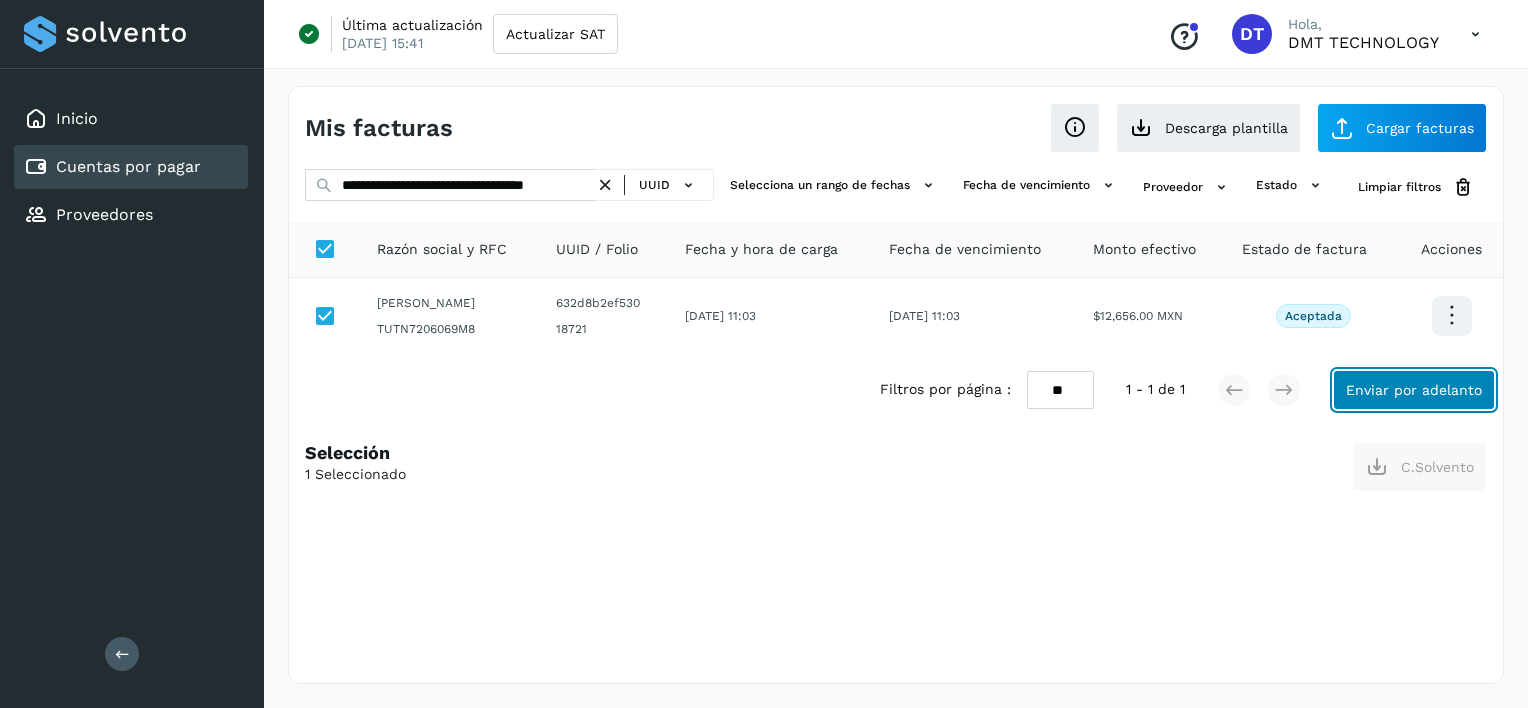 click on "Enviar por adelanto" 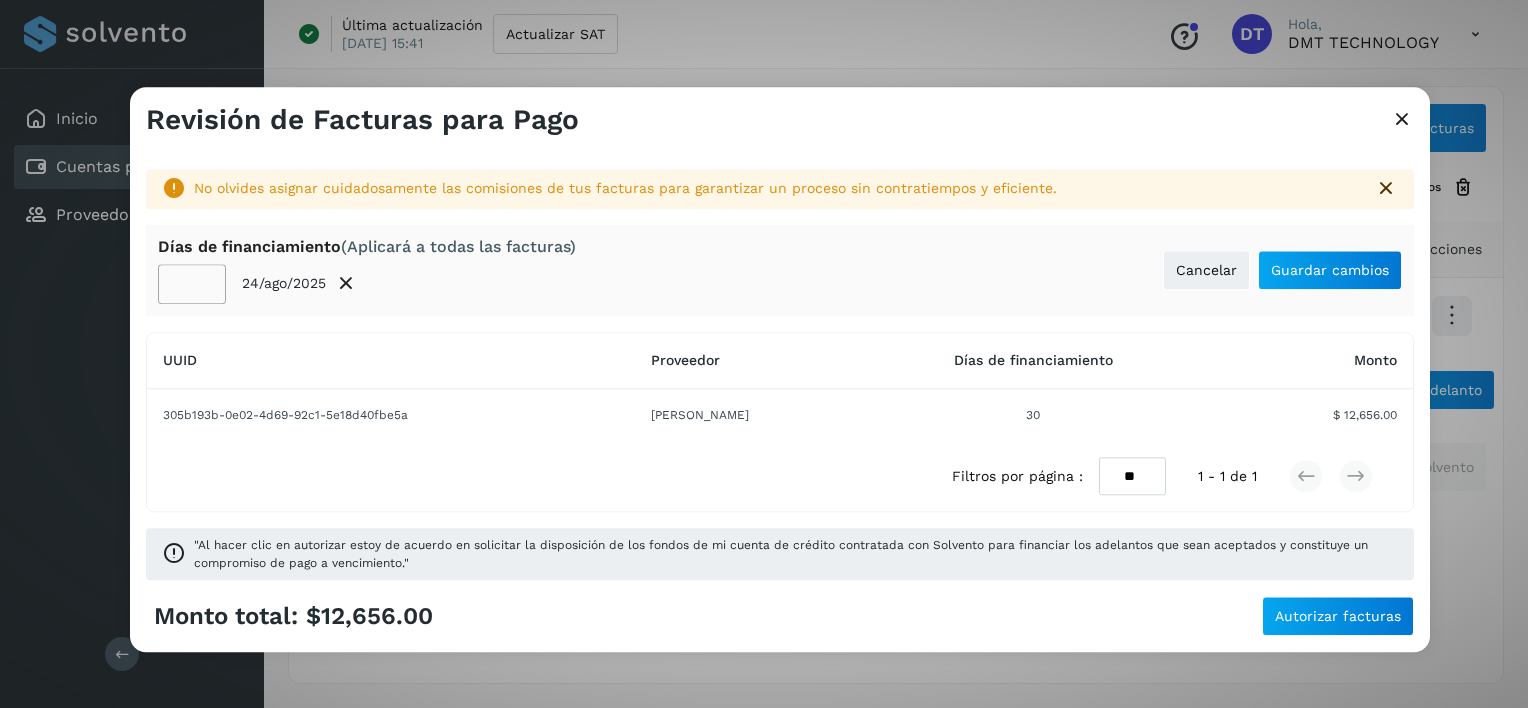 click on "**" 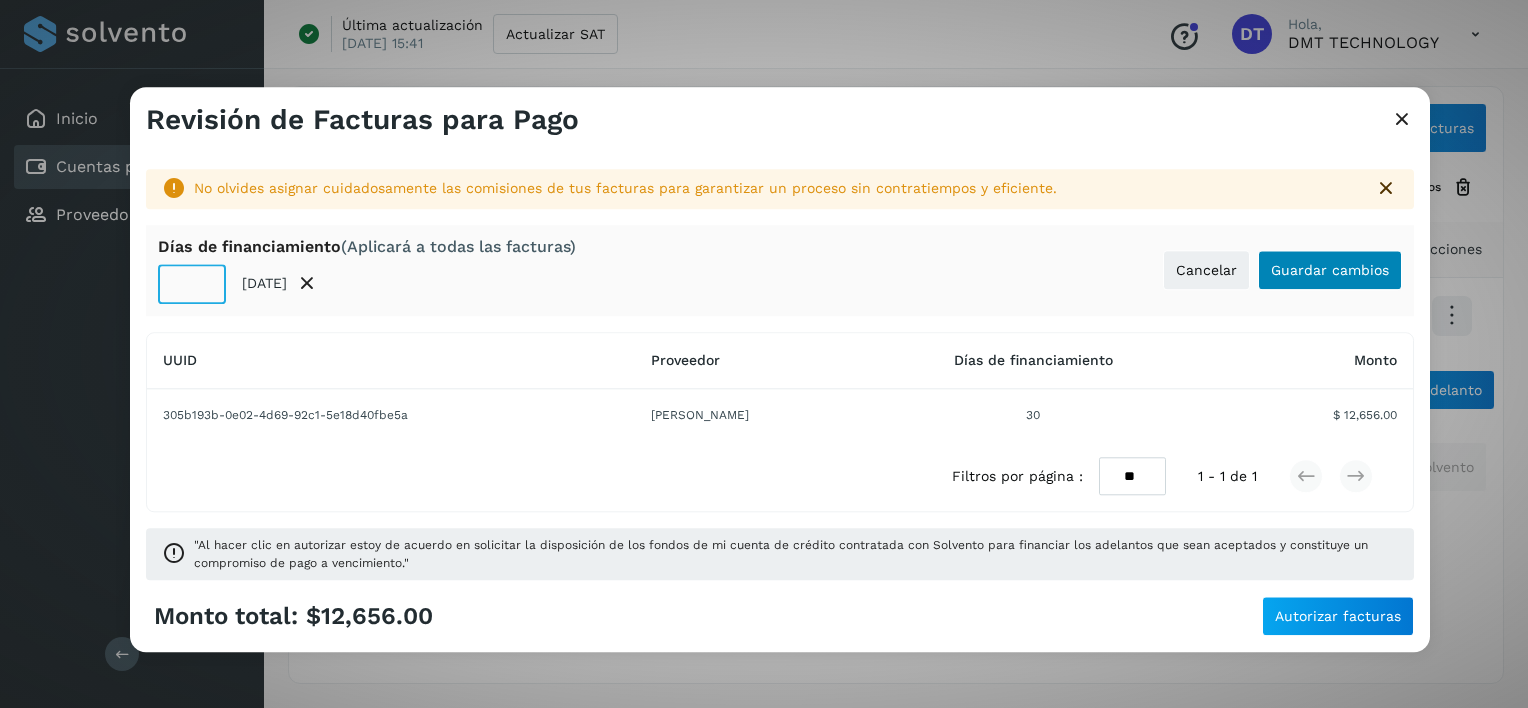 type on "**" 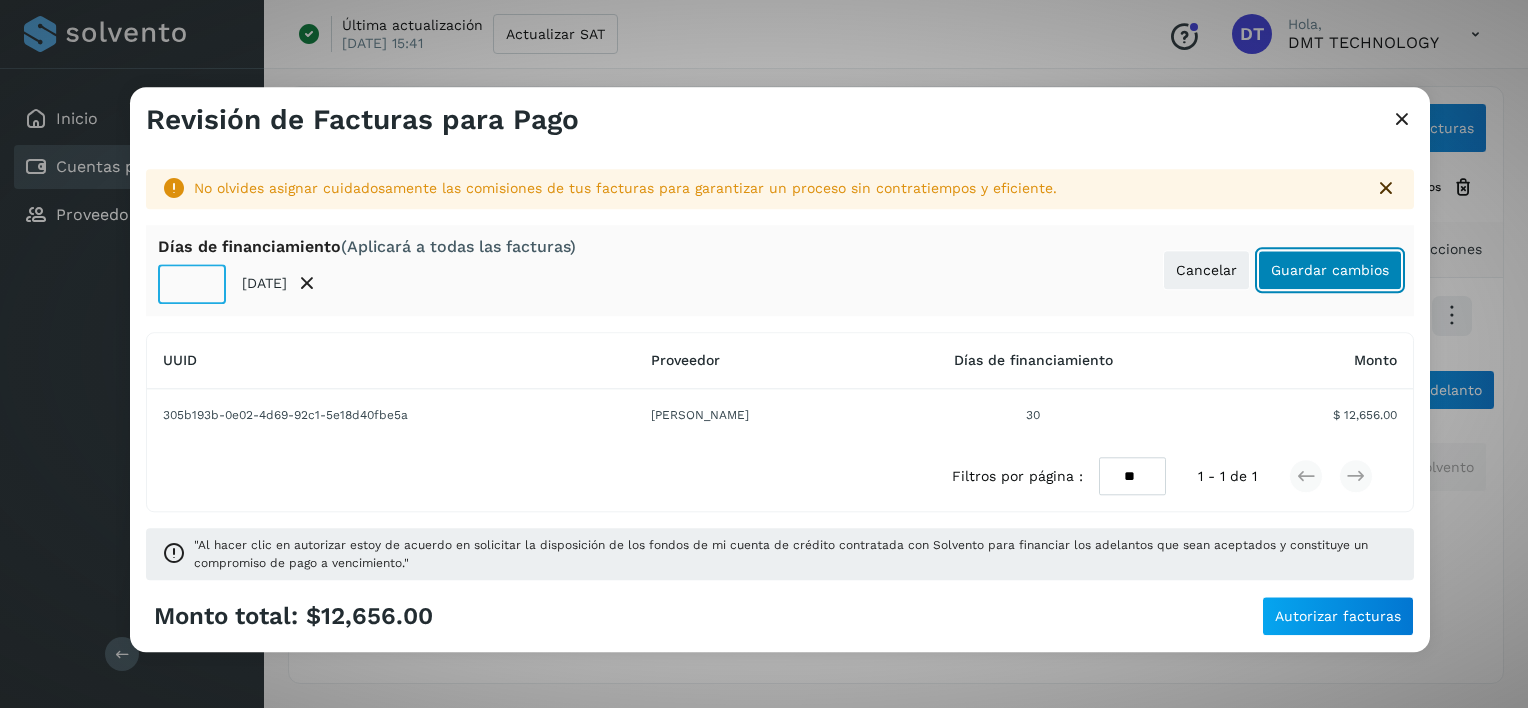 click on "Guardar cambios" 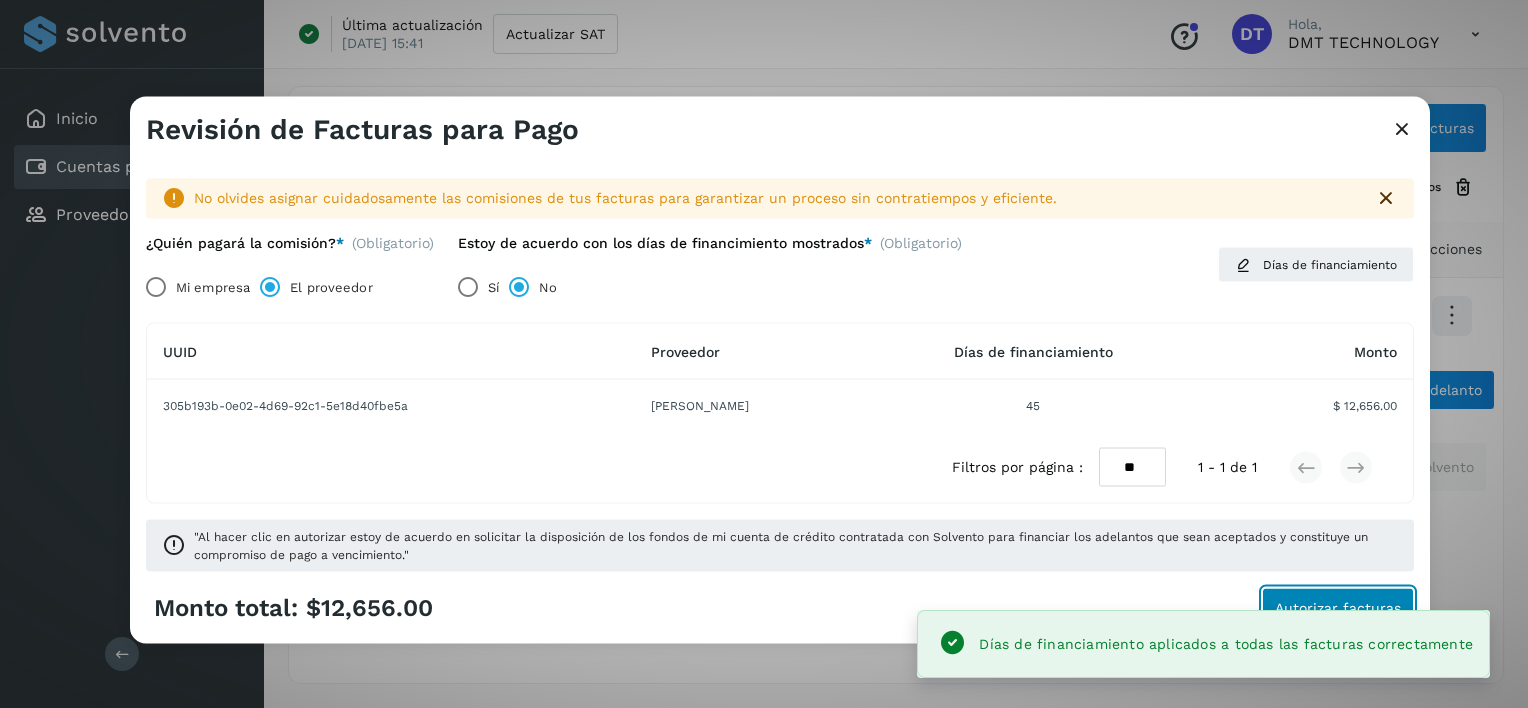 click on "Autorizar facturas" at bounding box center (1338, 607) 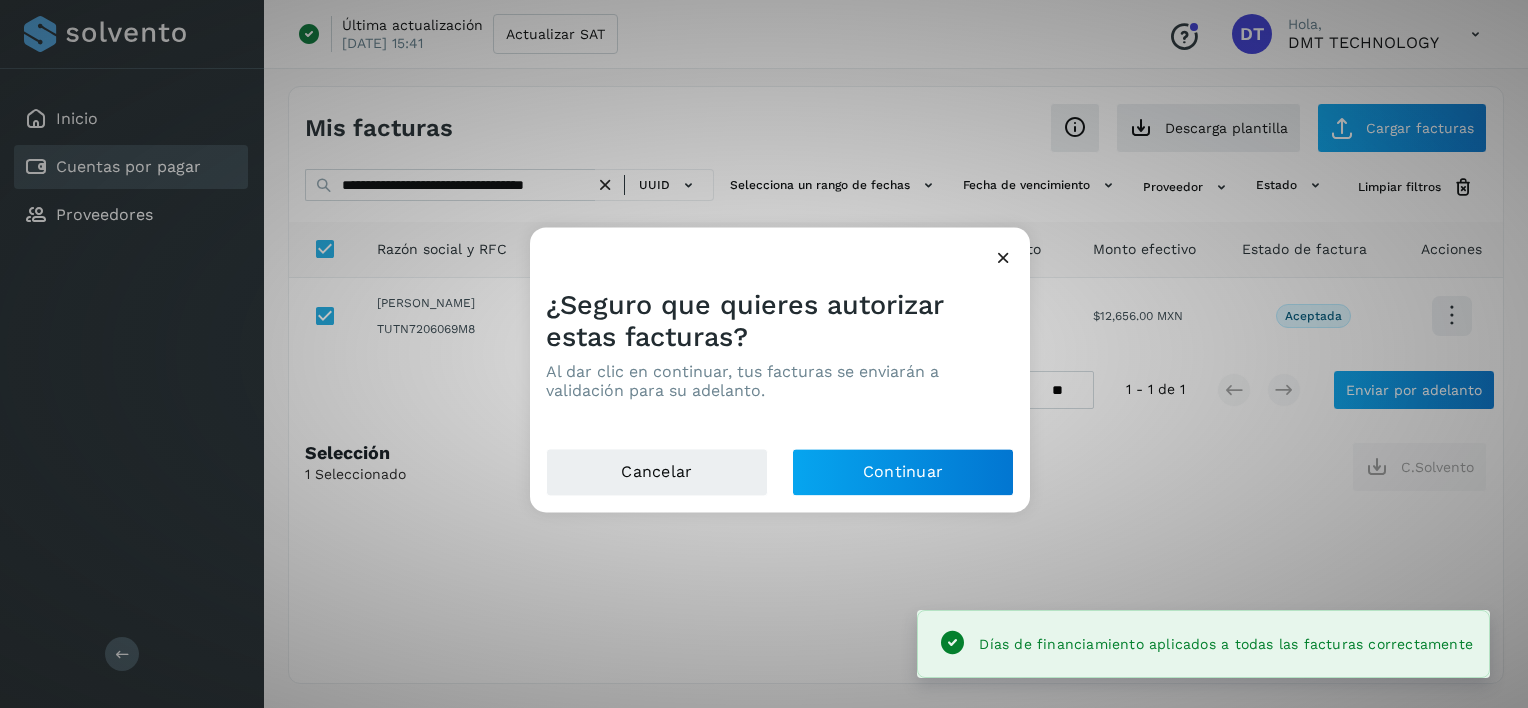 click on "Cancelar Continuar" at bounding box center (780, 481) 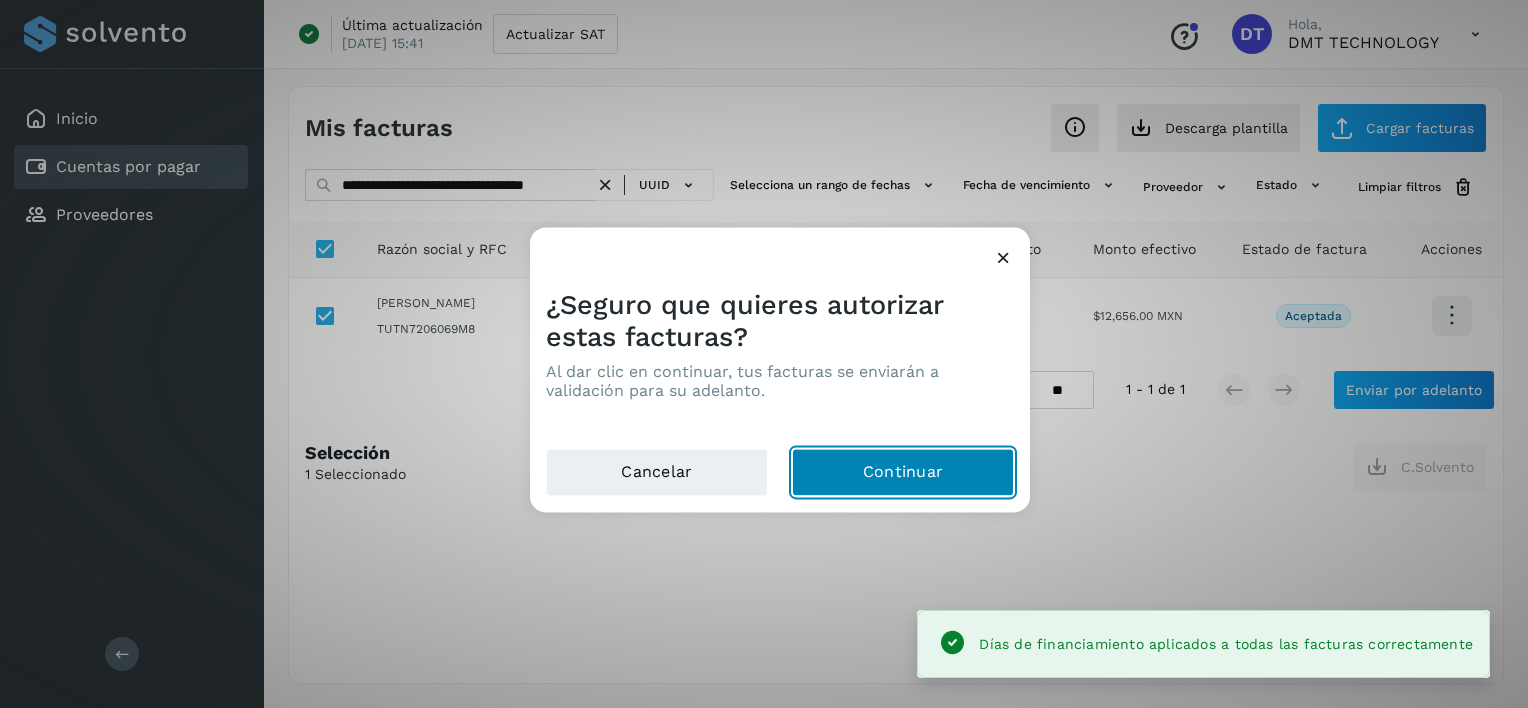click on "Continuar" 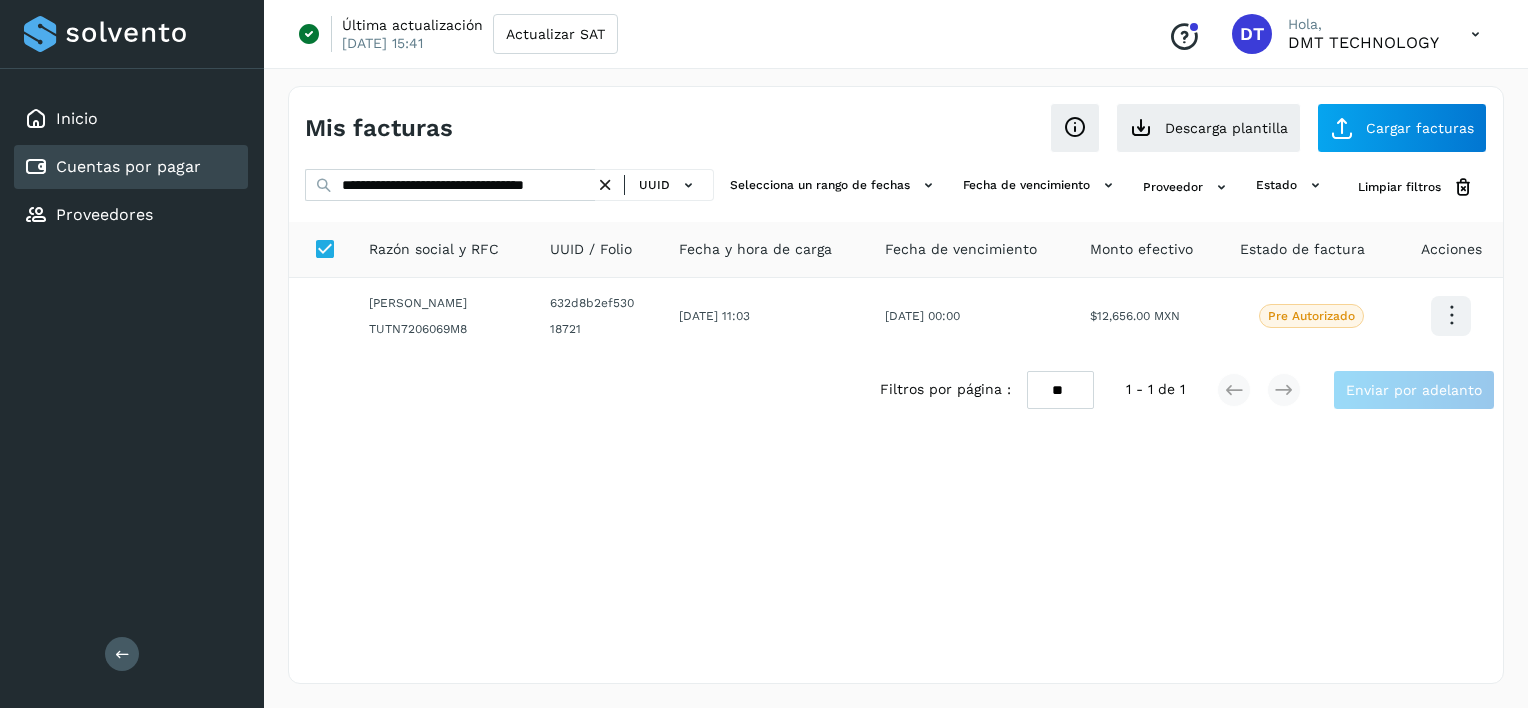 click on "UUID" 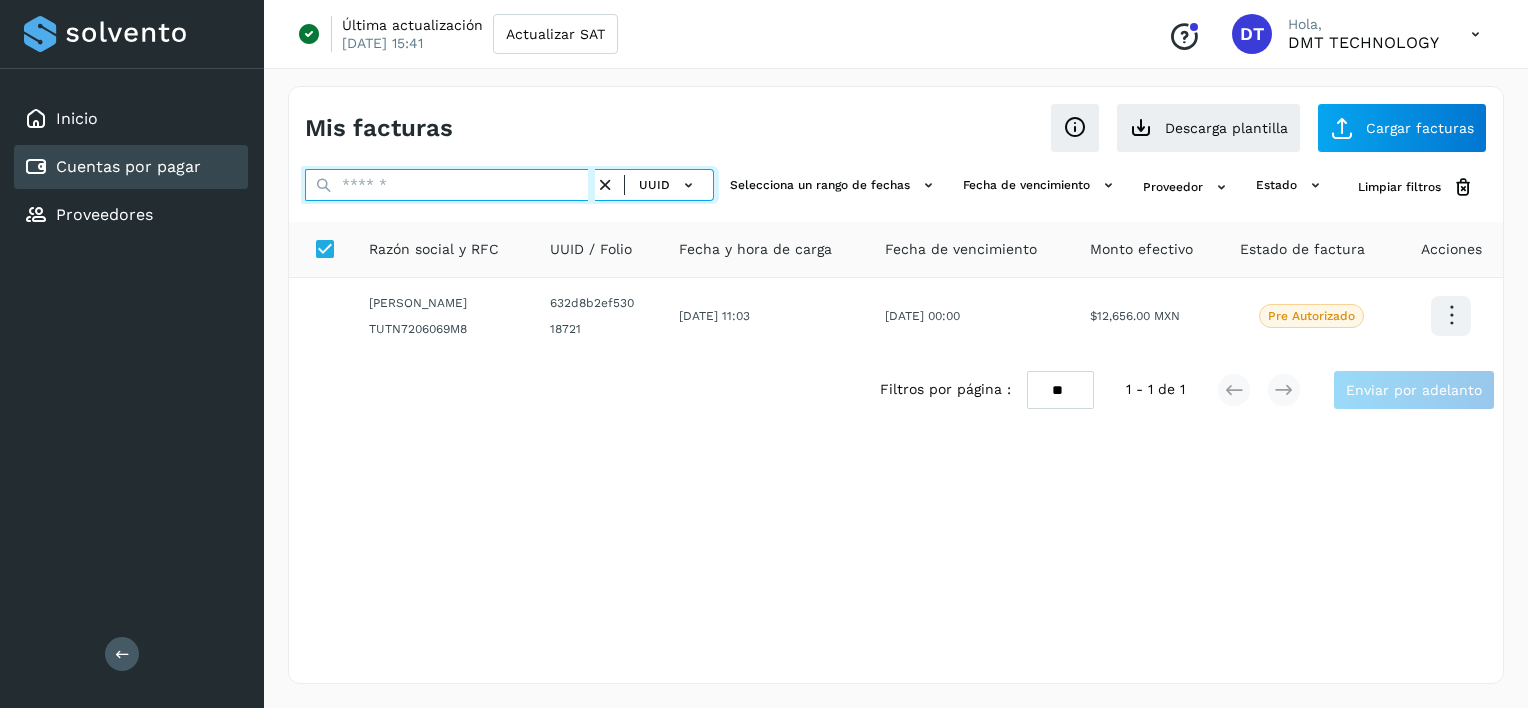 click at bounding box center (450, 185) 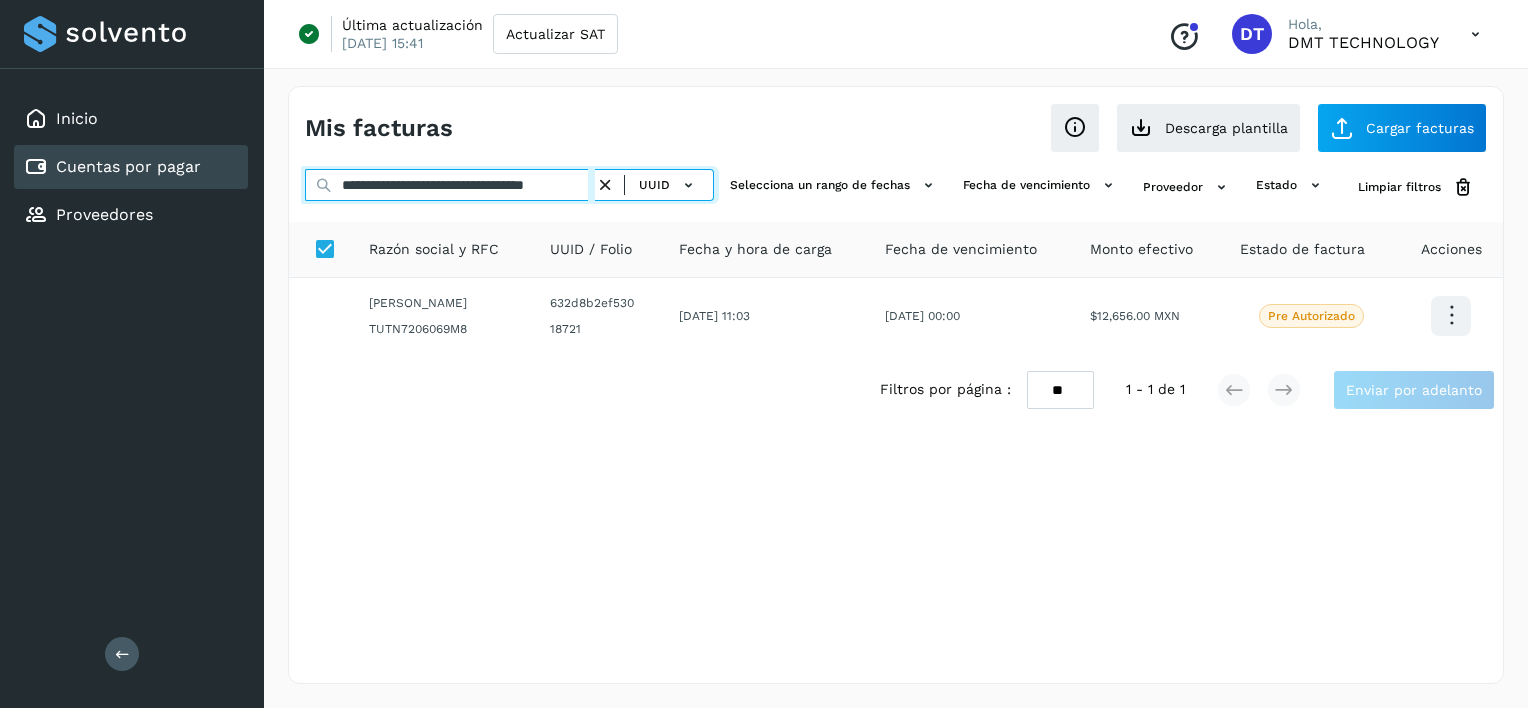 scroll, scrollTop: 0, scrollLeft: 35, axis: horizontal 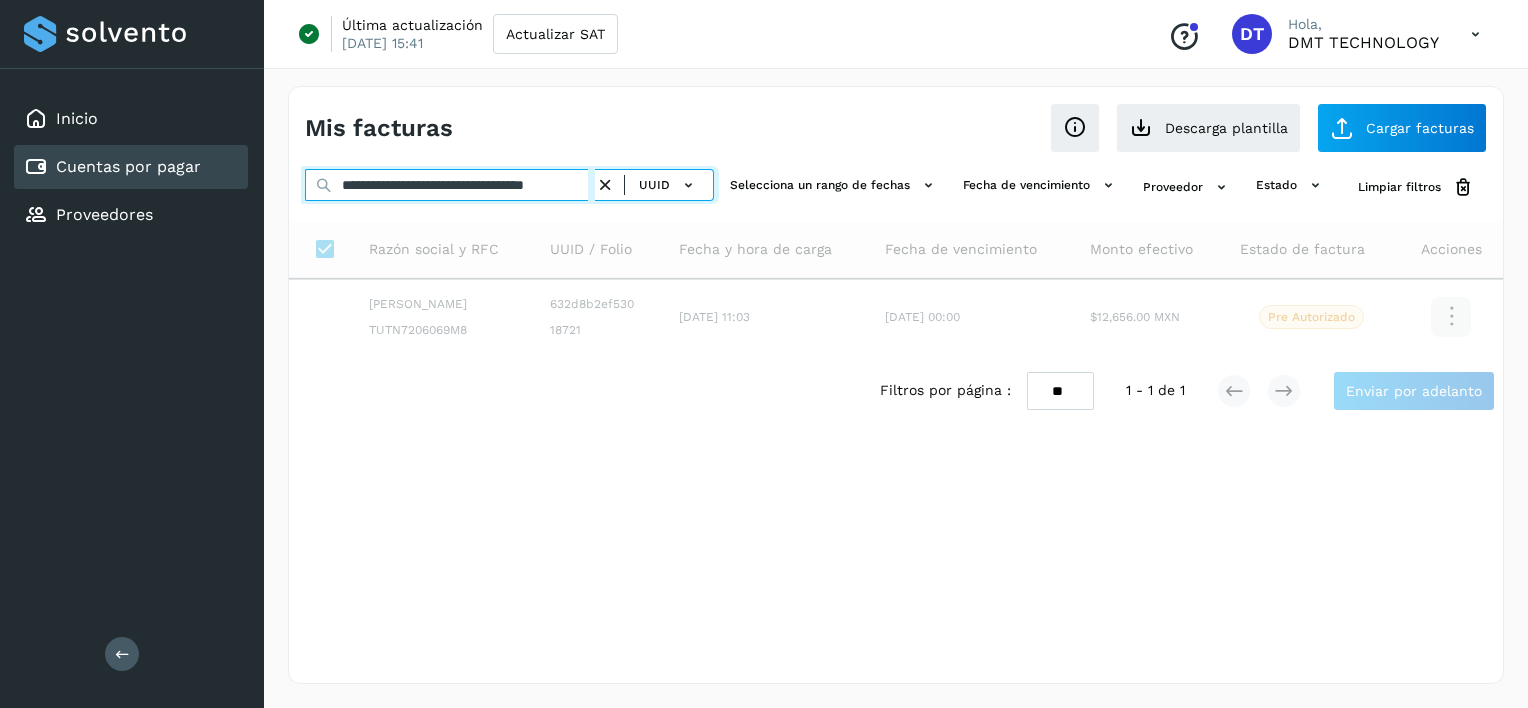 type on "**********" 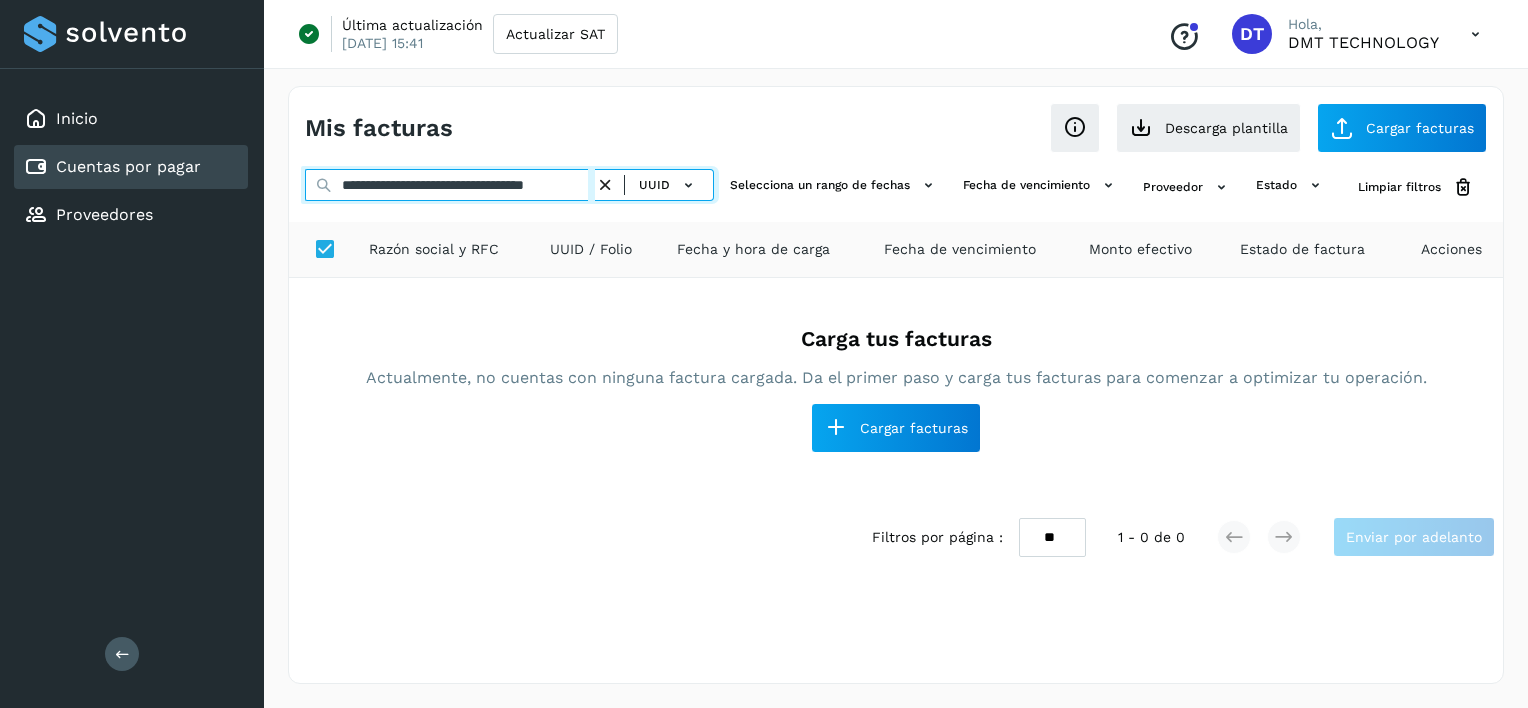 scroll, scrollTop: 0, scrollLeft: 0, axis: both 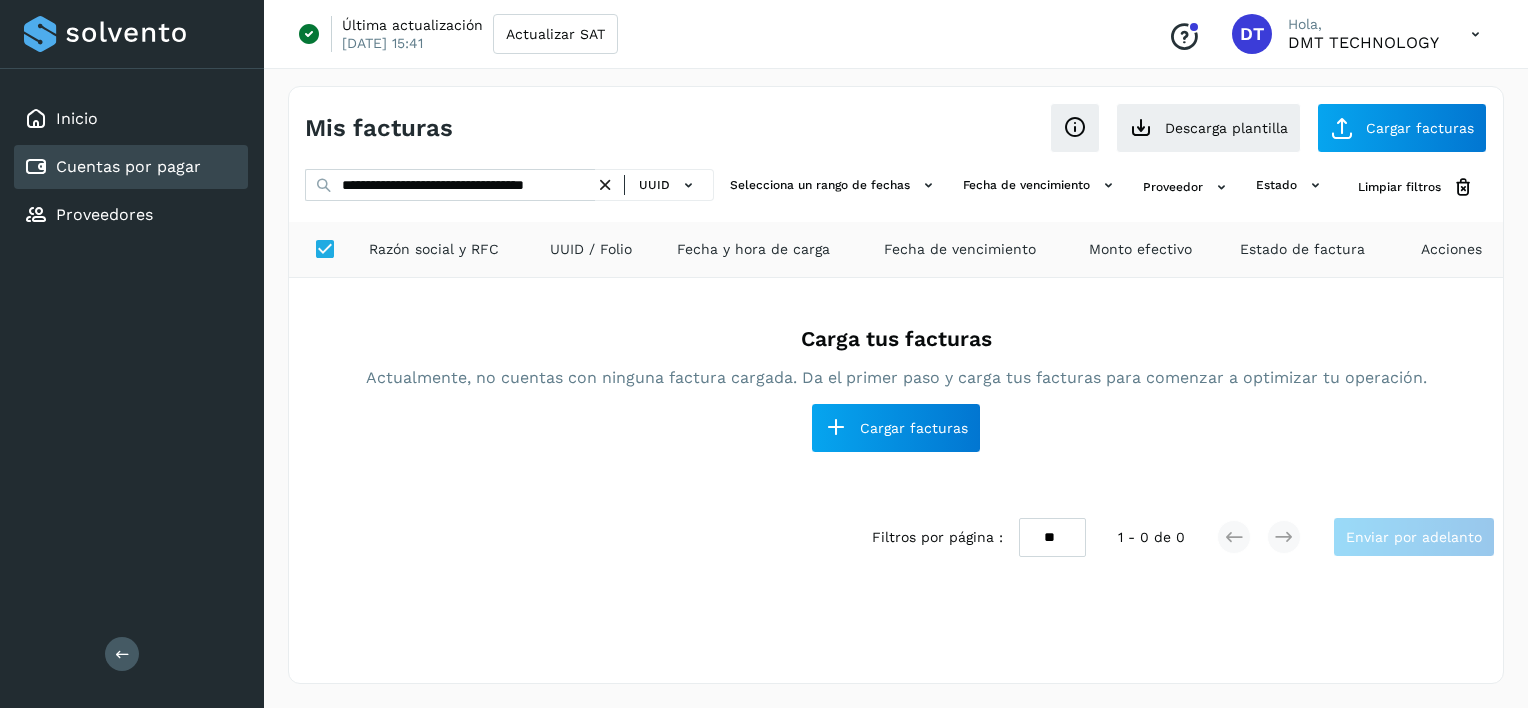 click at bounding box center [605, 185] 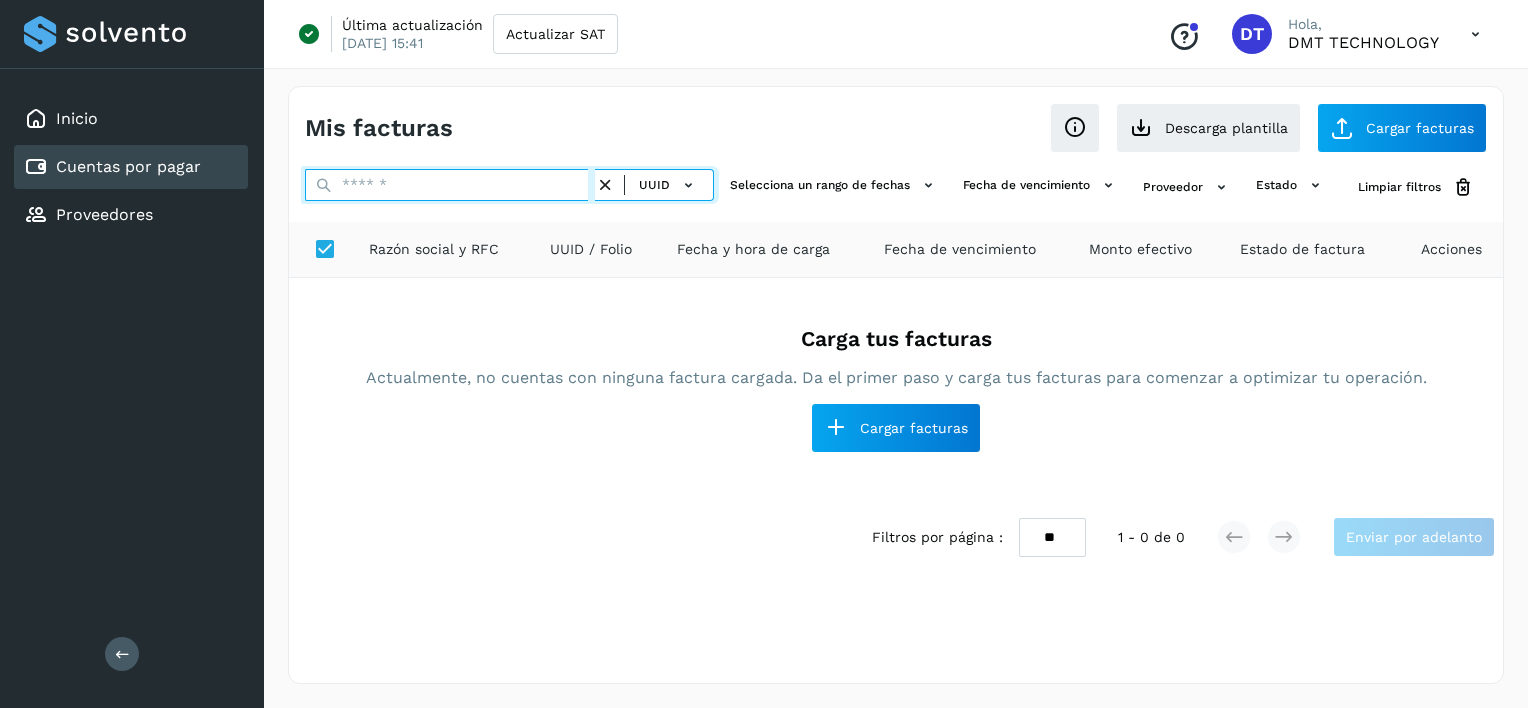 click at bounding box center (450, 185) 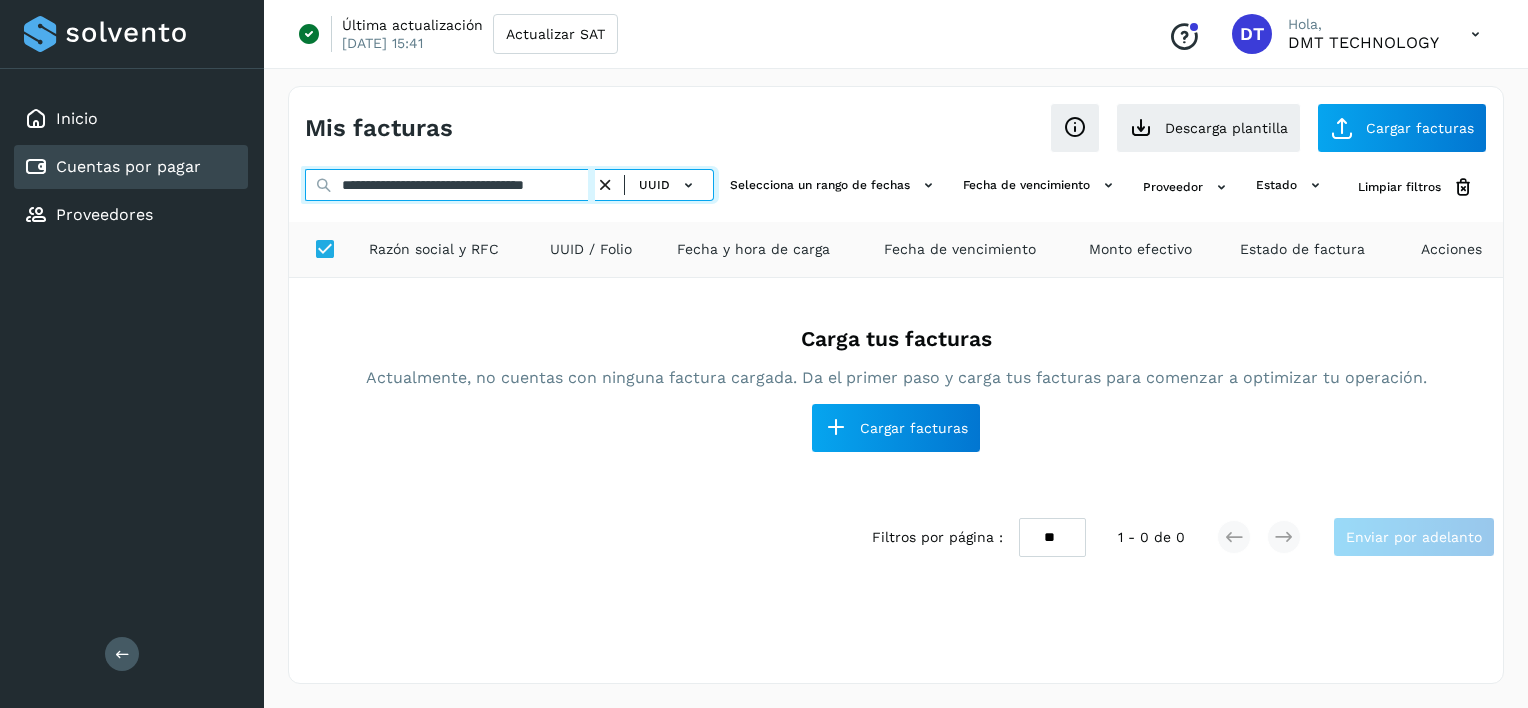 scroll, scrollTop: 0, scrollLeft: 32, axis: horizontal 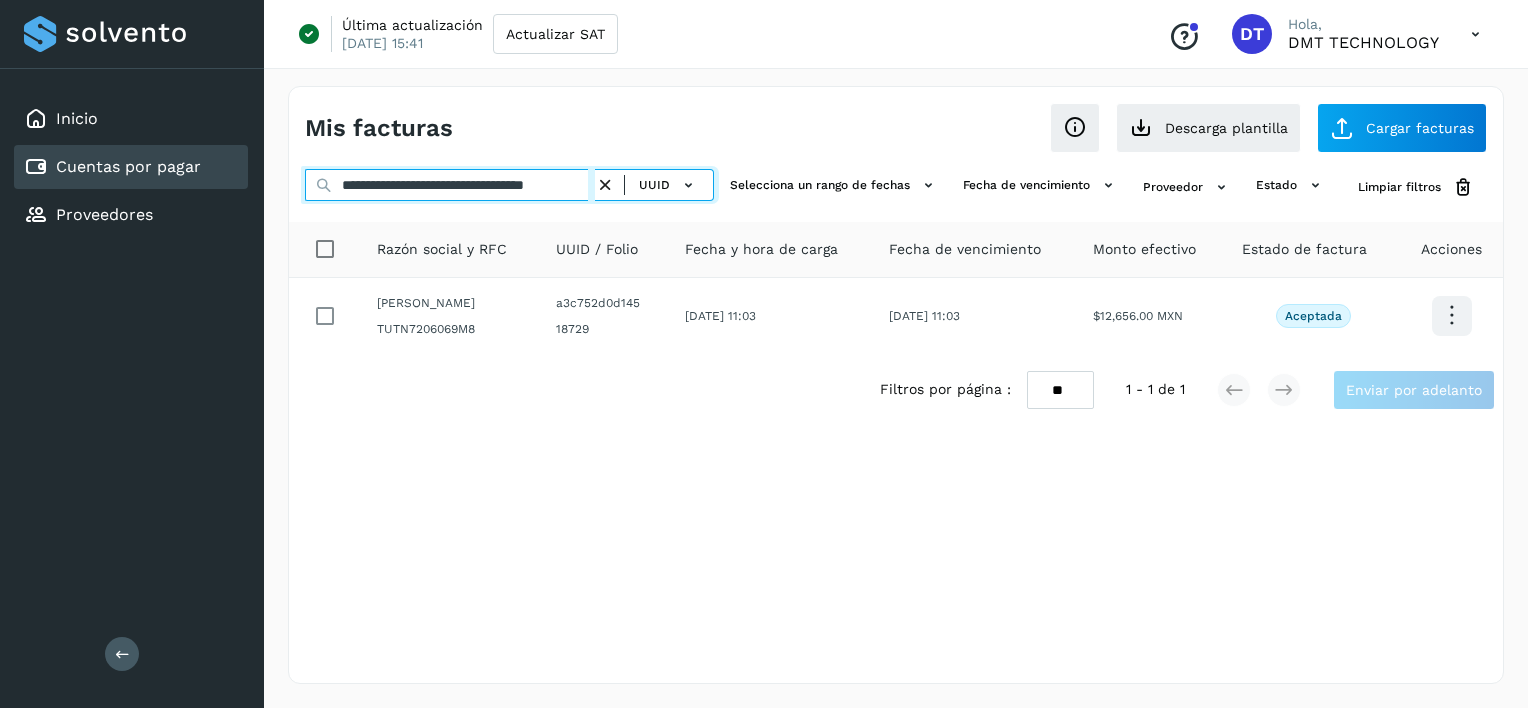 type on "**********" 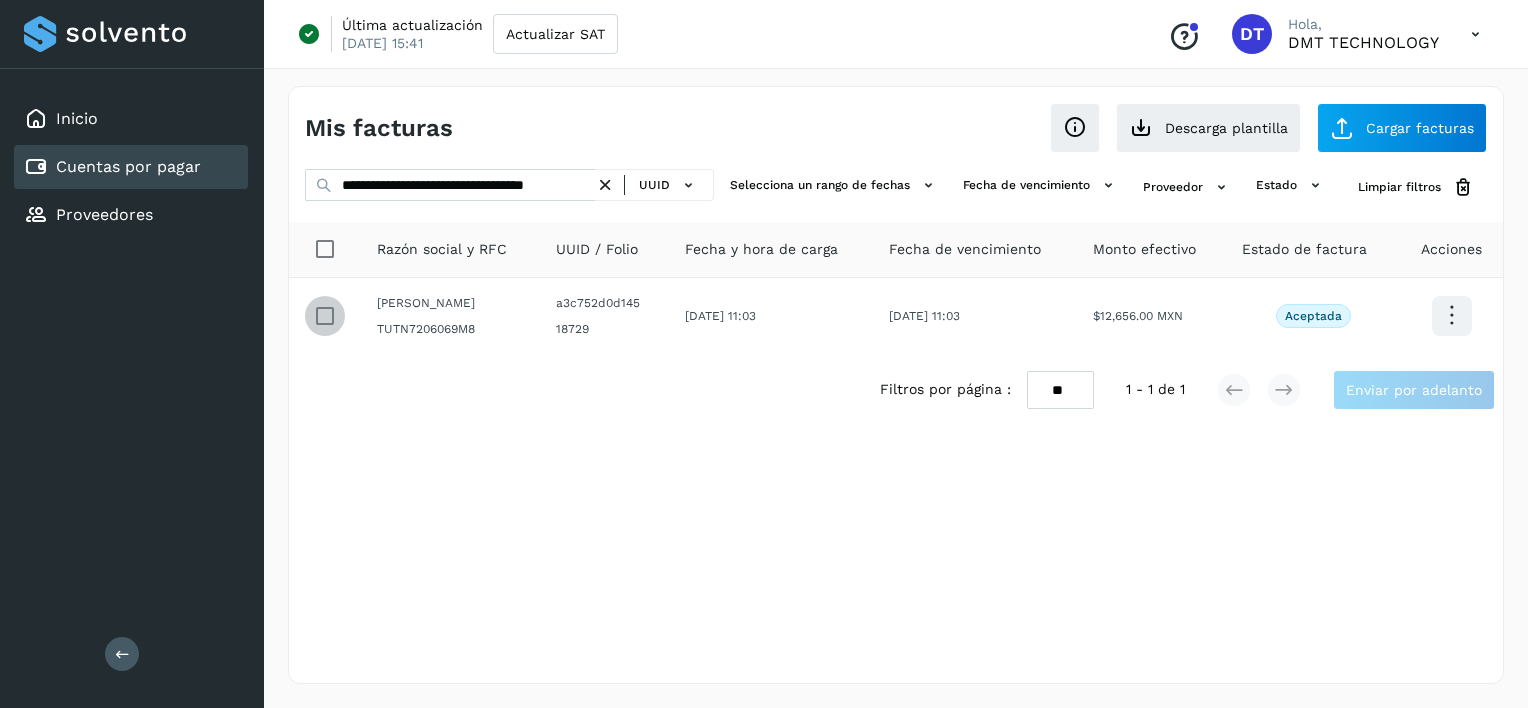 scroll, scrollTop: 0, scrollLeft: 0, axis: both 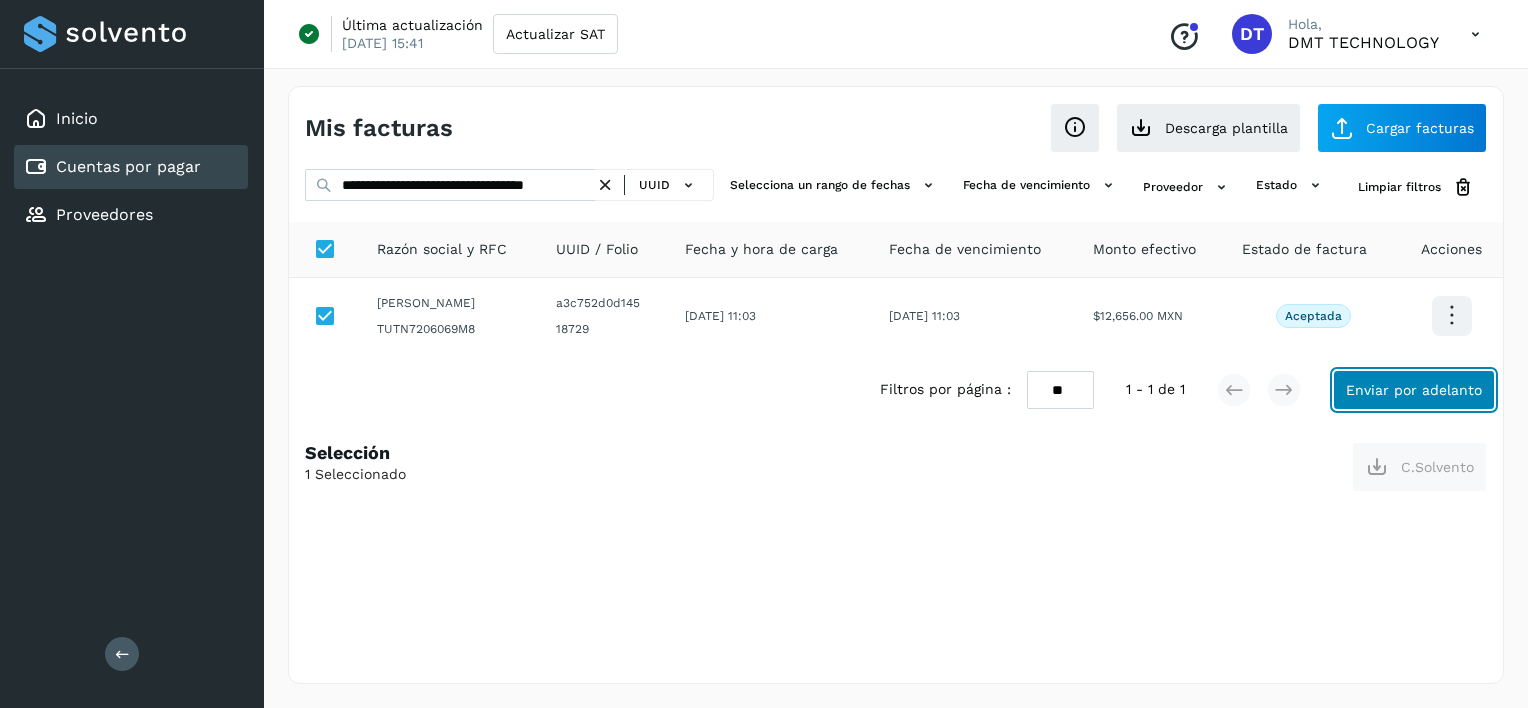 click on "Enviar por adelanto" 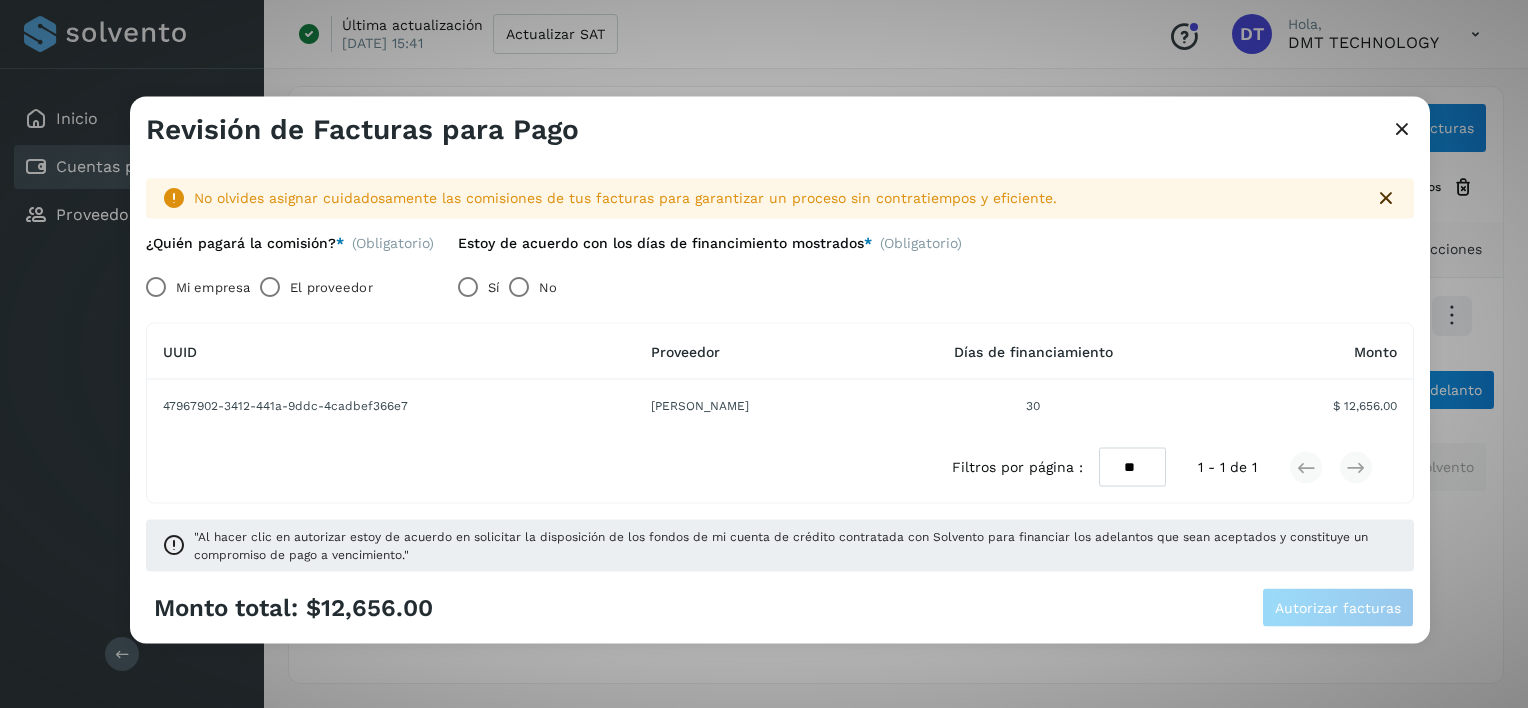 click on "El proveedor" at bounding box center [331, 287] 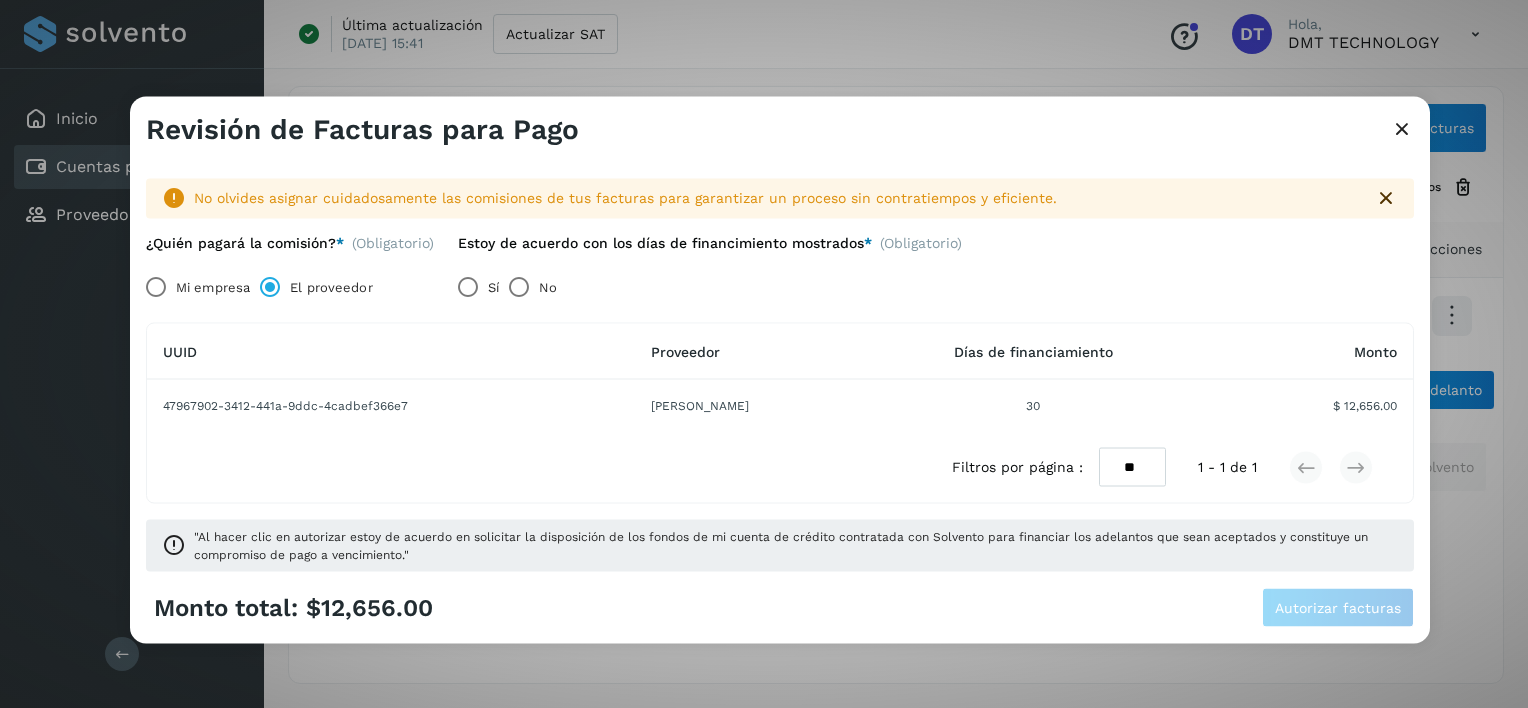 click on "El proveedor" at bounding box center [331, 287] 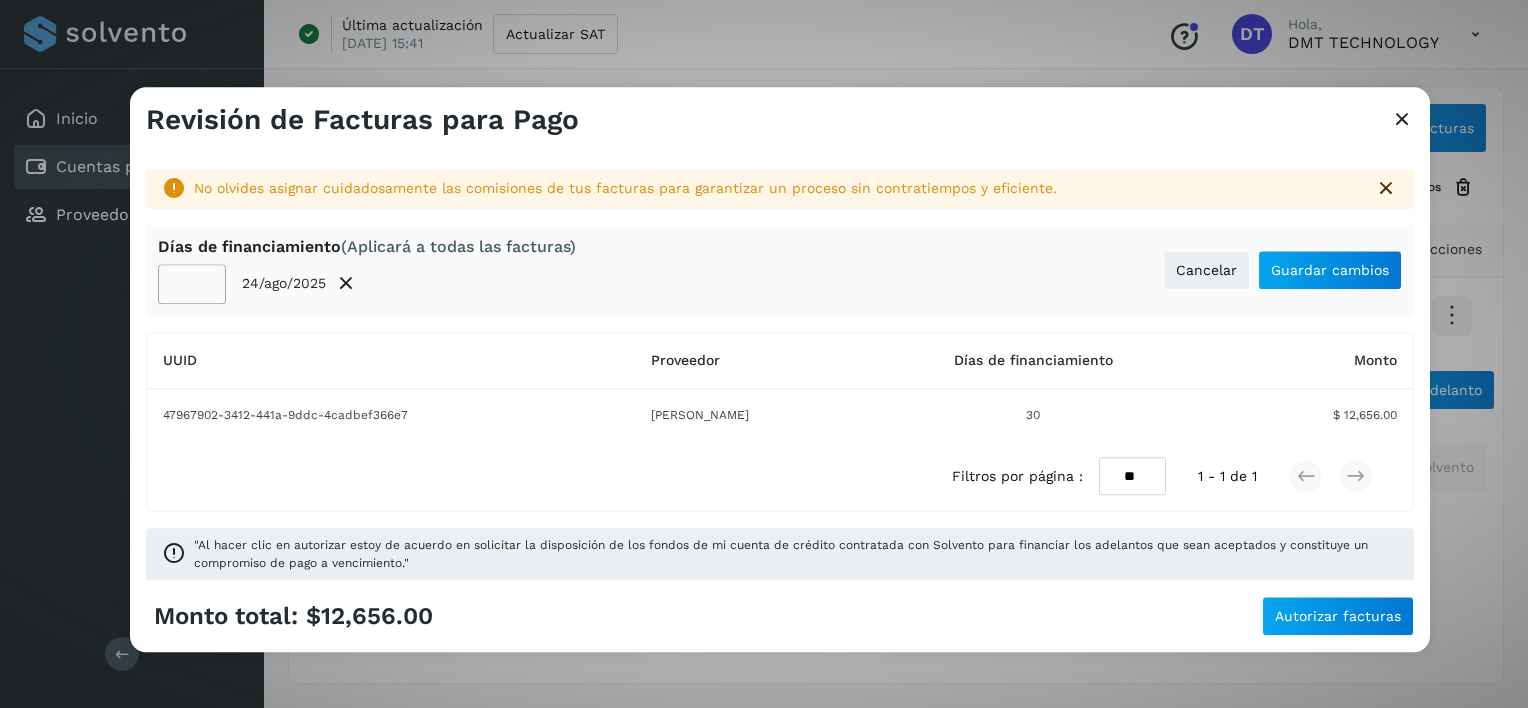 click on "**" 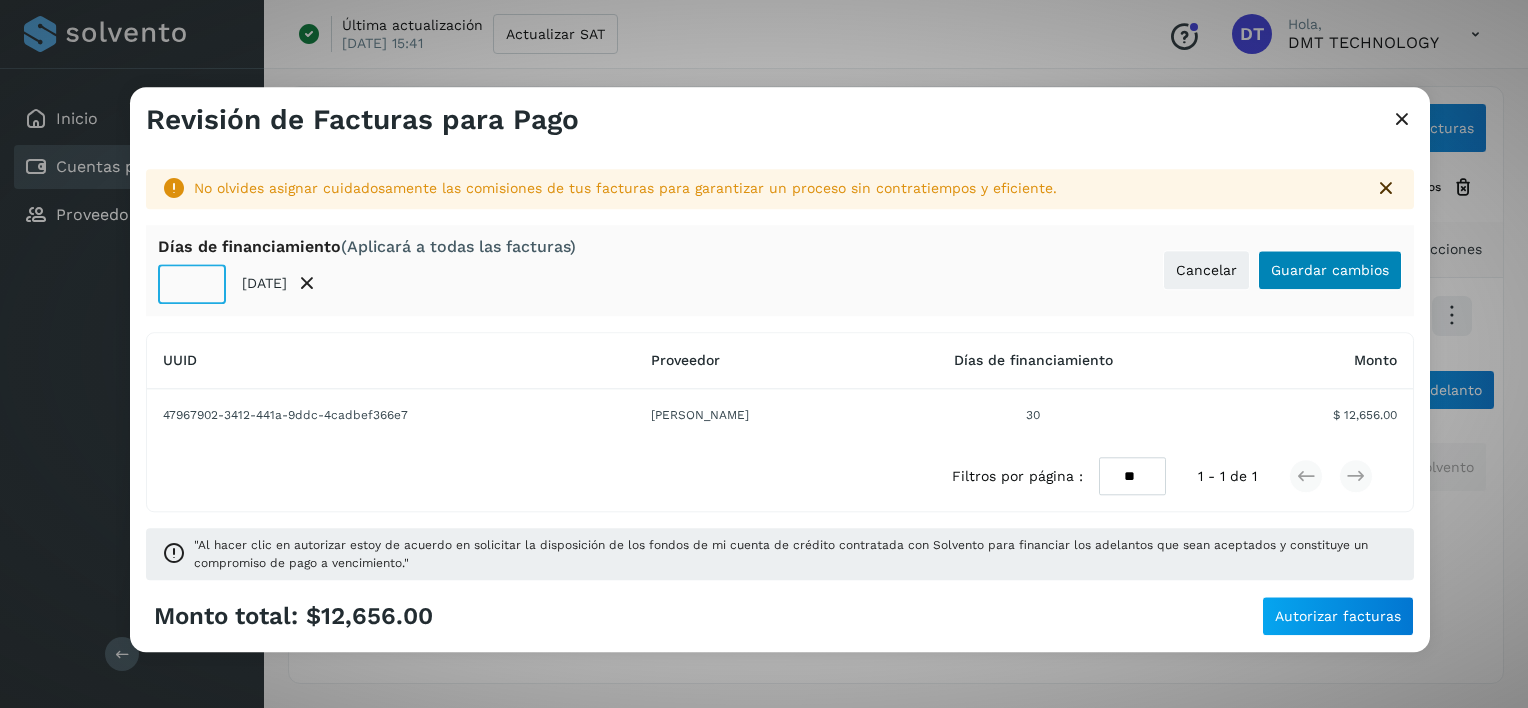 type on "**" 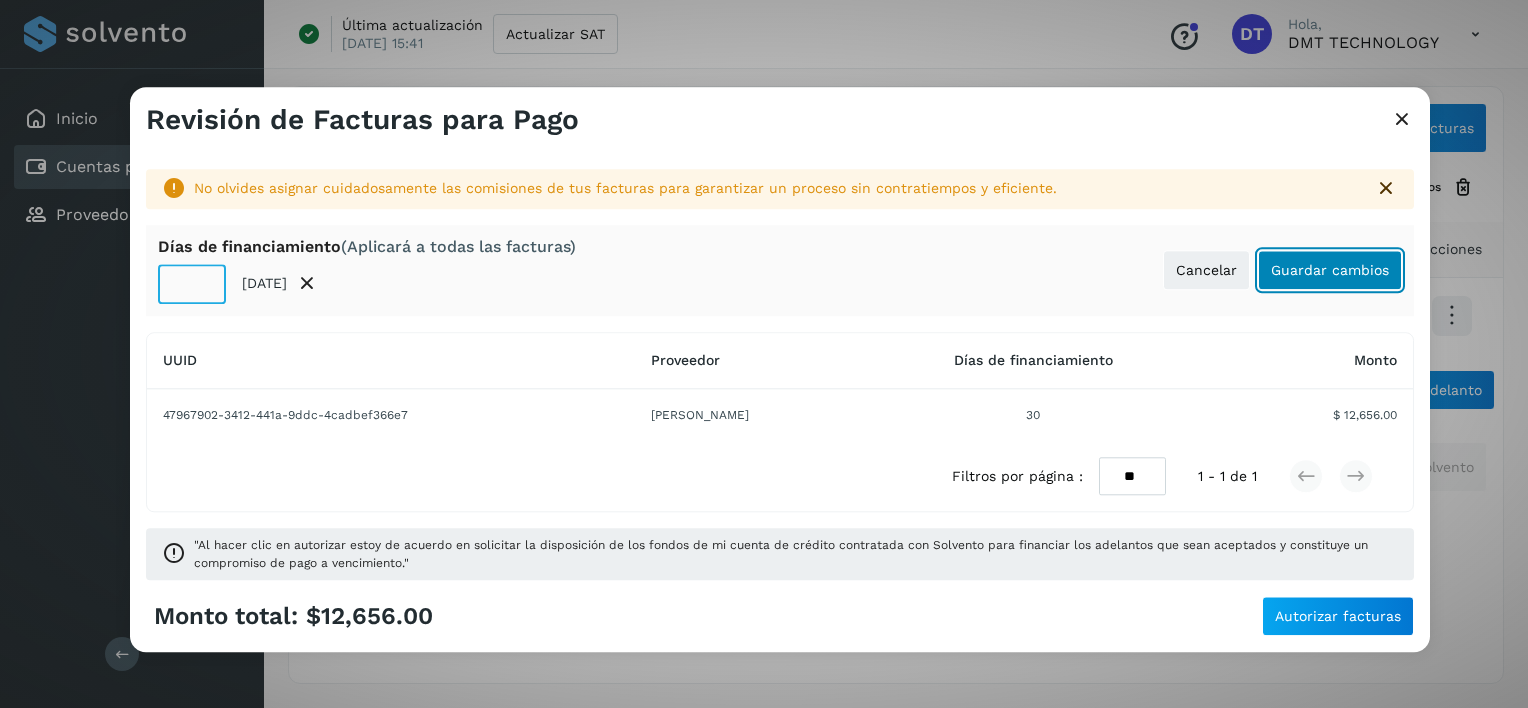 click on "Guardar cambios" 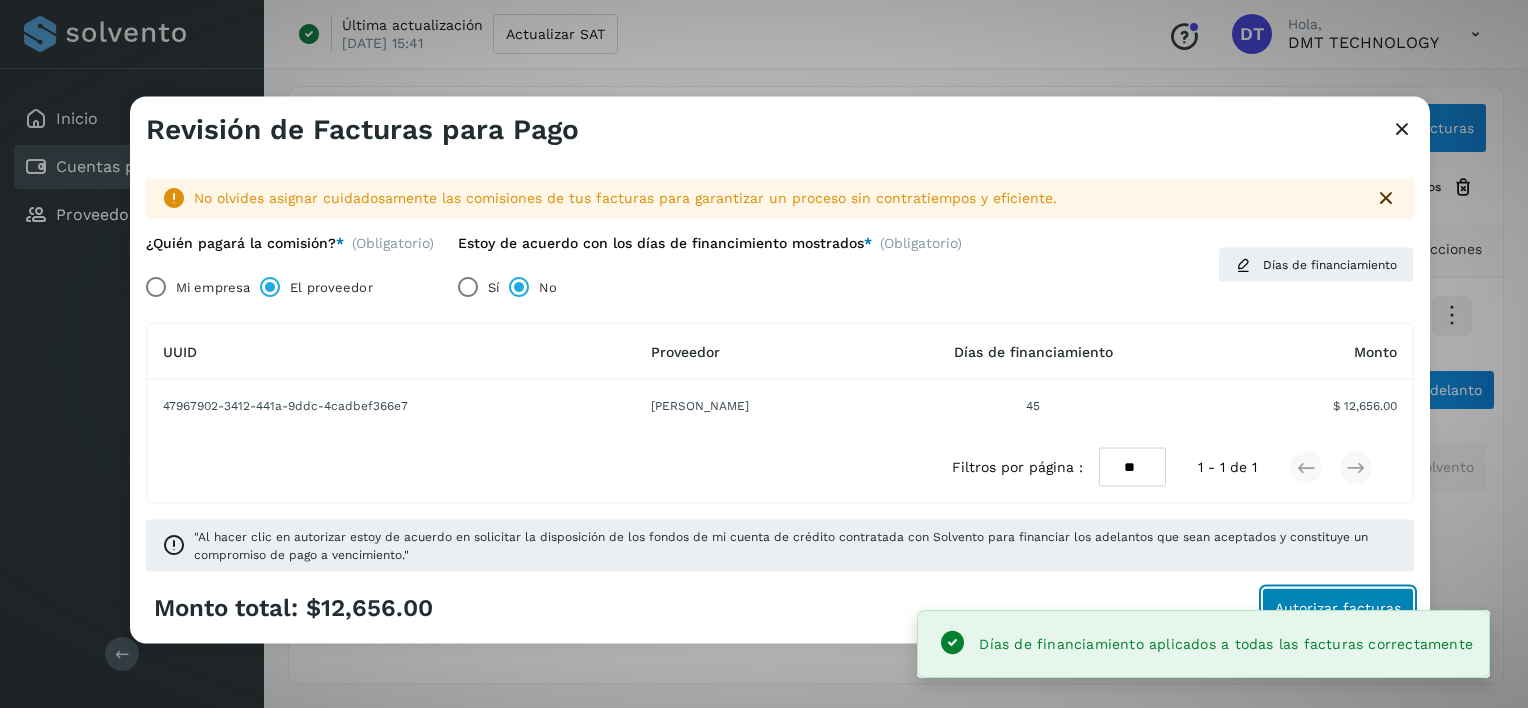 click on "Autorizar facturas" 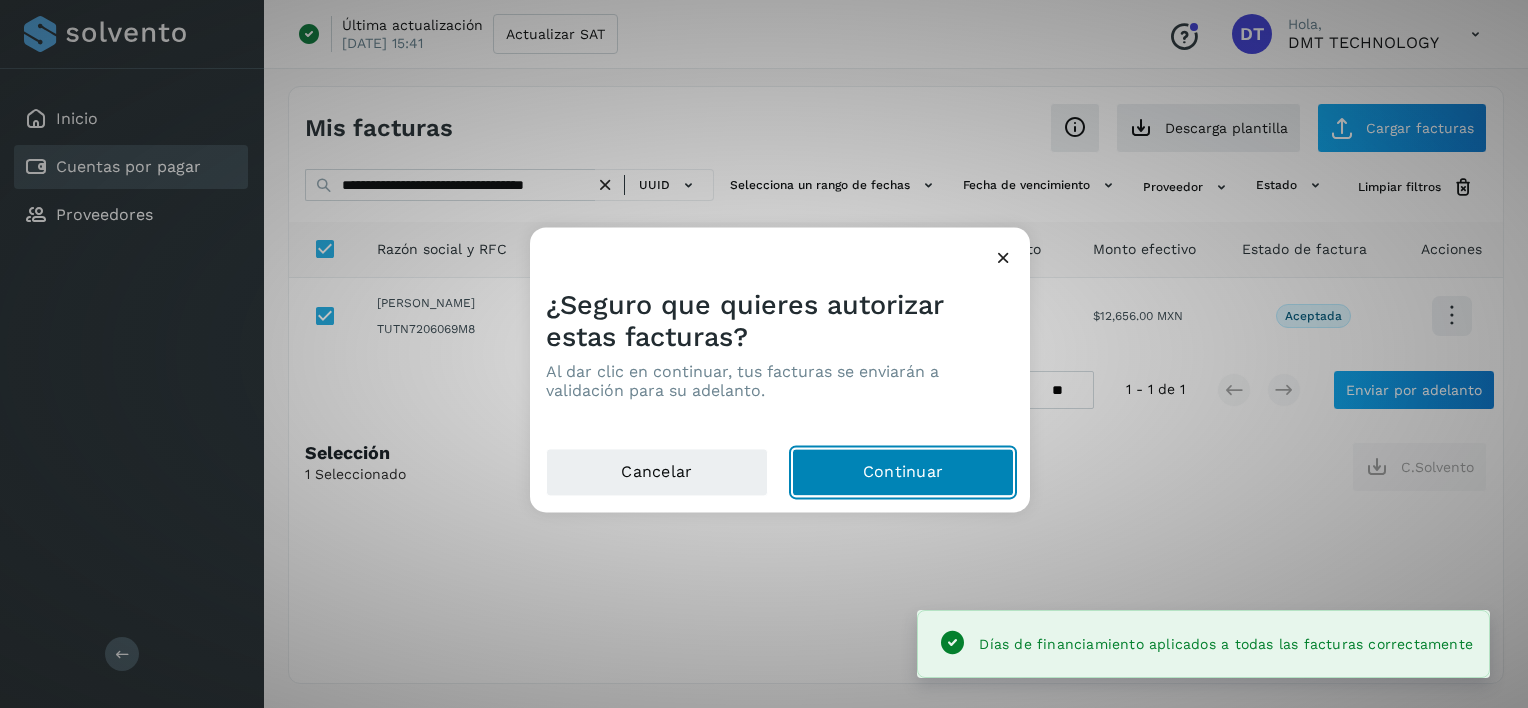 drag, startPoint x: 980, startPoint y: 463, endPoint x: 468, endPoint y: 108, distance: 623.0321 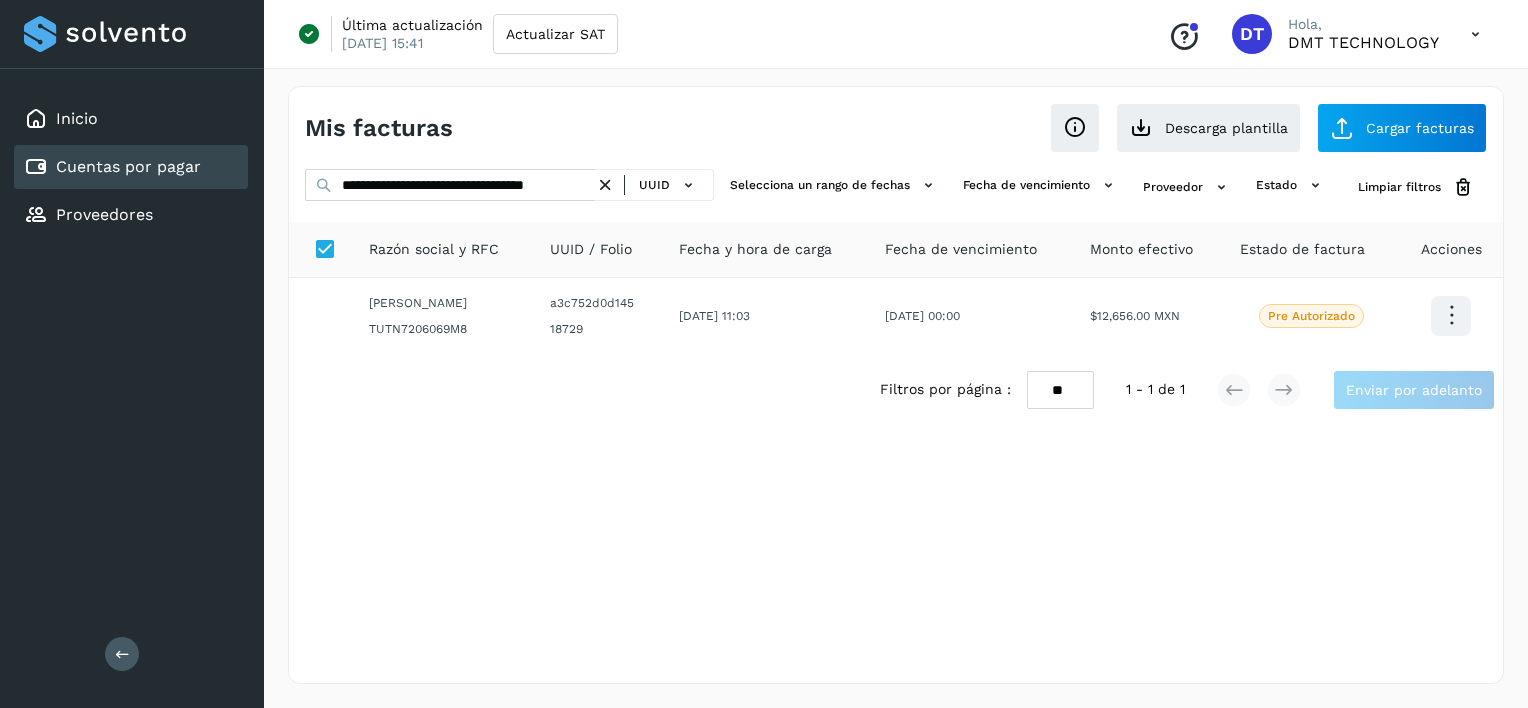 click at bounding box center (605, 185) 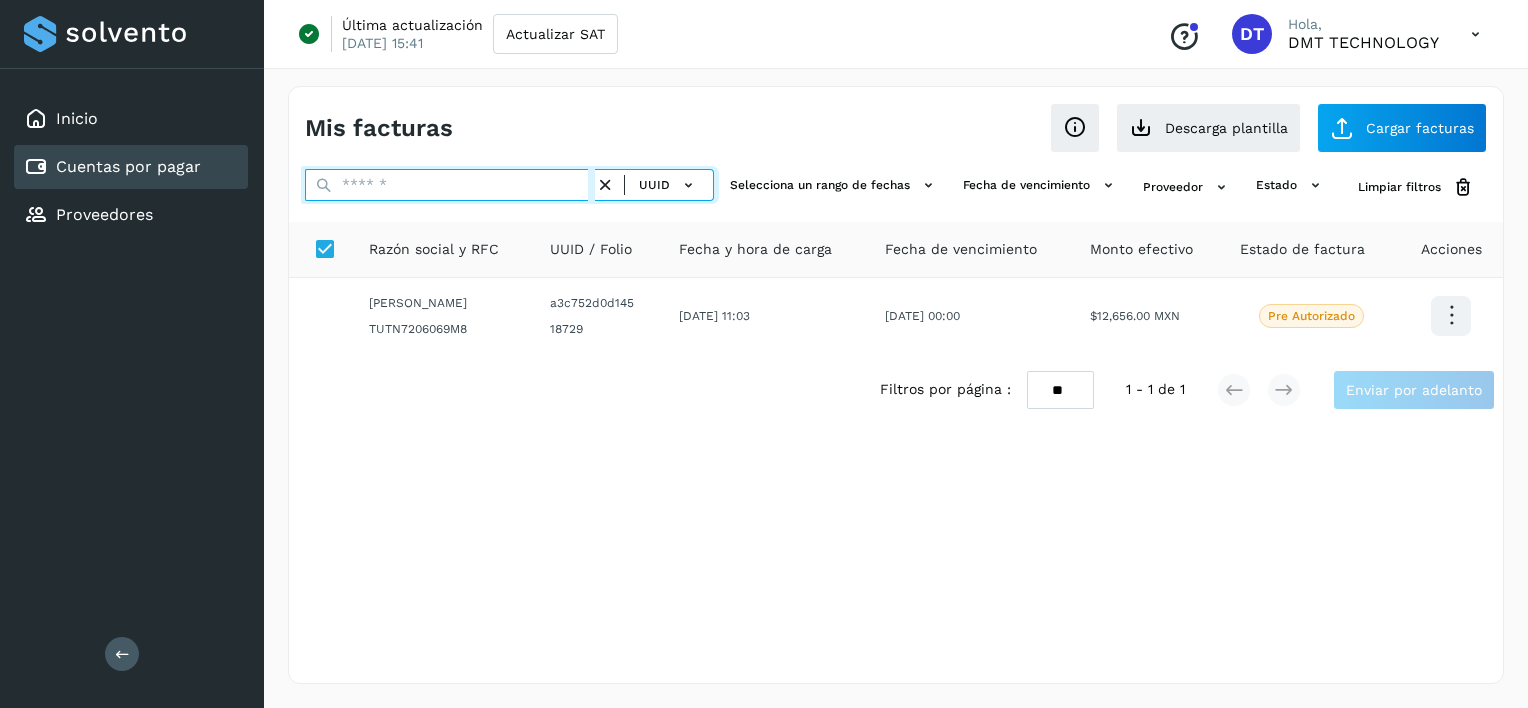 click at bounding box center (450, 185) 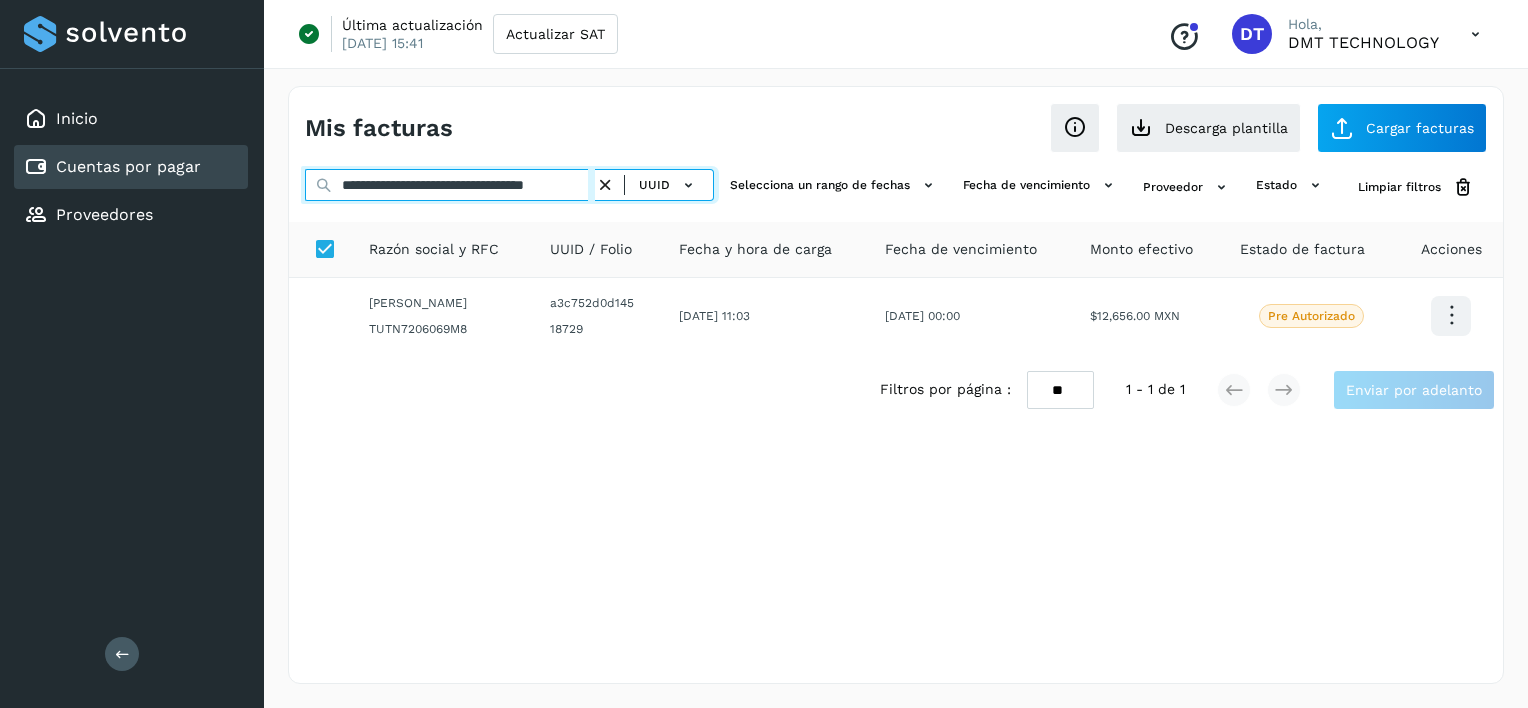 scroll, scrollTop: 0, scrollLeft: 29, axis: horizontal 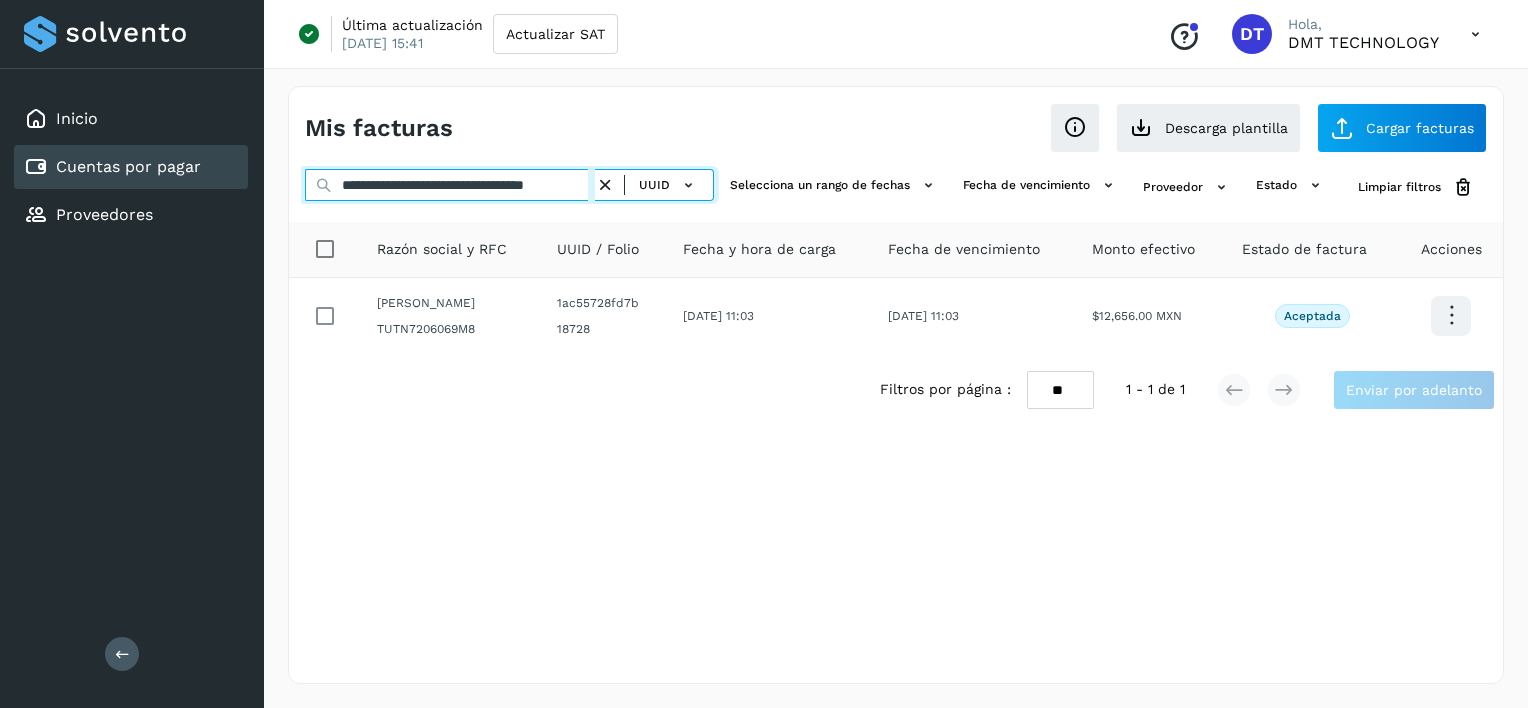 type on "**********" 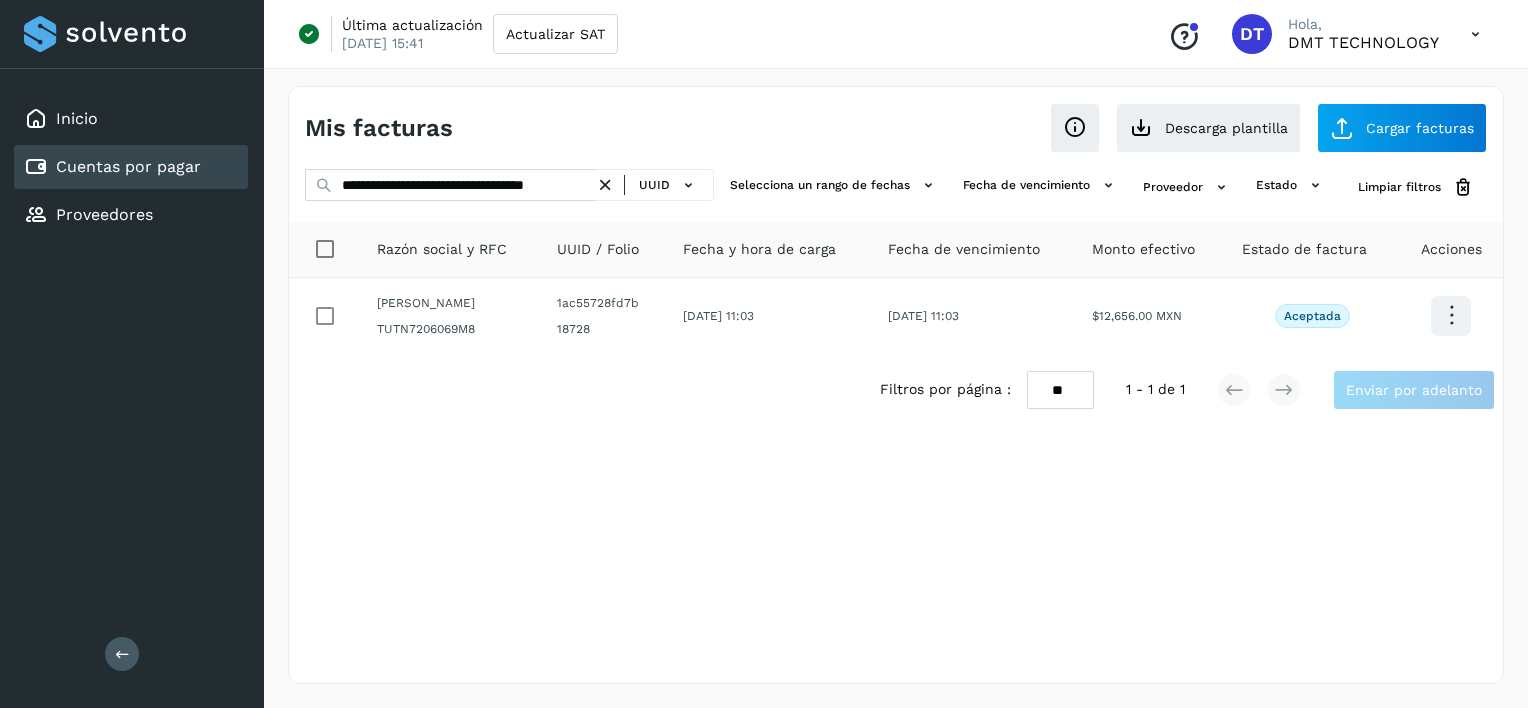 scroll, scrollTop: 0, scrollLeft: 0, axis: both 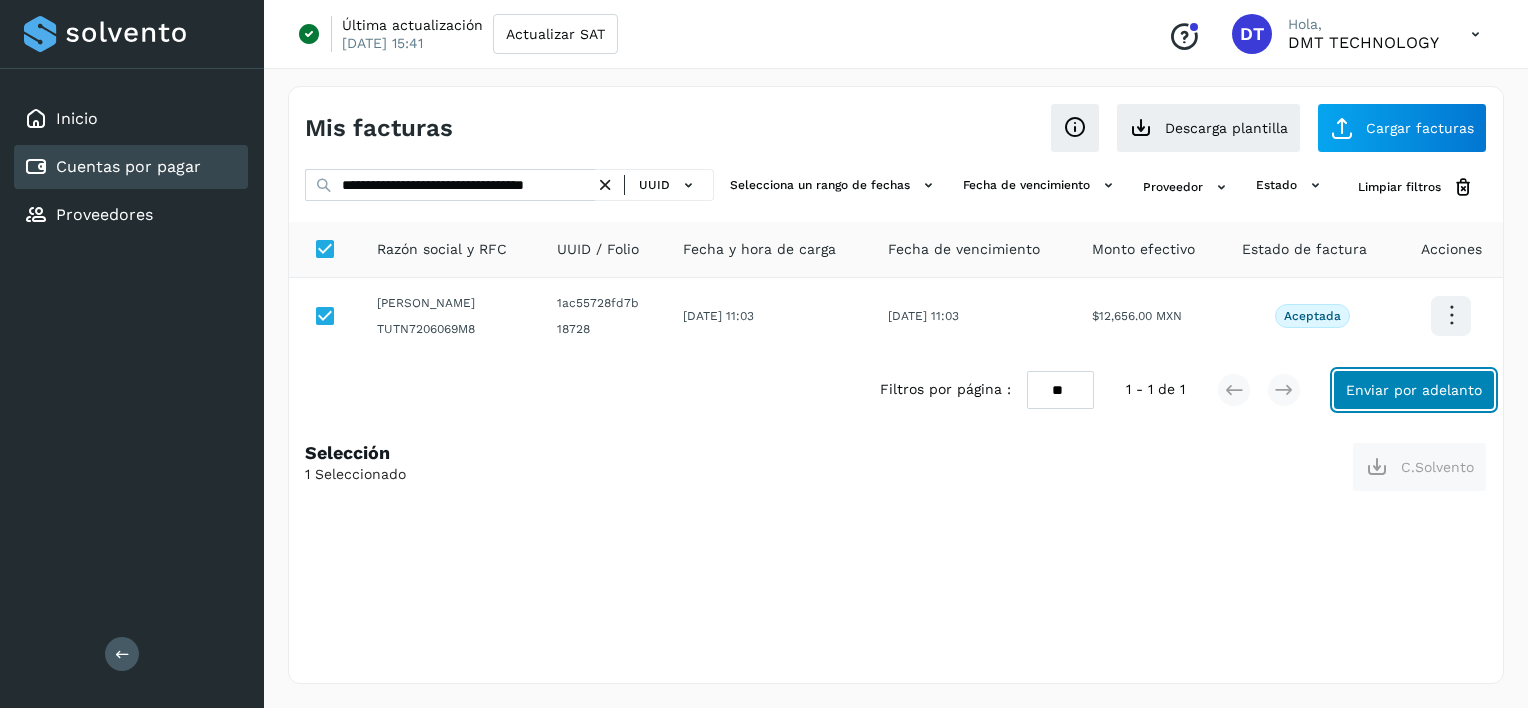 click on "Enviar por adelanto" 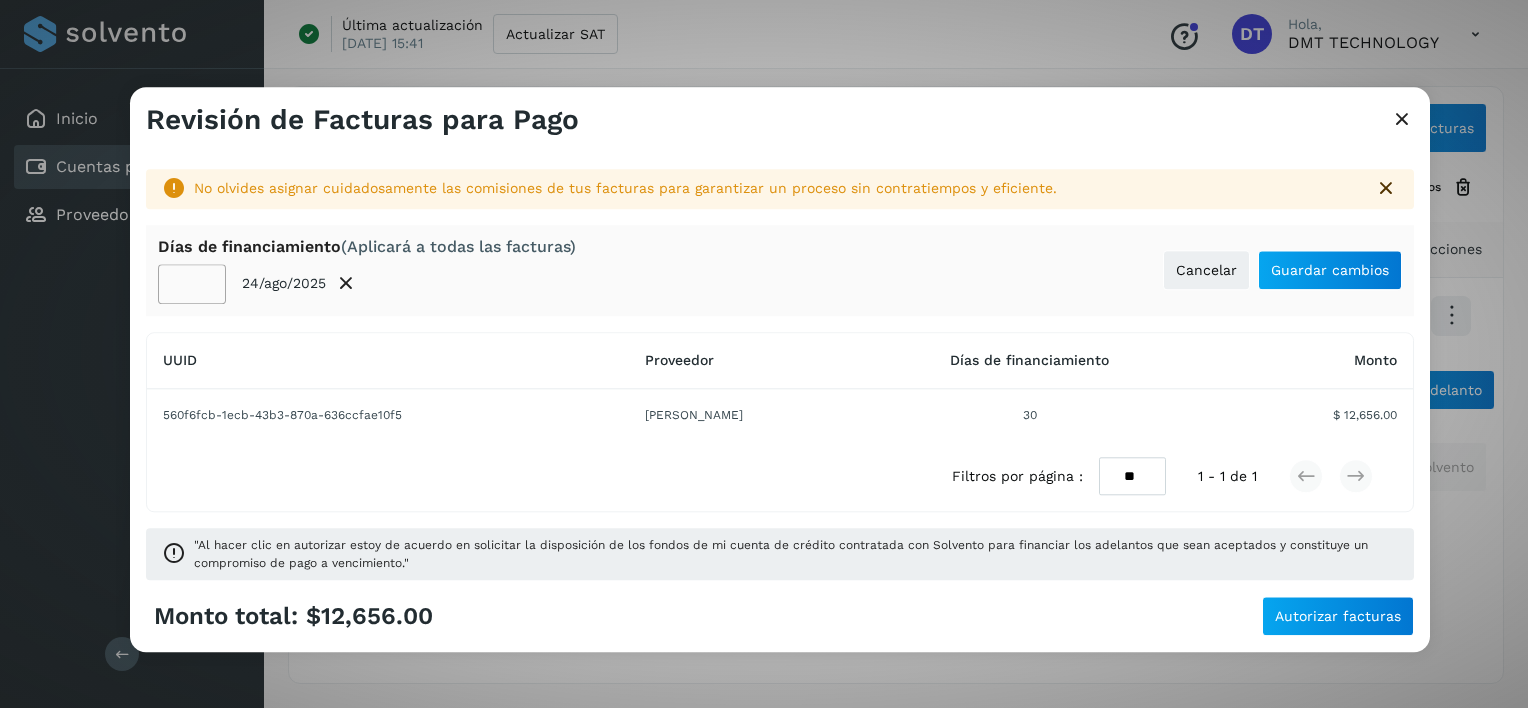 click on "**" 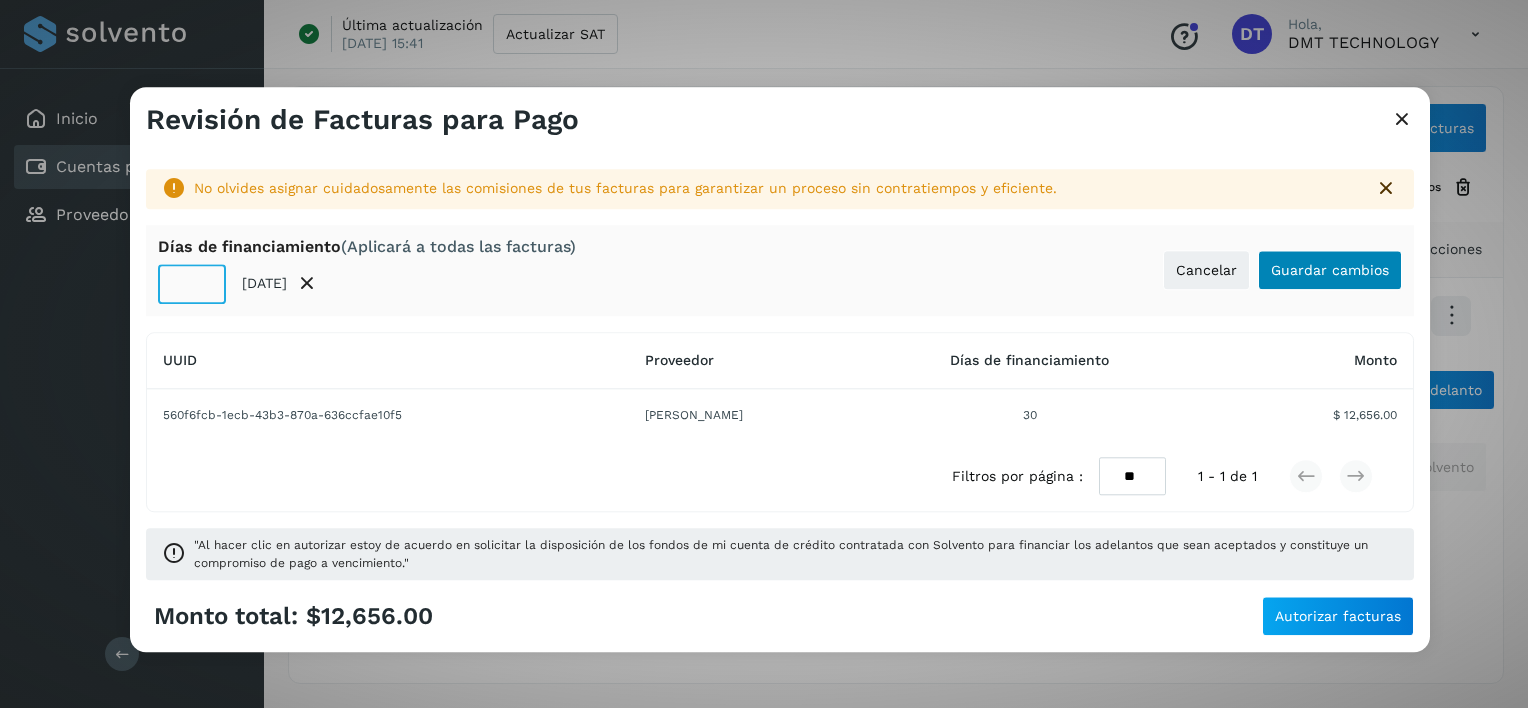 type on "**" 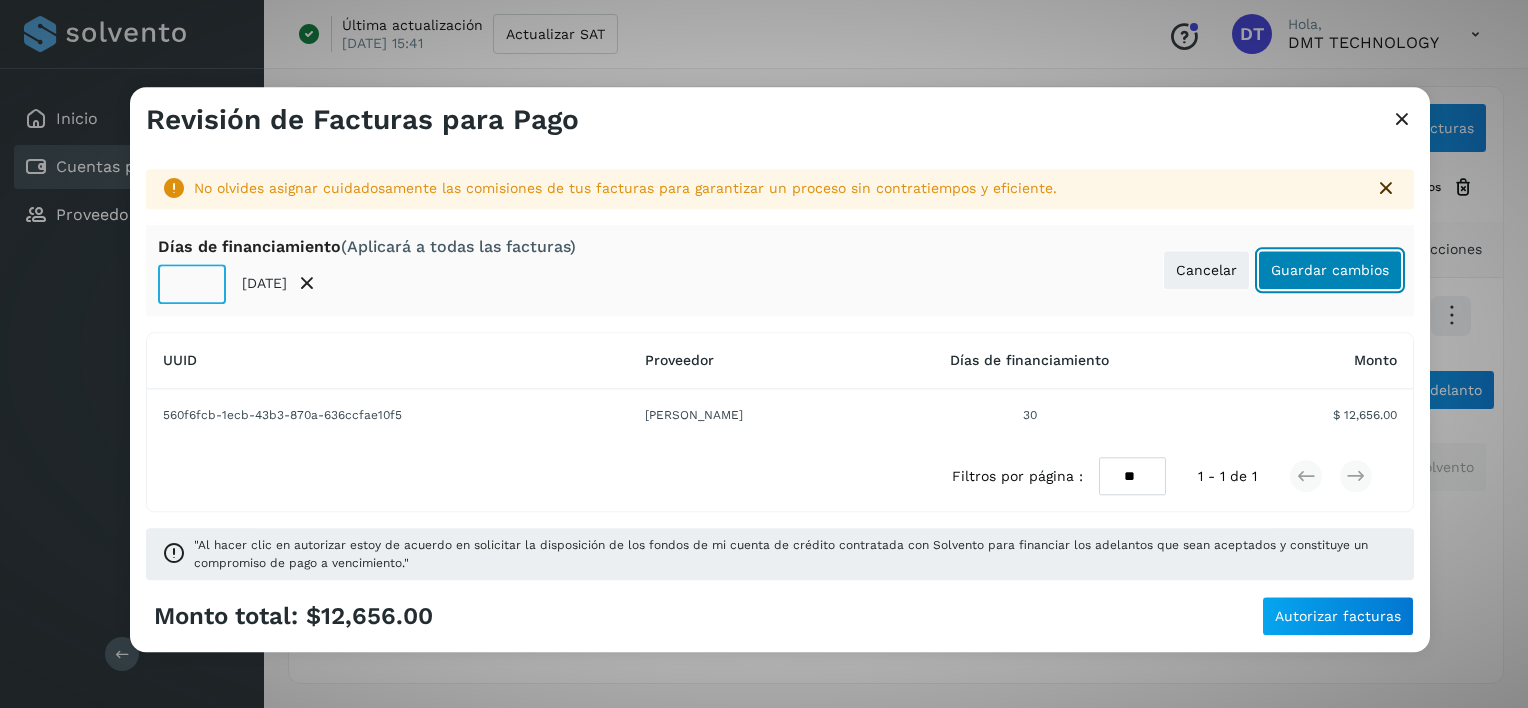 click on "Guardar cambios" 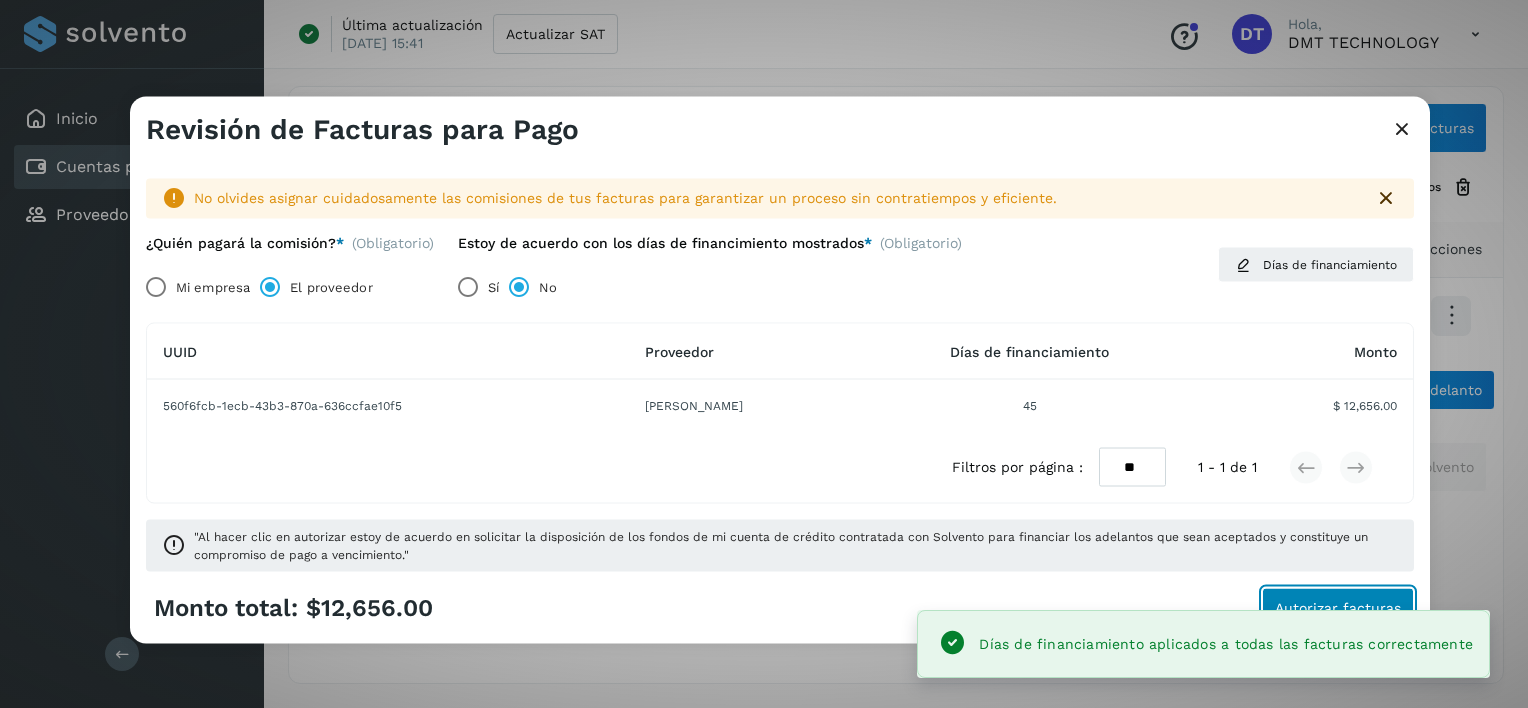 click on "Autorizar facturas" at bounding box center [1338, 607] 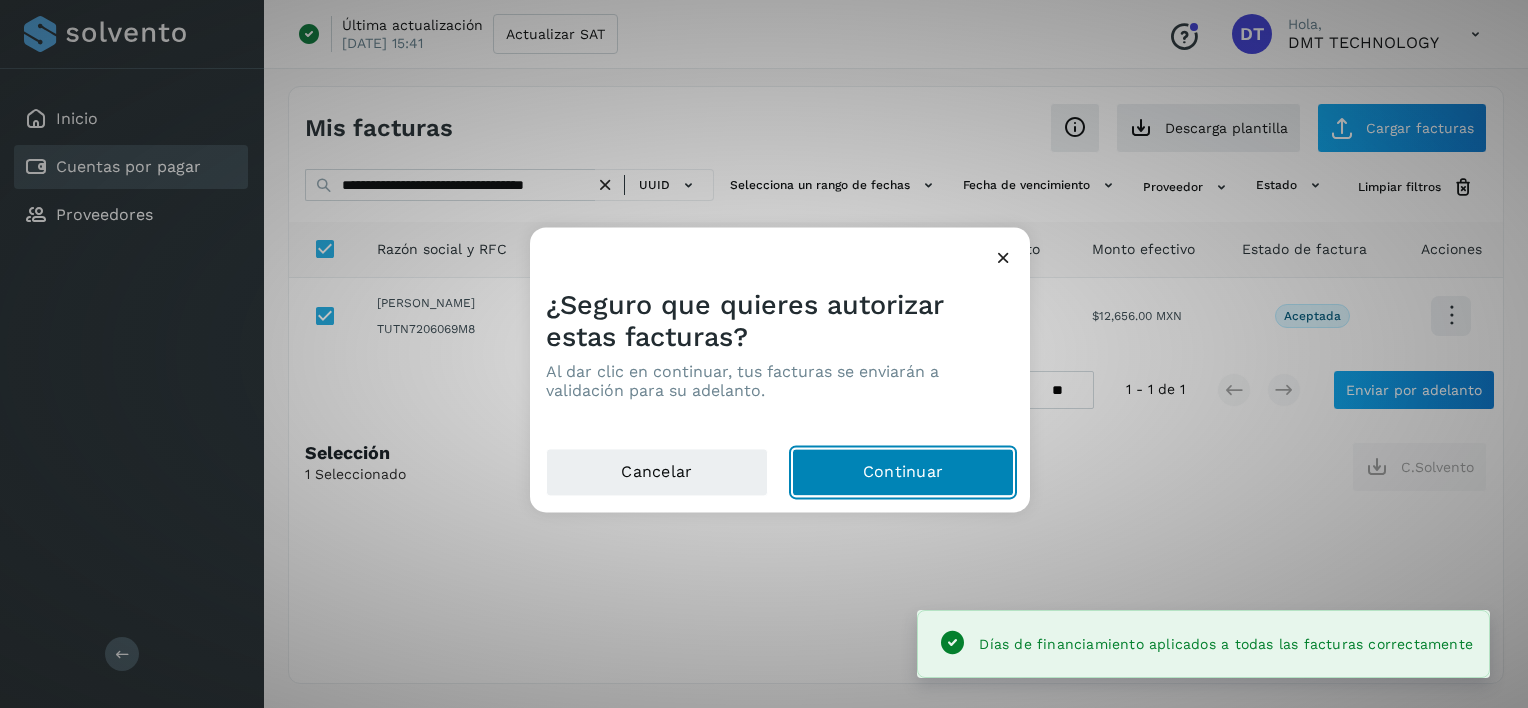 drag, startPoint x: 988, startPoint y: 477, endPoint x: 601, endPoint y: 260, distance: 443.68683 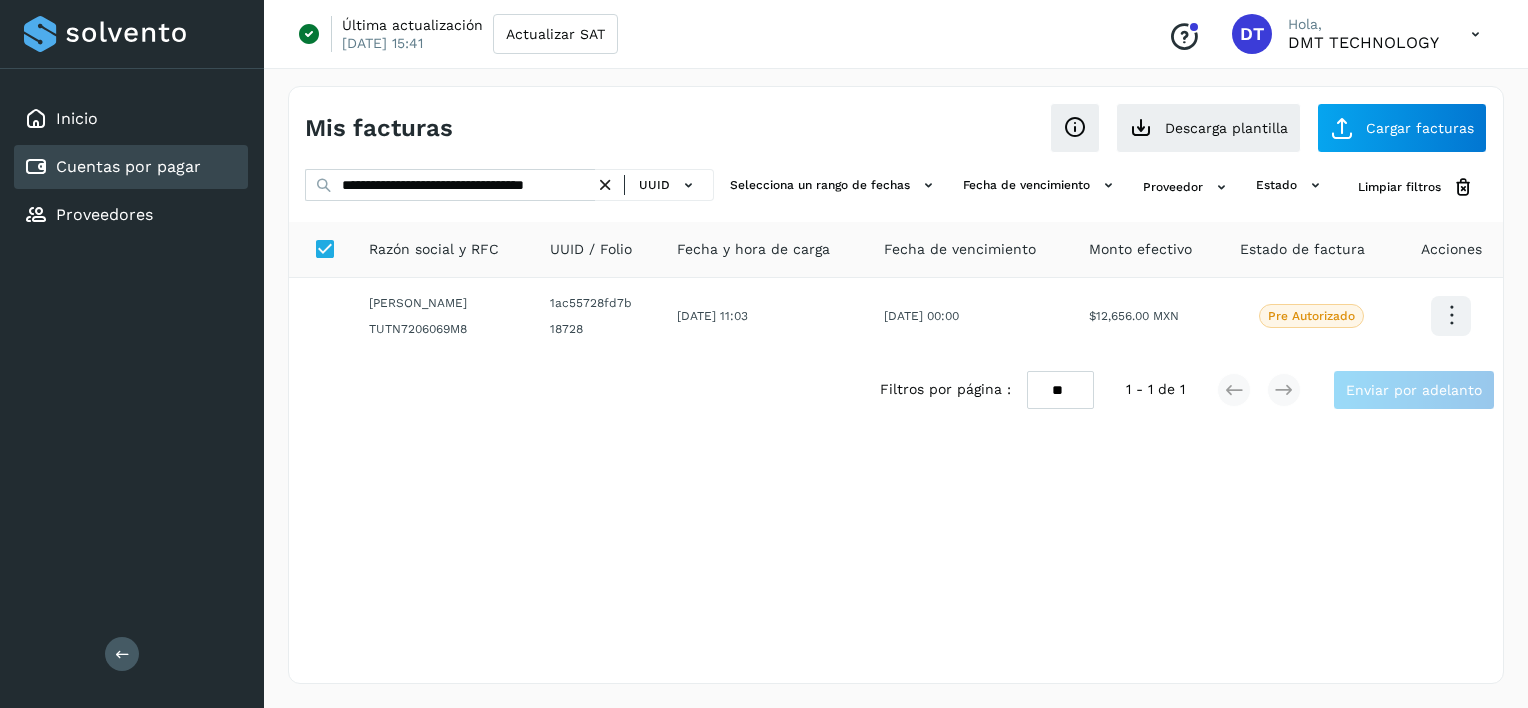 drag, startPoint x: 603, startPoint y: 181, endPoint x: 580, endPoint y: 189, distance: 24.351591 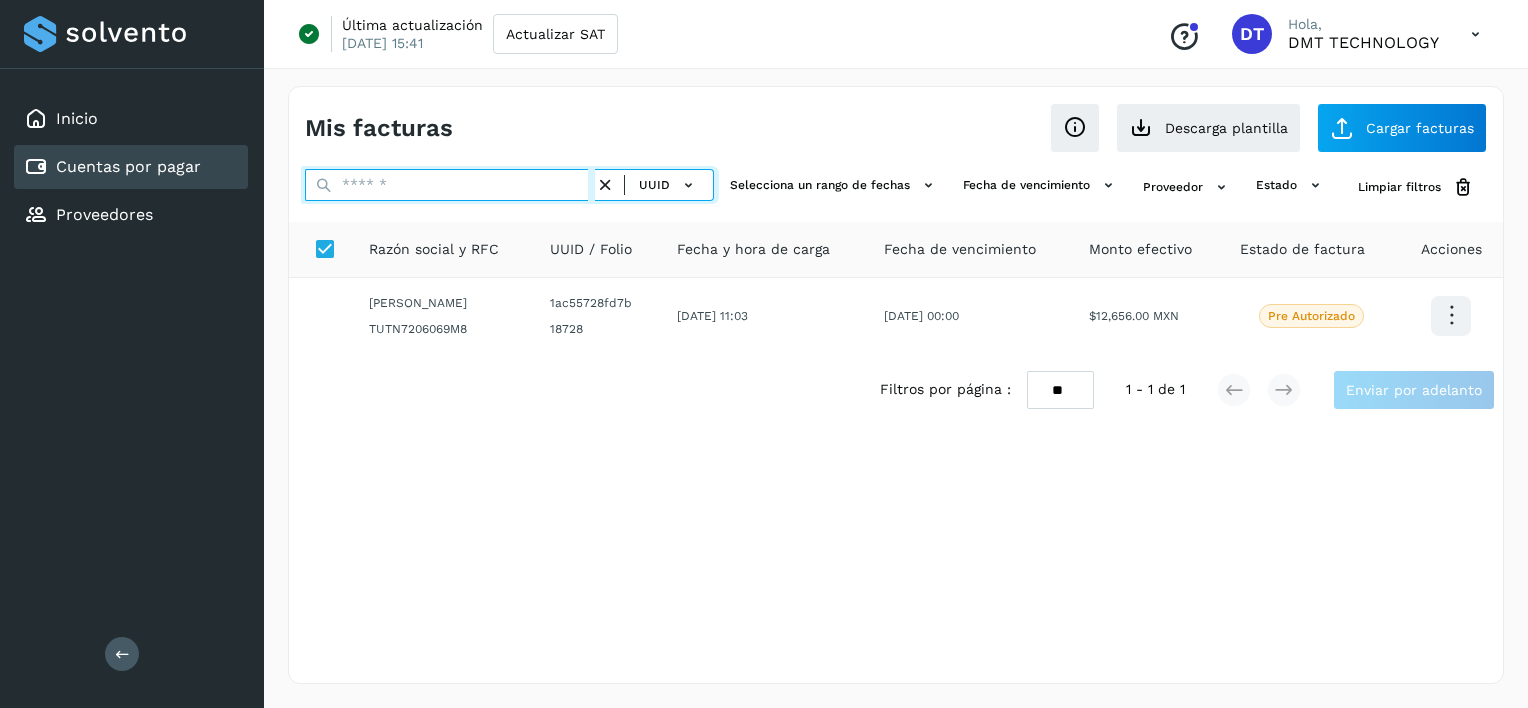 click at bounding box center [450, 185] 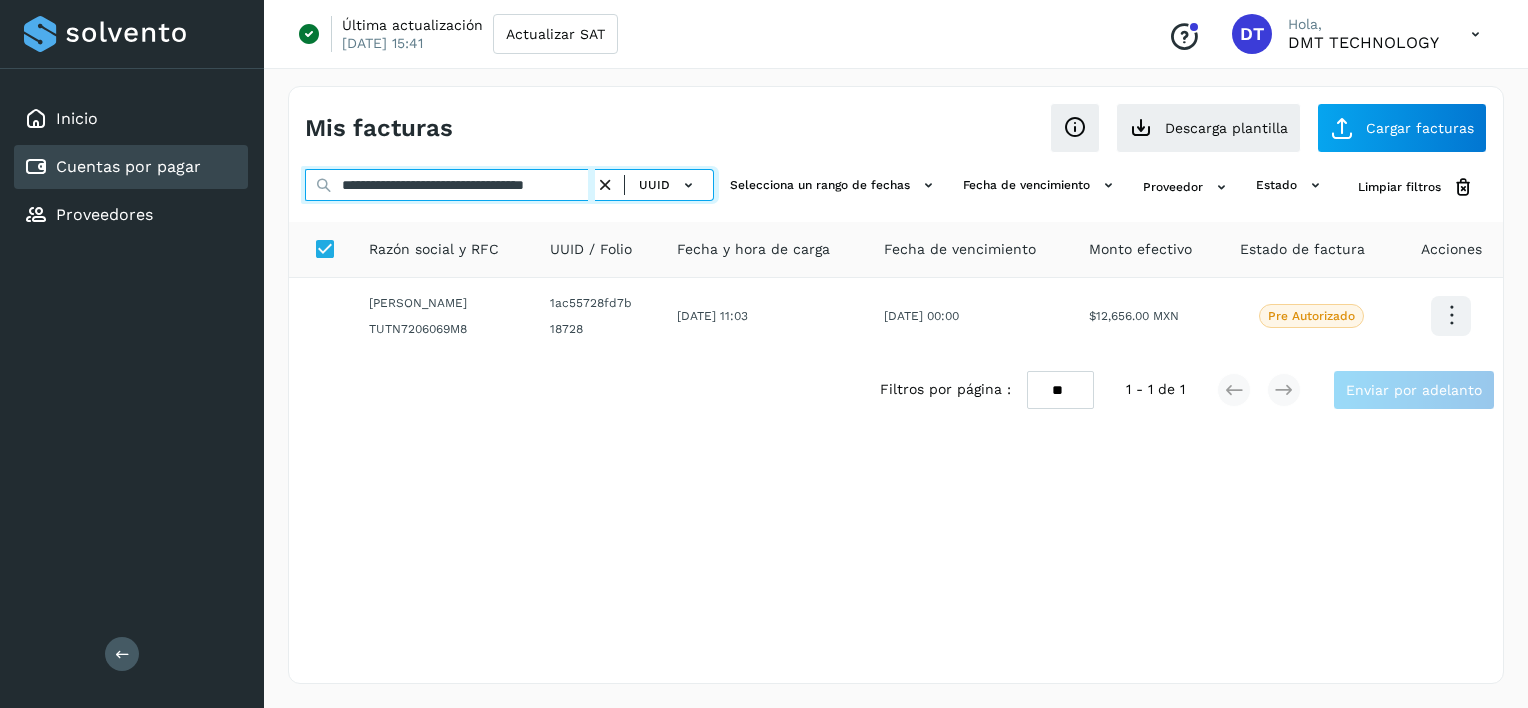 scroll, scrollTop: 0, scrollLeft: 40, axis: horizontal 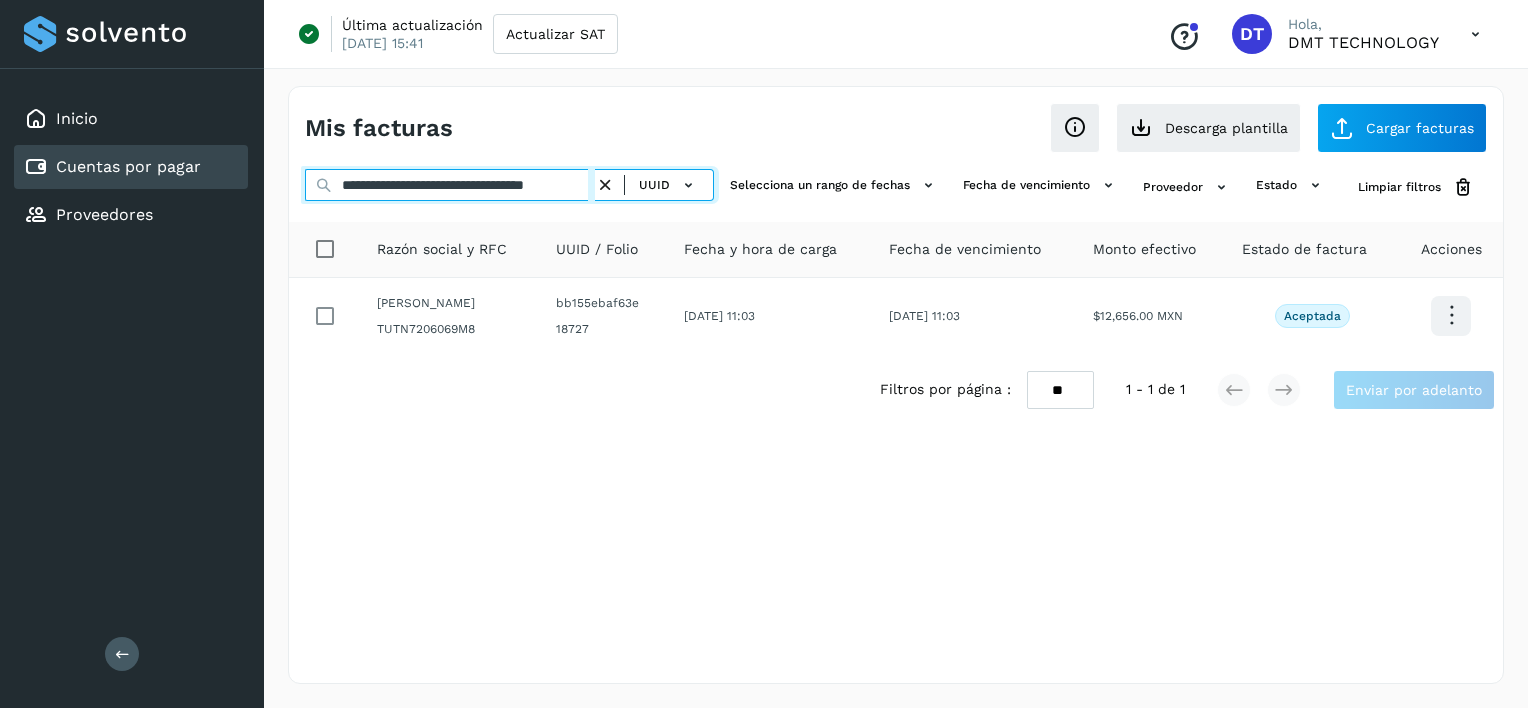 type on "**********" 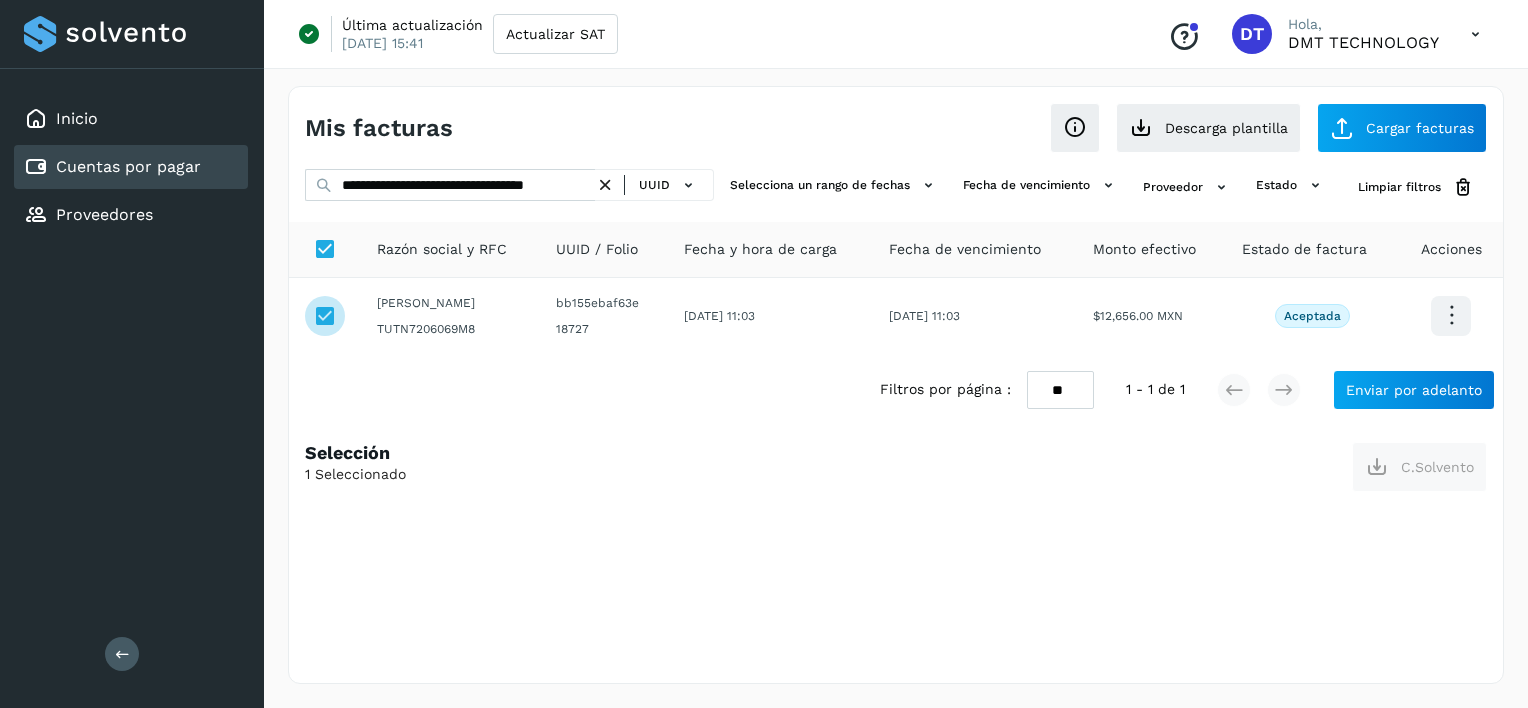 scroll, scrollTop: 0, scrollLeft: 0, axis: both 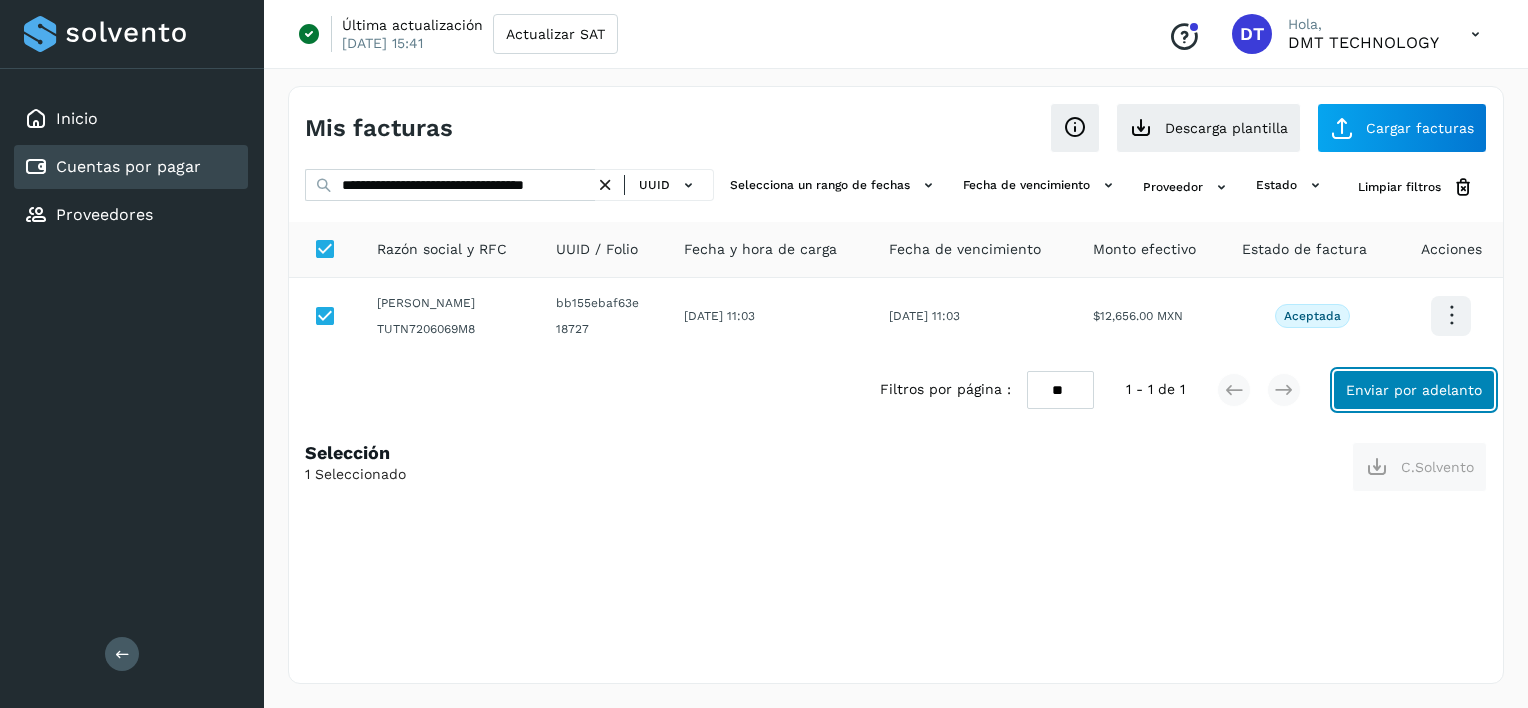 click on "Enviar por adelanto" 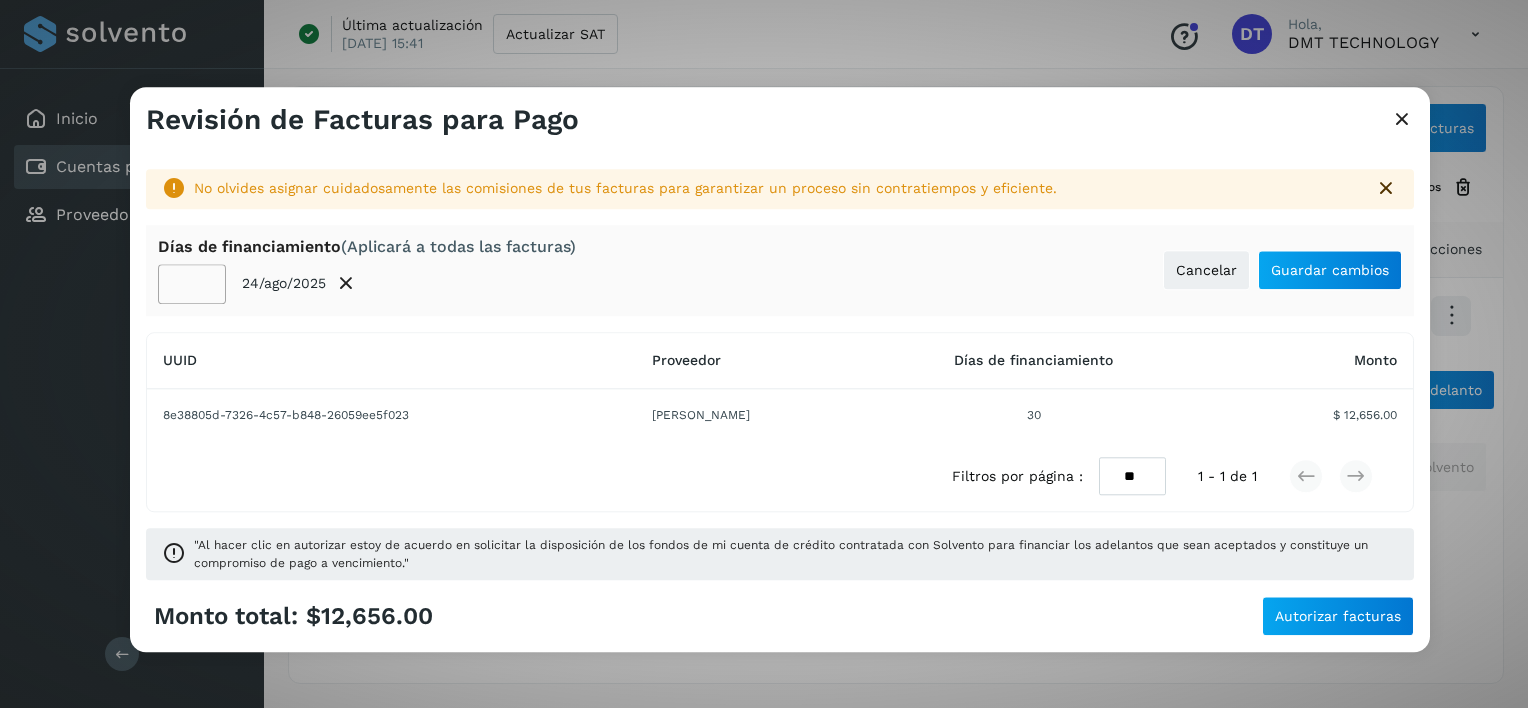 click on "**" 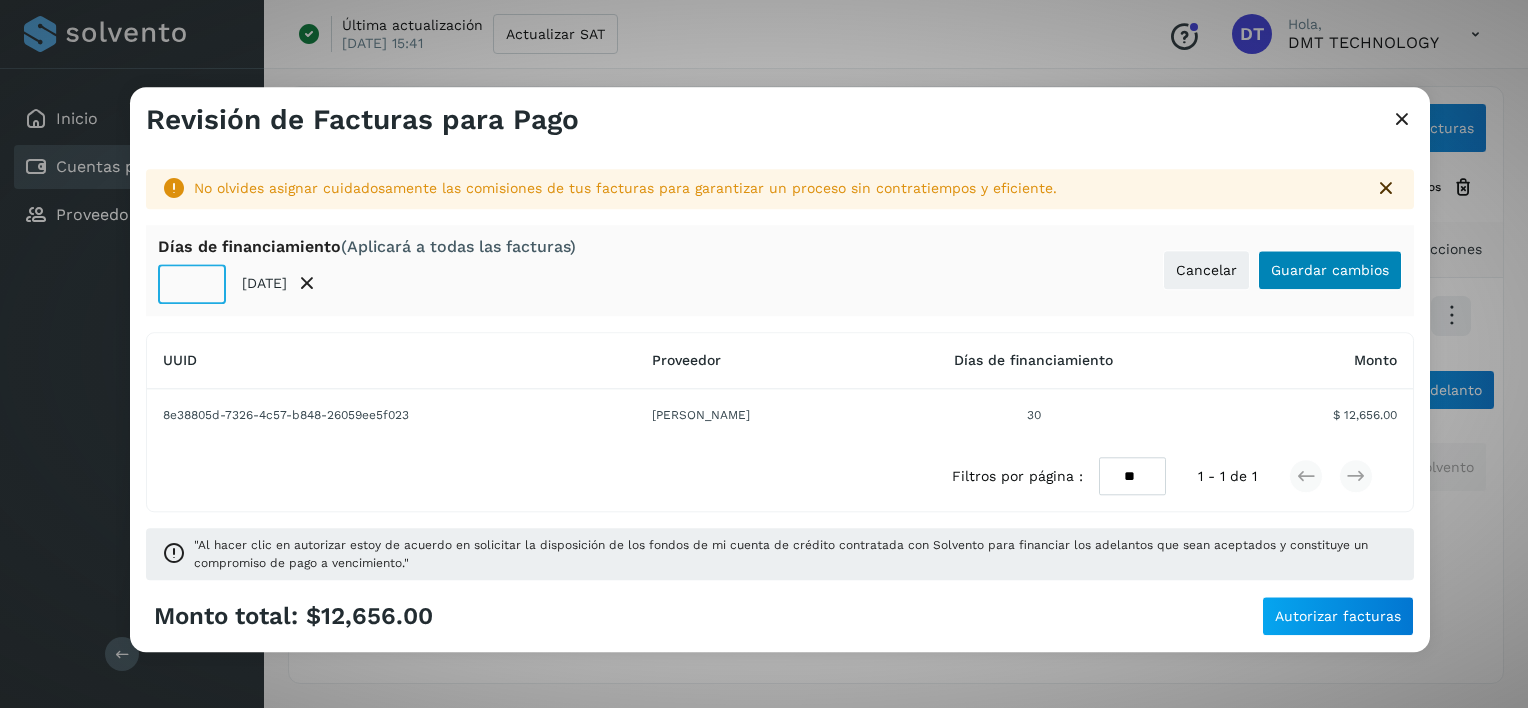 type on "**" 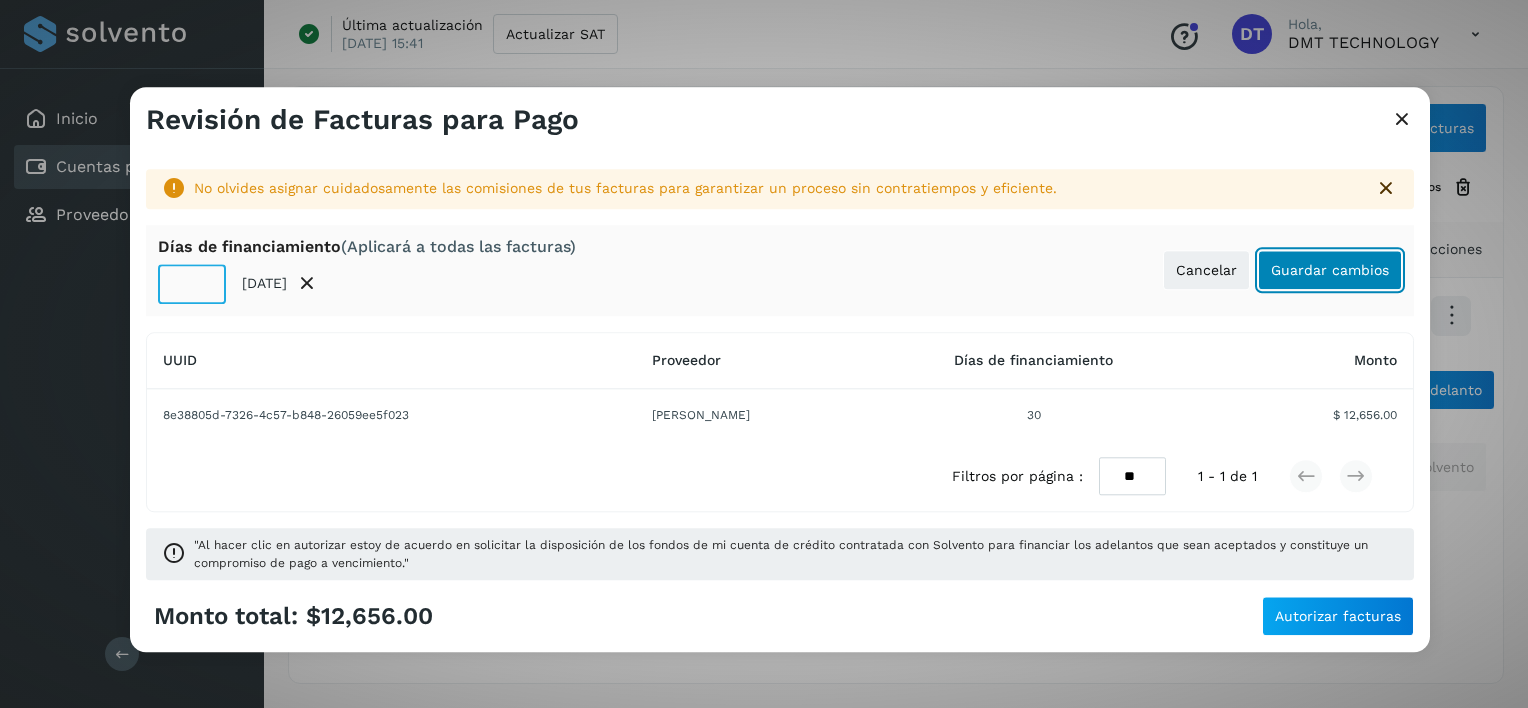 click on "Guardar cambios" 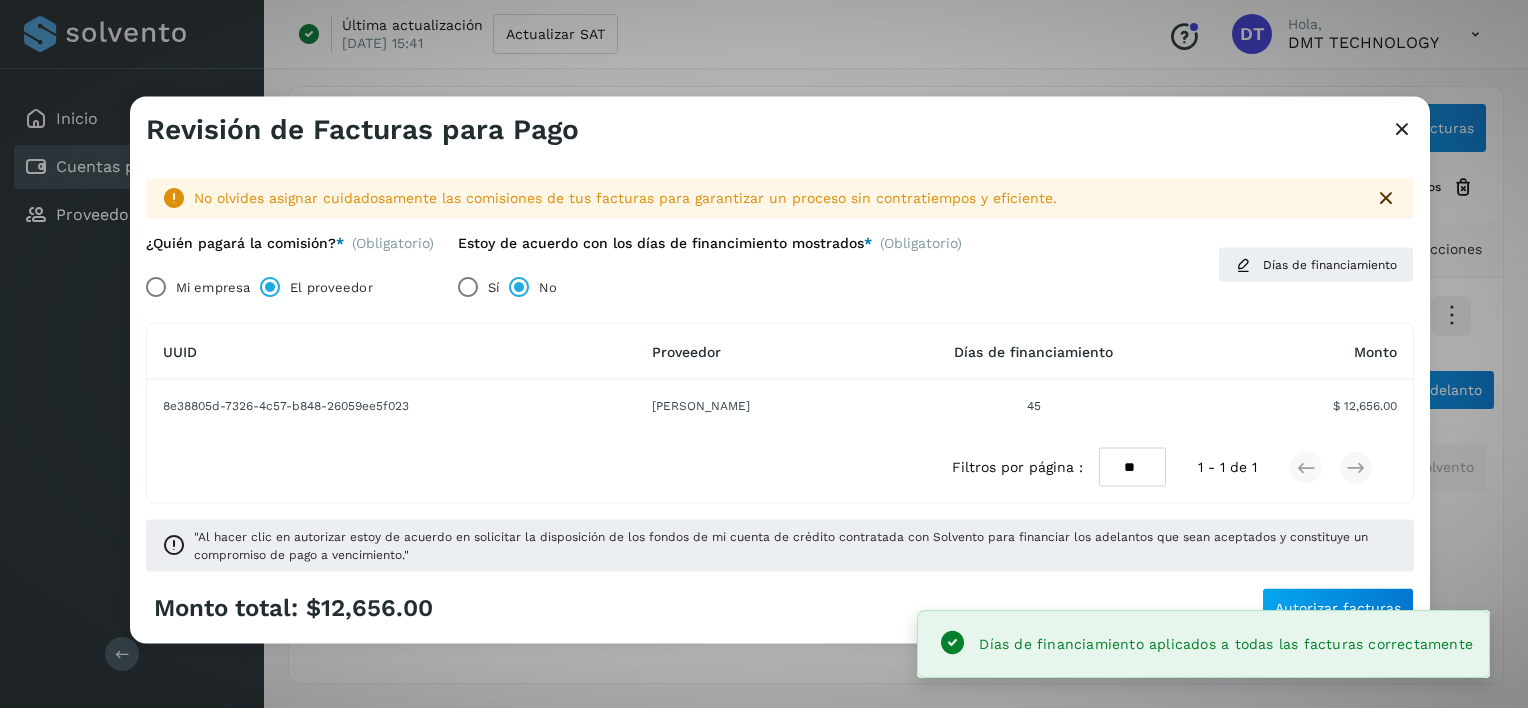 click on "Días de financiamiento aplicados a todas las facturas correctamente" 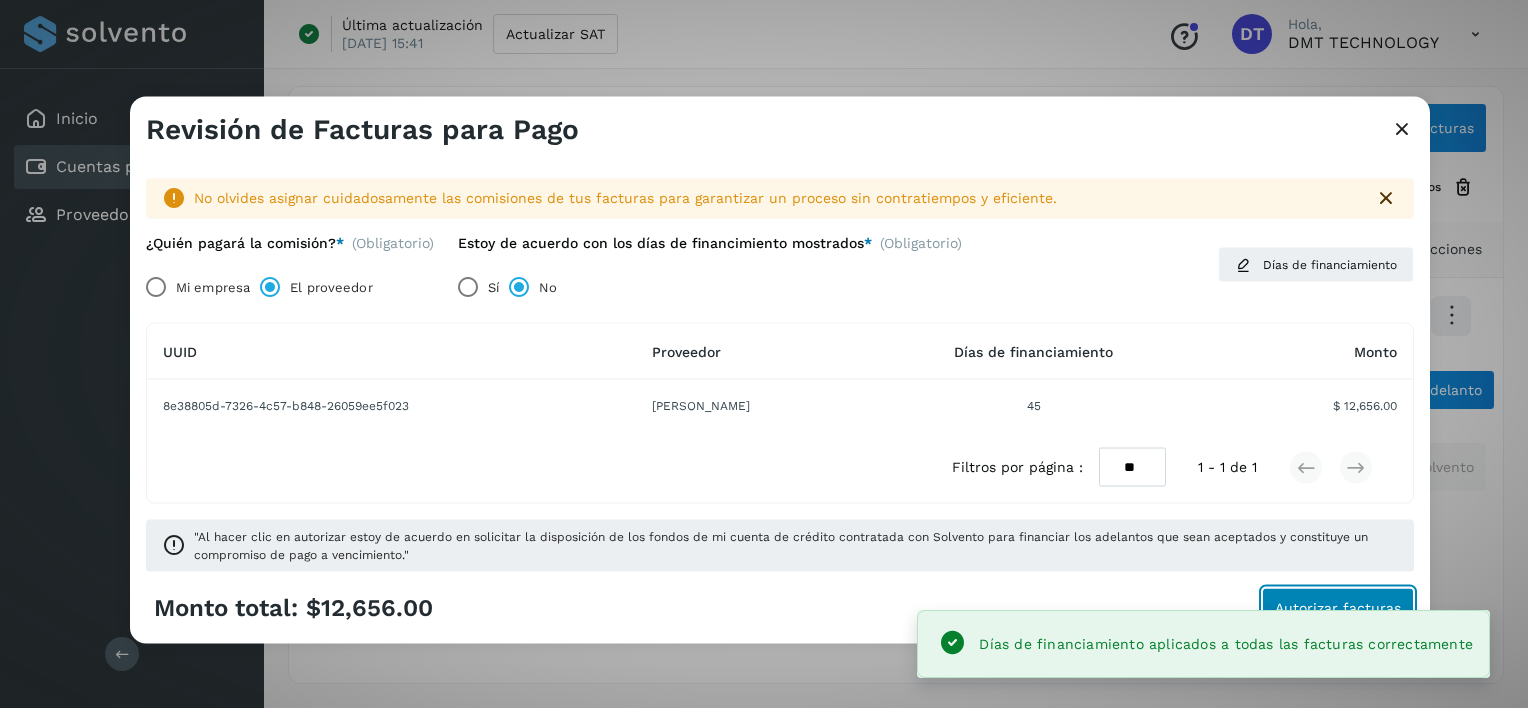 click on "Autorizar facturas" 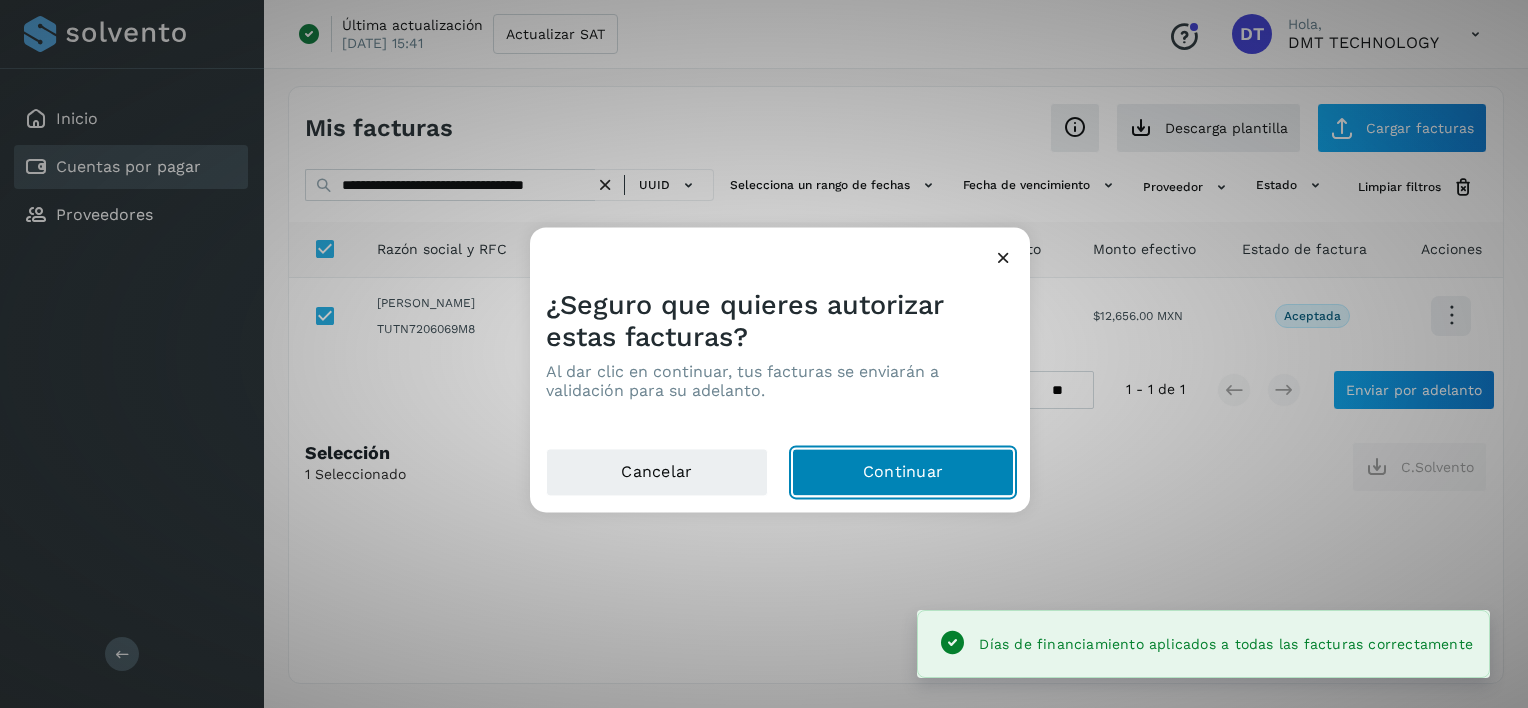 click on "Continuar" 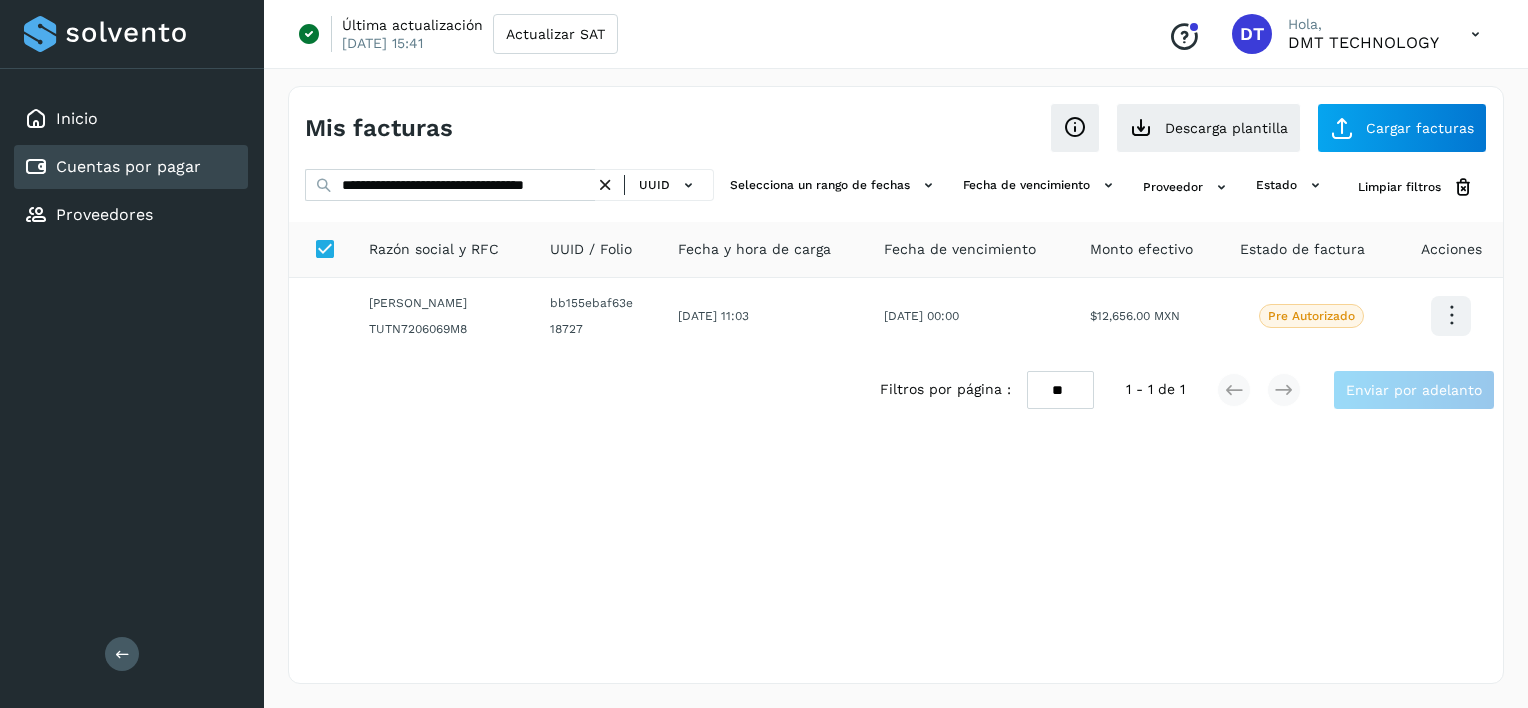 click at bounding box center (605, 185) 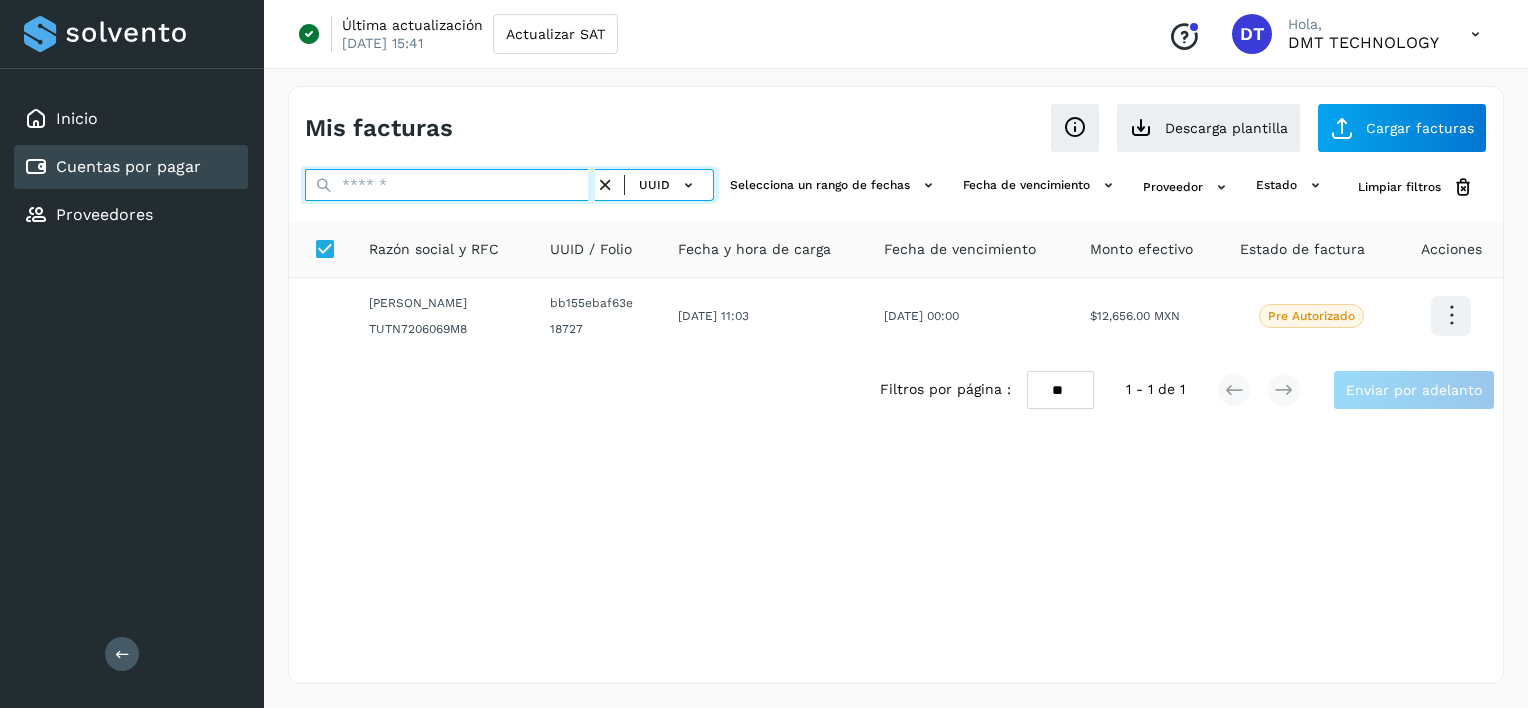 click at bounding box center (450, 185) 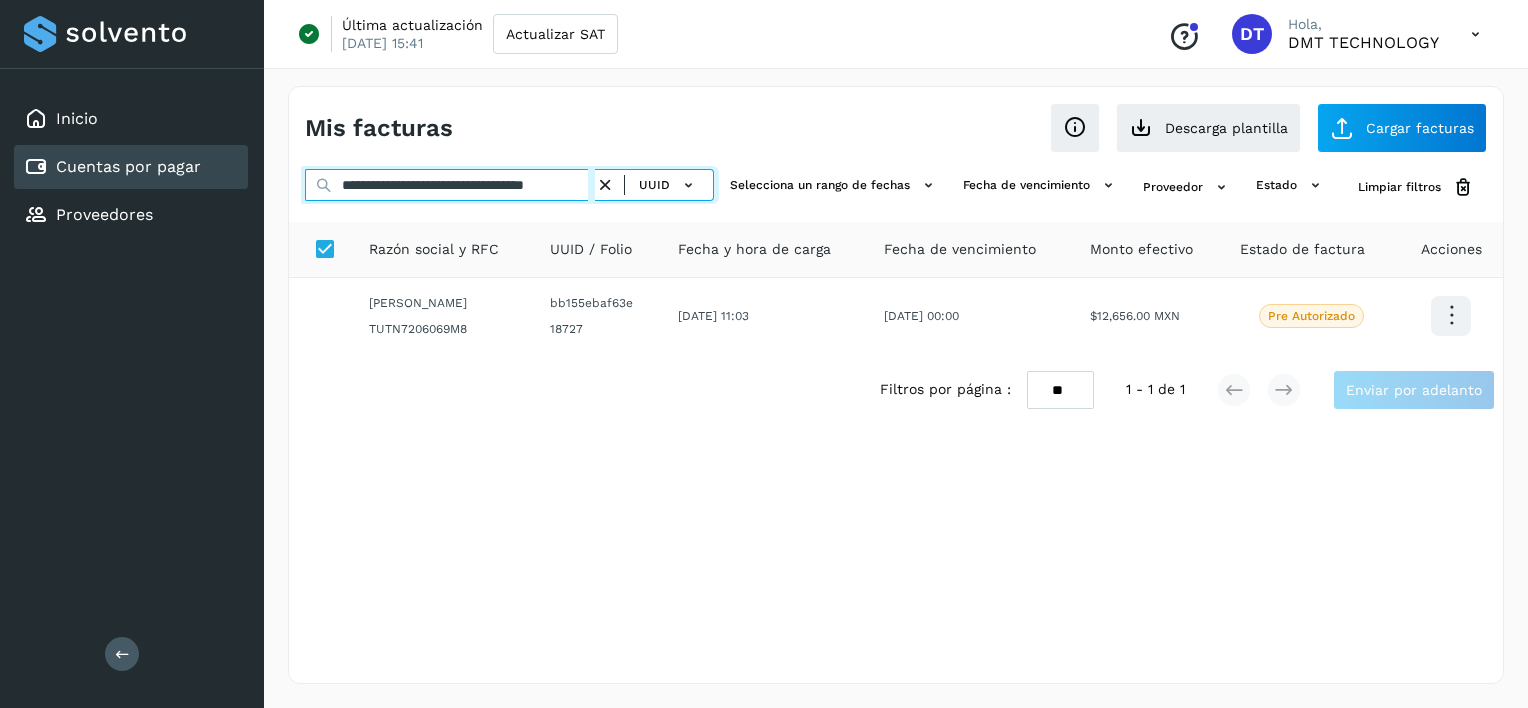 scroll, scrollTop: 0, scrollLeft: 35, axis: horizontal 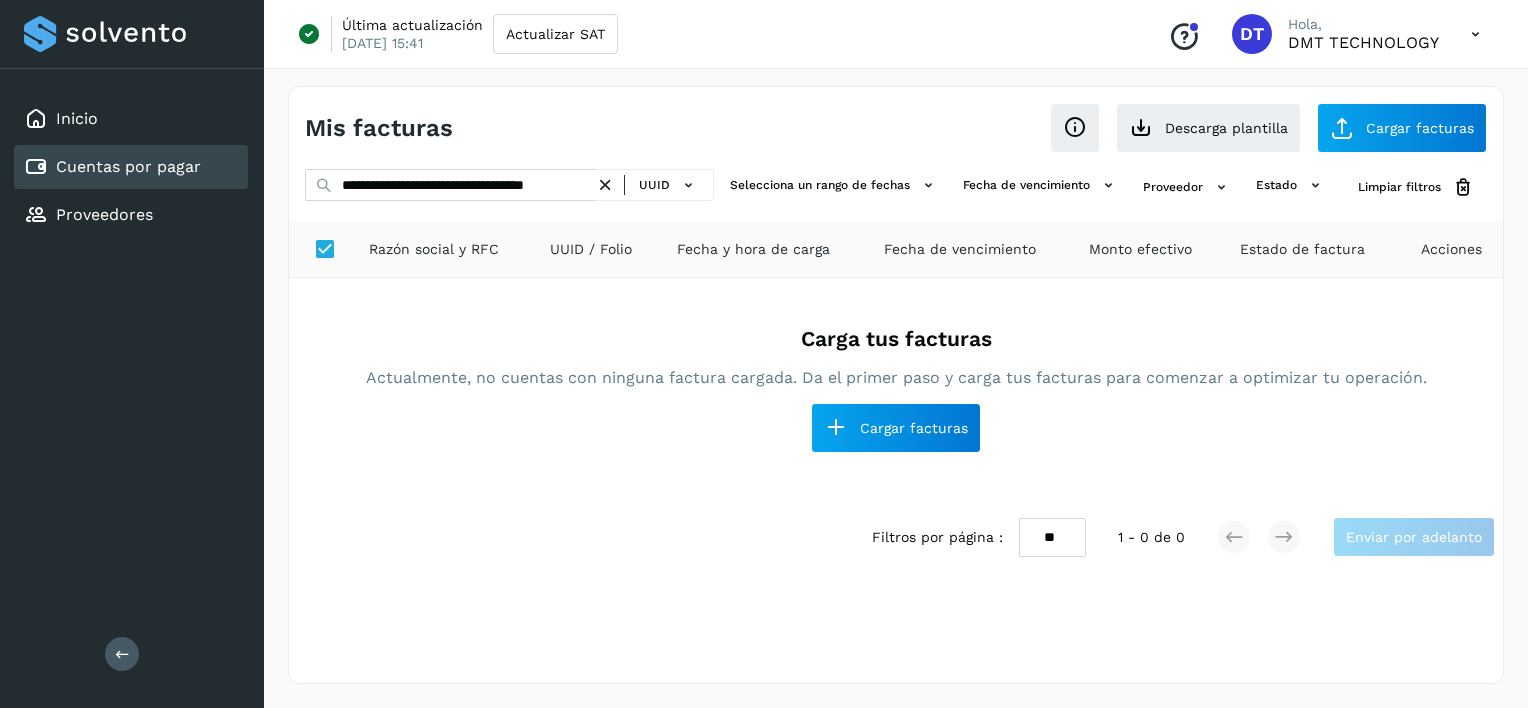 click at bounding box center [605, 185] 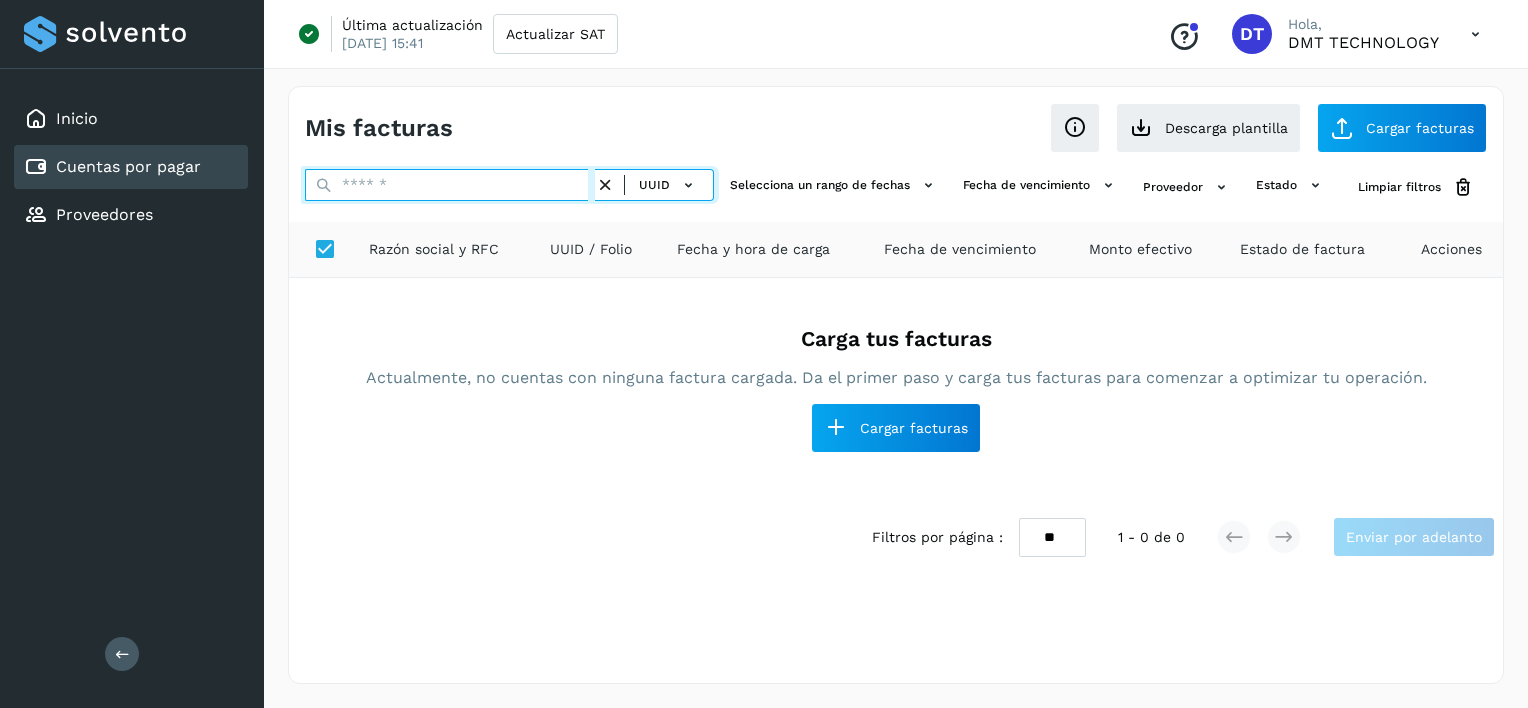 click at bounding box center (450, 185) 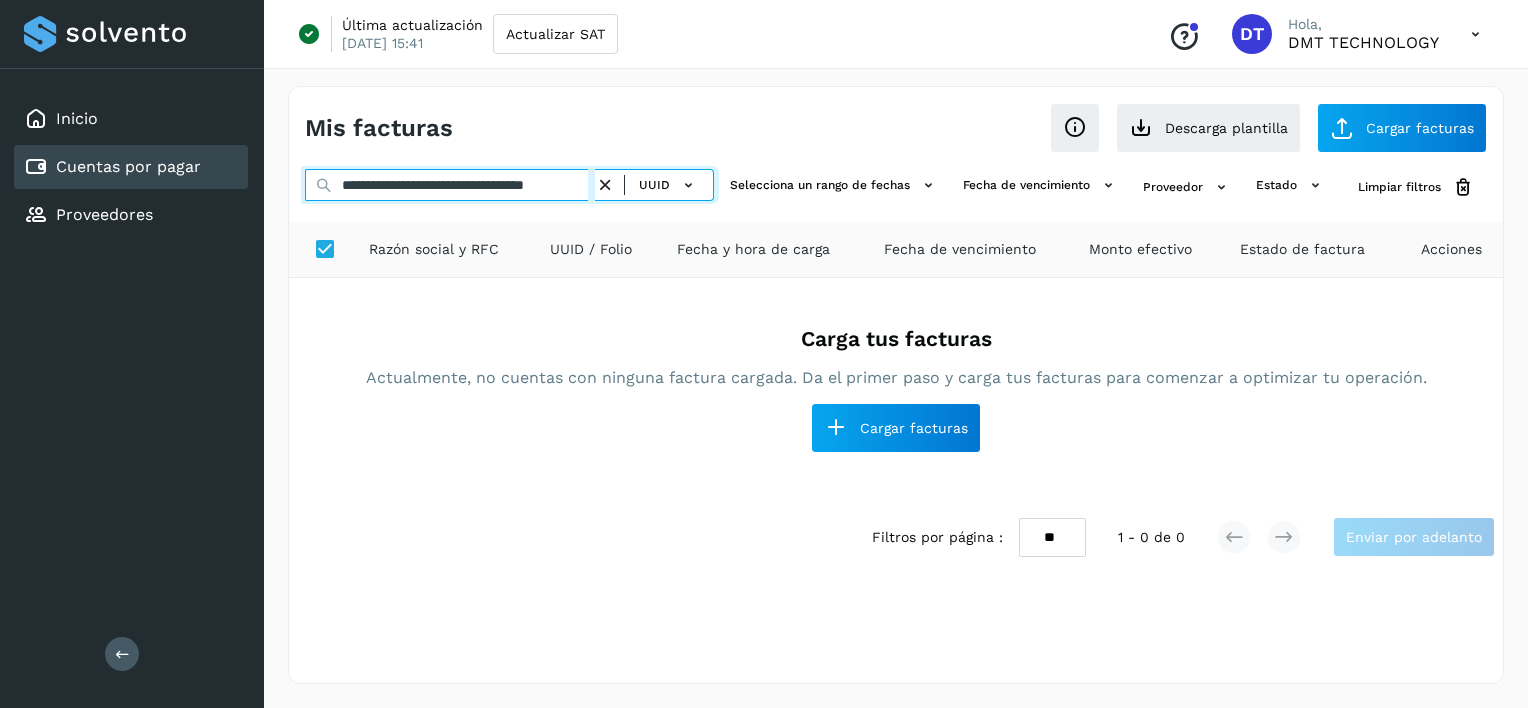 scroll, scrollTop: 0, scrollLeft: 39, axis: horizontal 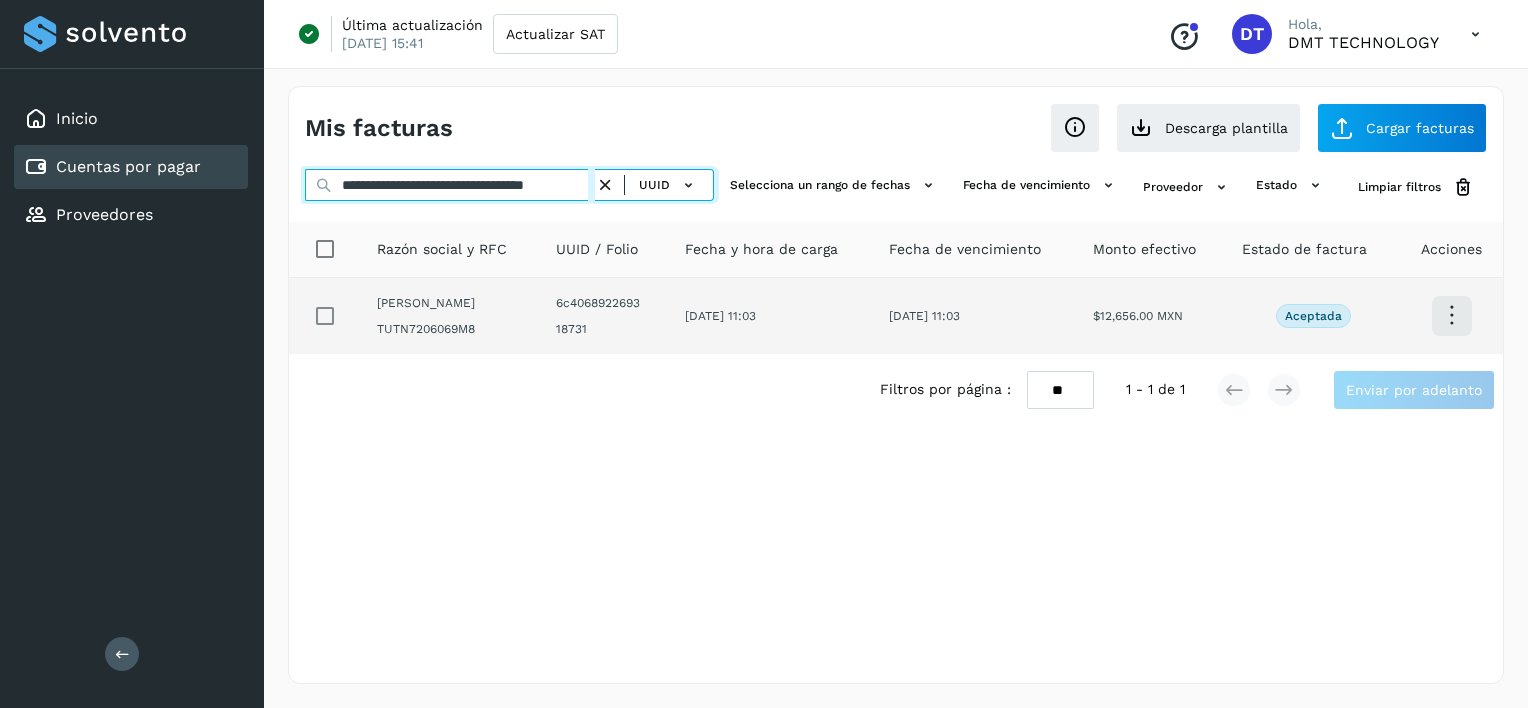 type on "**********" 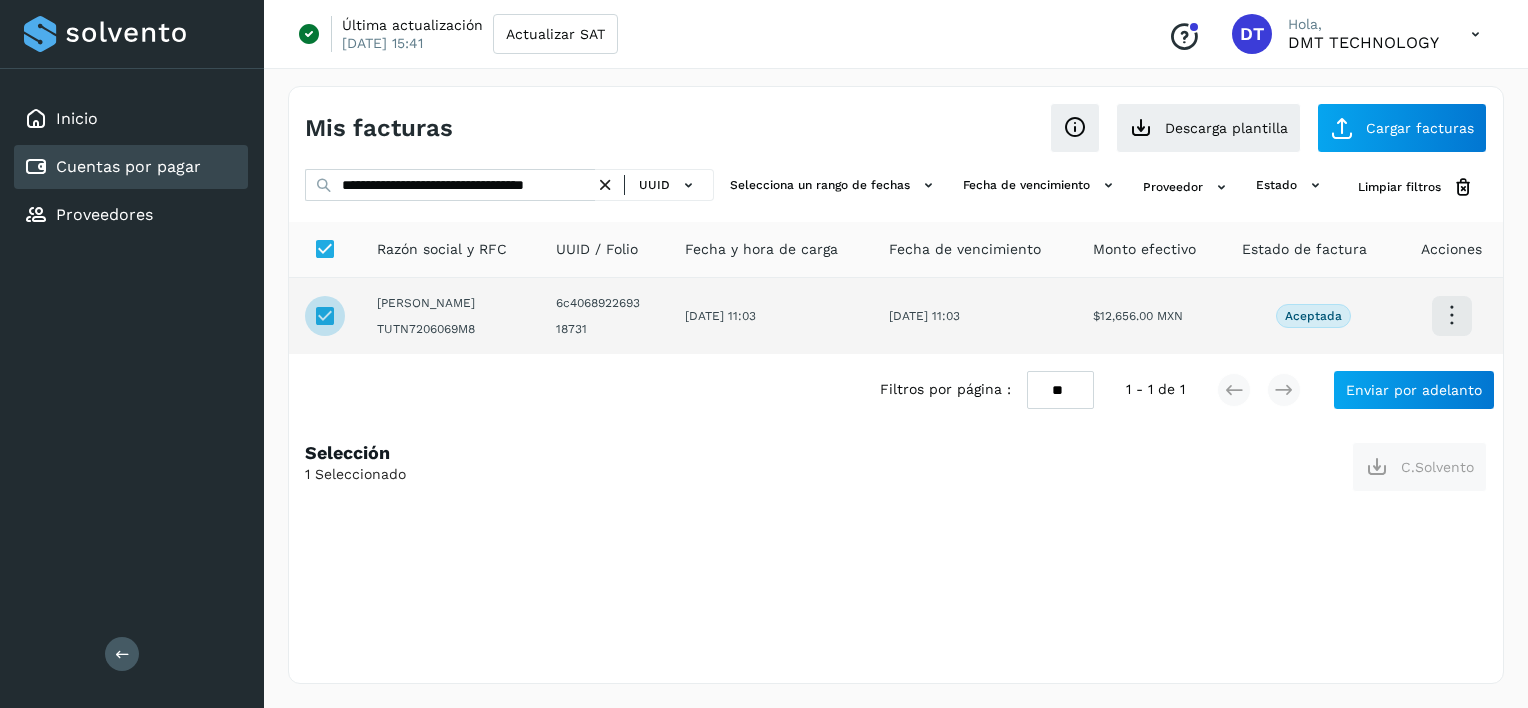 scroll, scrollTop: 0, scrollLeft: 0, axis: both 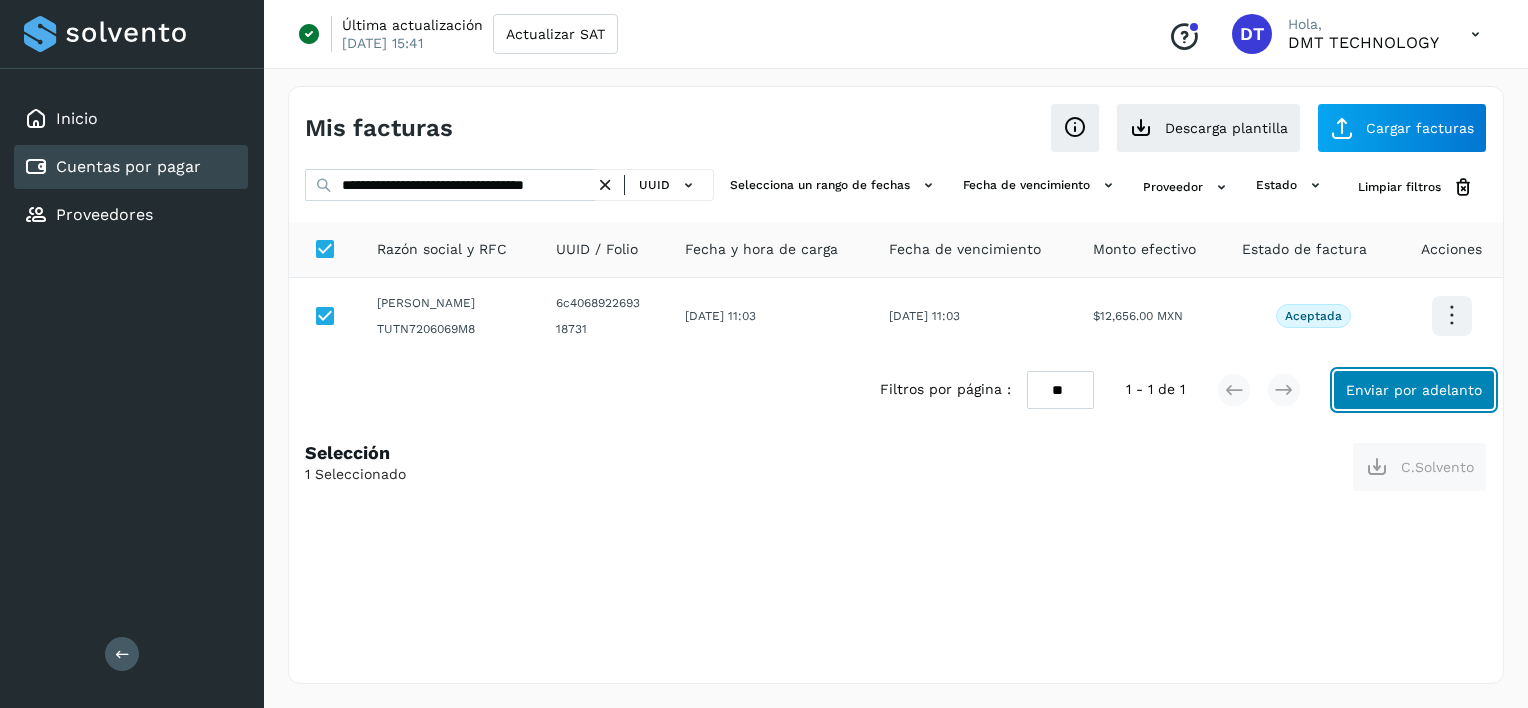 click on "Enviar por adelanto" 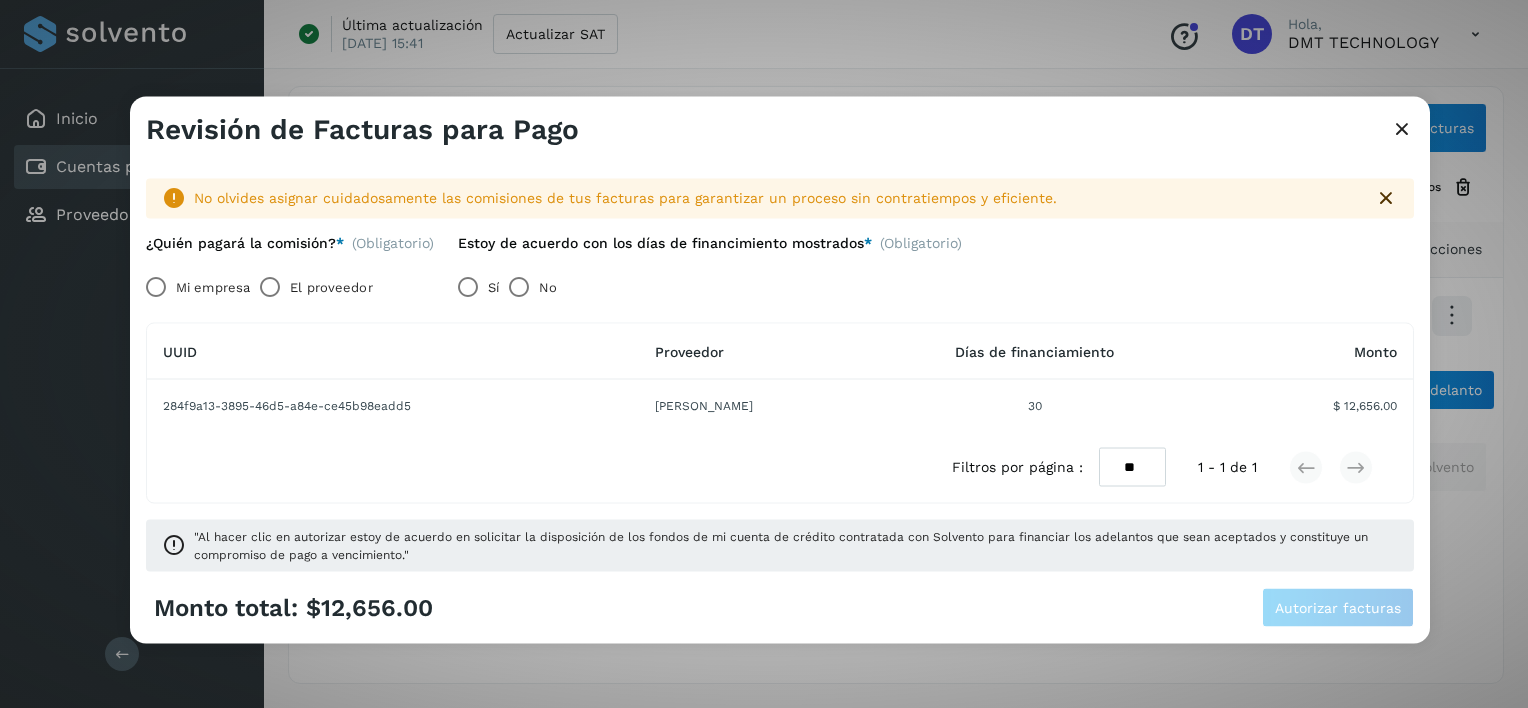click on "El proveedor" at bounding box center (331, 287) 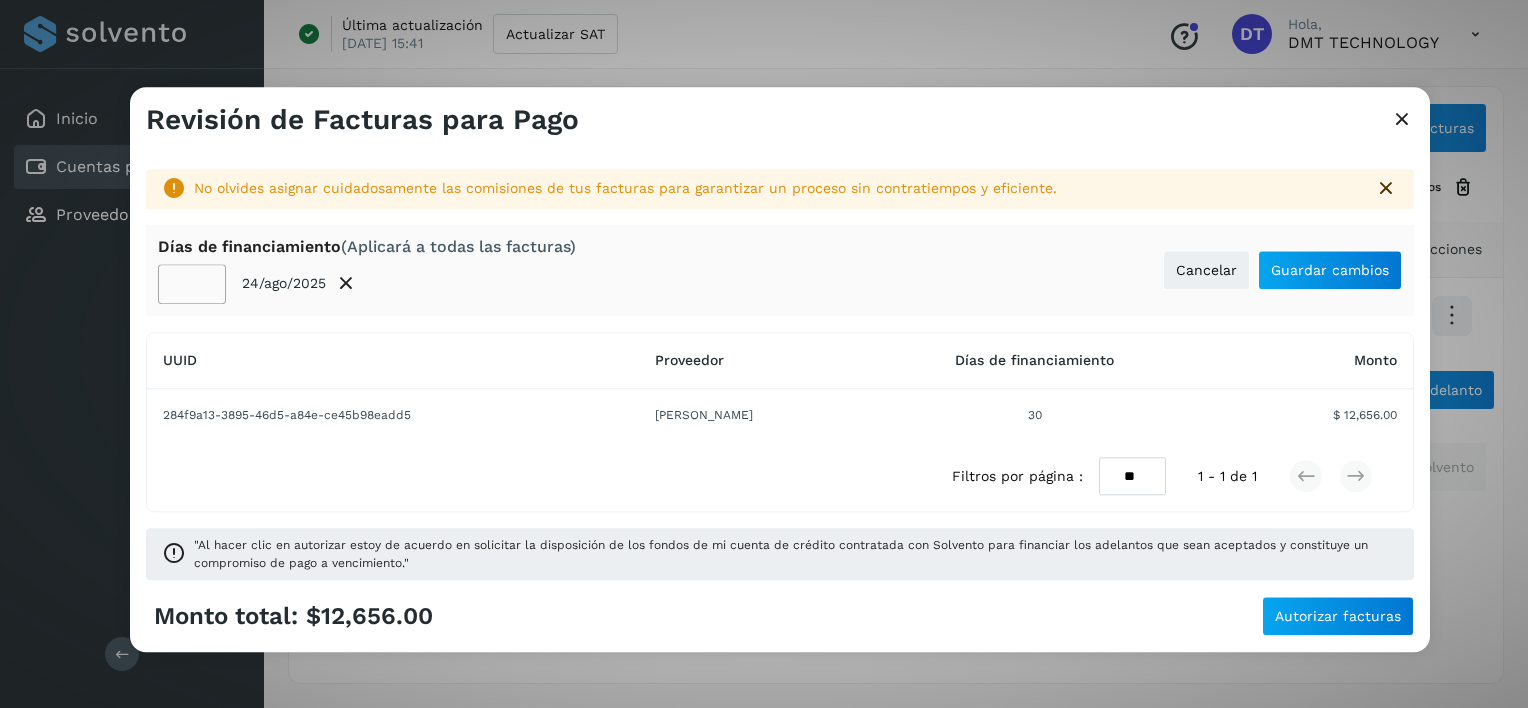 click on "**" 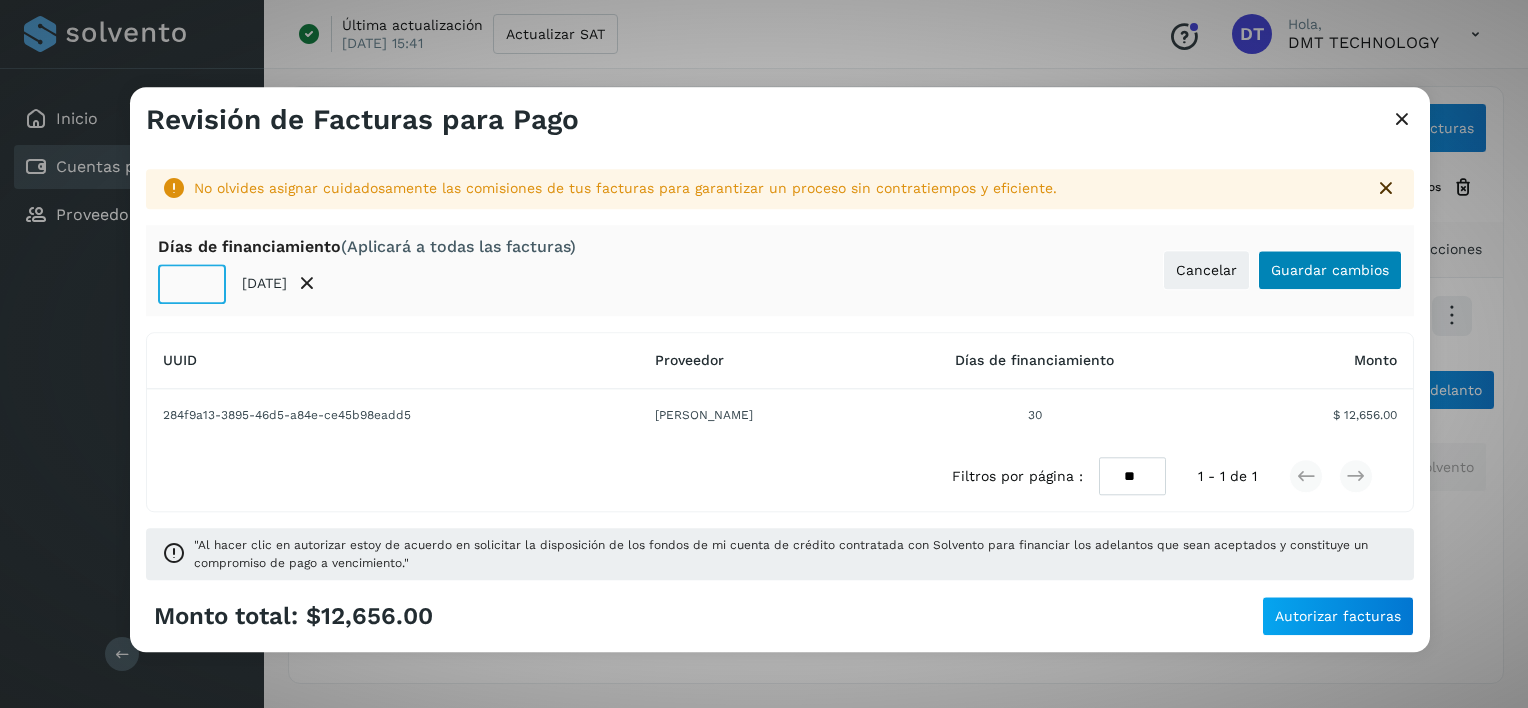 type on "**" 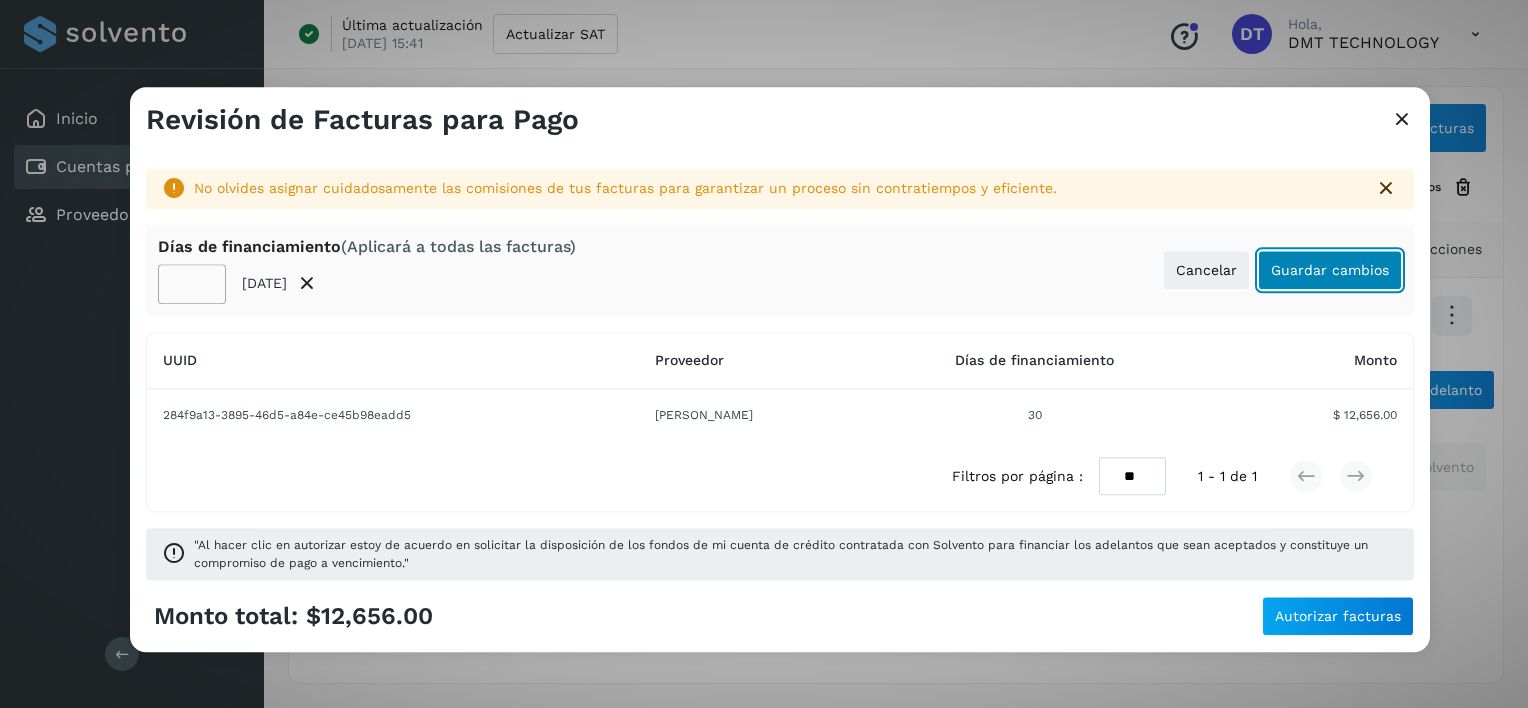 click on "Guardar cambios" 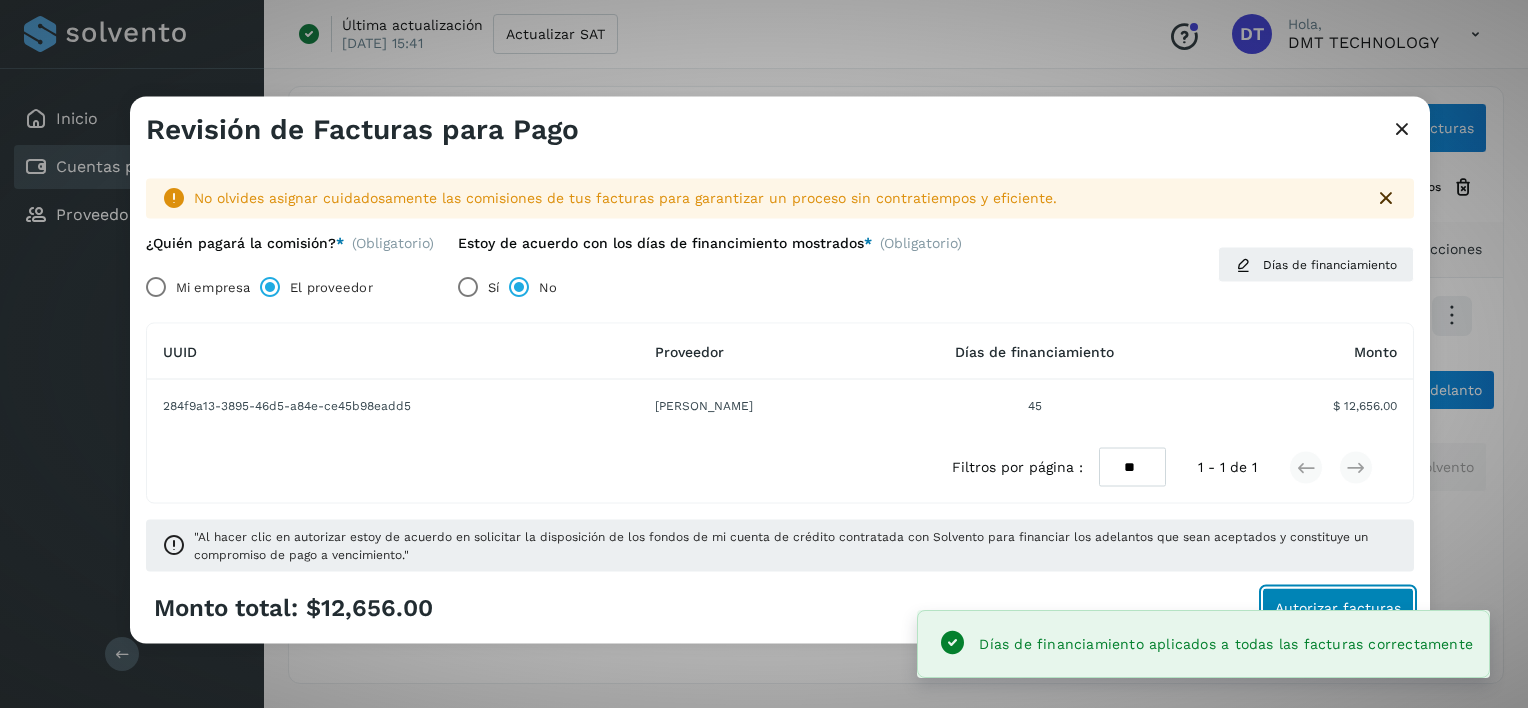 click on "Autorizar facturas" 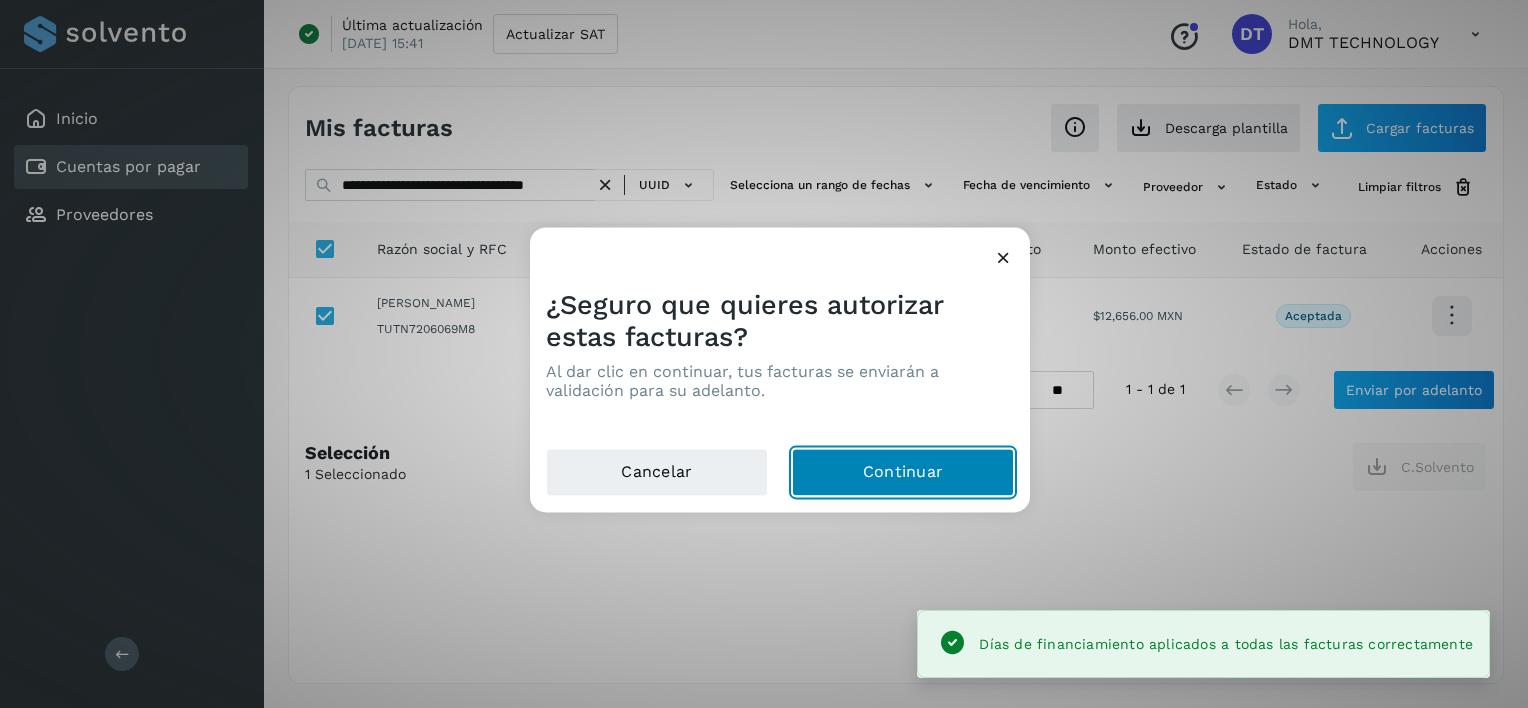 click on "Continuar" 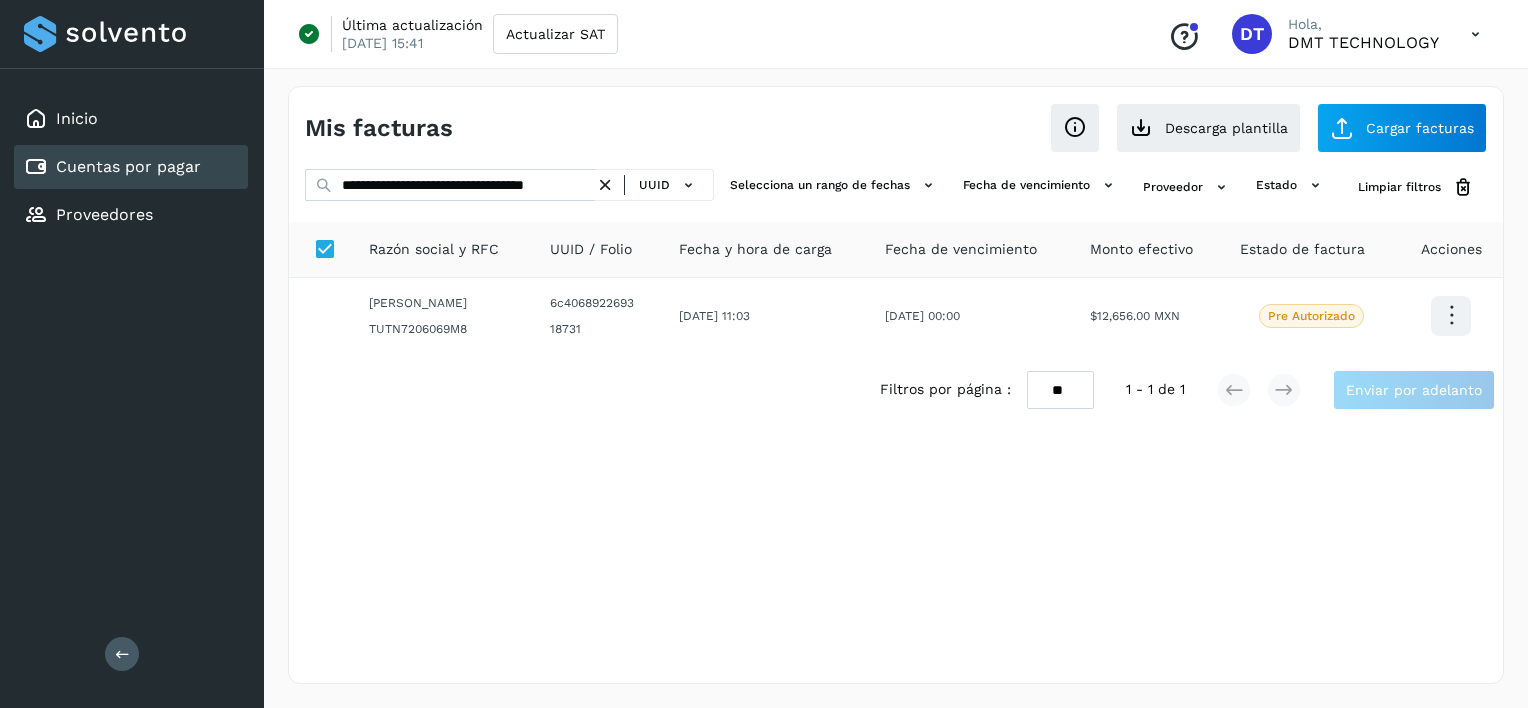 click at bounding box center [605, 185] 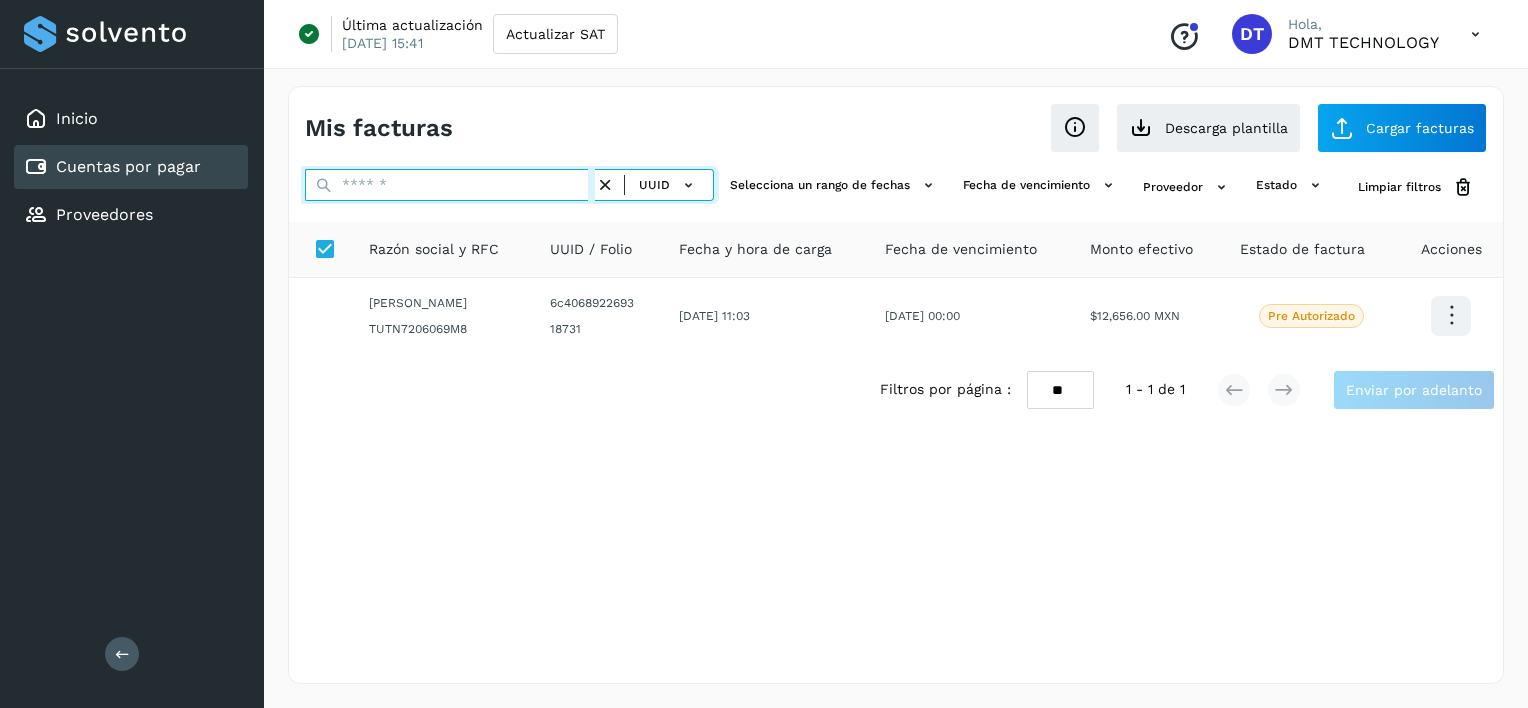 click at bounding box center (450, 185) 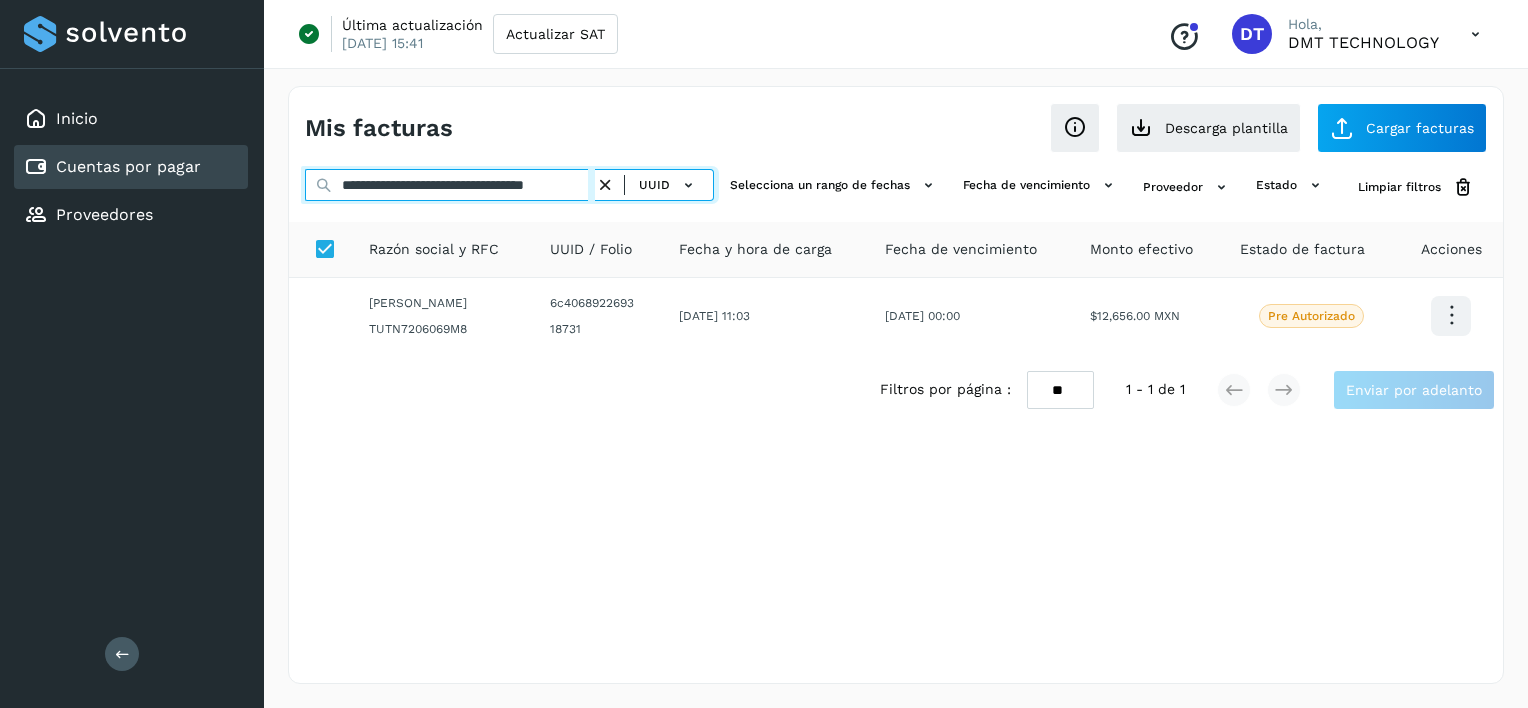 scroll, scrollTop: 0, scrollLeft: 40, axis: horizontal 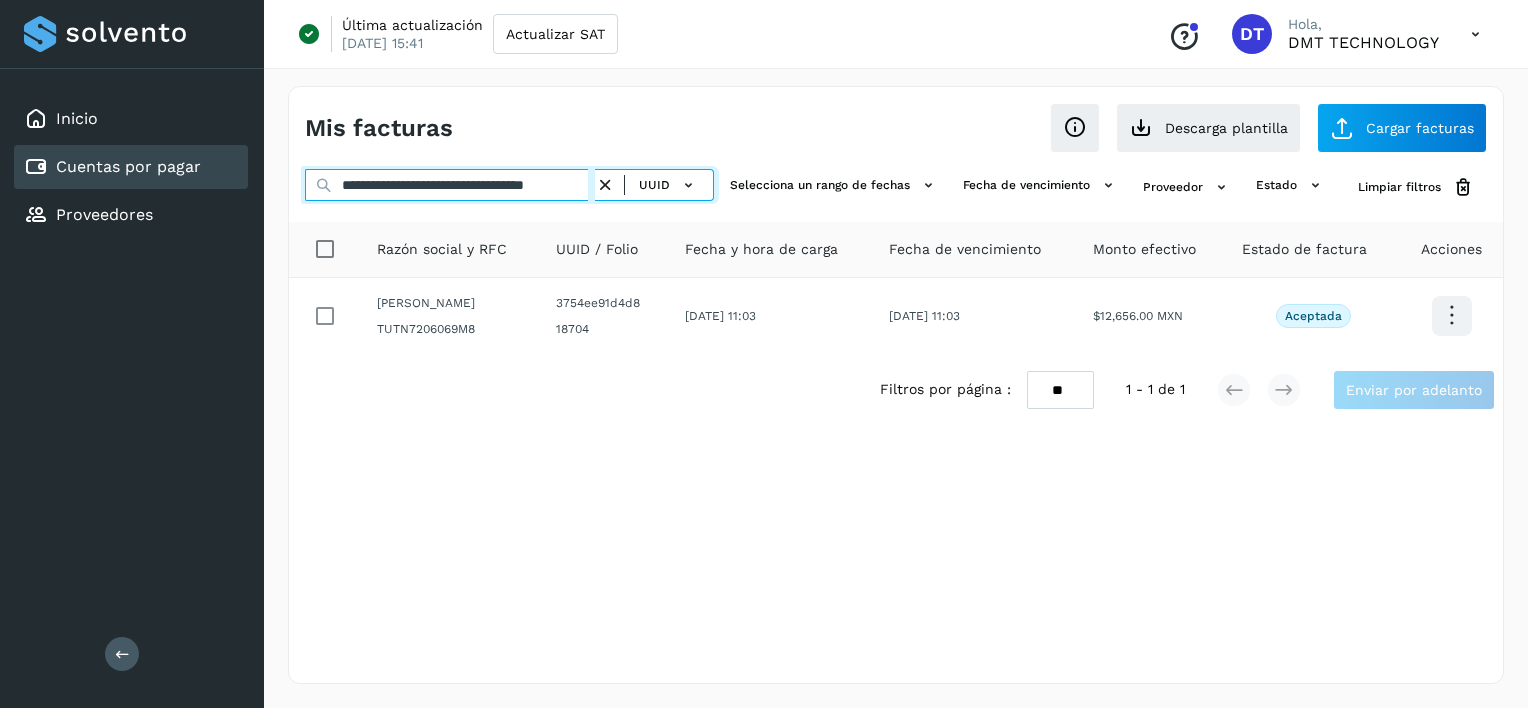 type on "**********" 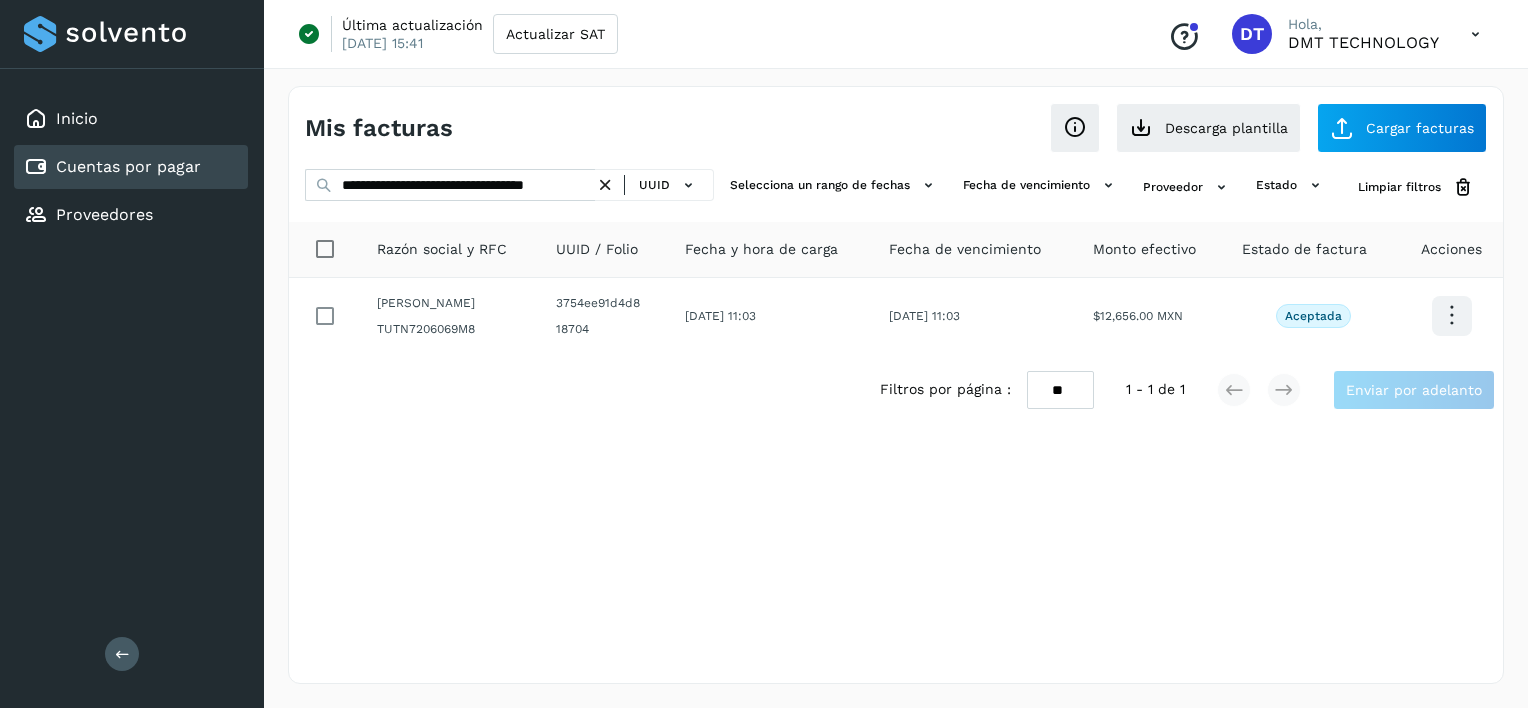 scroll, scrollTop: 0, scrollLeft: 0, axis: both 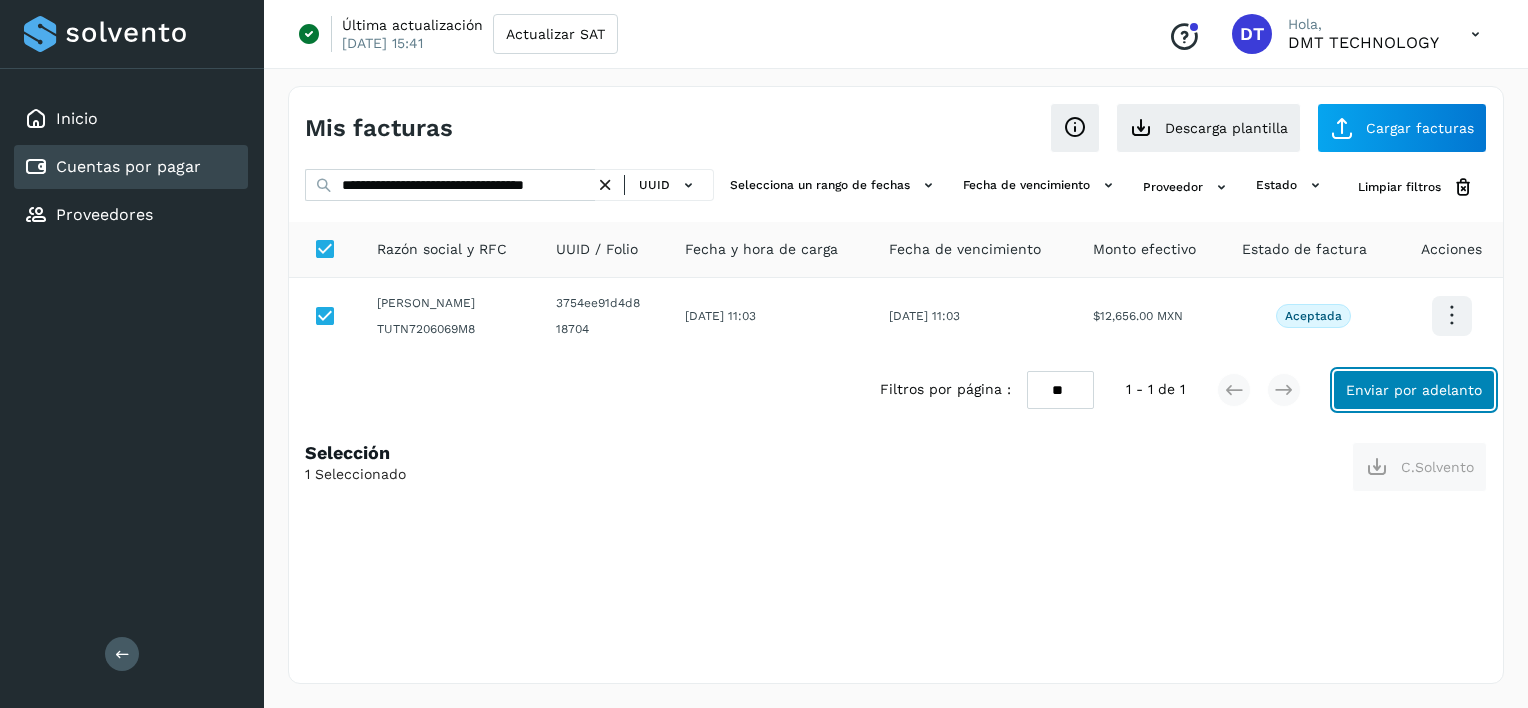 click on "Enviar por adelanto" 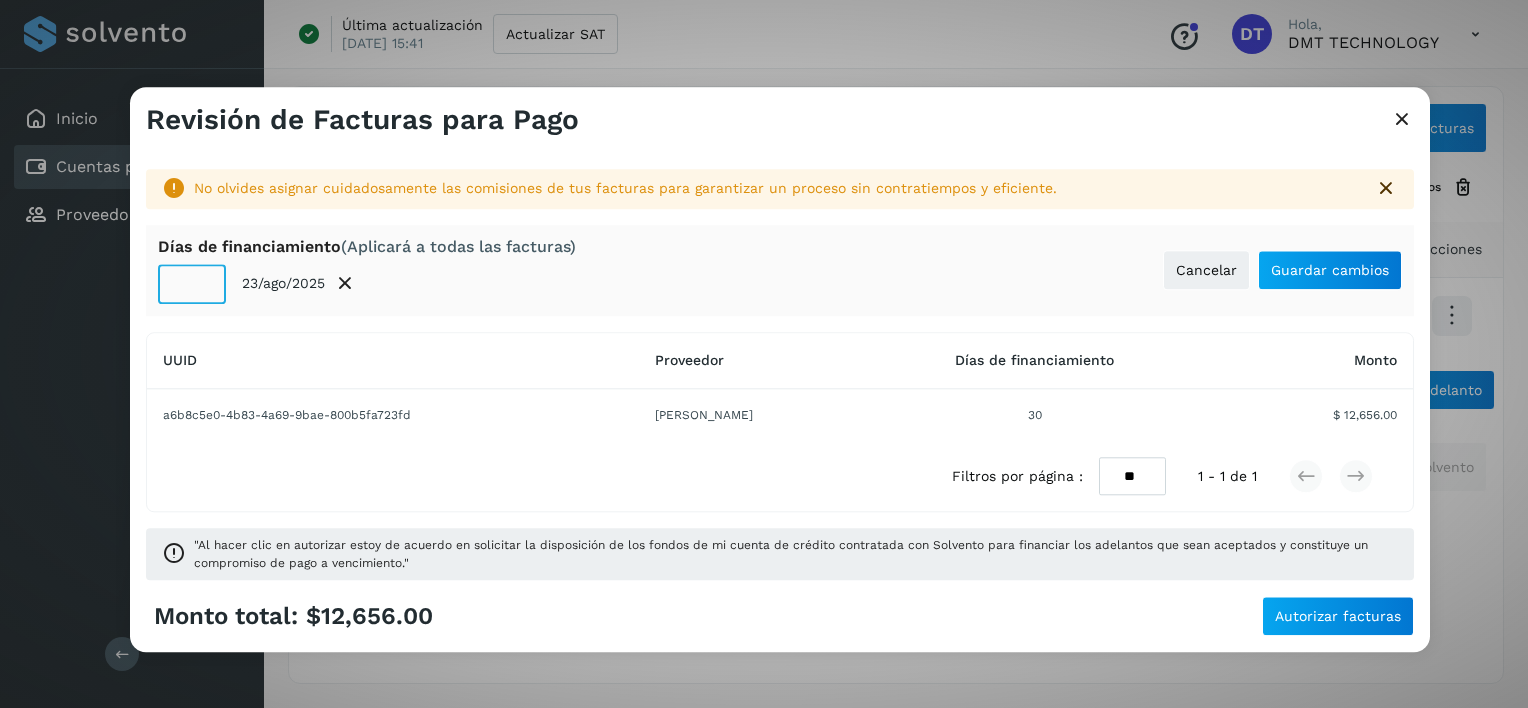 click on "**" 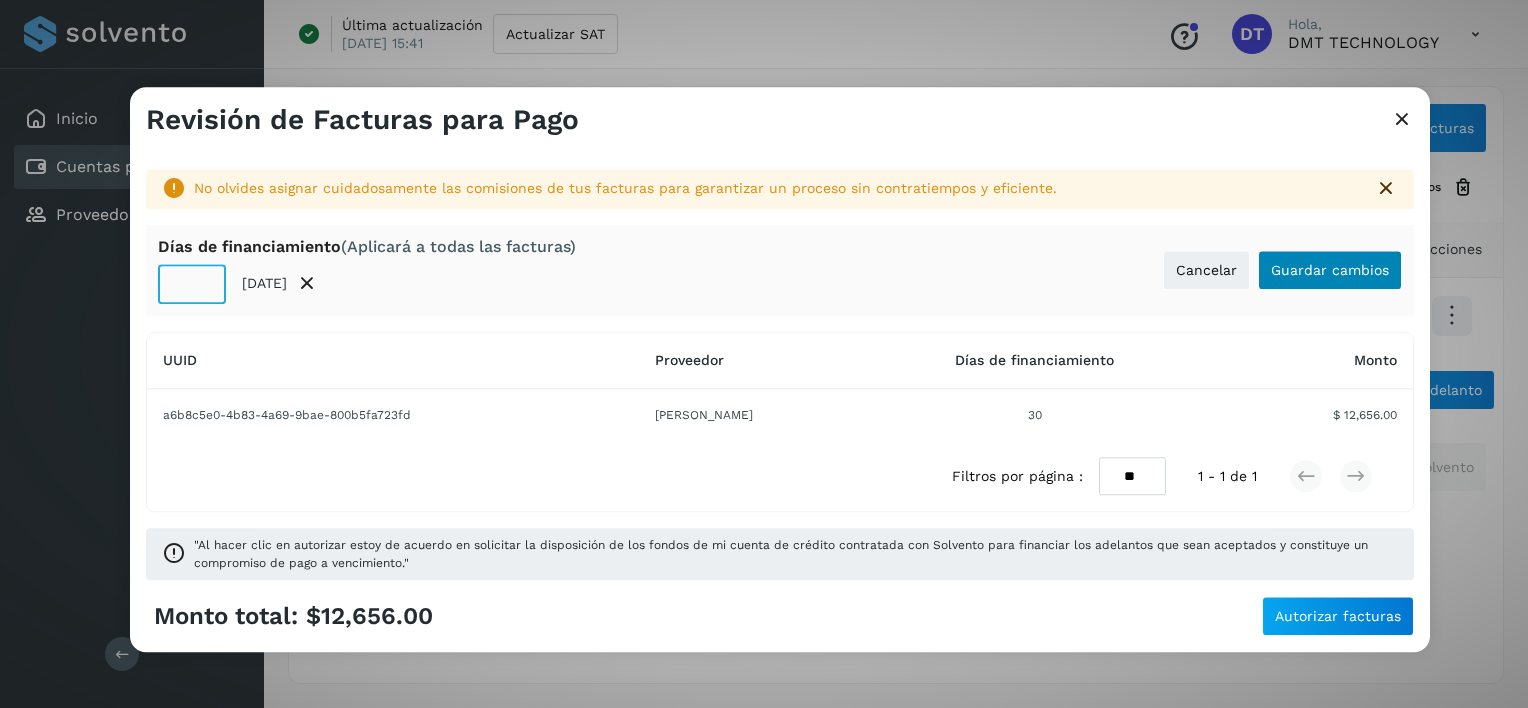 type on "**" 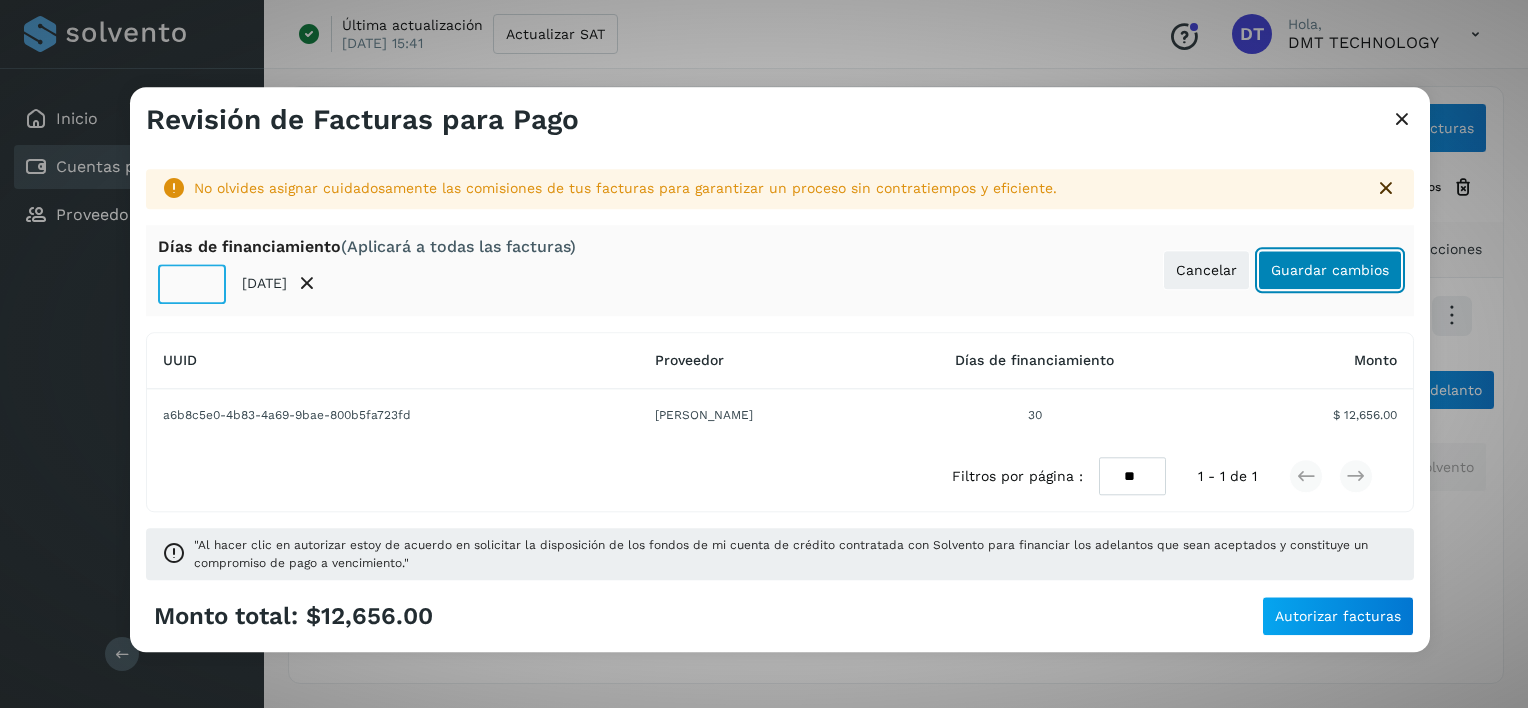 click on "Guardar cambios" 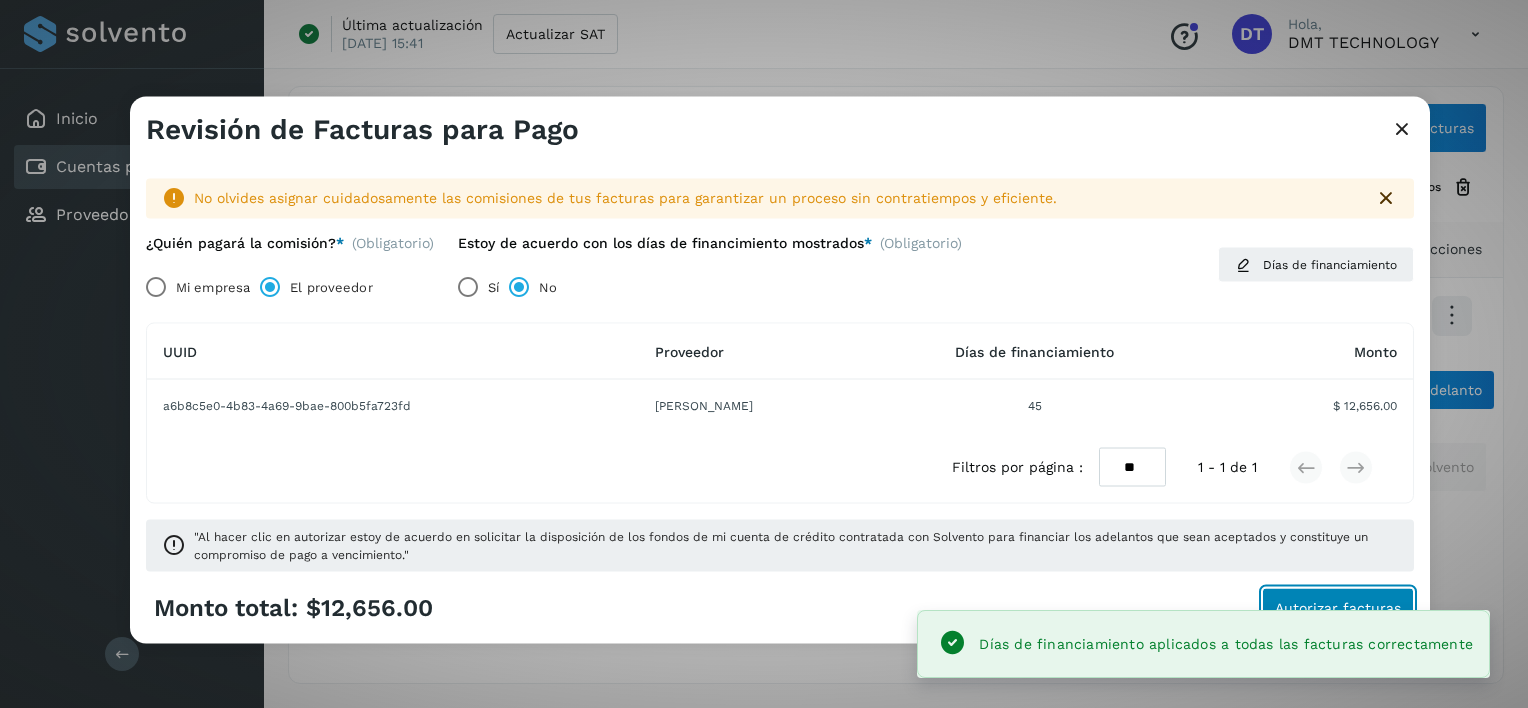 click on "Autorizar facturas" 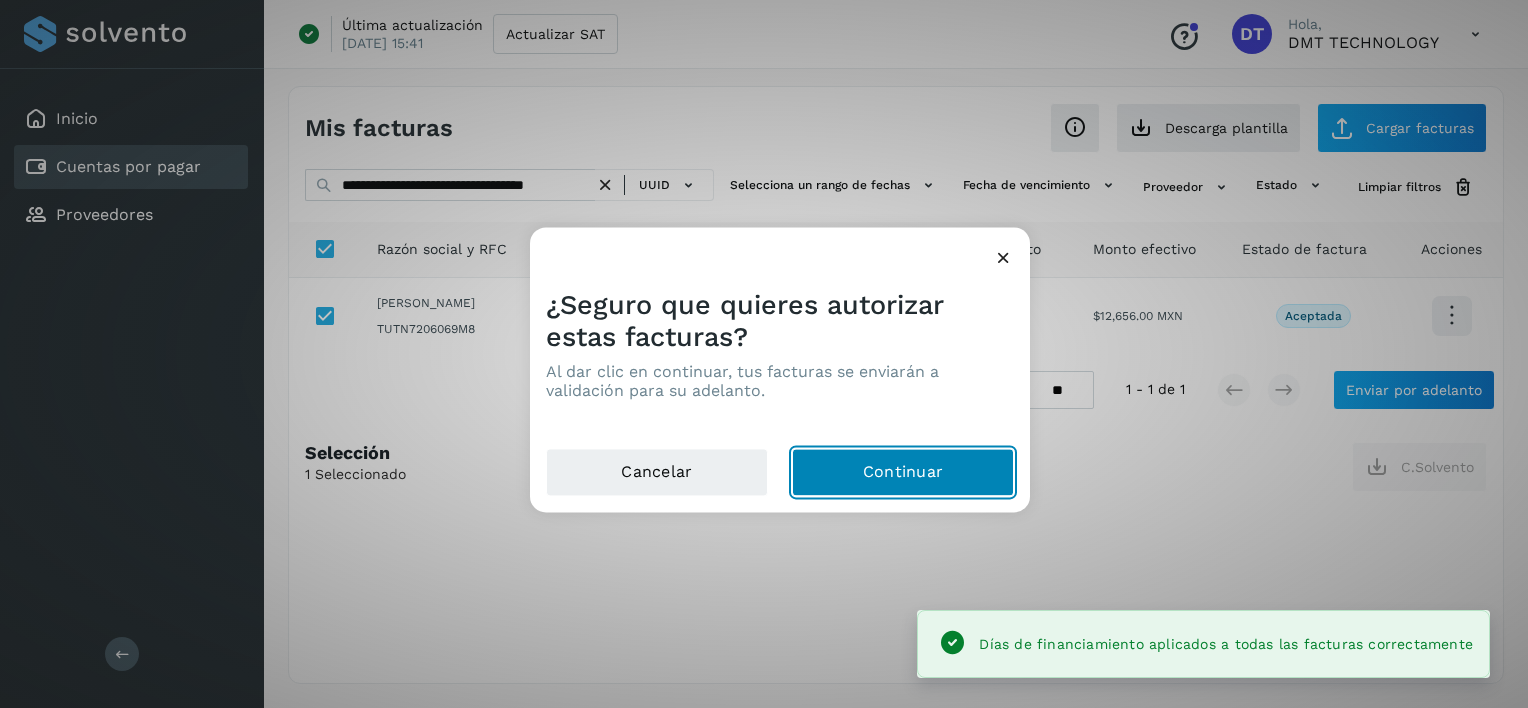 click on "Continuar" 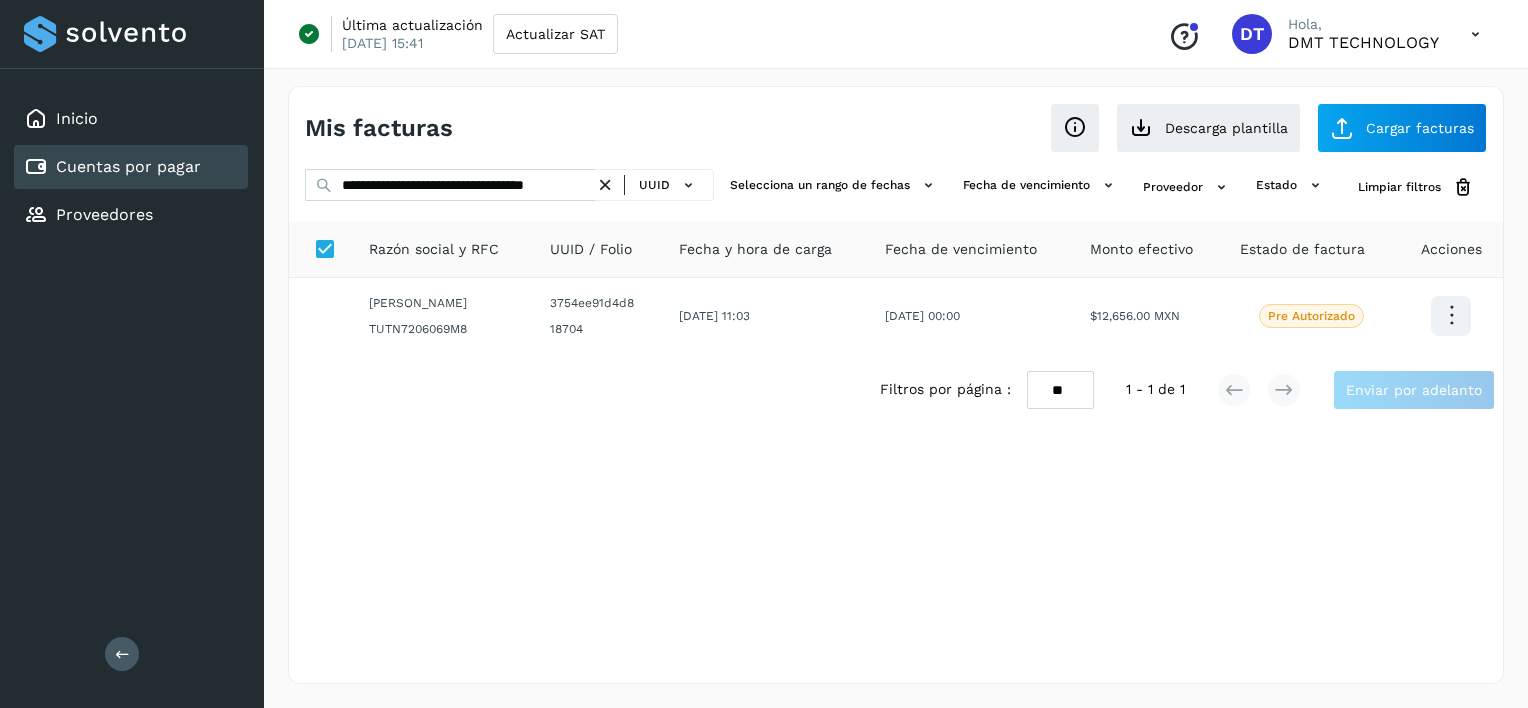 drag, startPoint x: 621, startPoint y: 179, endPoint x: 605, endPoint y: 180, distance: 16.03122 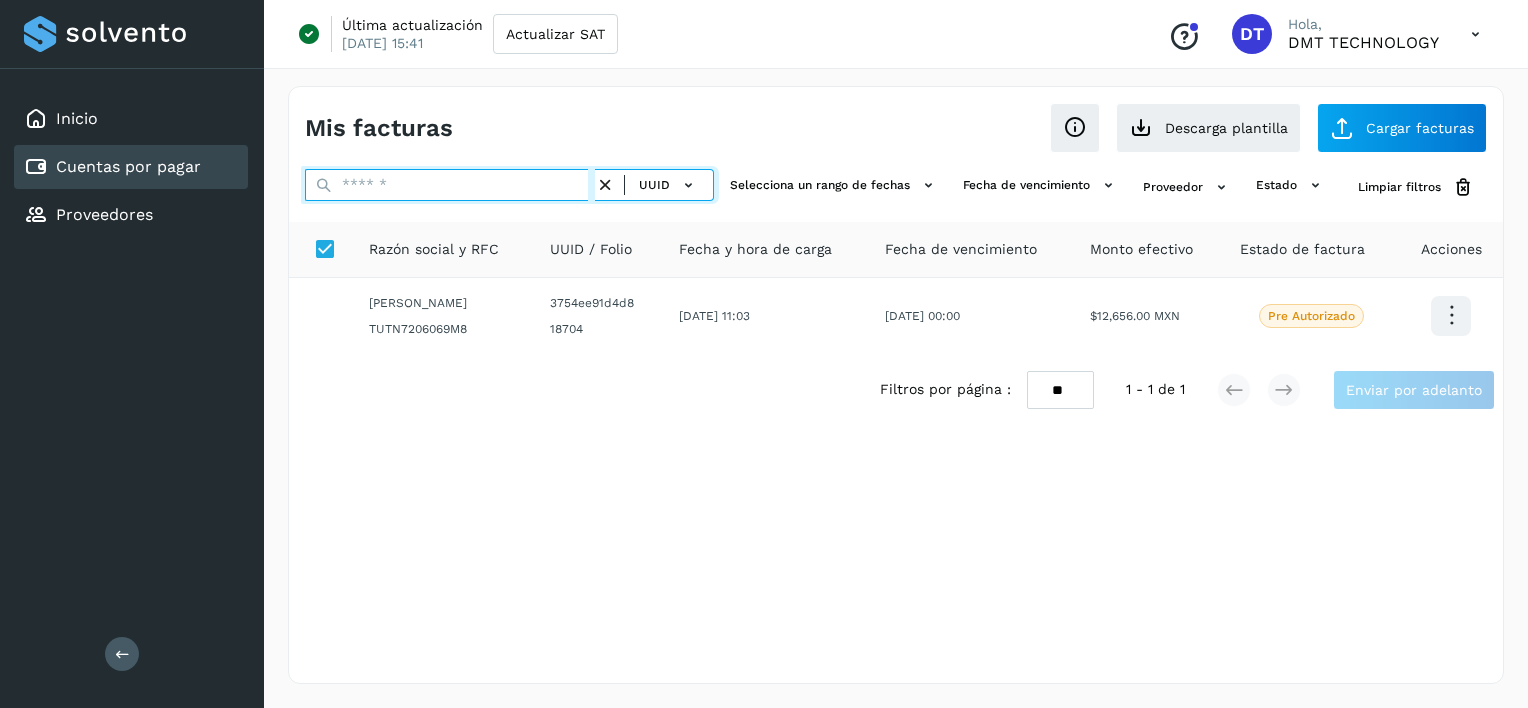 click at bounding box center [450, 185] 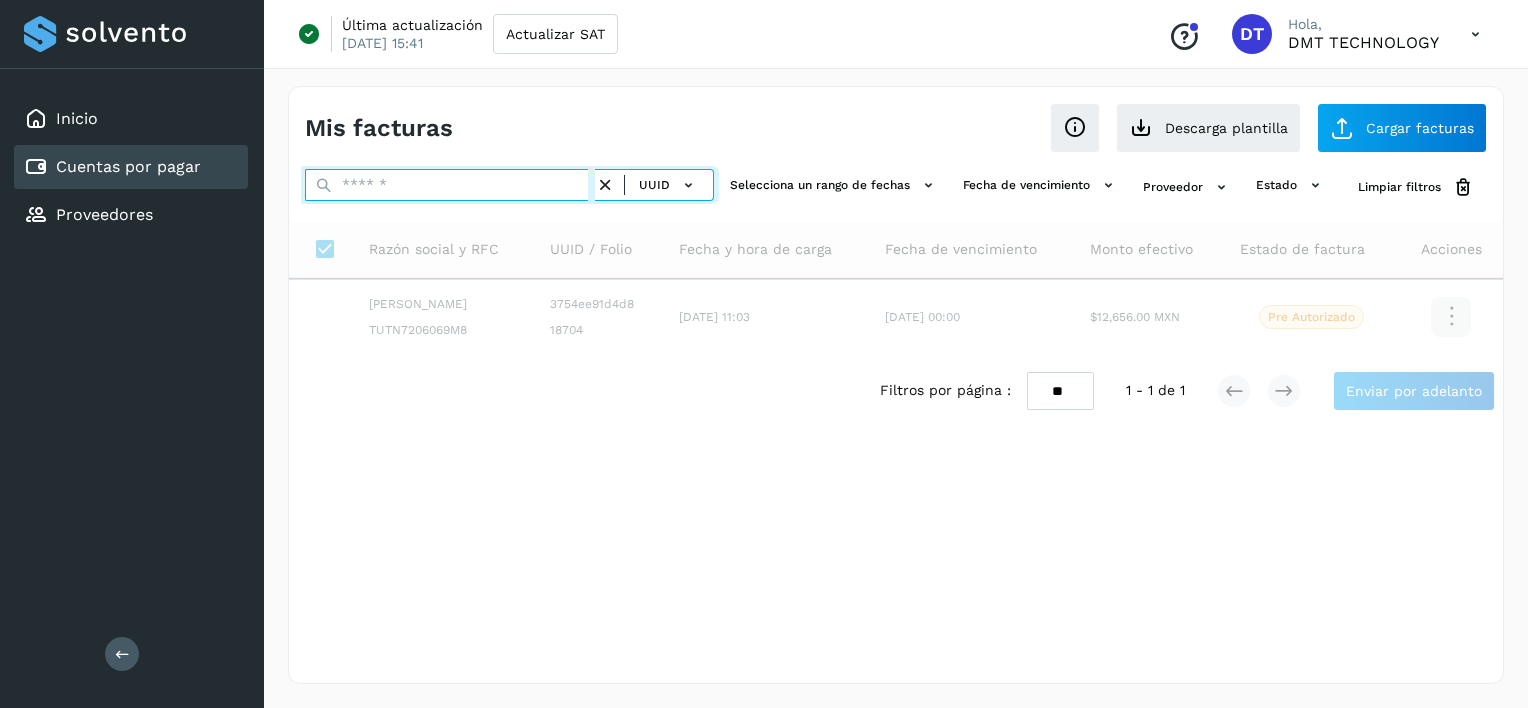 paste on "**********" 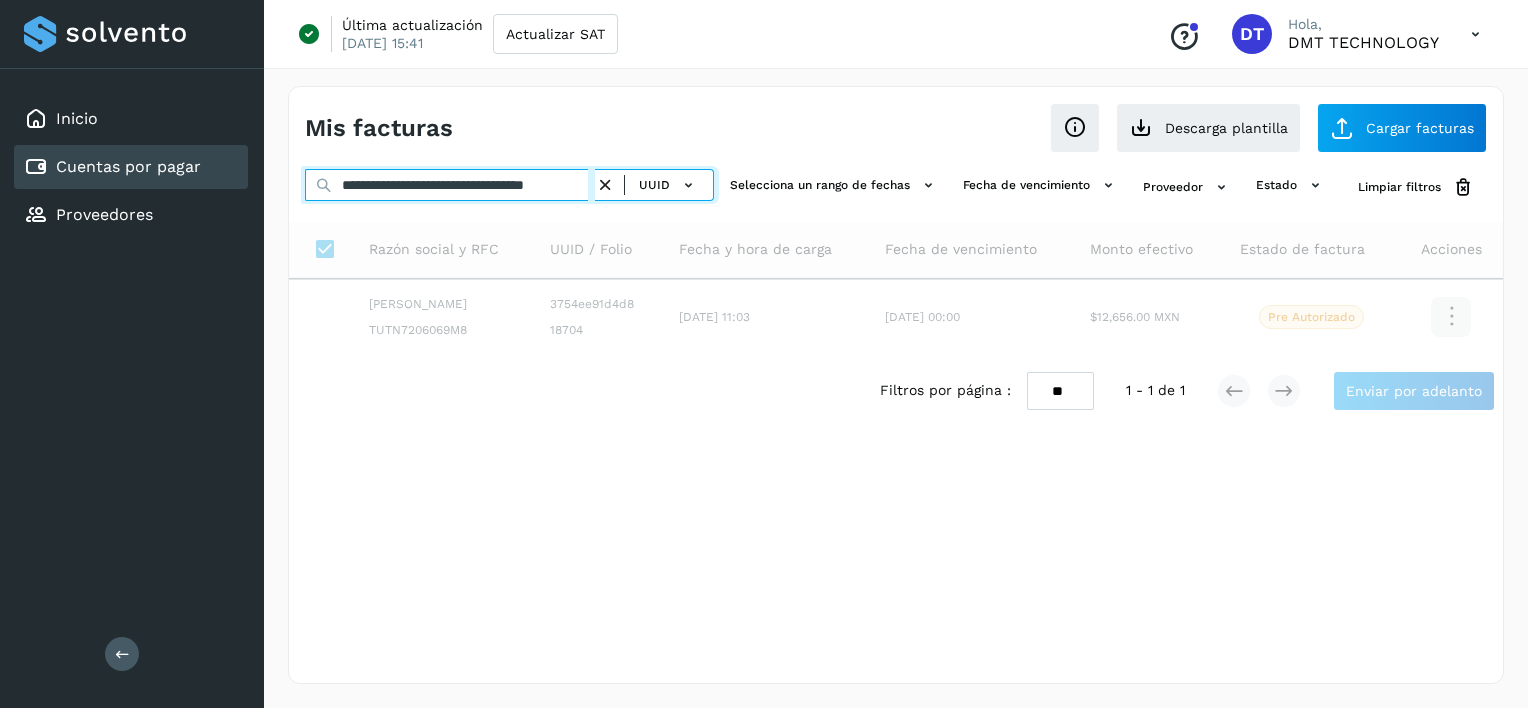 scroll, scrollTop: 0, scrollLeft: 35, axis: horizontal 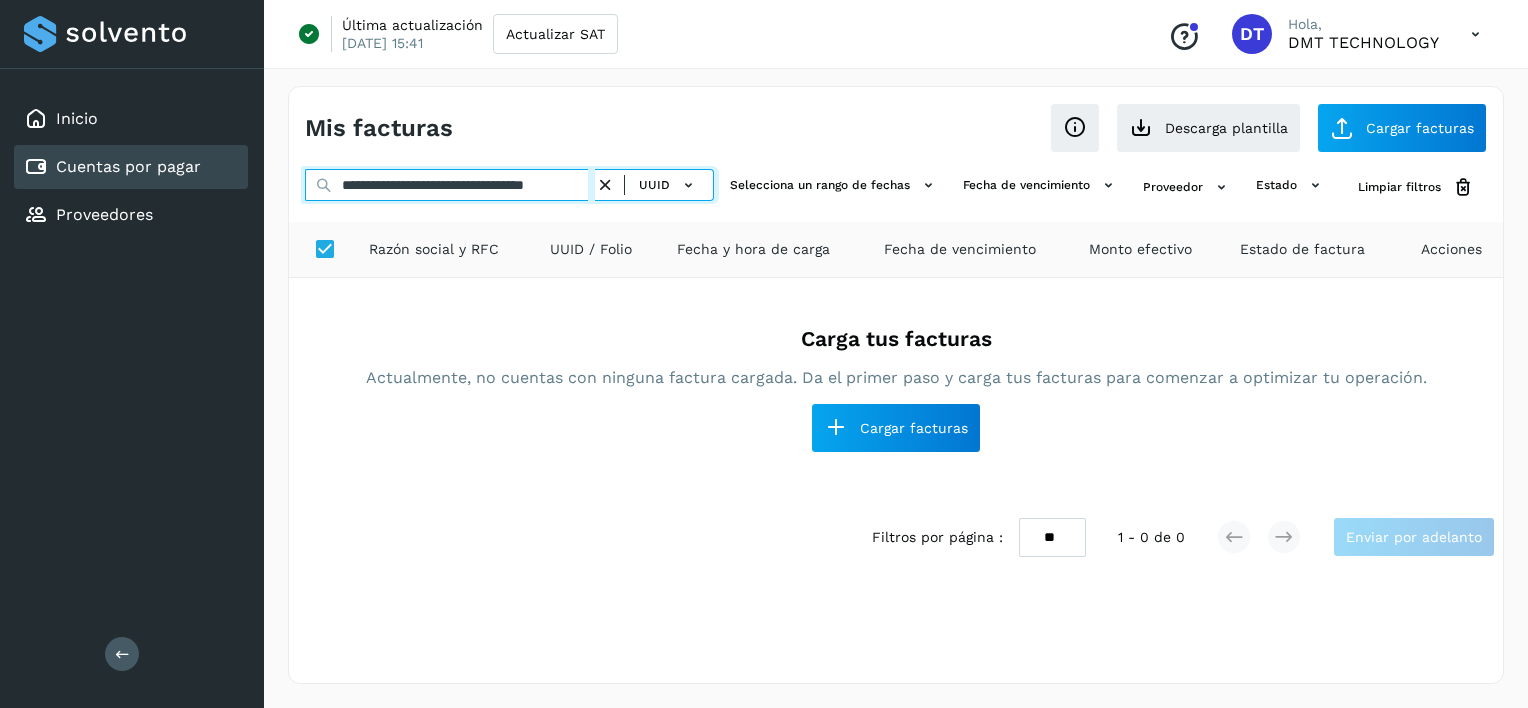 type on "**********" 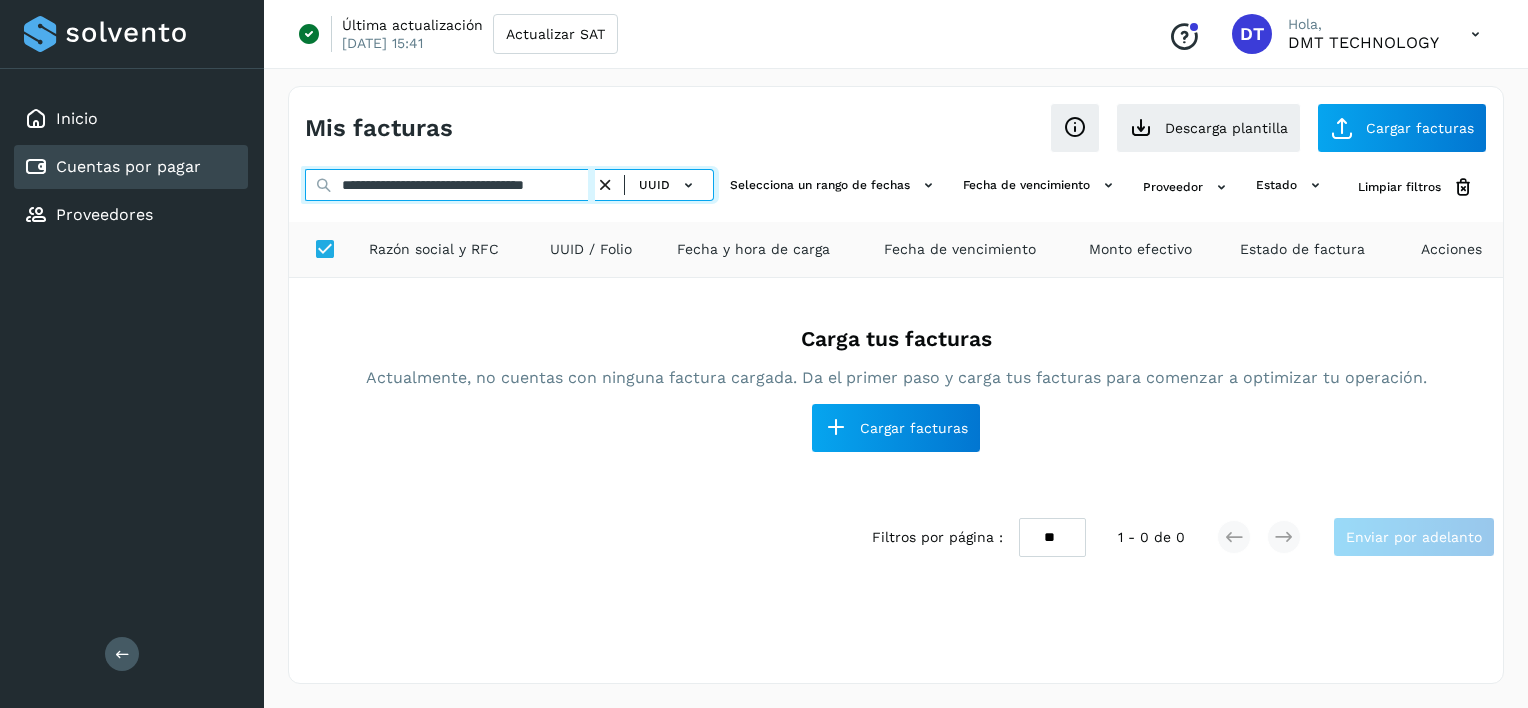 scroll, scrollTop: 0, scrollLeft: 0, axis: both 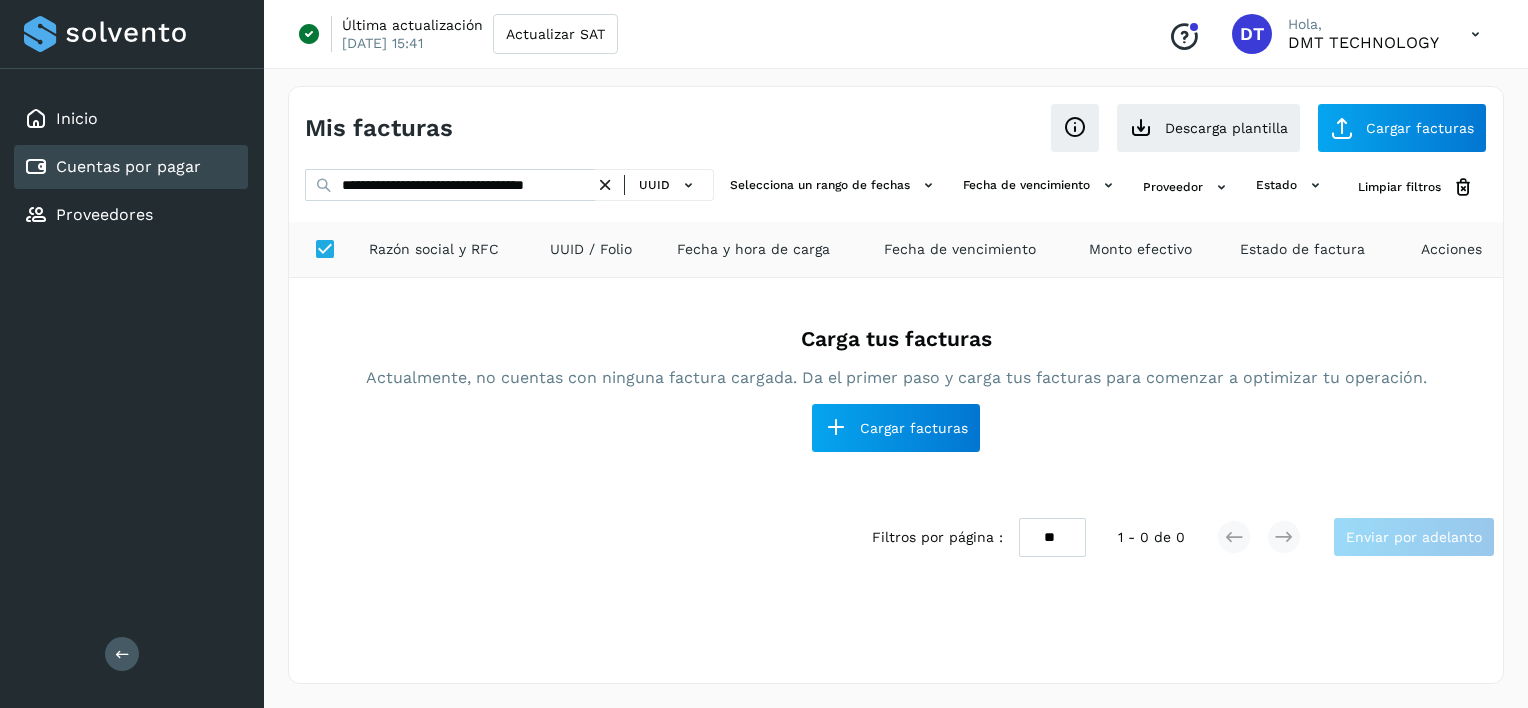 click at bounding box center (605, 185) 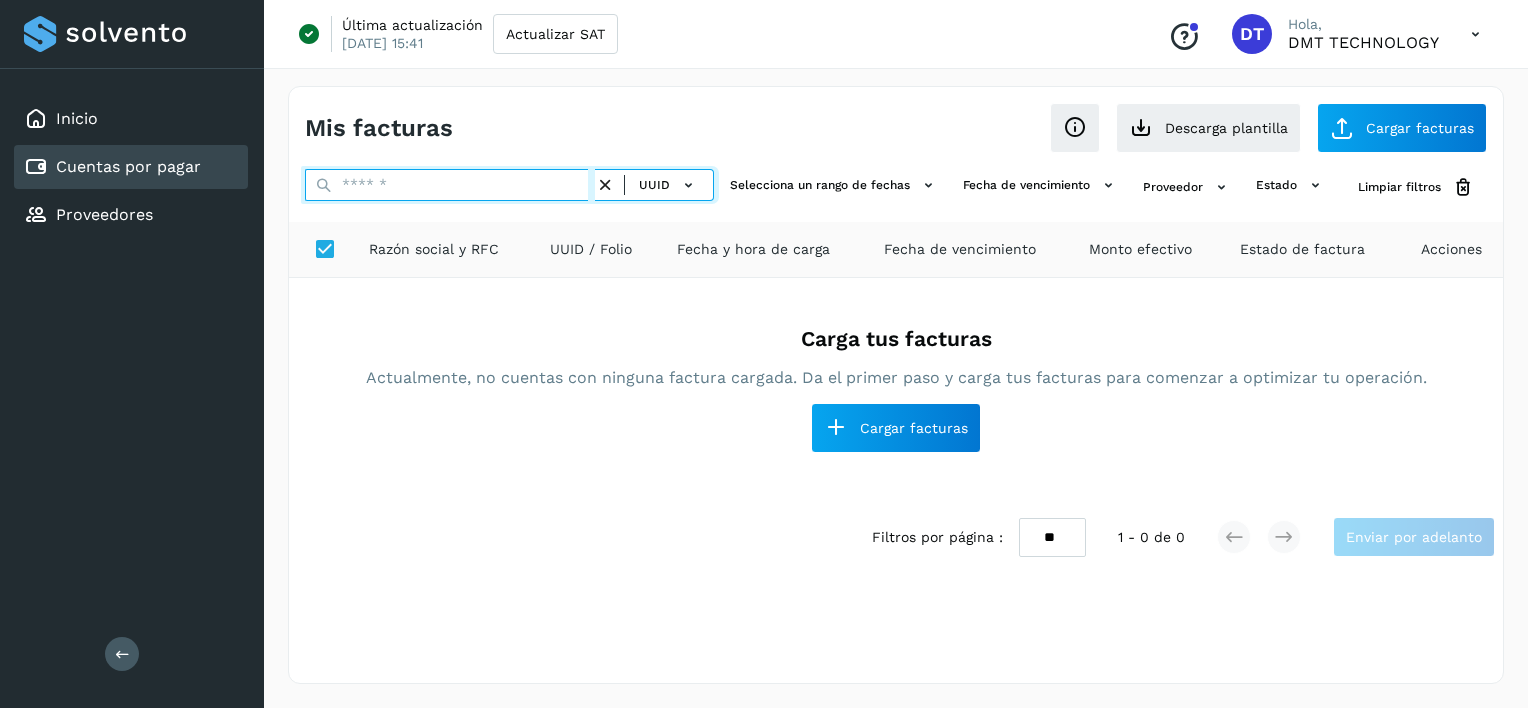 click at bounding box center [450, 185] 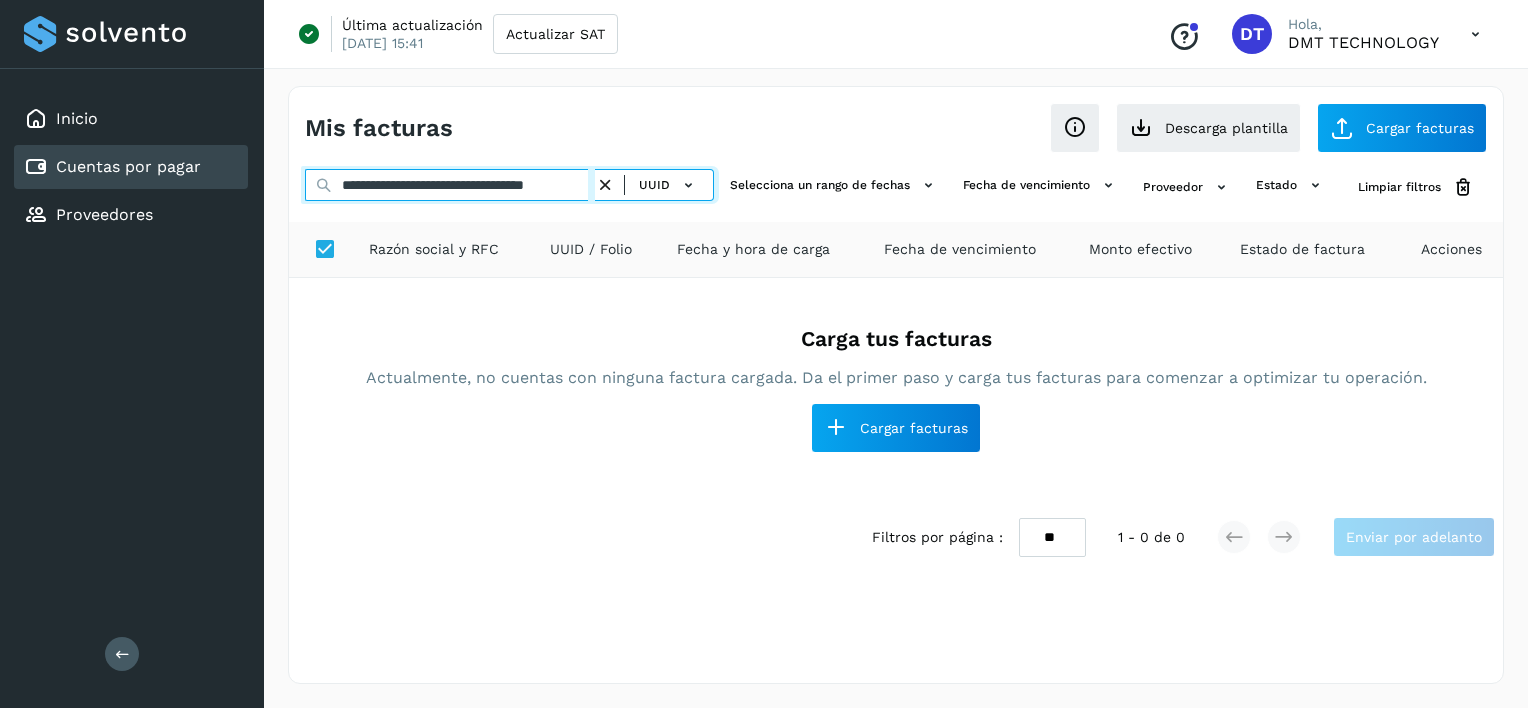 scroll, scrollTop: 0, scrollLeft: 32, axis: horizontal 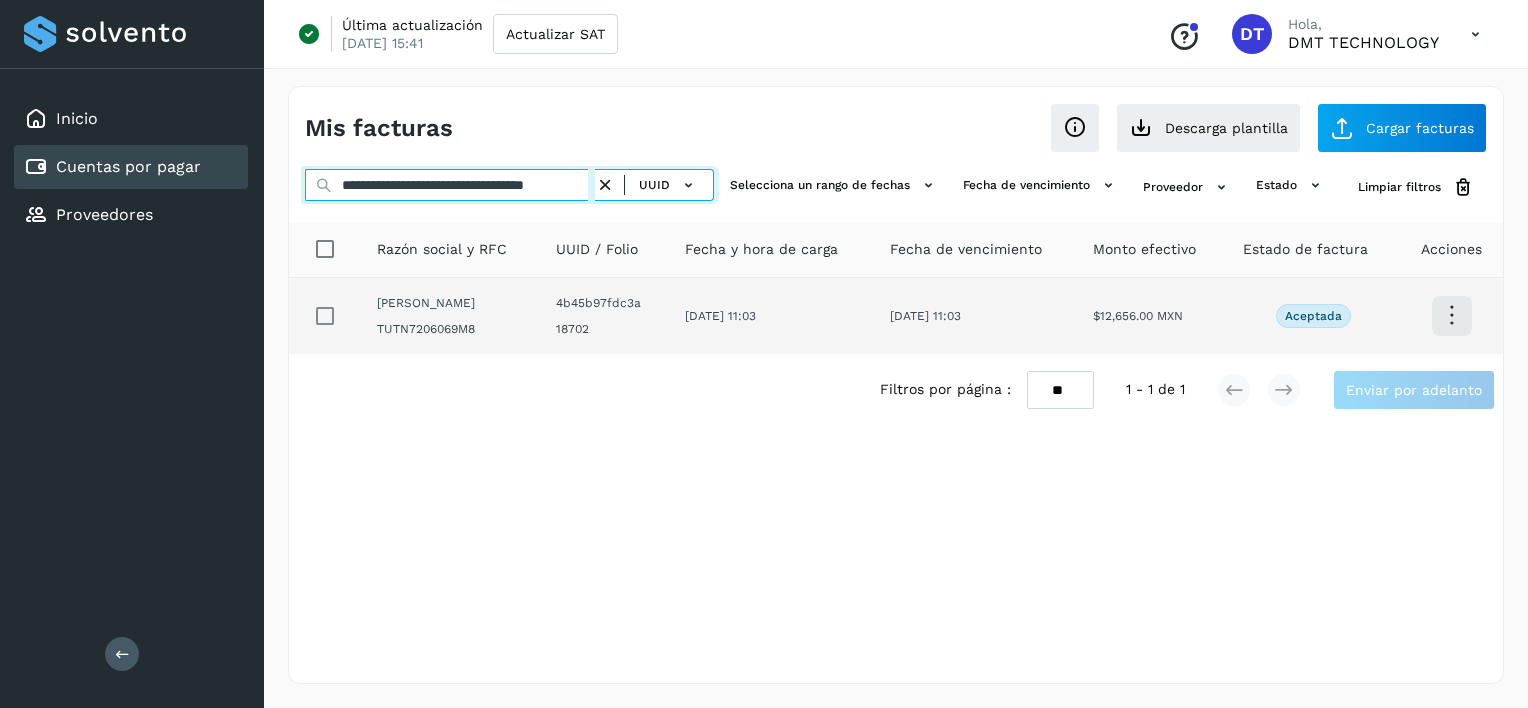 type on "**********" 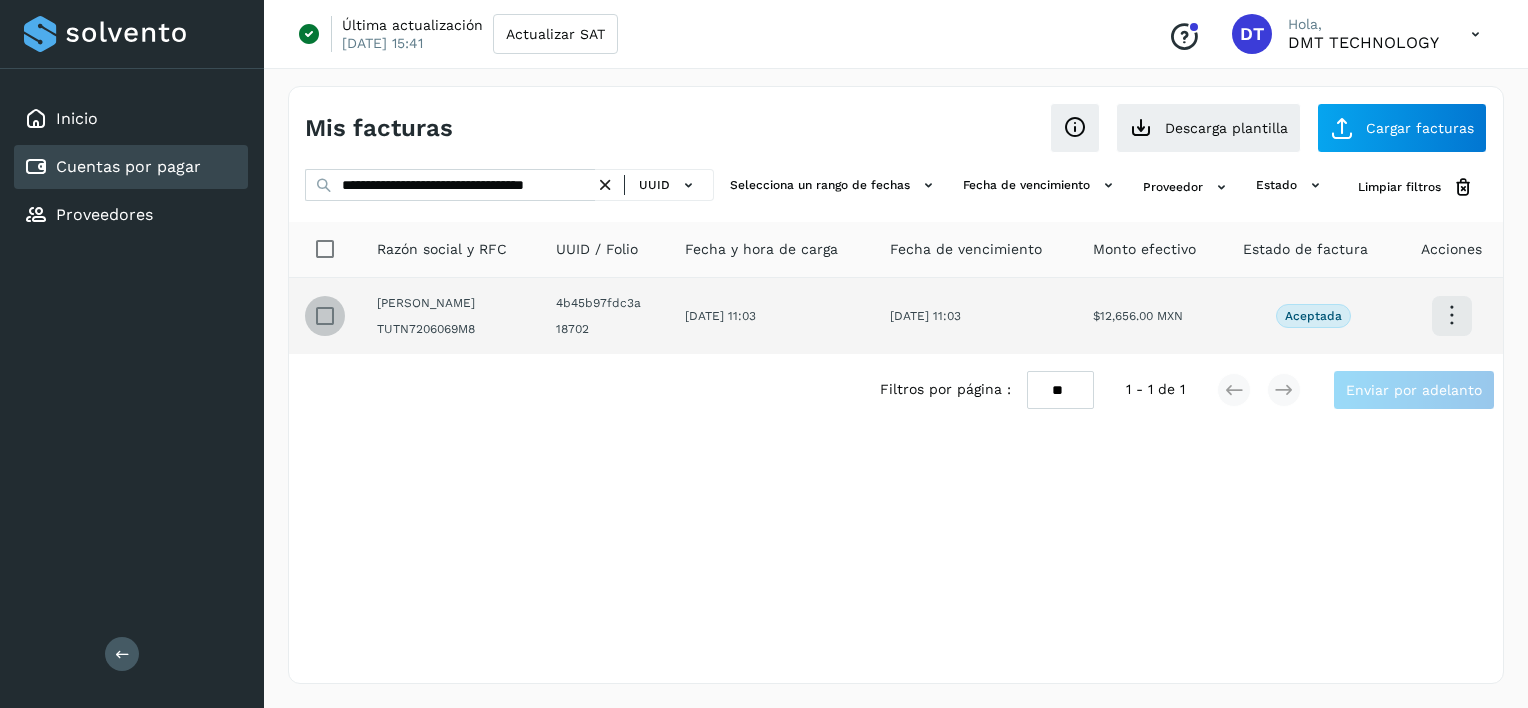 scroll, scrollTop: 0, scrollLeft: 0, axis: both 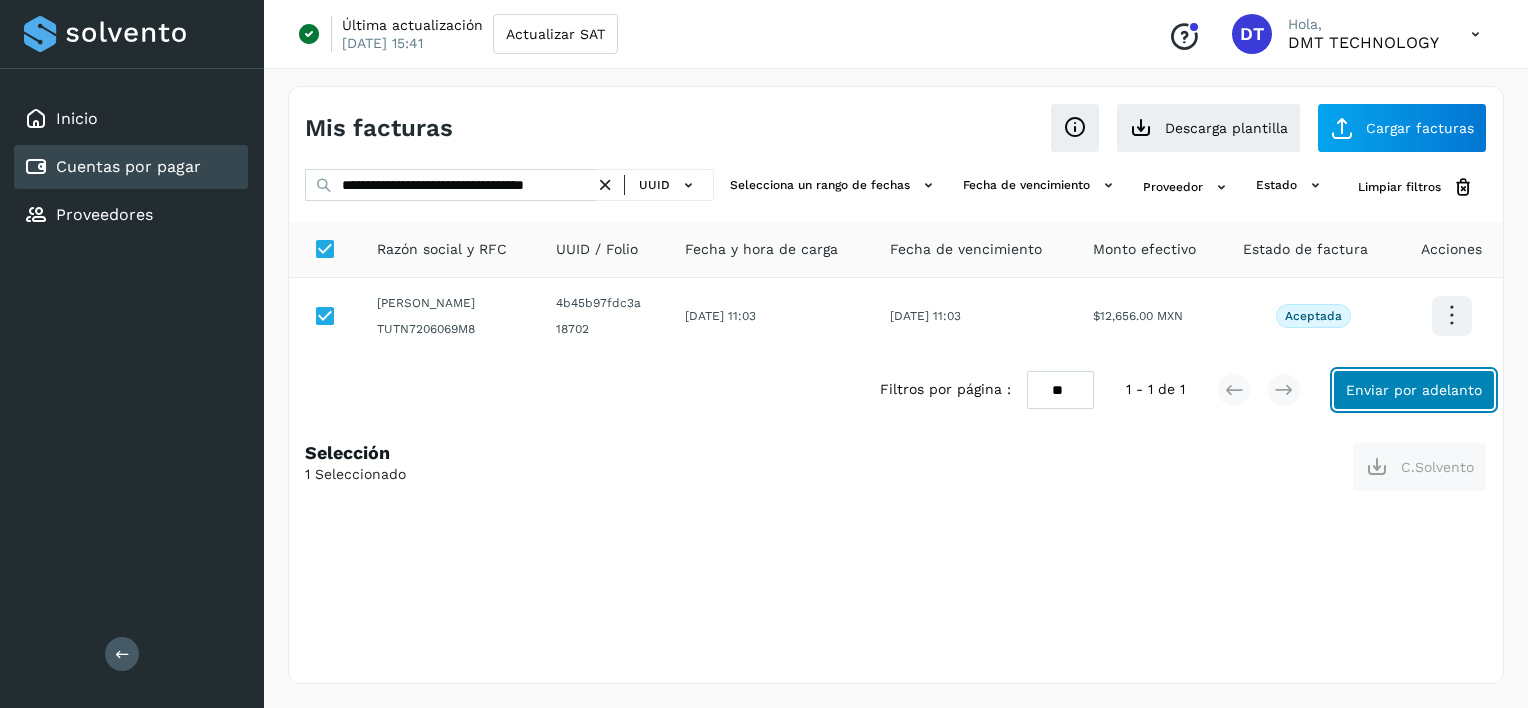 click on "Enviar por adelanto" 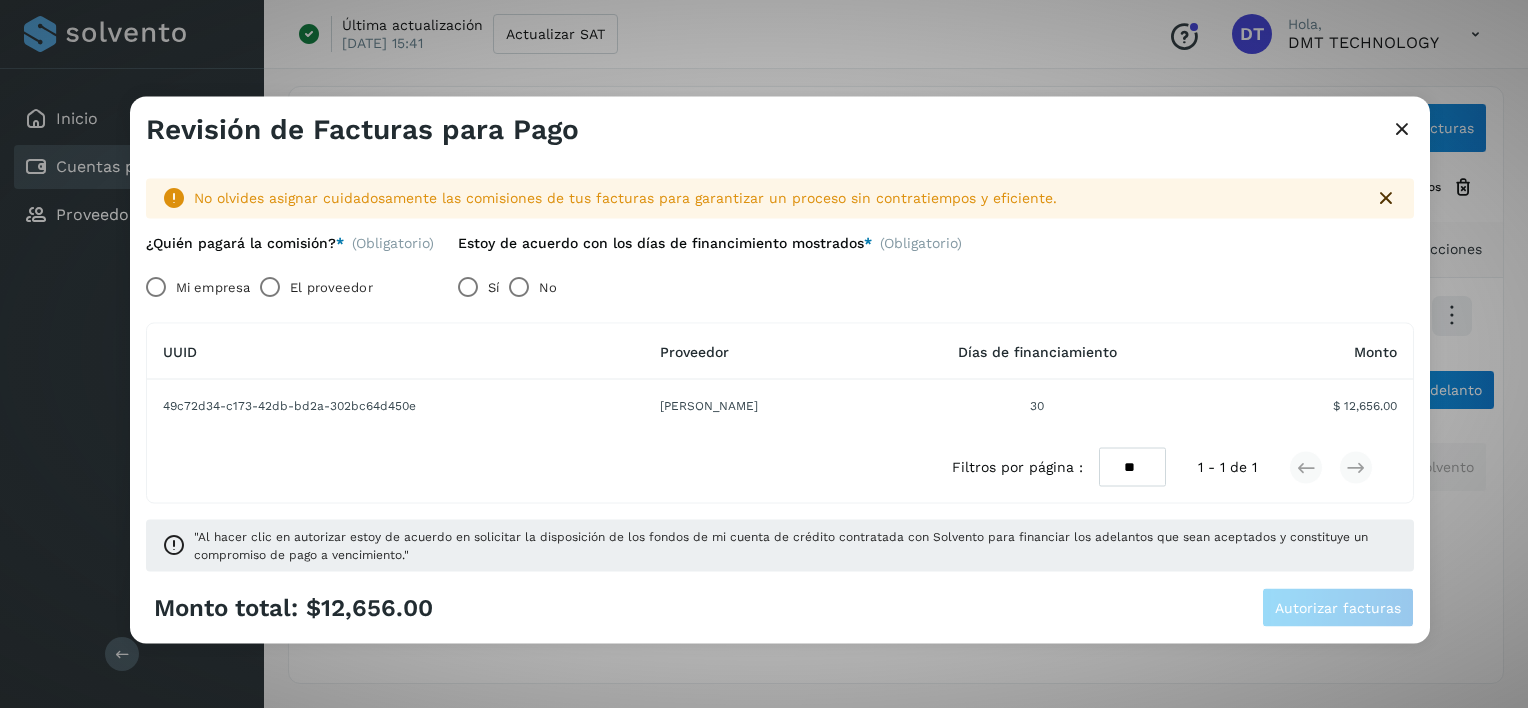 click on "El proveedor" at bounding box center [331, 287] 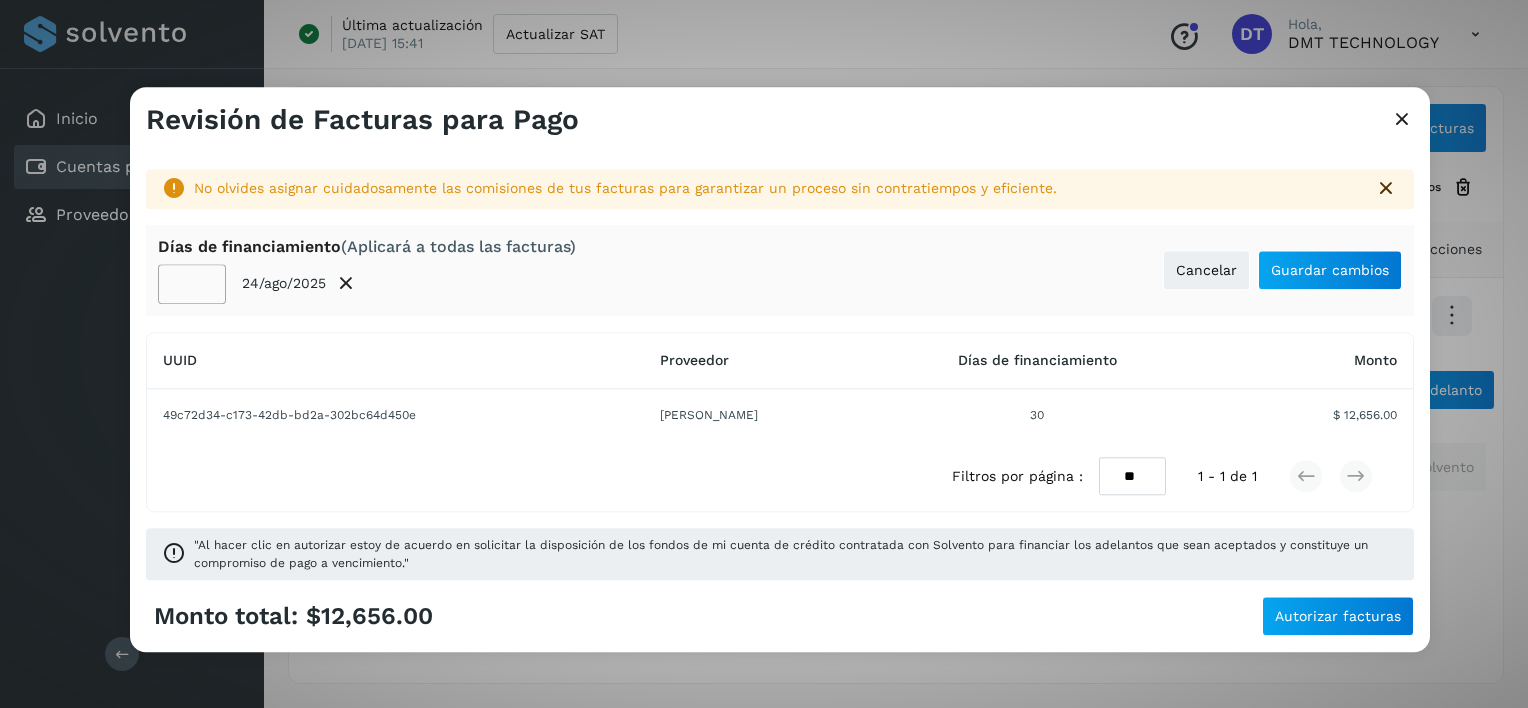 click on "**" 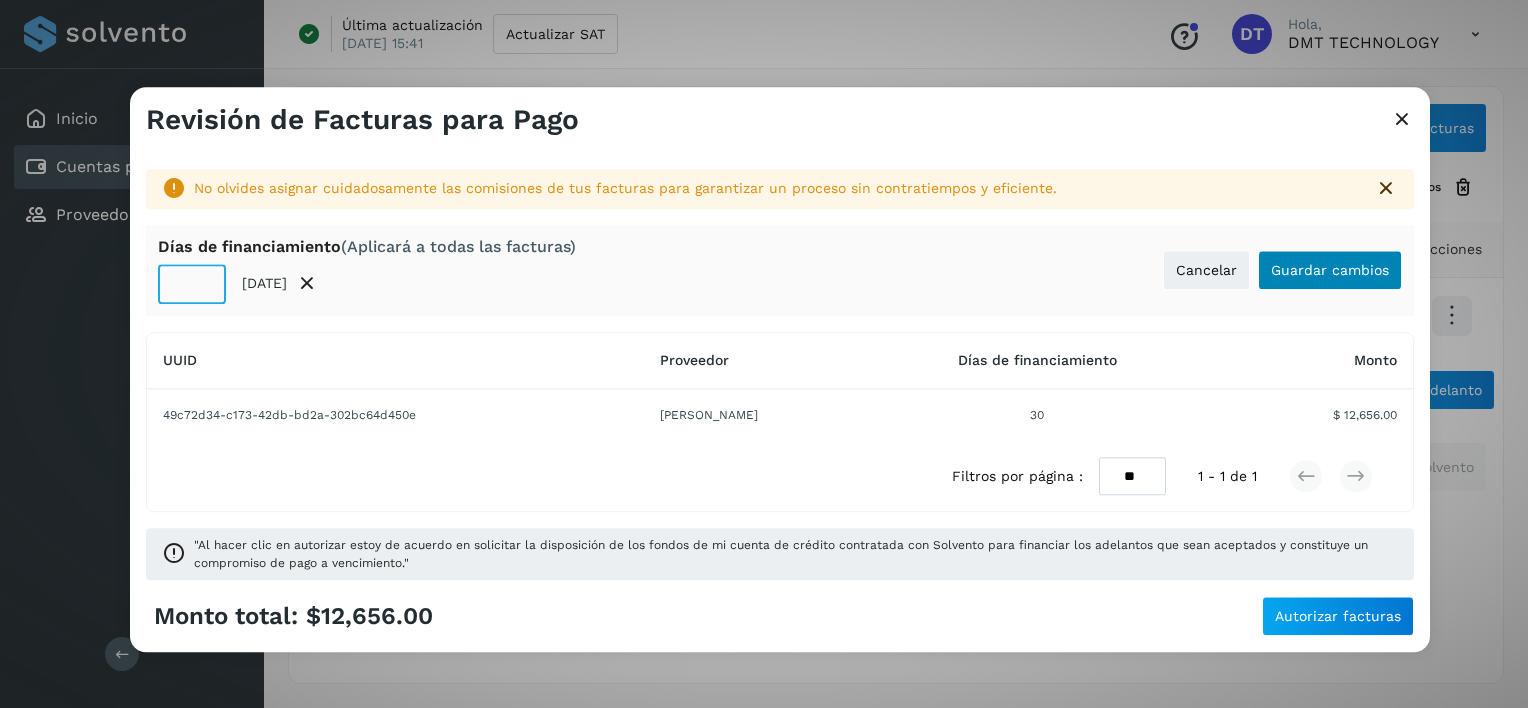 type on "**" 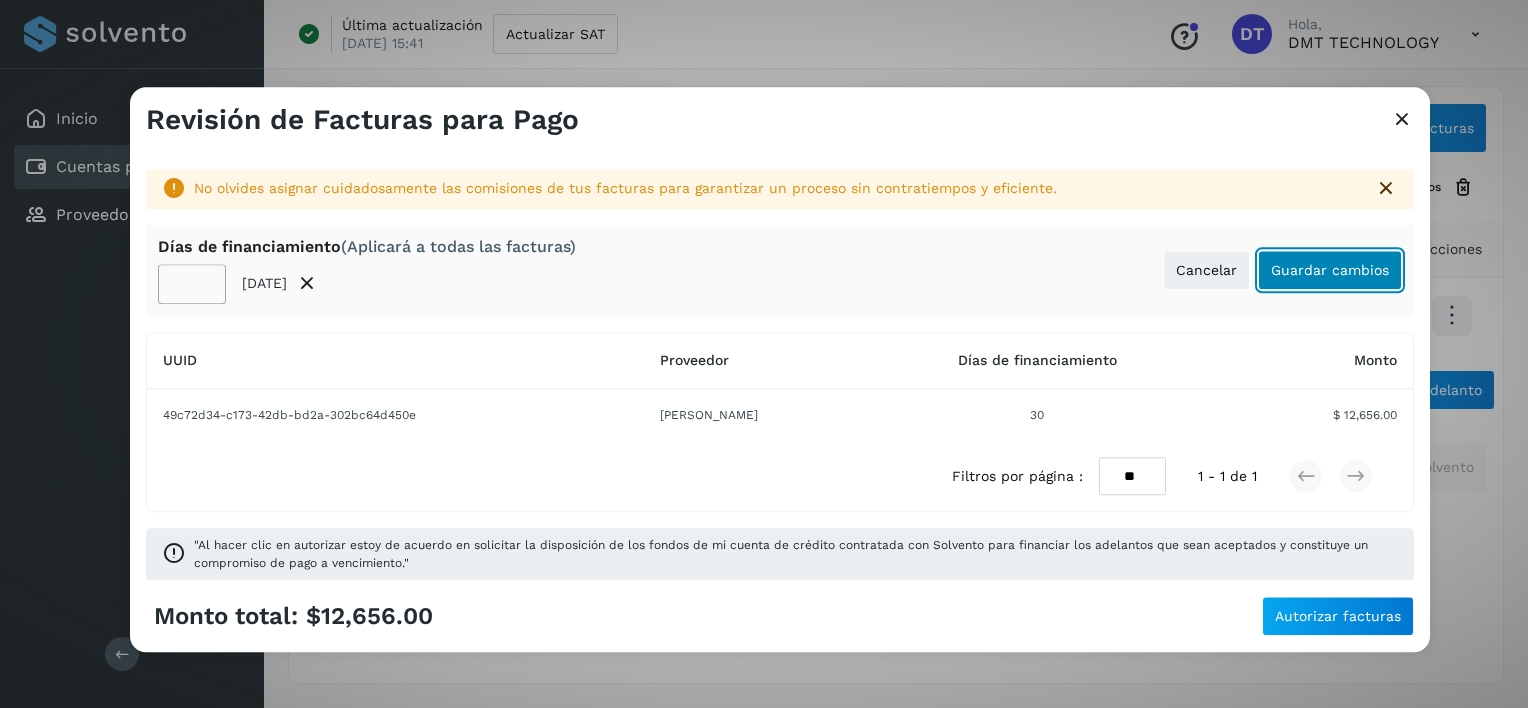 click on "Guardar cambios" 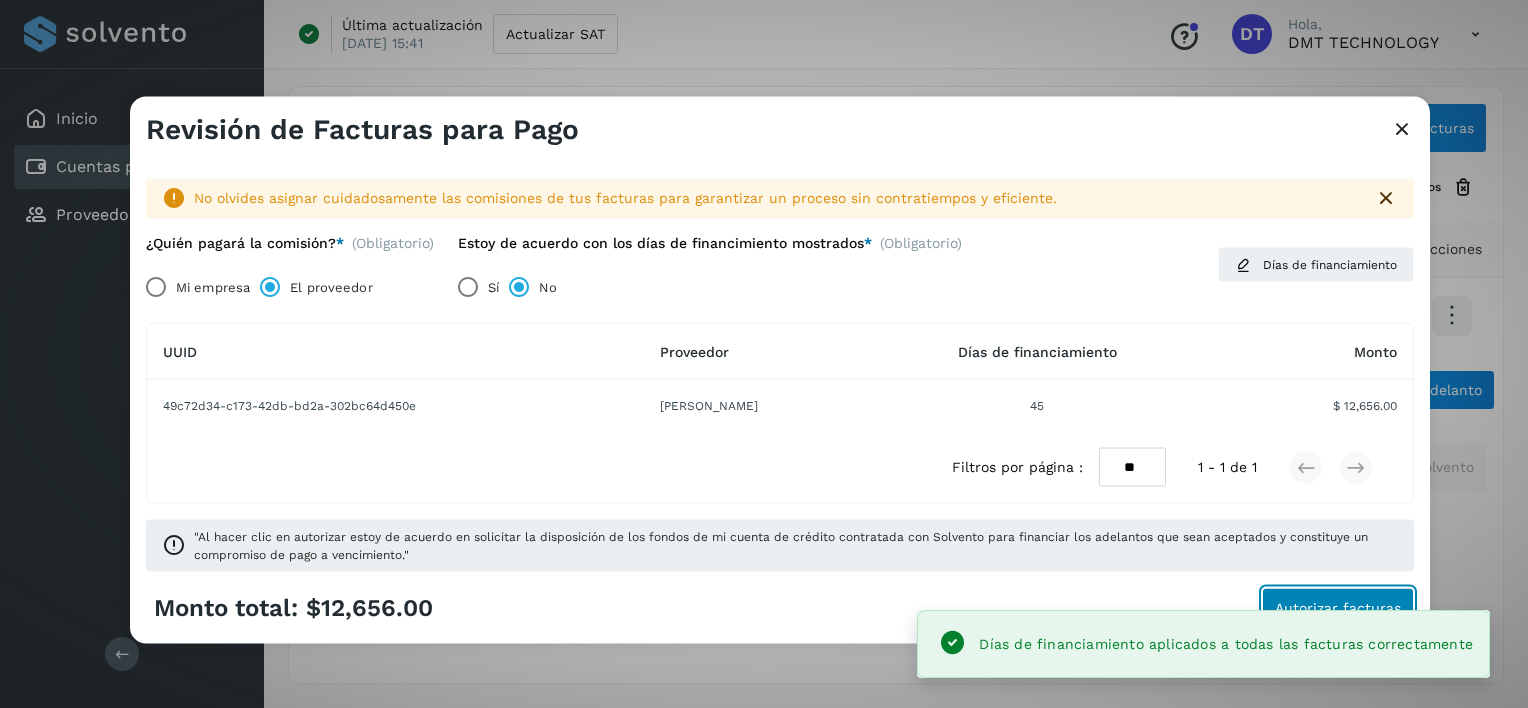 click on "Autorizar facturas" at bounding box center [1338, 607] 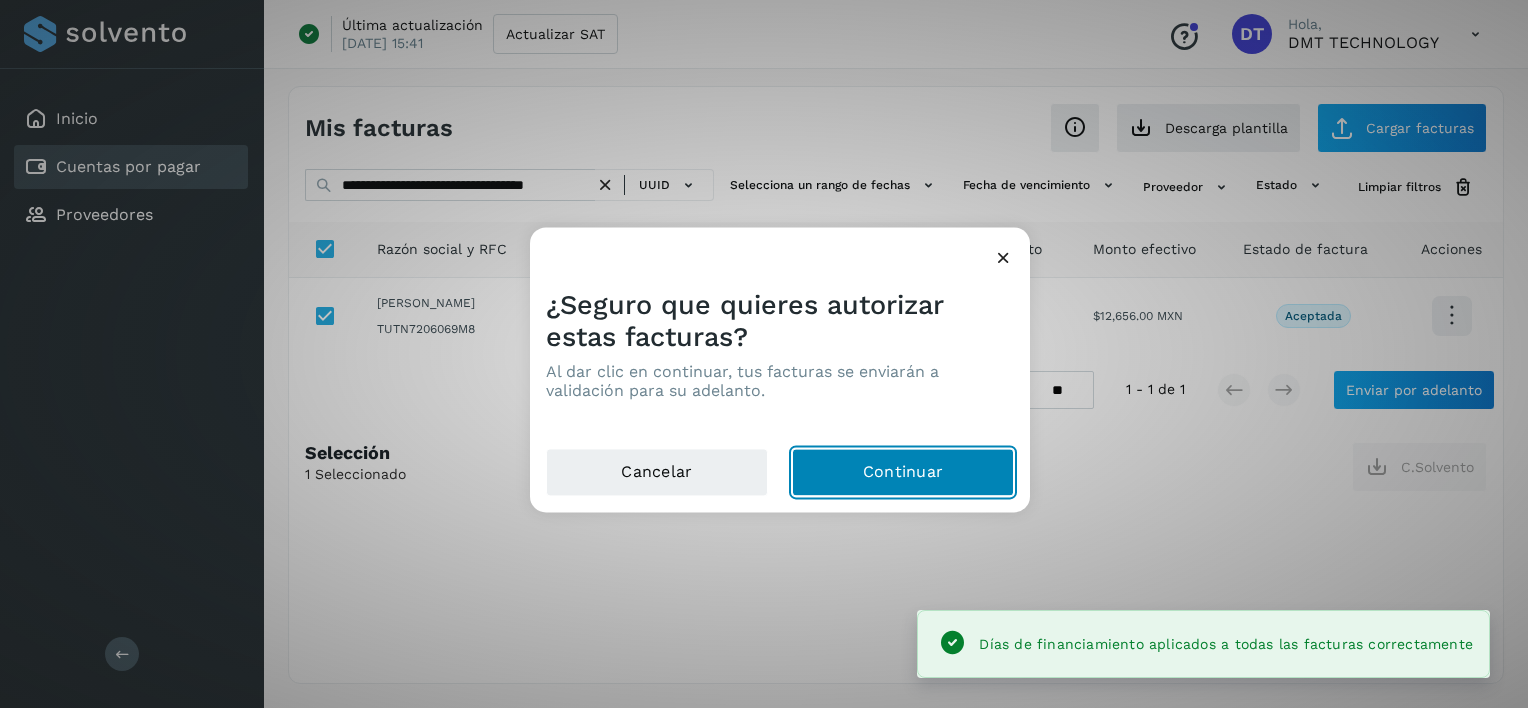 click on "Continuar" 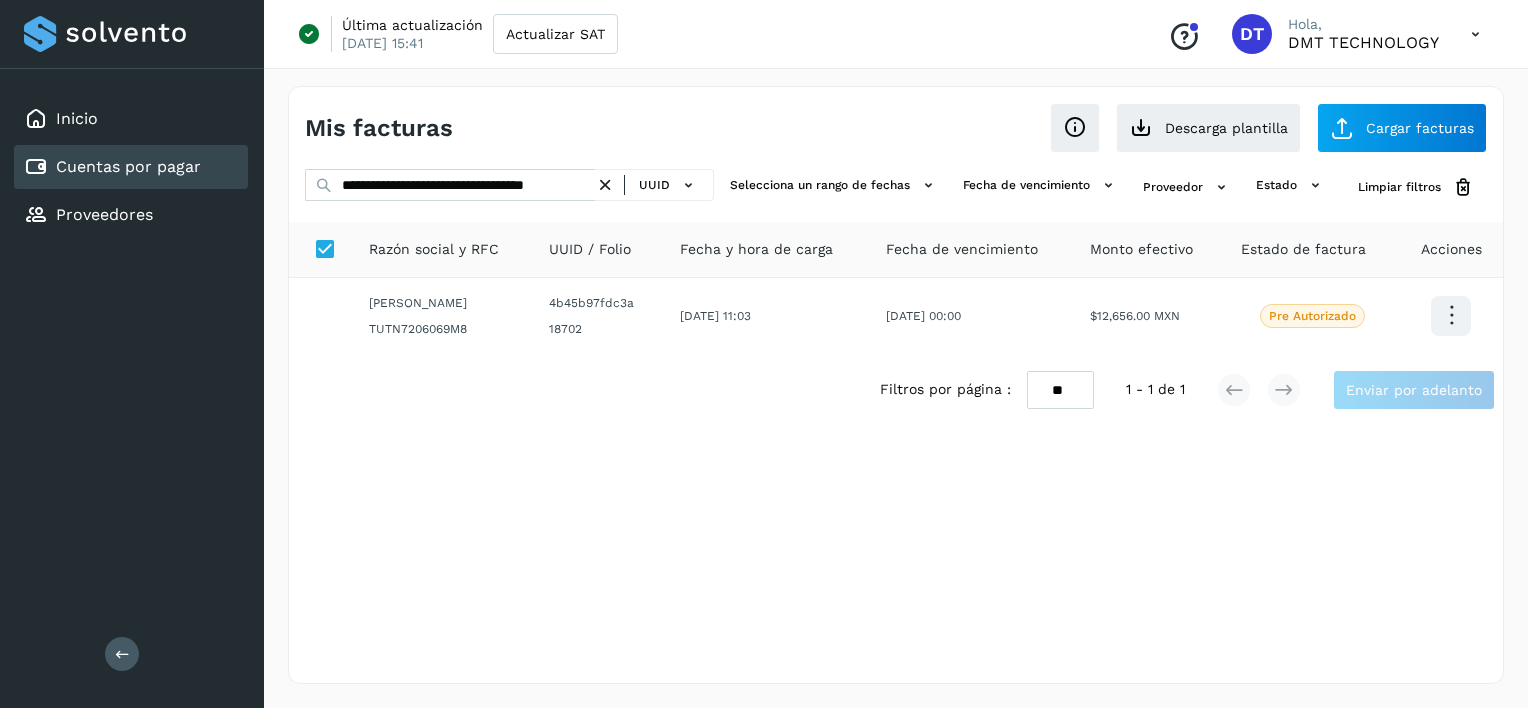 click at bounding box center [605, 185] 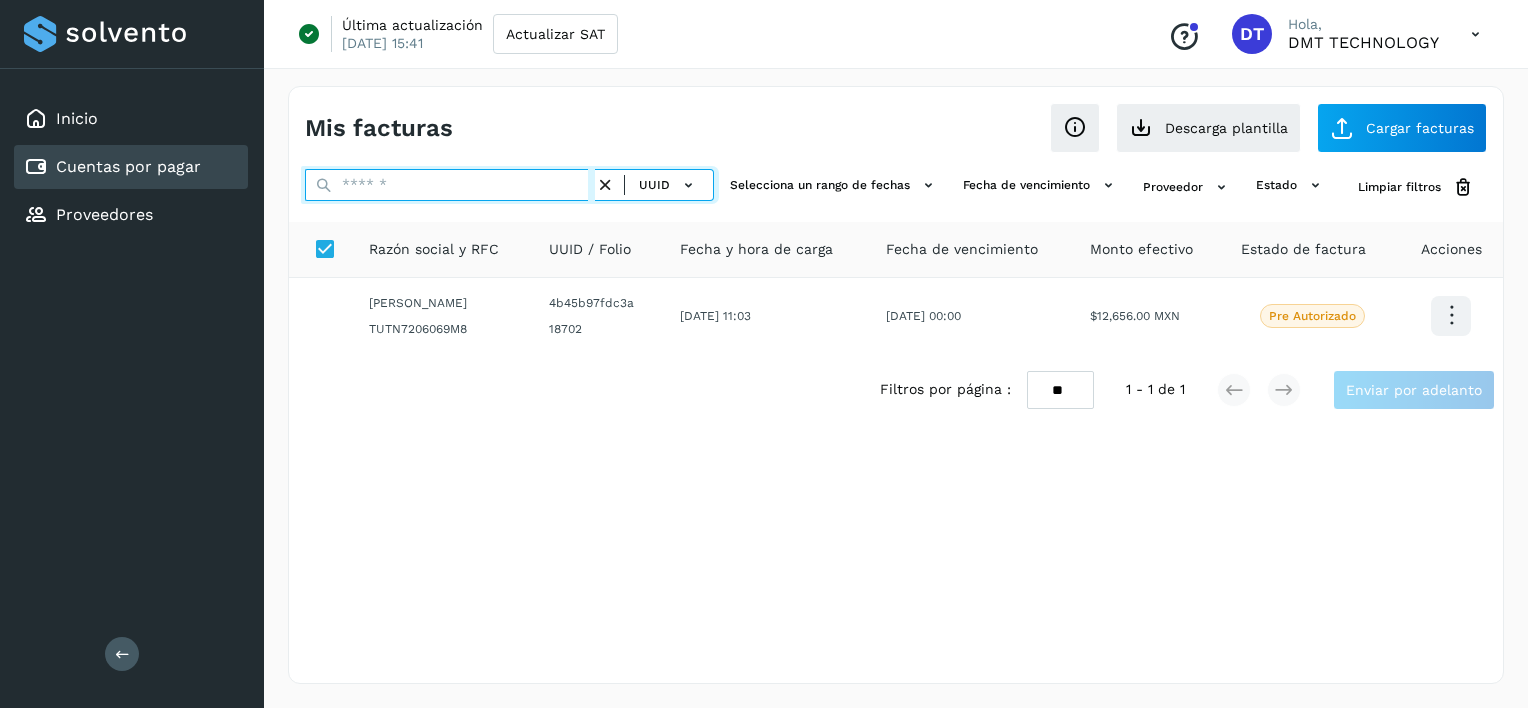 click at bounding box center [450, 185] 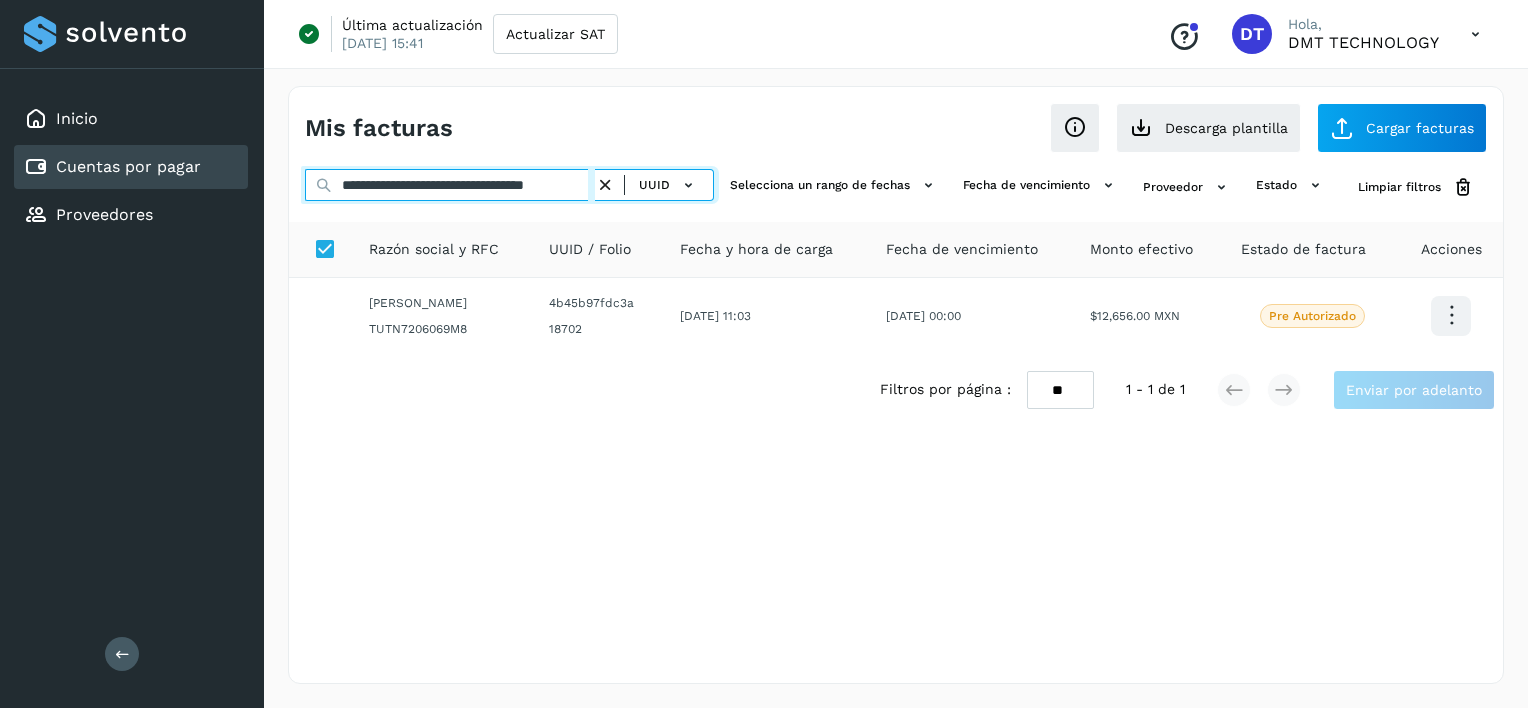 scroll, scrollTop: 0, scrollLeft: 35, axis: horizontal 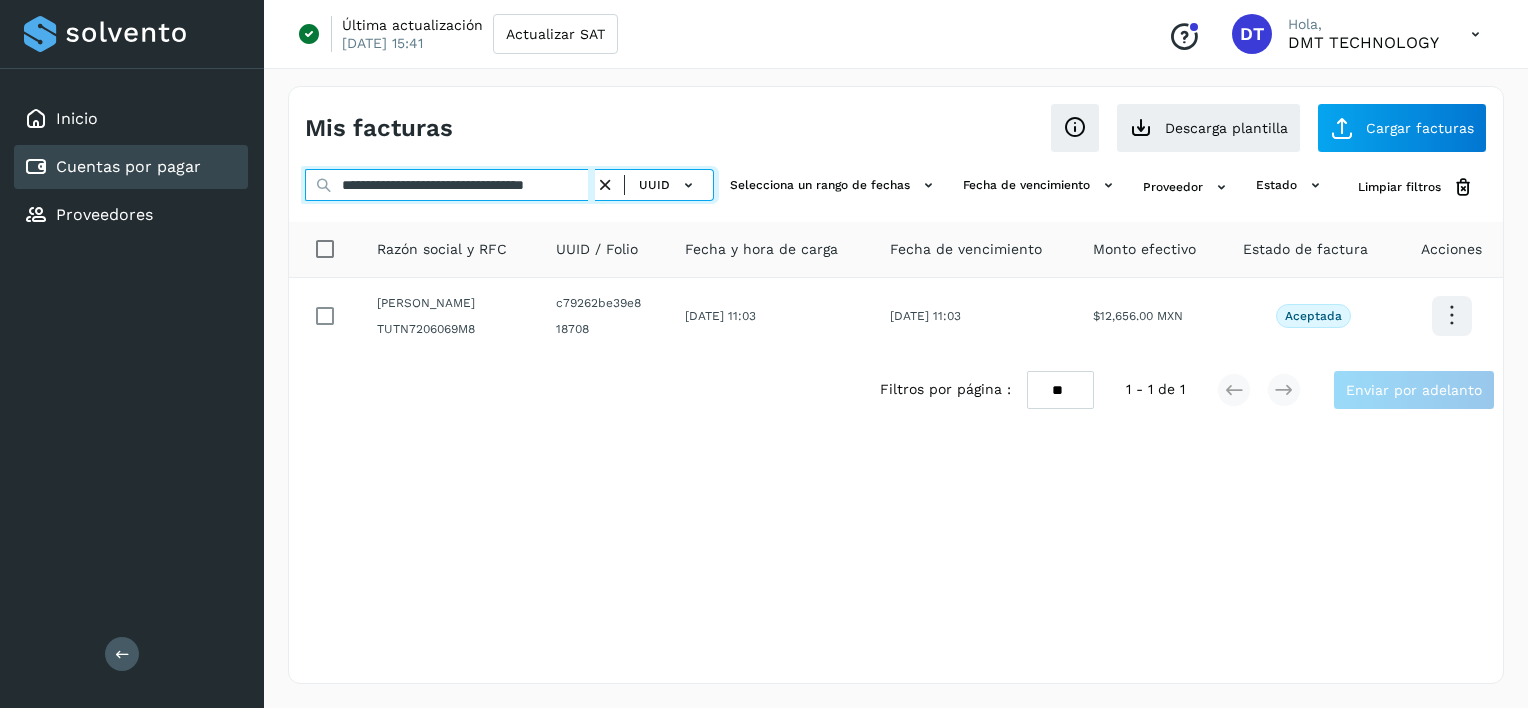 type on "**********" 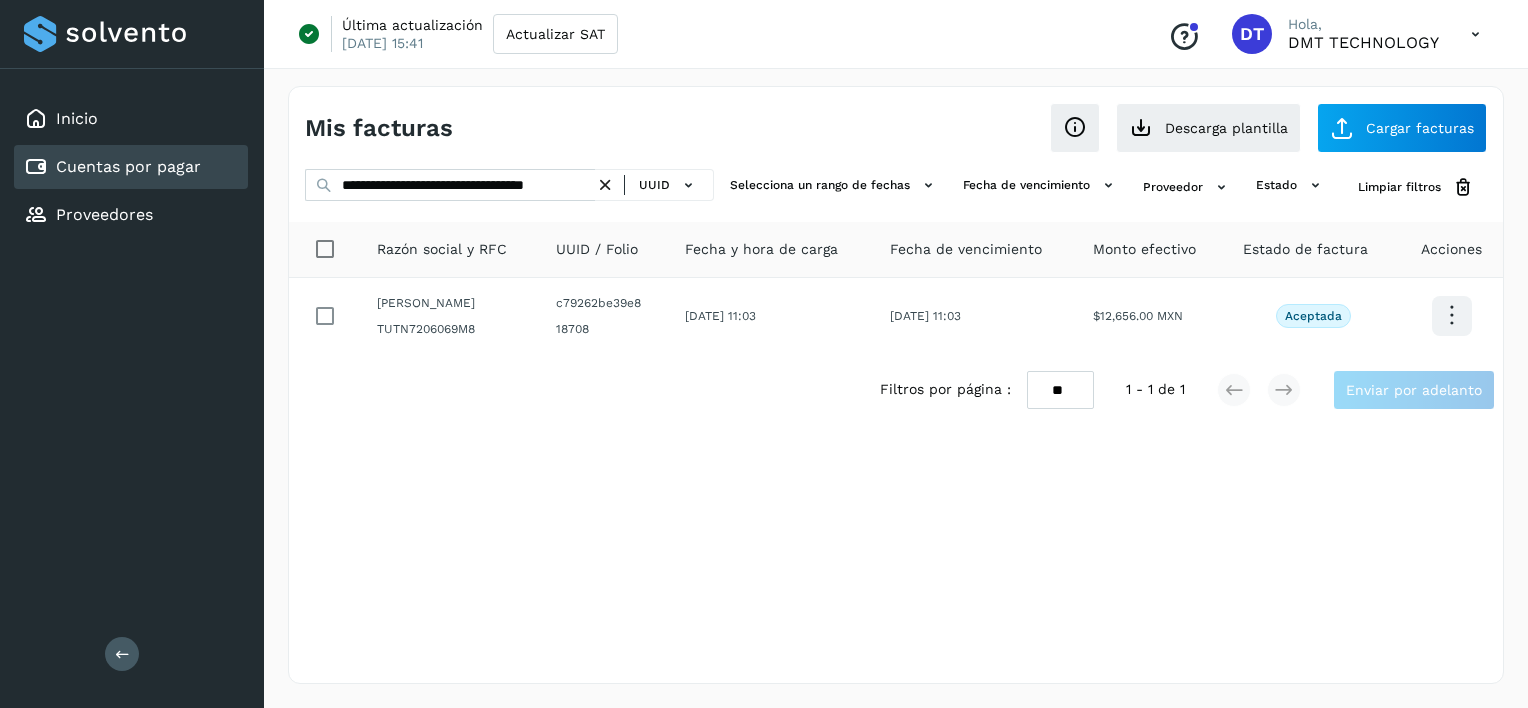 scroll, scrollTop: 0, scrollLeft: 0, axis: both 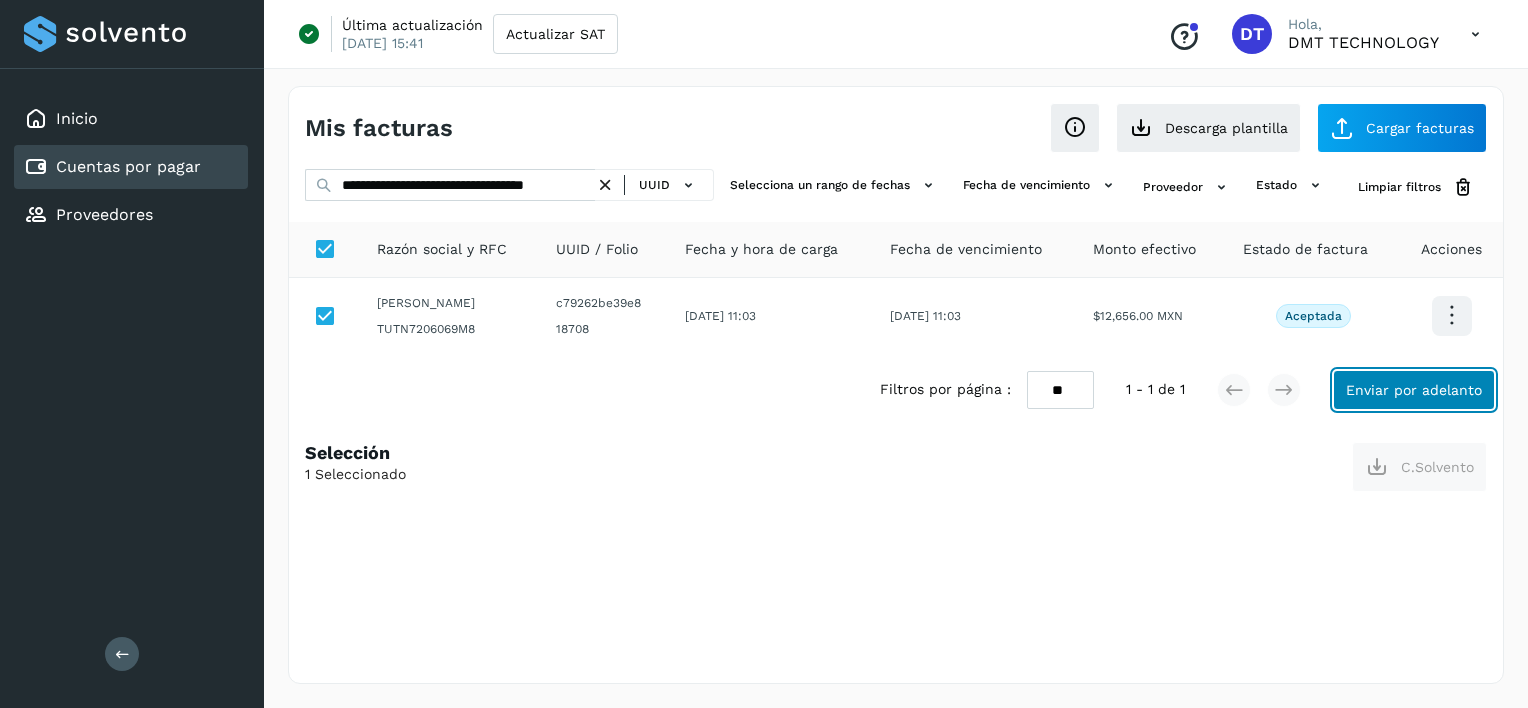 click on "Enviar por adelanto" 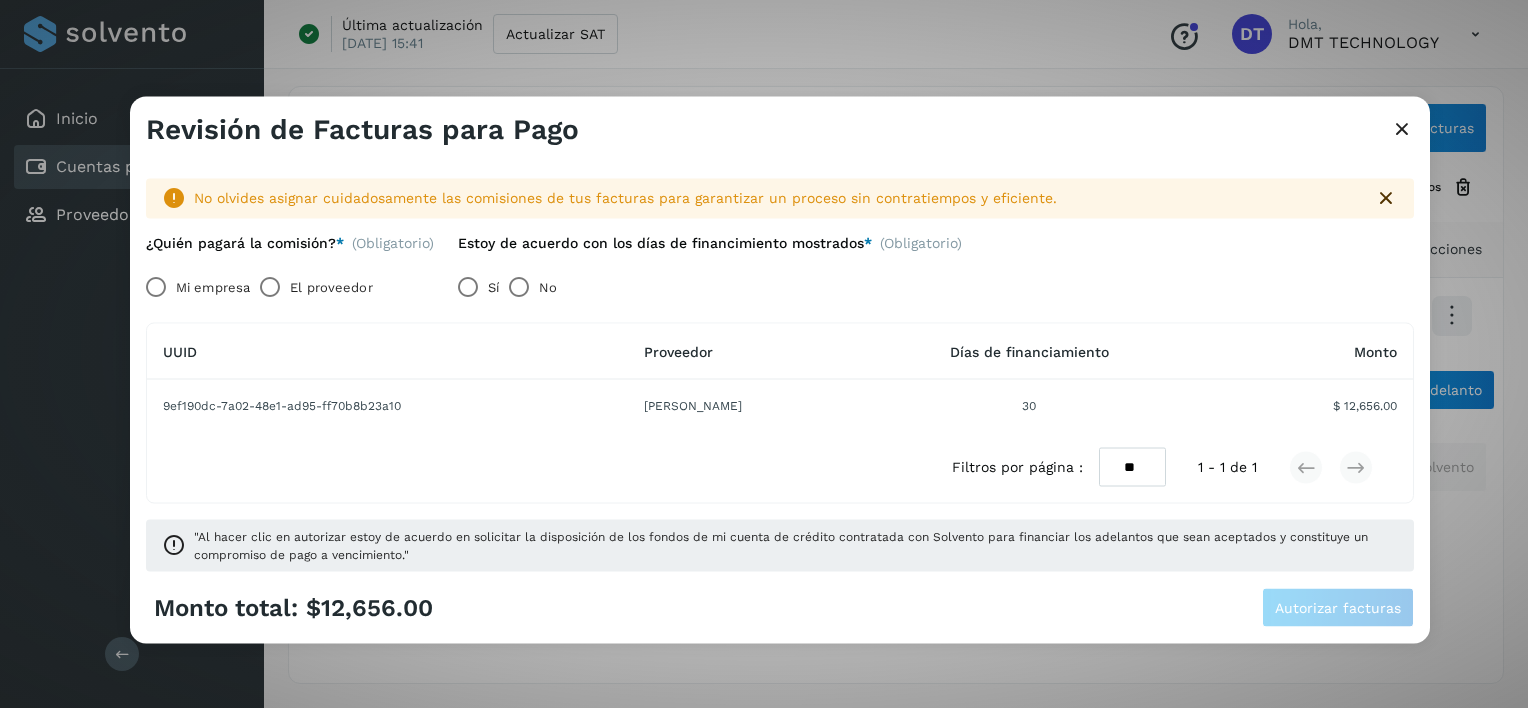 click on "El proveedor" at bounding box center (331, 287) 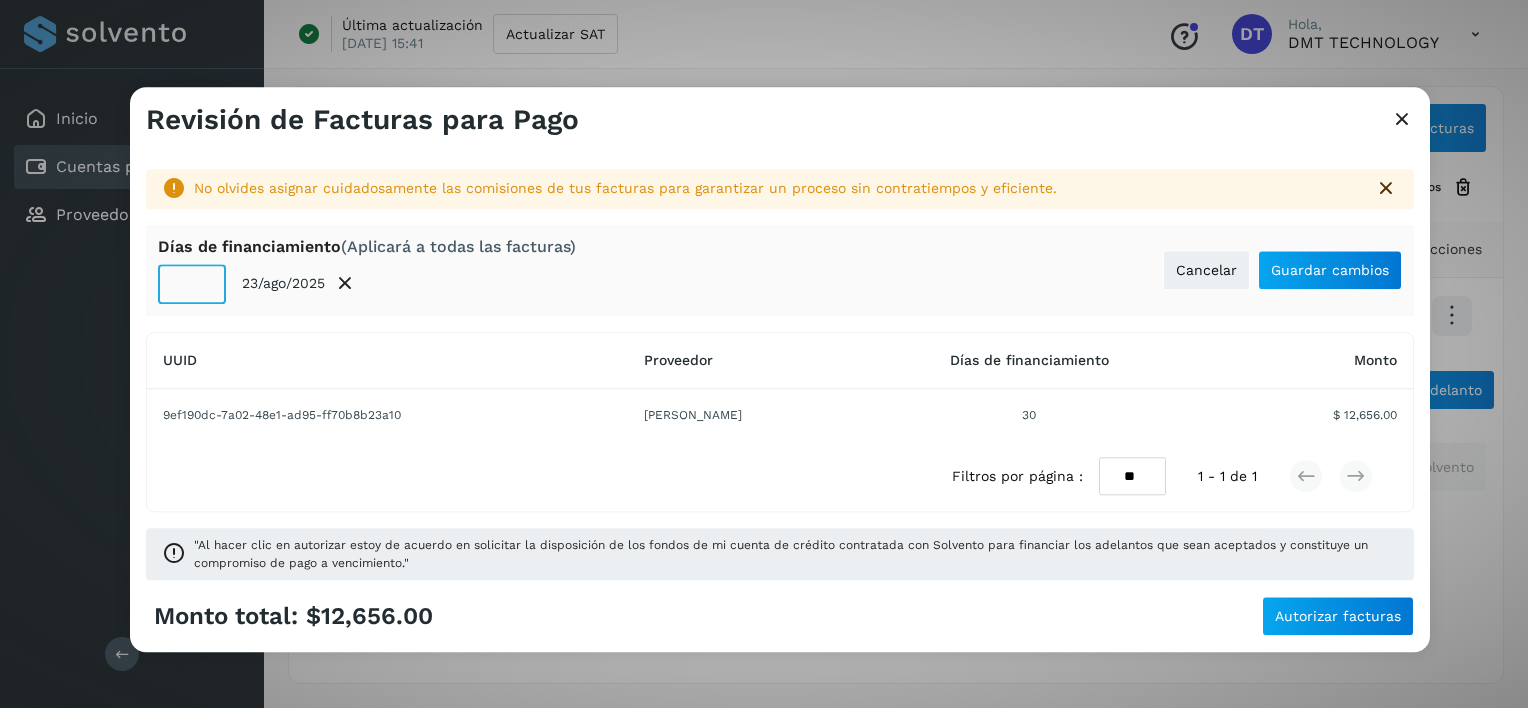 click on "**" 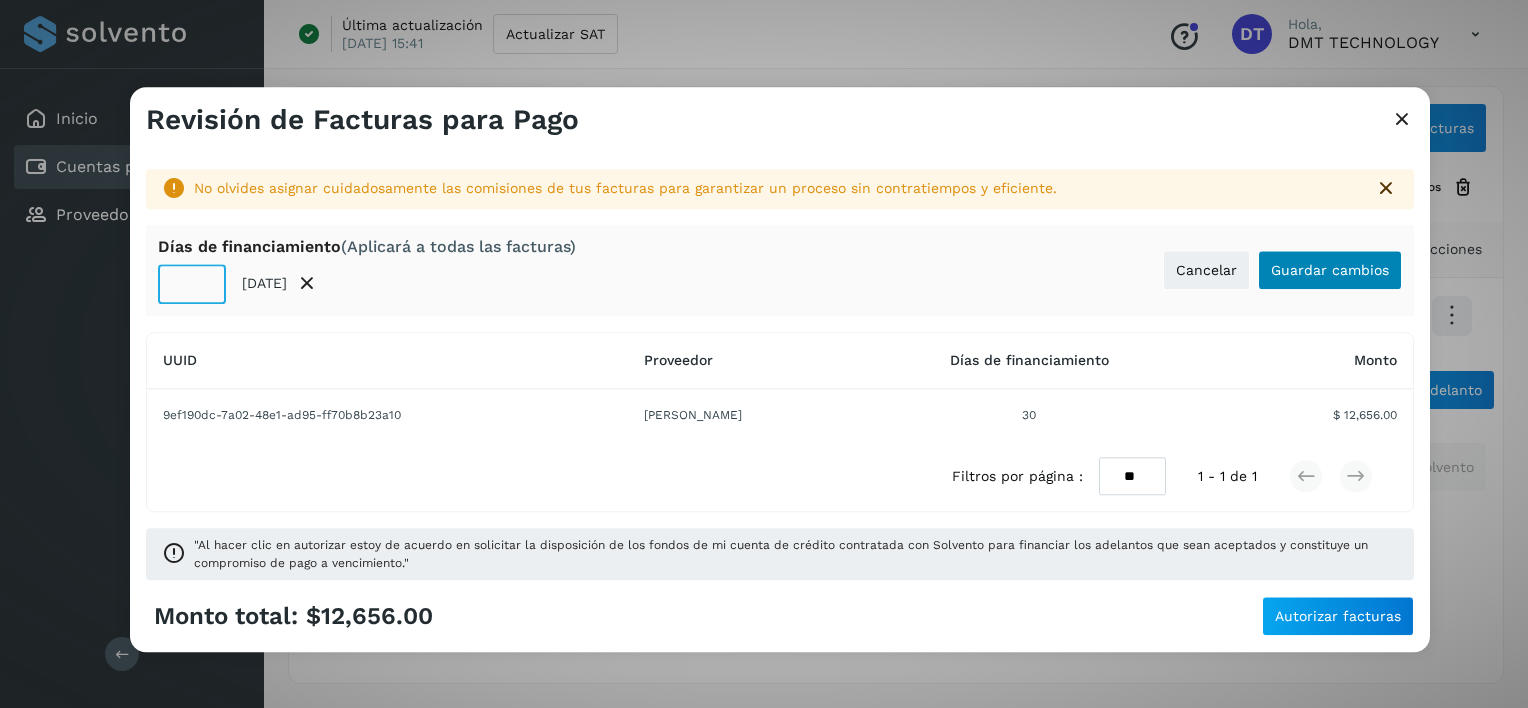 type on "**" 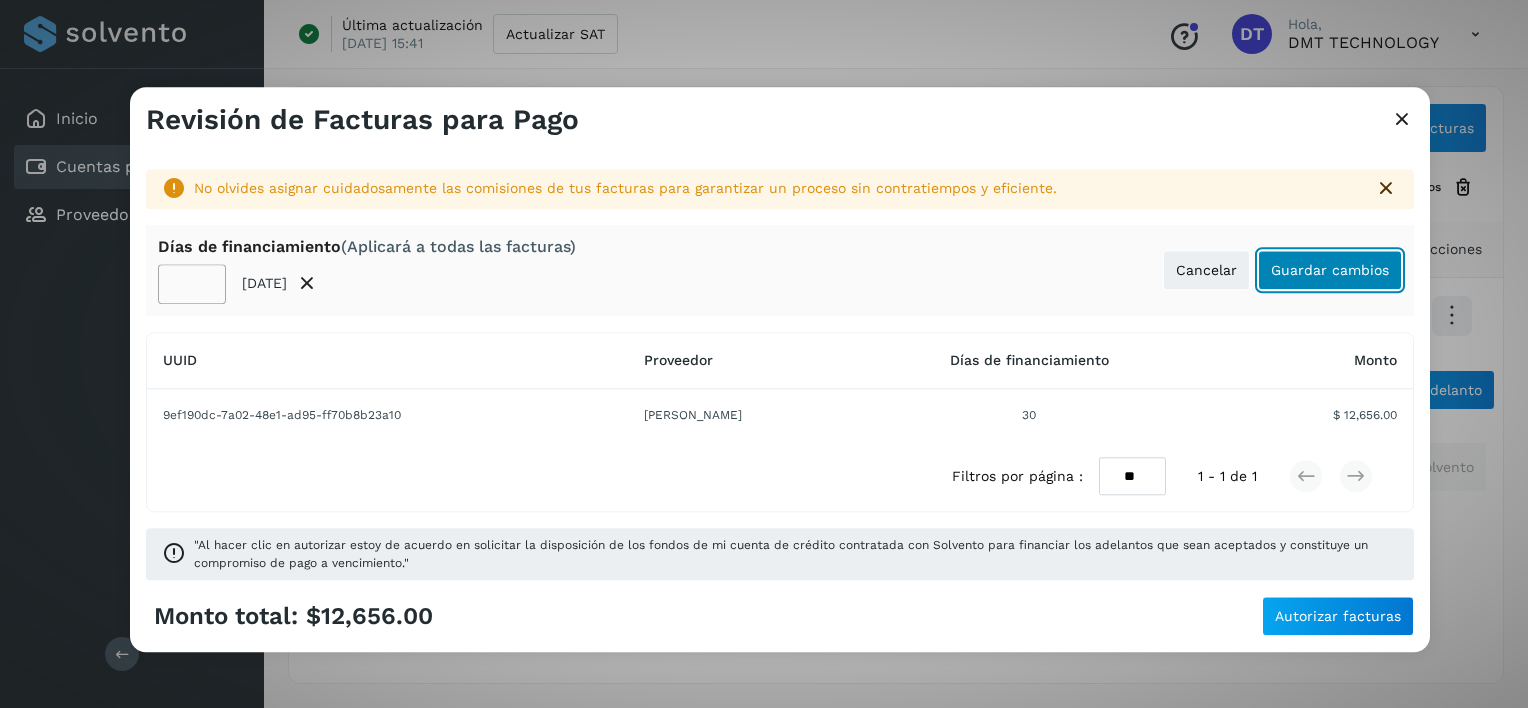 click on "Guardar cambios" 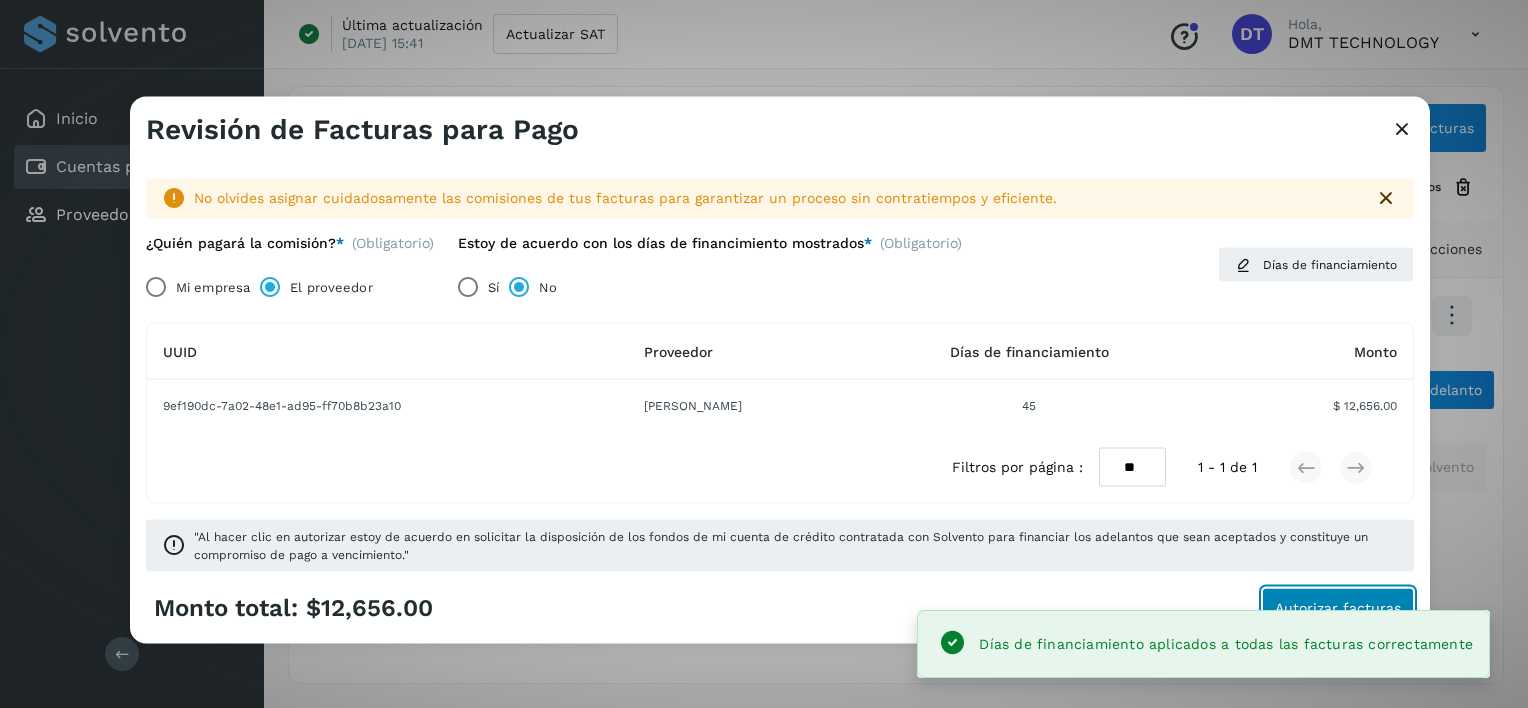 click on "Autorizar facturas" at bounding box center (1338, 607) 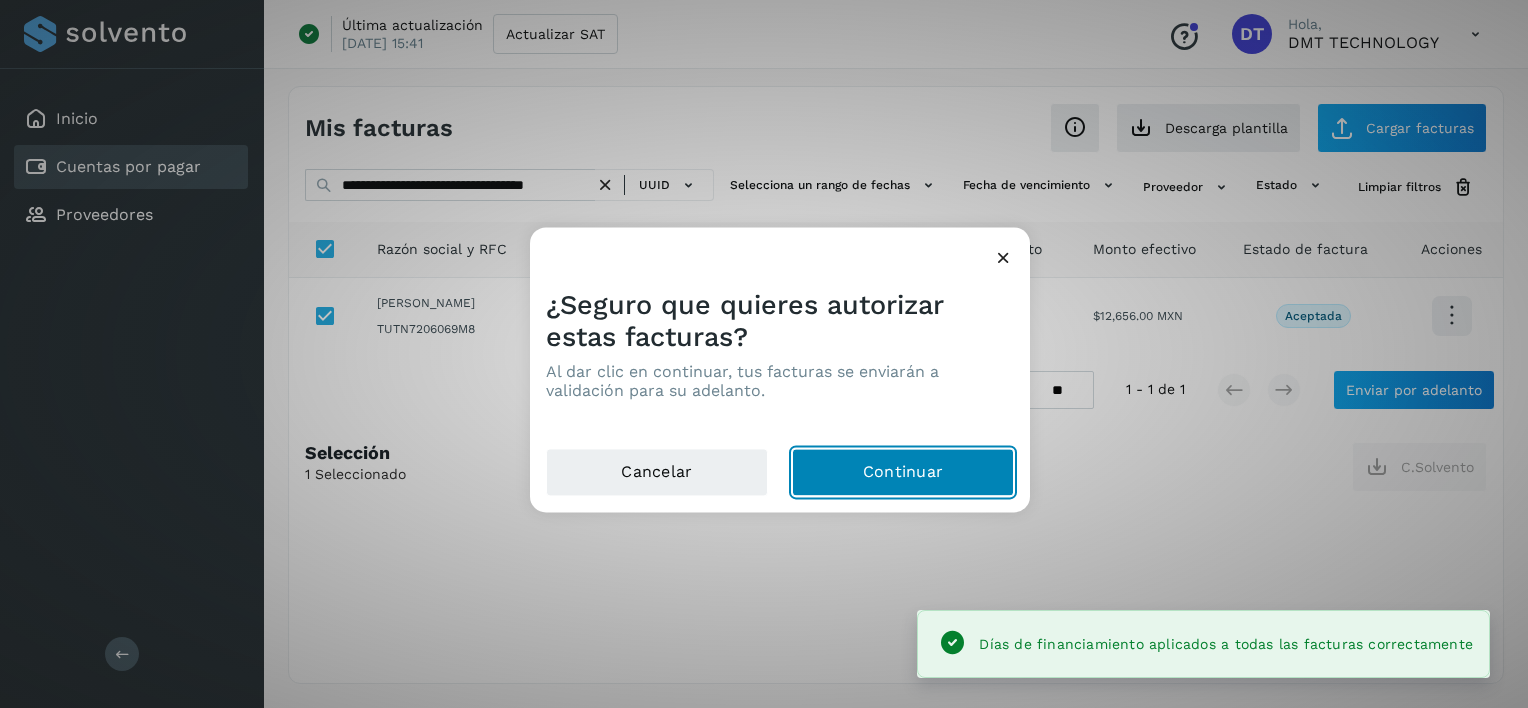 click on "Continuar" 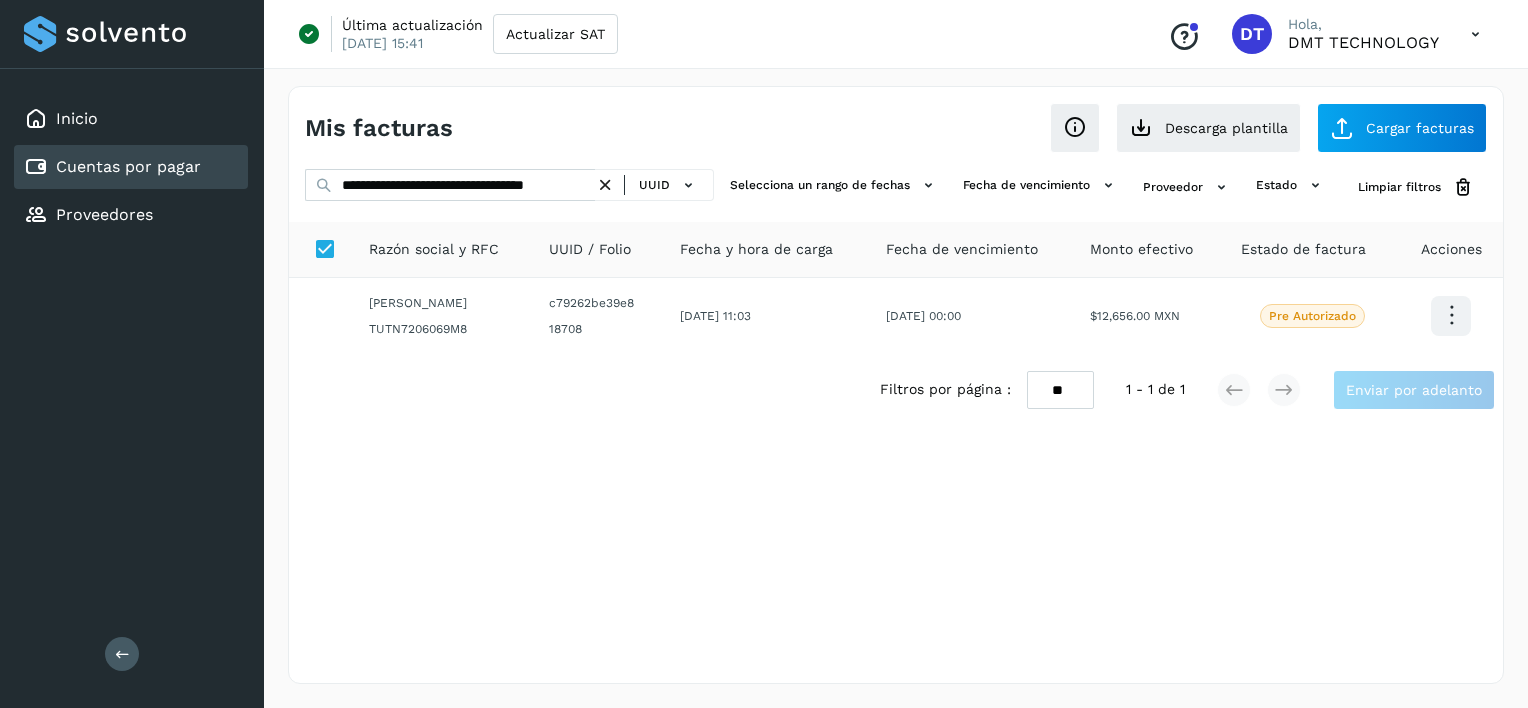 click at bounding box center [605, 185] 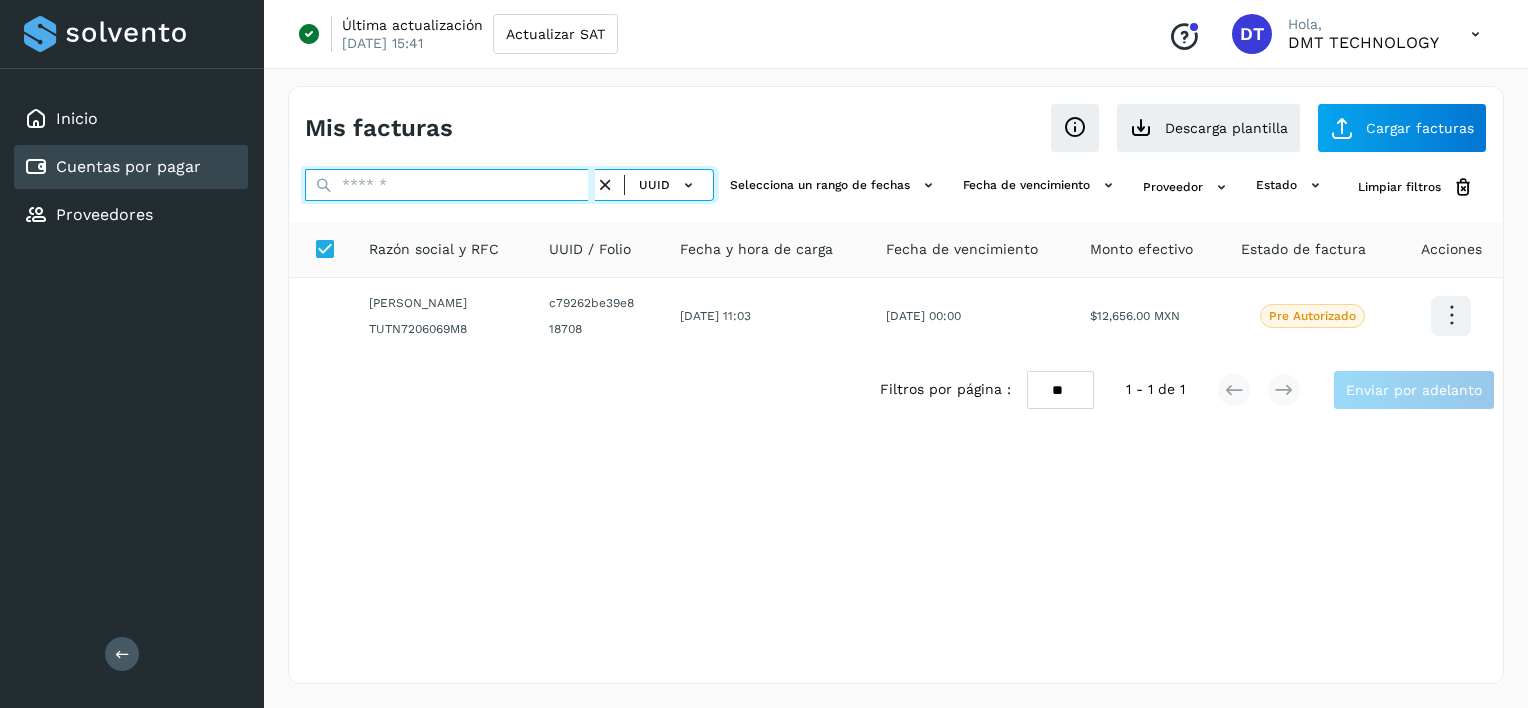 click at bounding box center (450, 185) 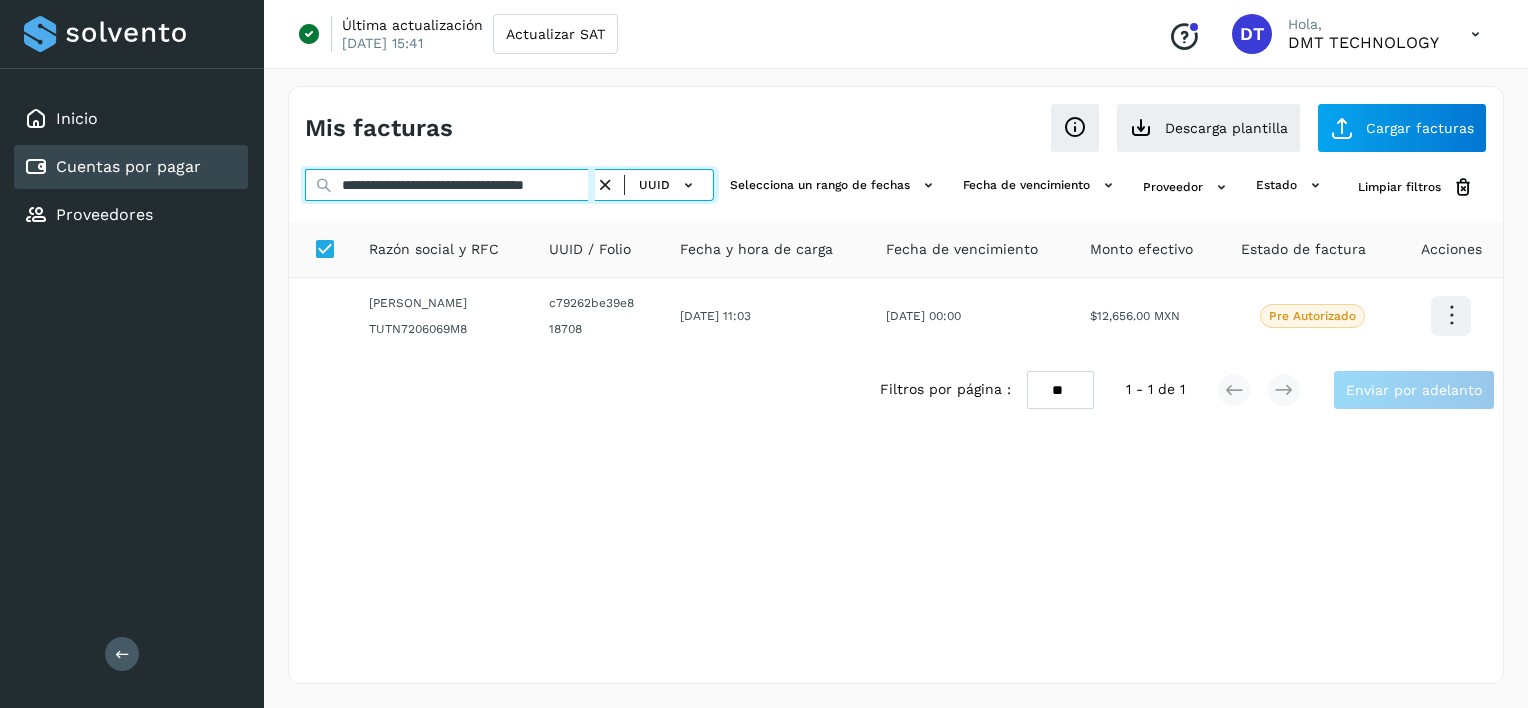 scroll, scrollTop: 0, scrollLeft: 35, axis: horizontal 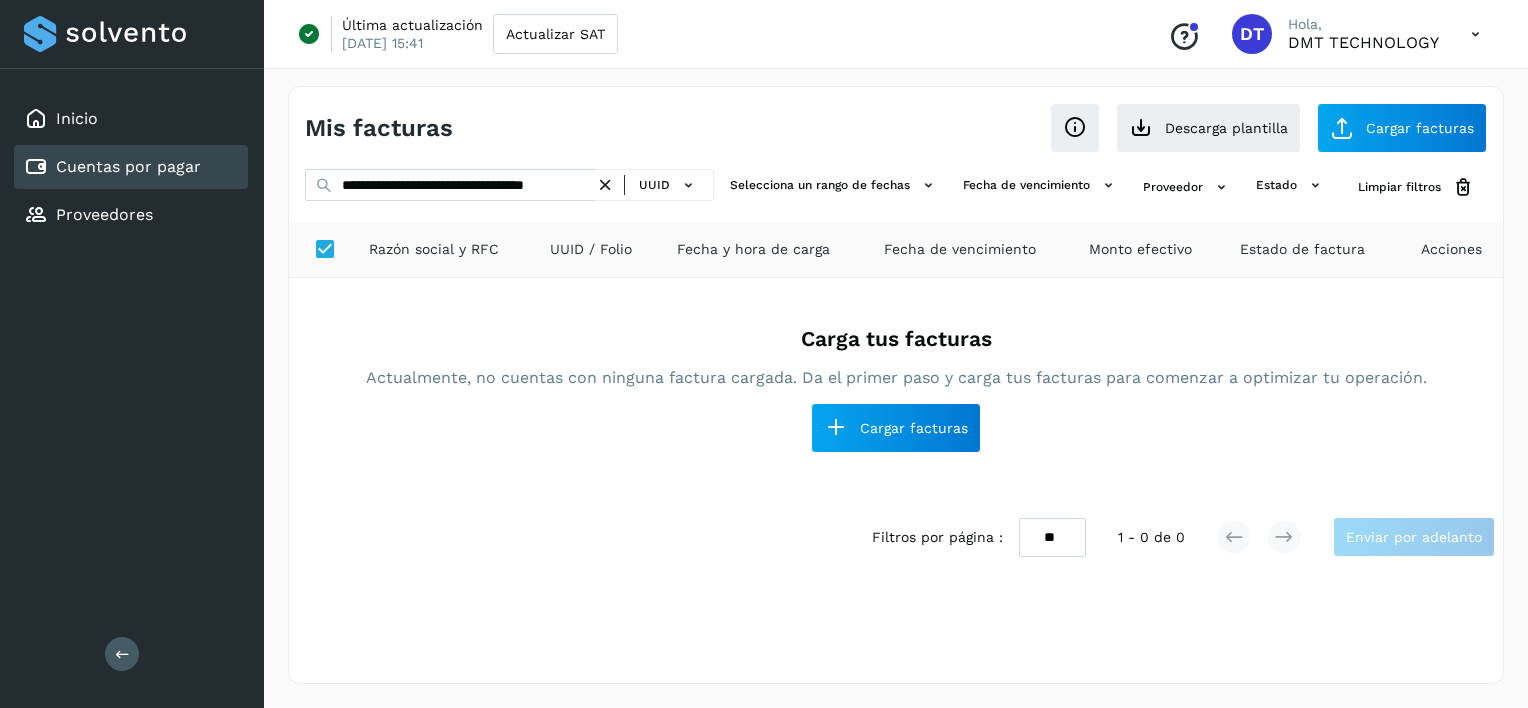 drag, startPoint x: 604, startPoint y: 188, endPoint x: 484, endPoint y: 187, distance: 120.004166 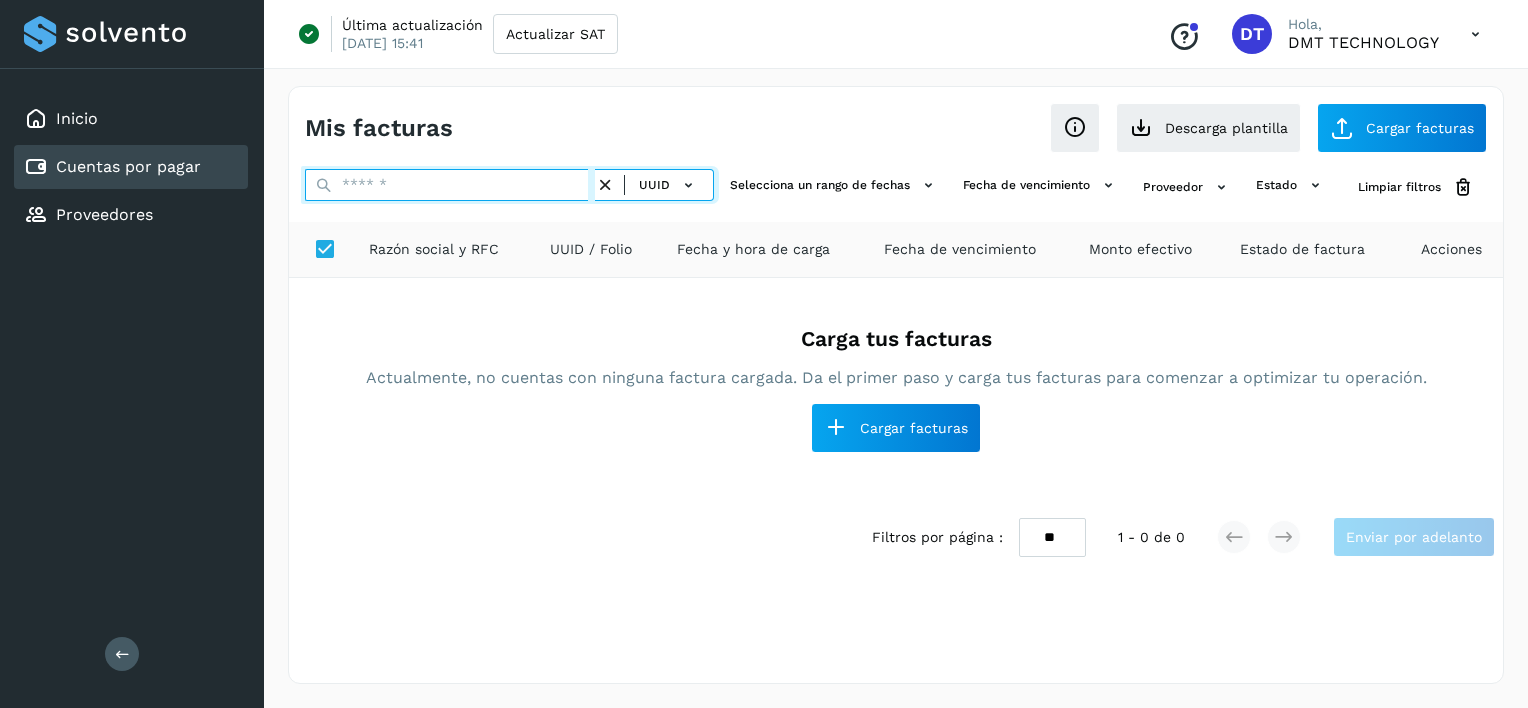 click at bounding box center [450, 185] 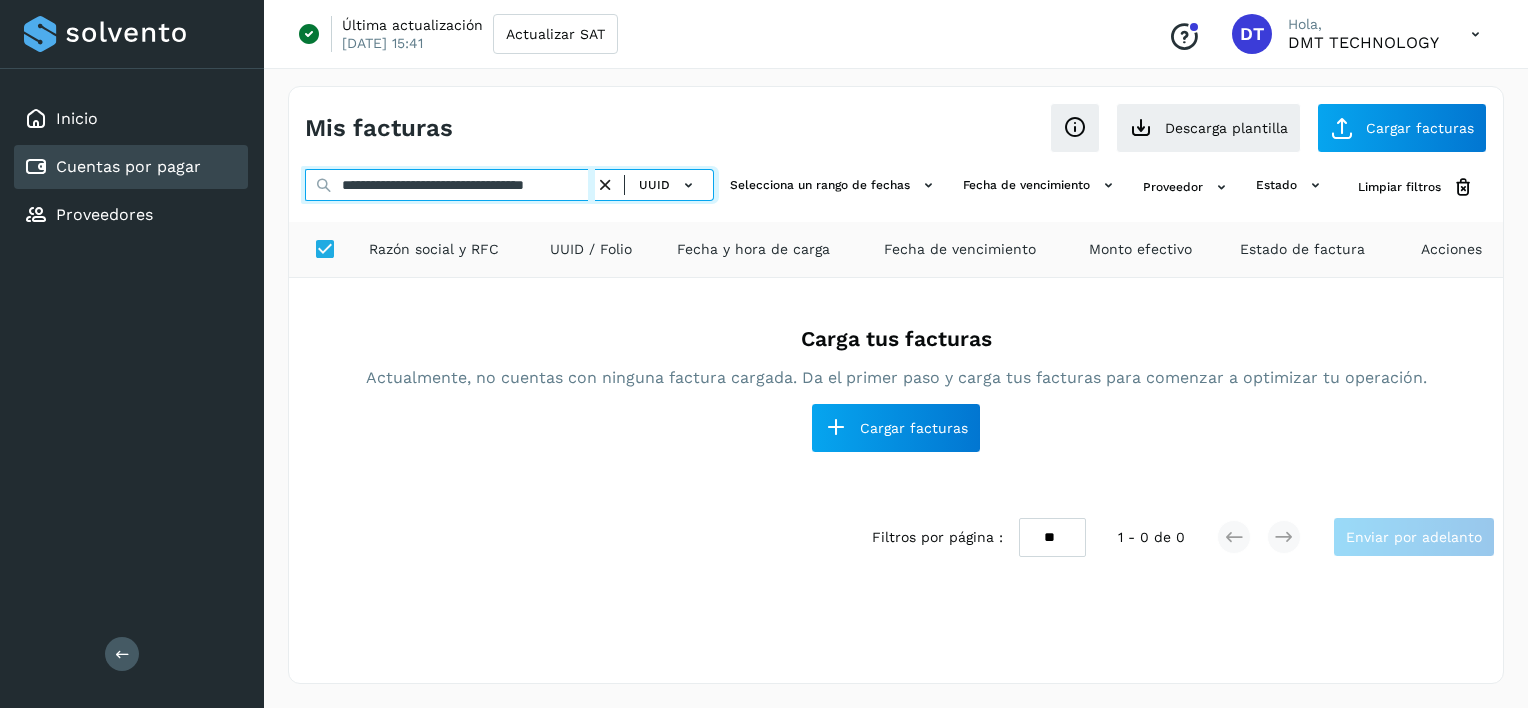scroll, scrollTop: 0, scrollLeft: 37, axis: horizontal 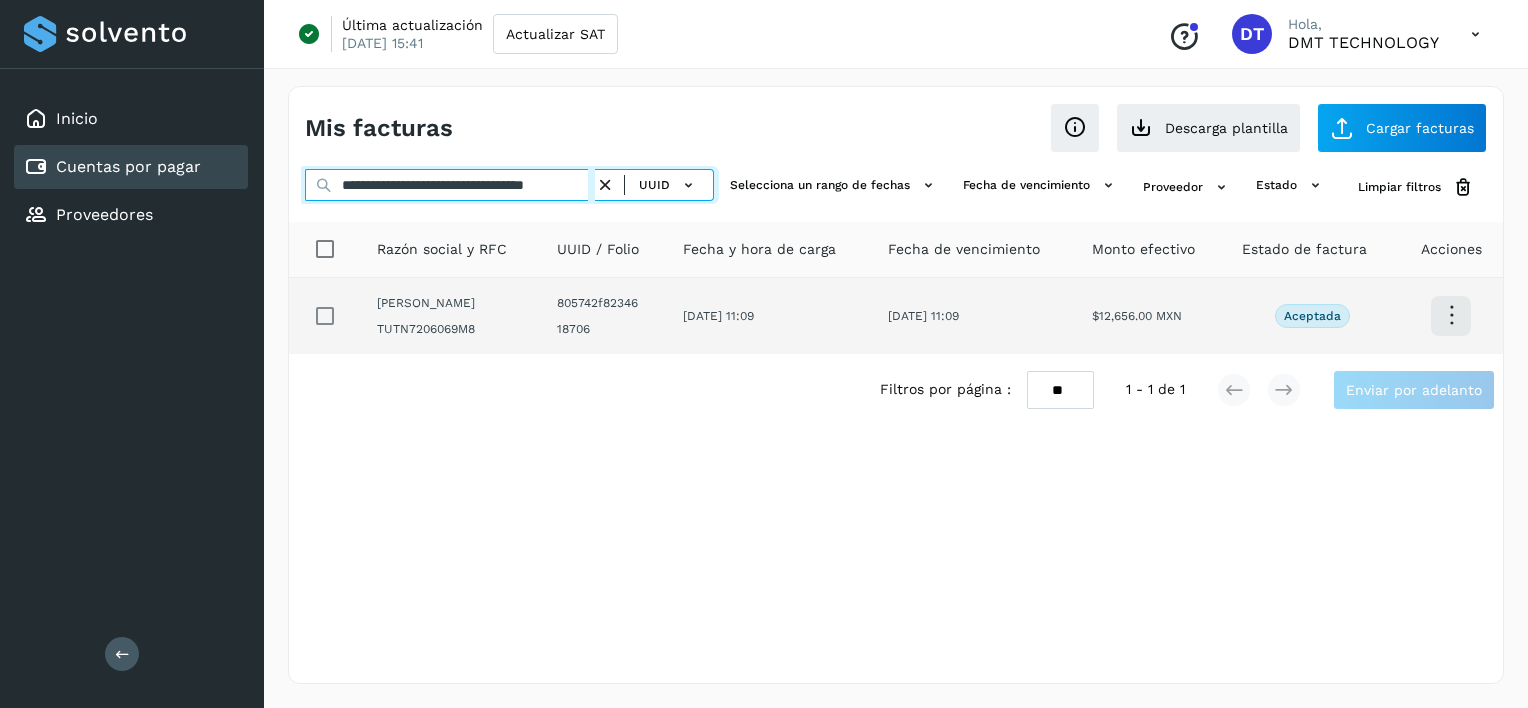type on "**********" 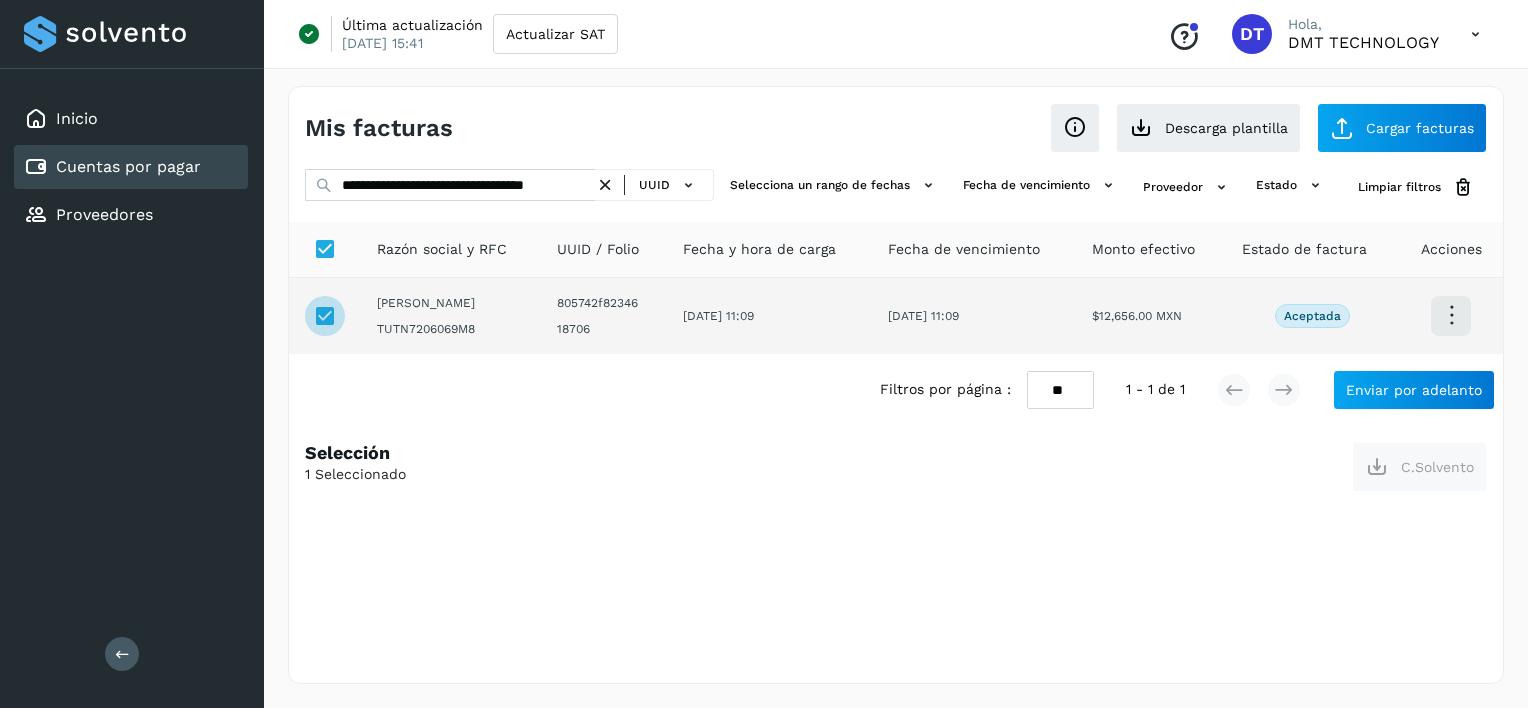 scroll, scrollTop: 0, scrollLeft: 0, axis: both 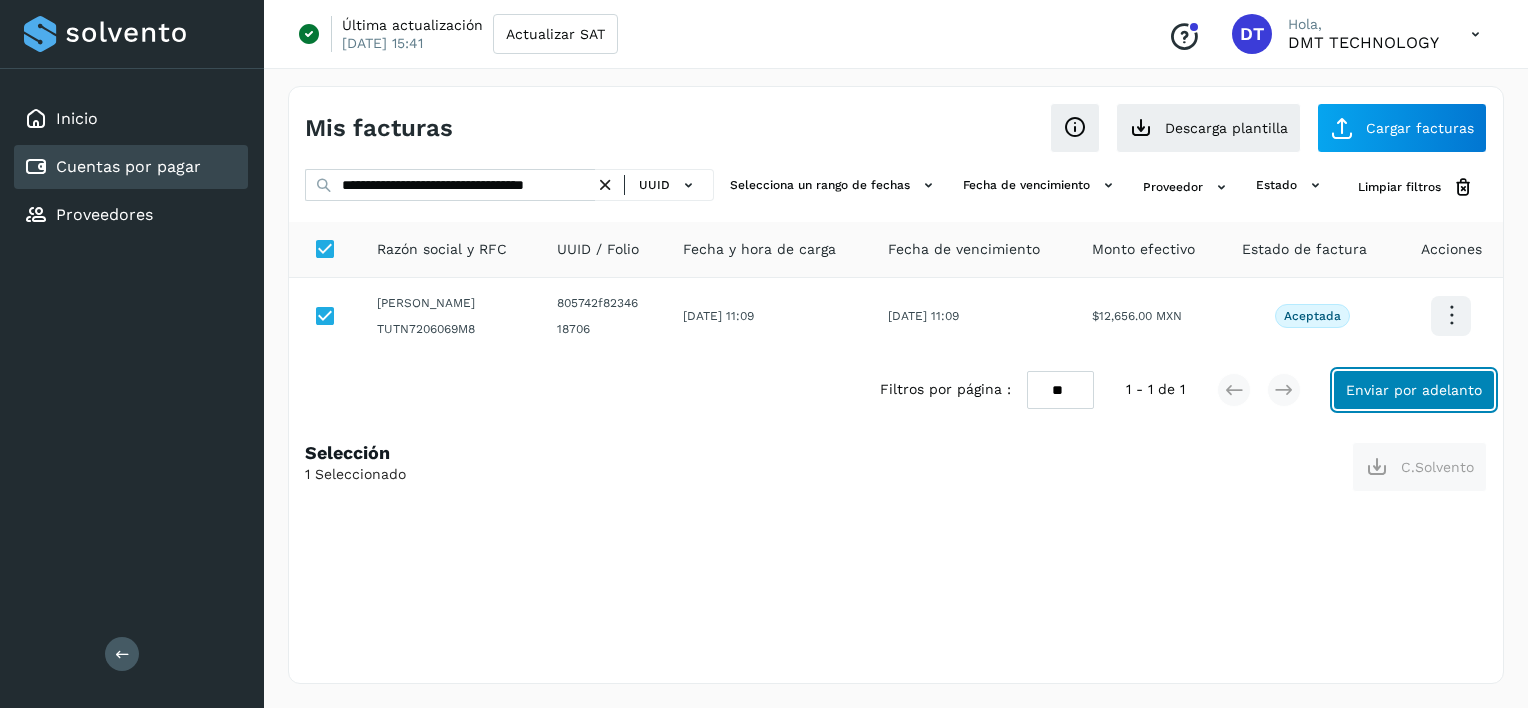 click on "Enviar por adelanto" 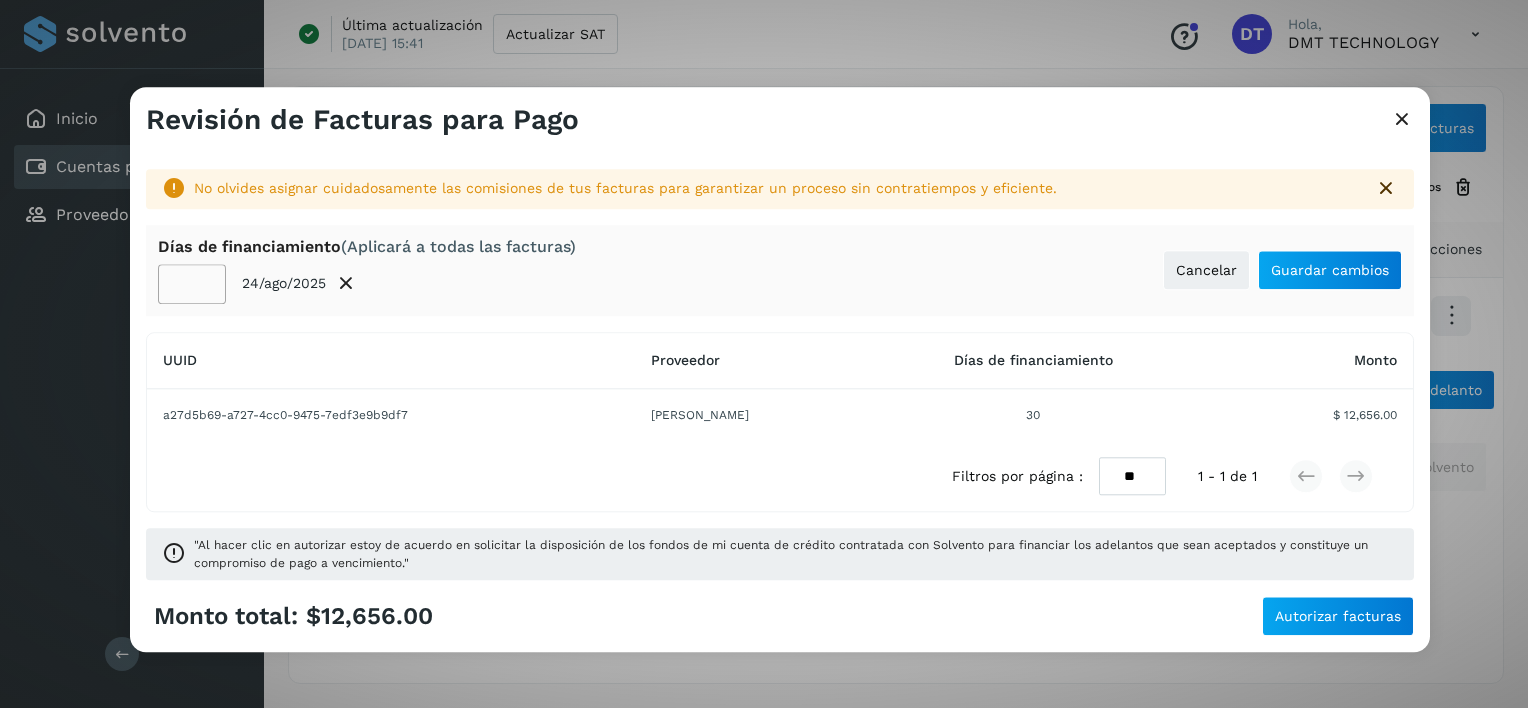 click on "**" 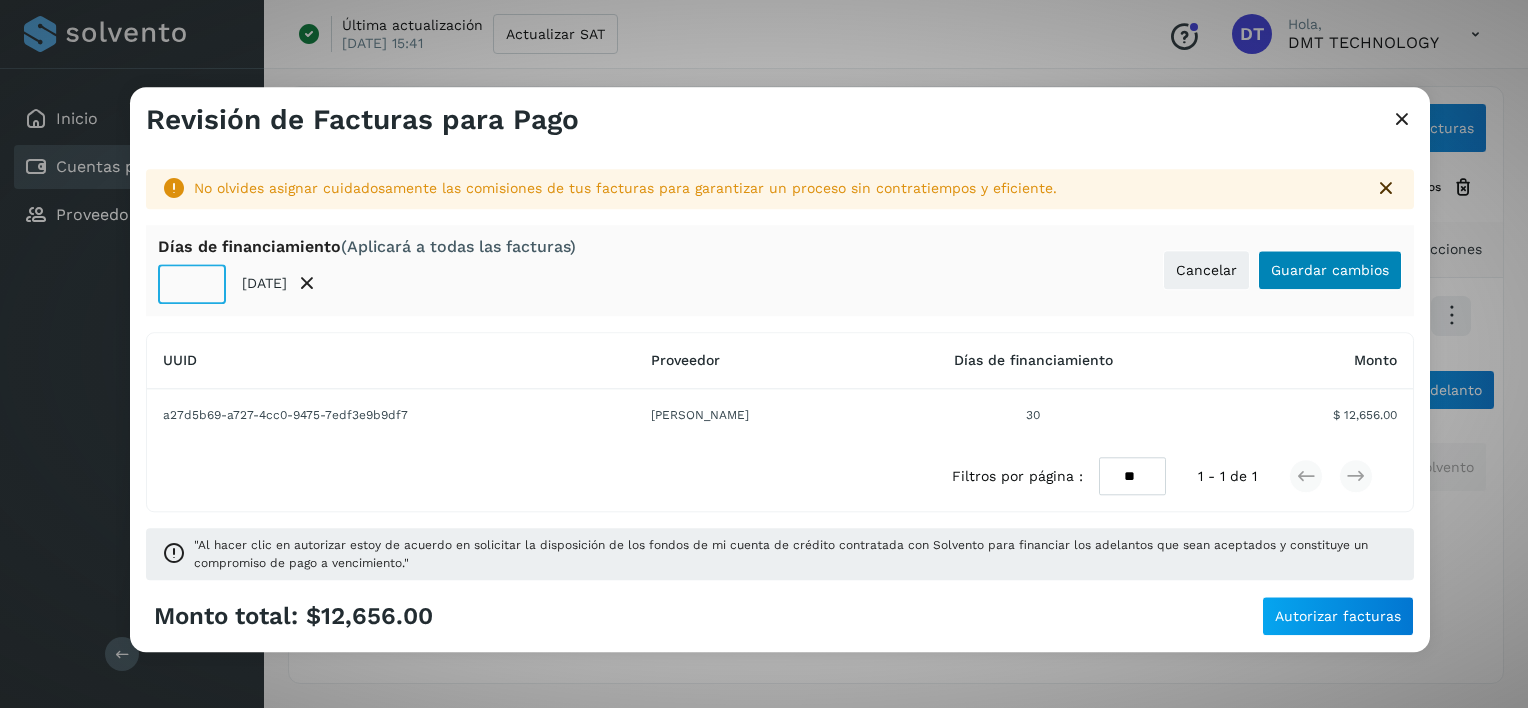 type on "**" 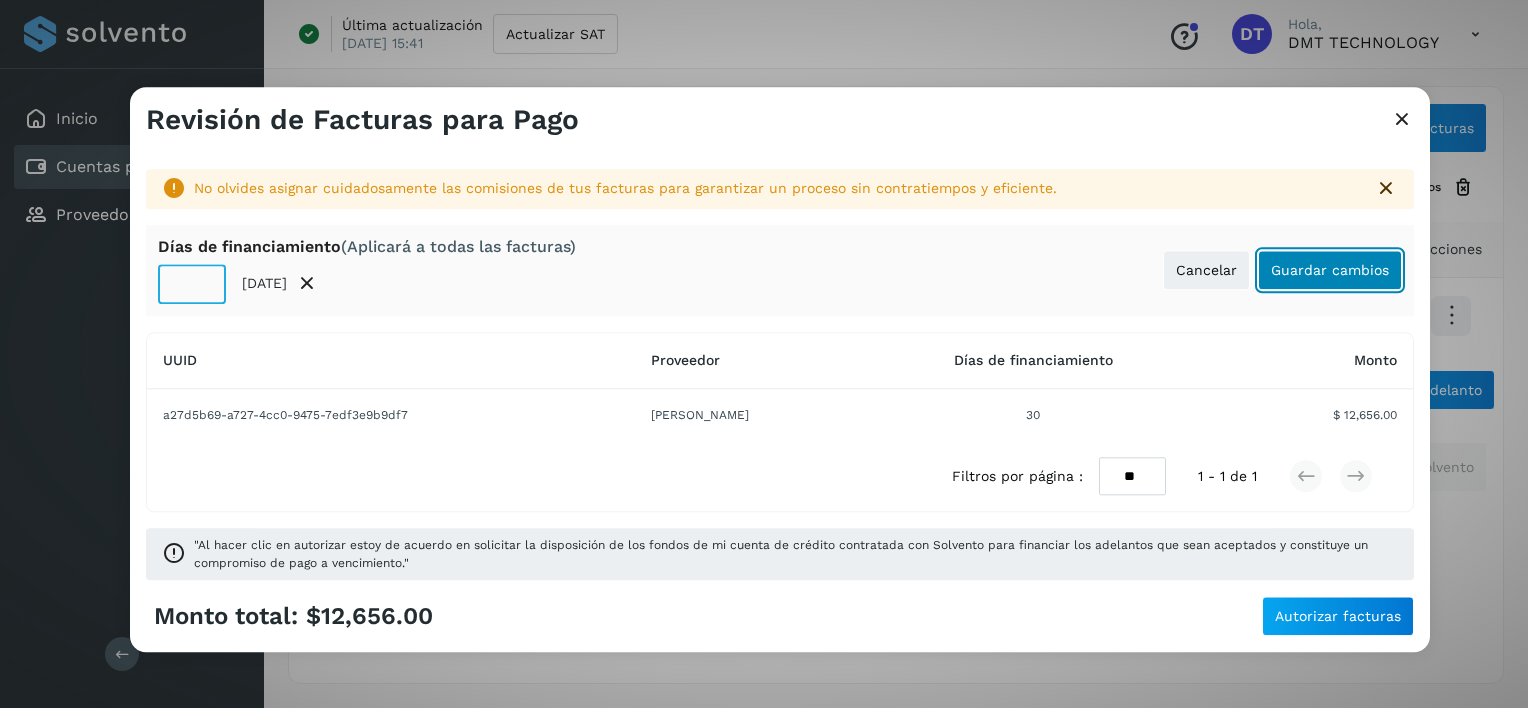 click on "Guardar cambios" 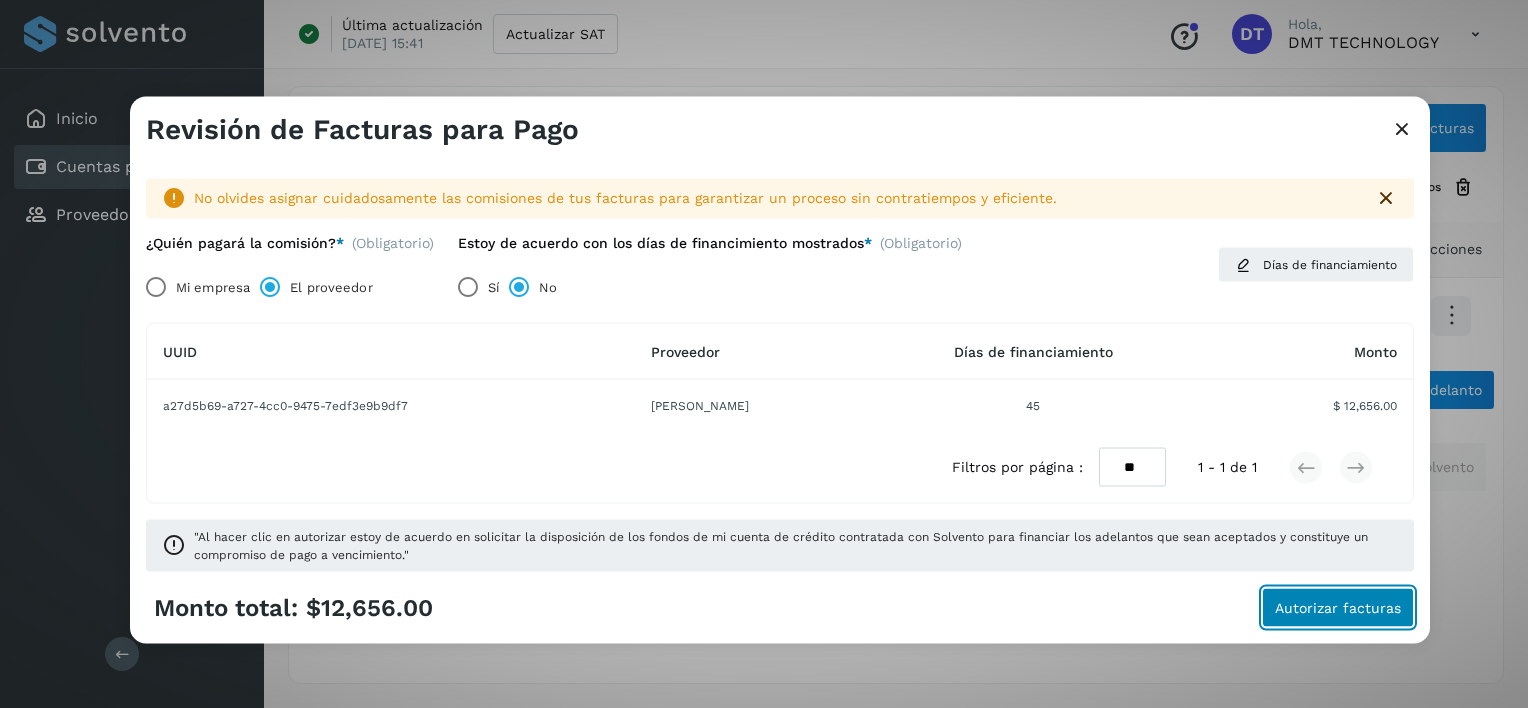 click on "Autorizar facturas" at bounding box center [1338, 607] 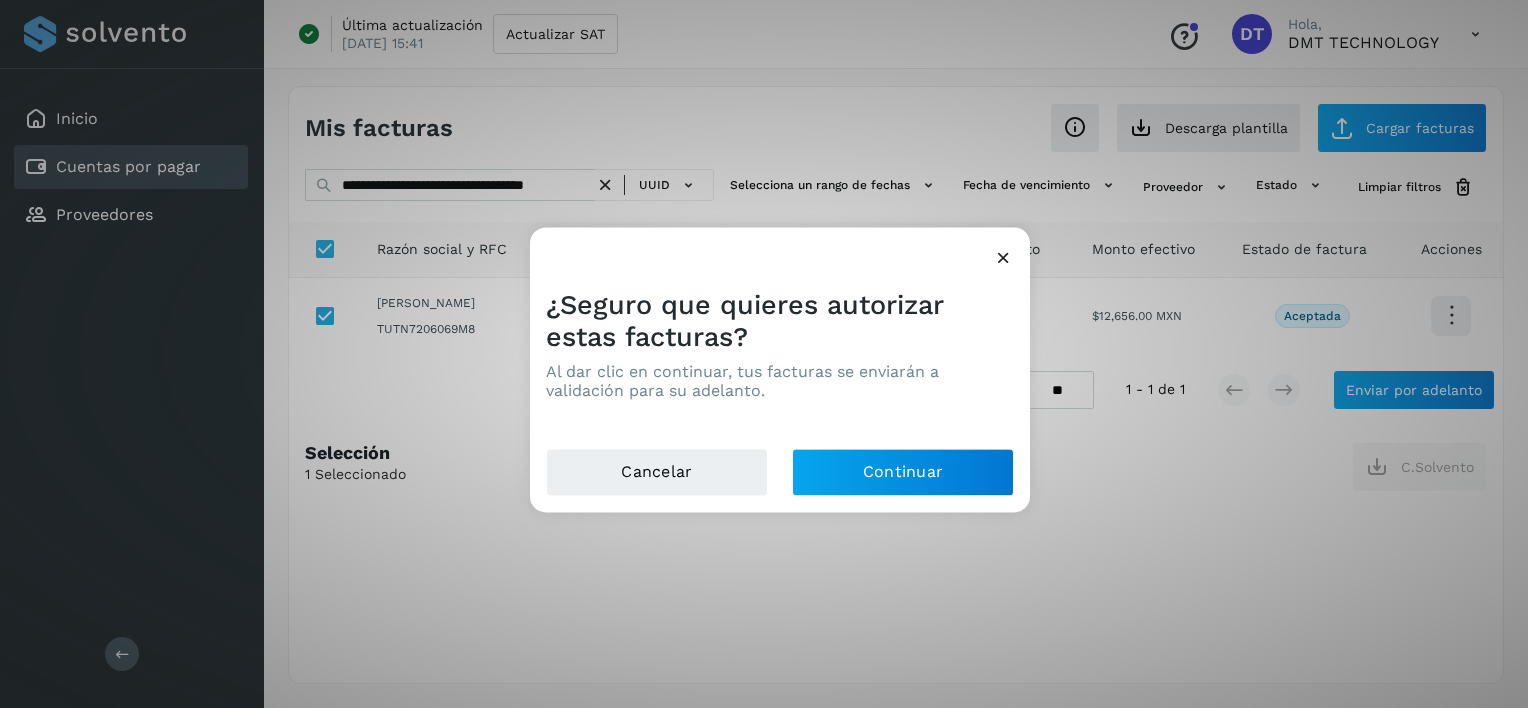 click on "Cancelar Continuar" at bounding box center (780, 481) 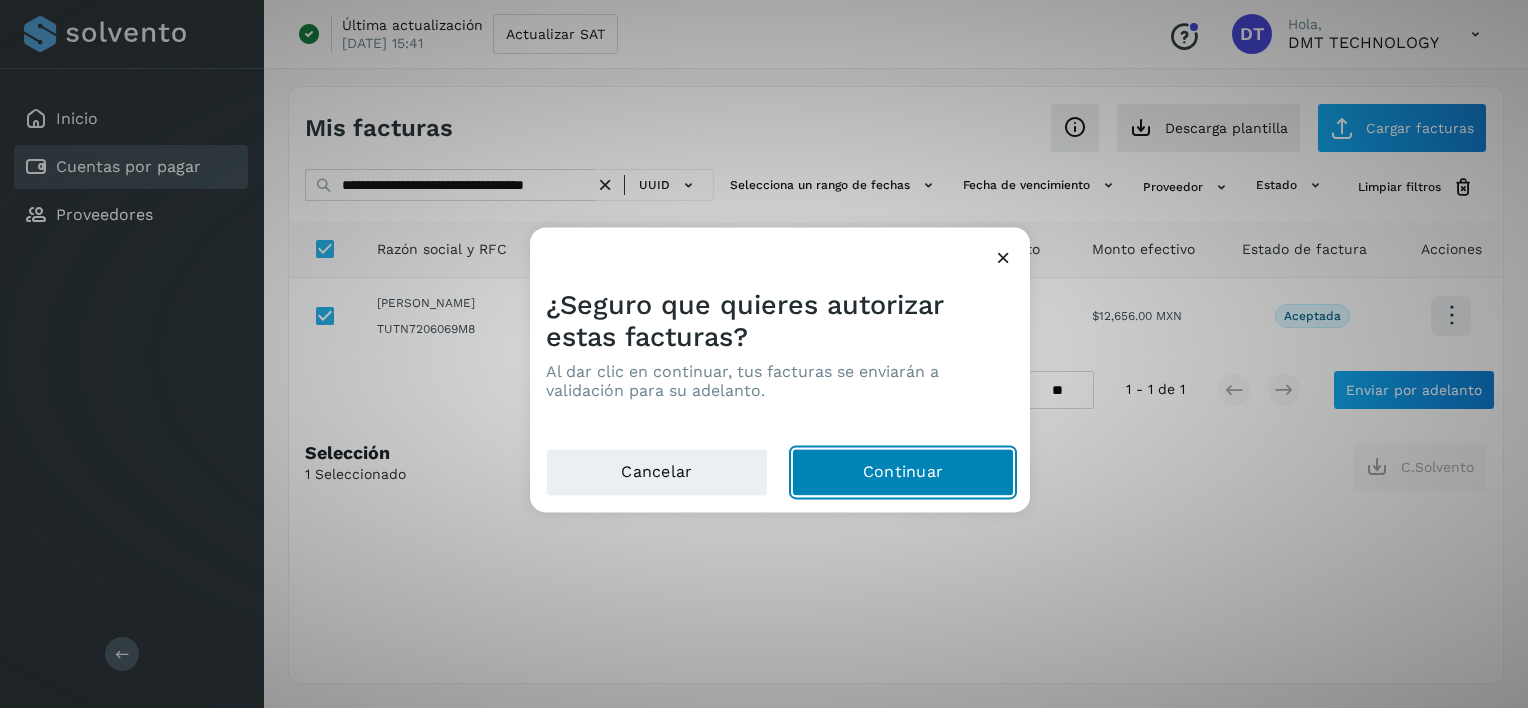 drag, startPoint x: 890, startPoint y: 475, endPoint x: 876, endPoint y: 460, distance: 20.518284 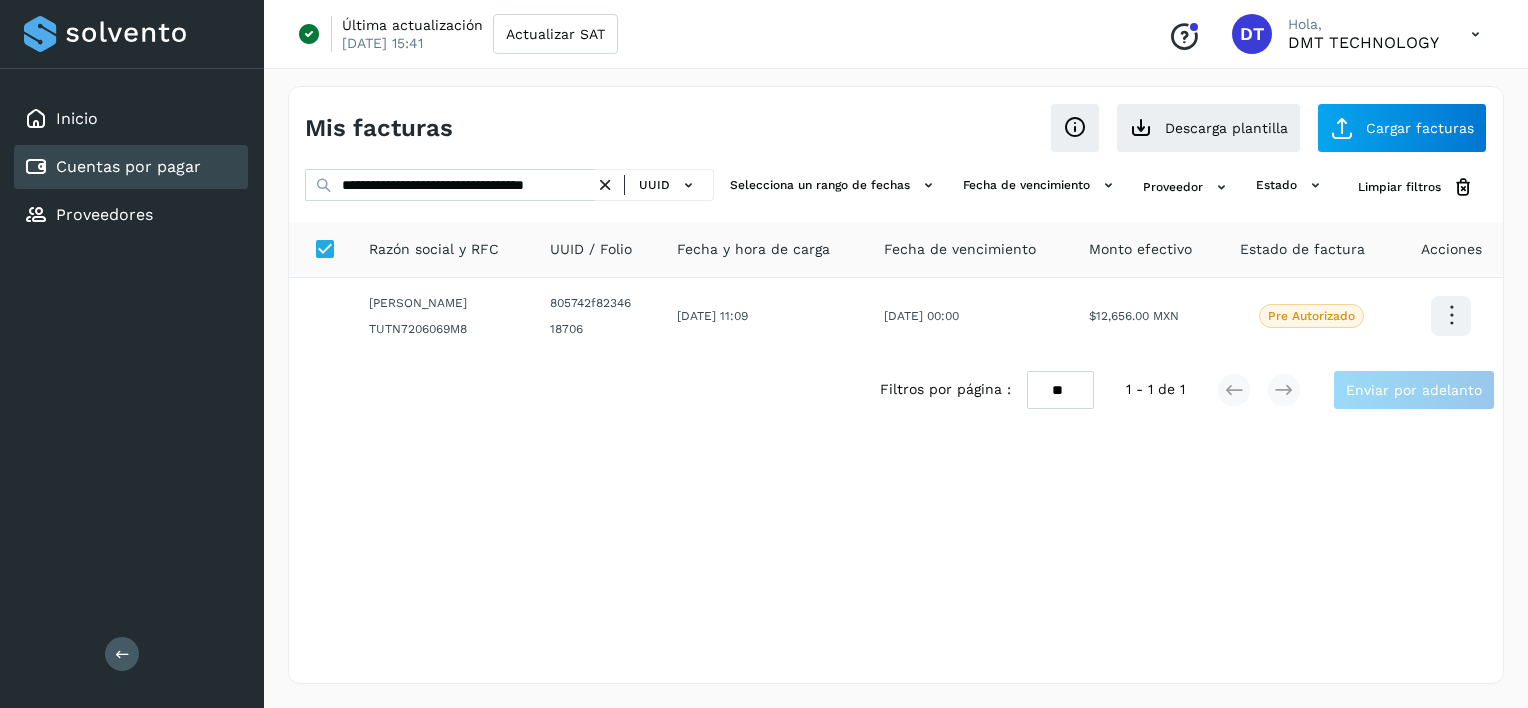 click at bounding box center [605, 185] 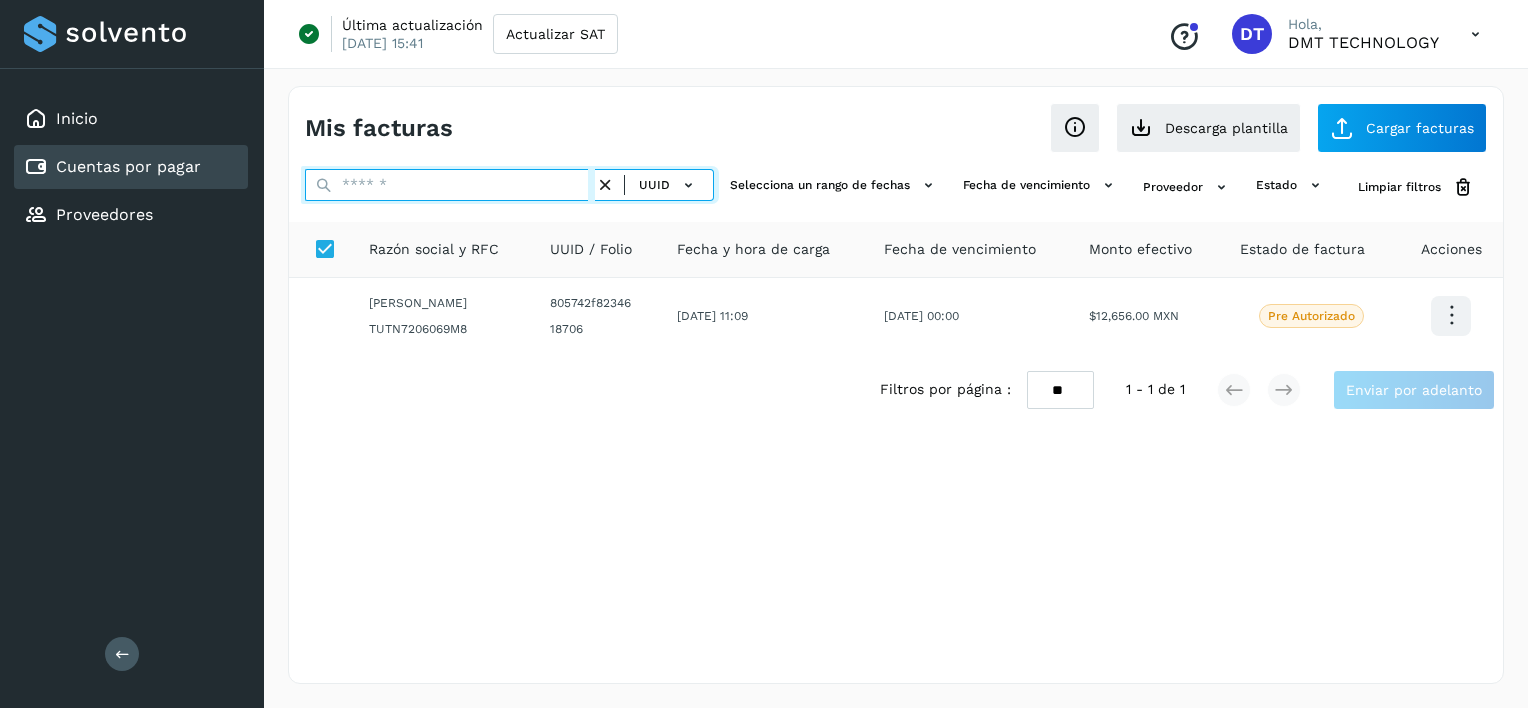 click at bounding box center [450, 185] 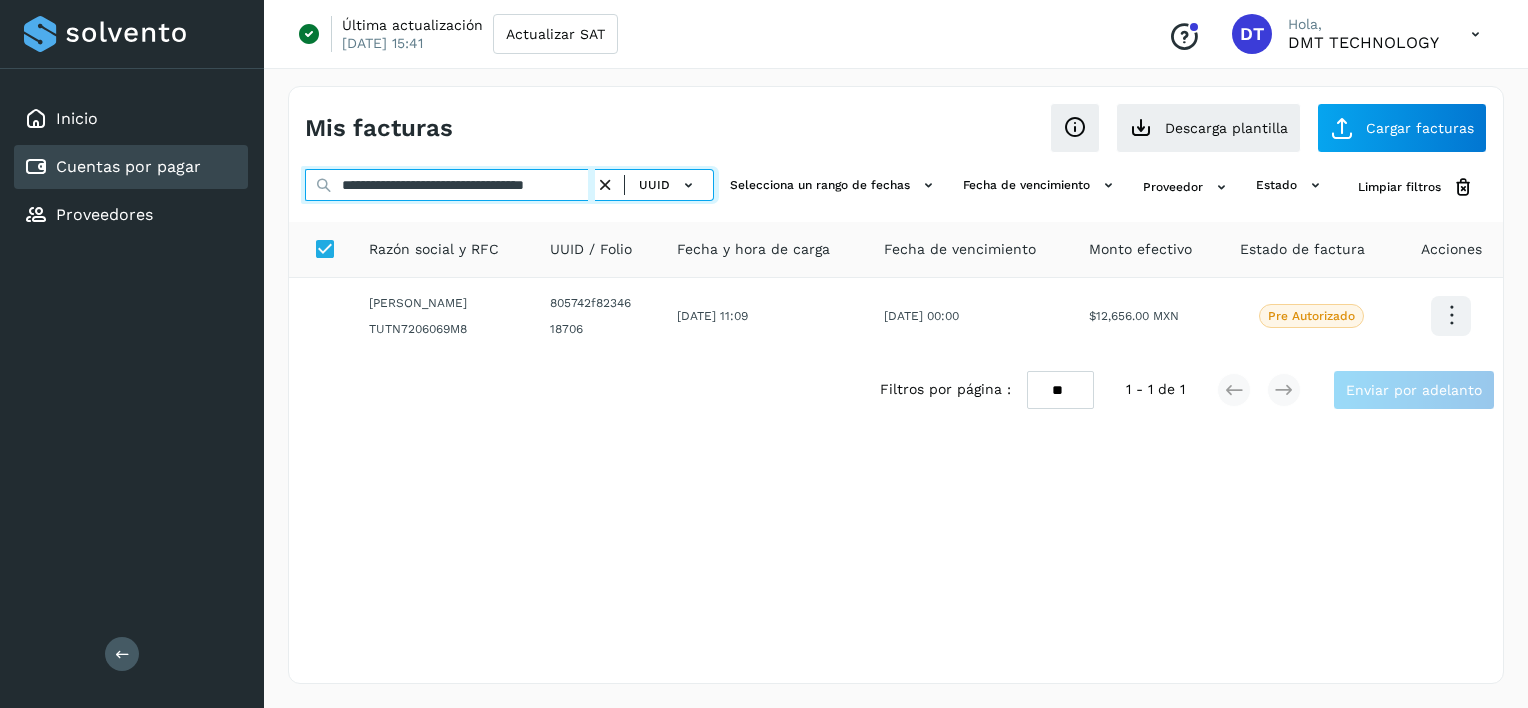 scroll, scrollTop: 0, scrollLeft: 35, axis: horizontal 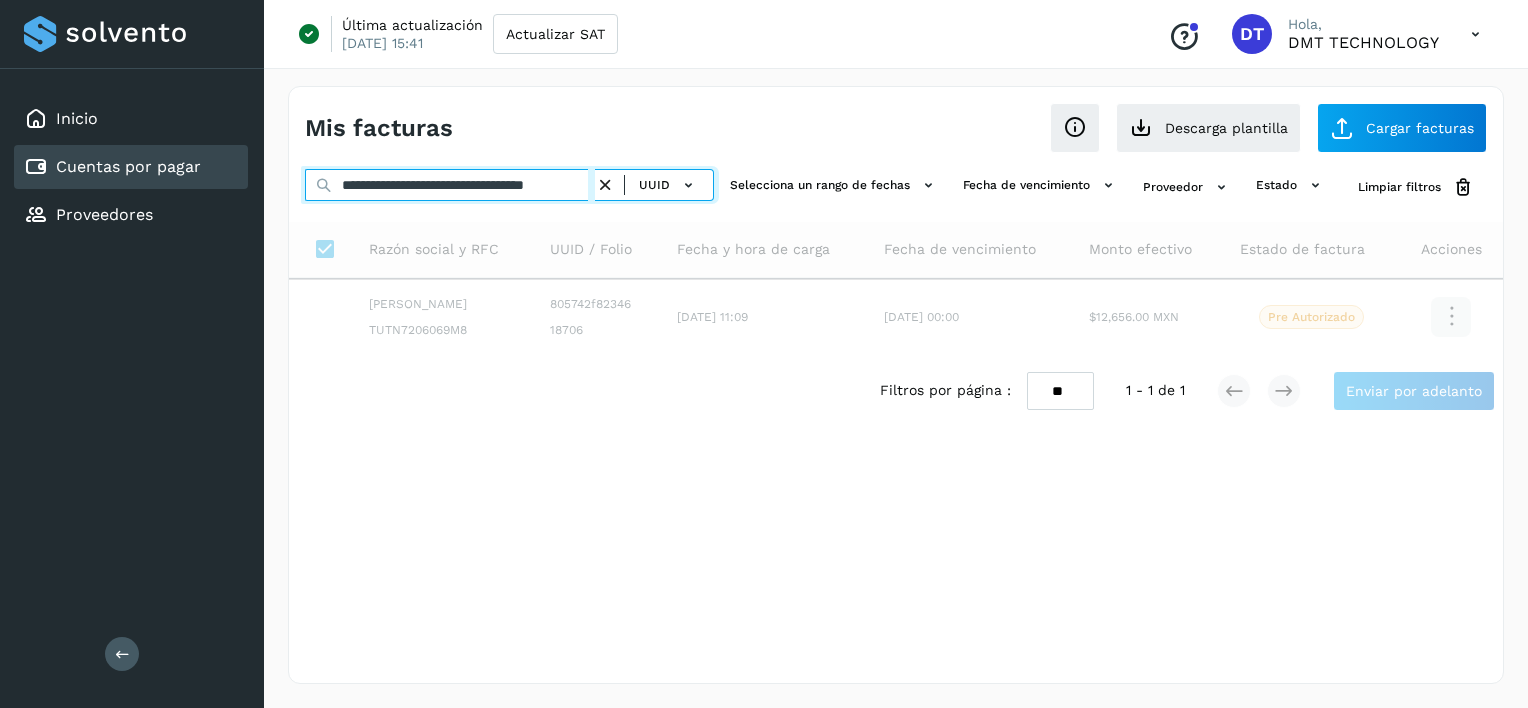 type on "**********" 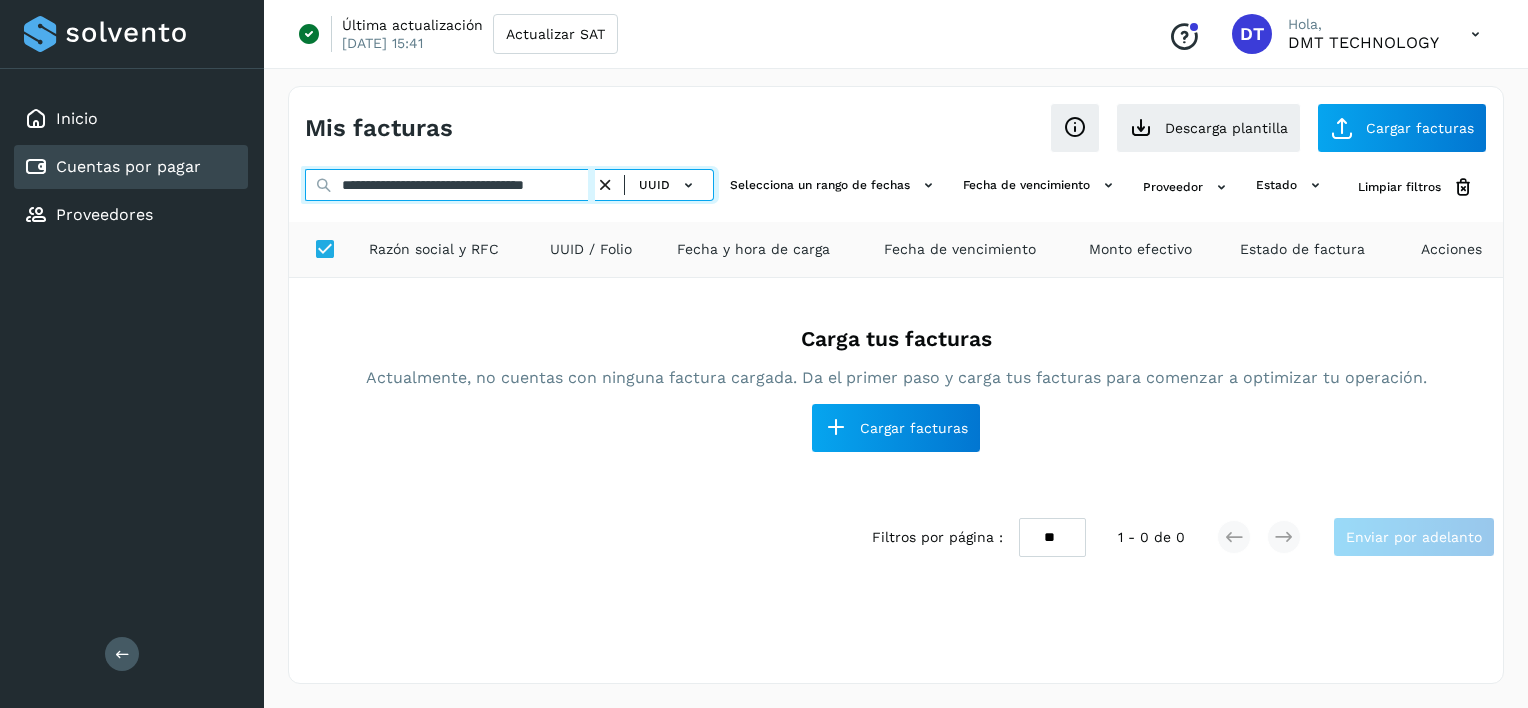 scroll, scrollTop: 0, scrollLeft: 0, axis: both 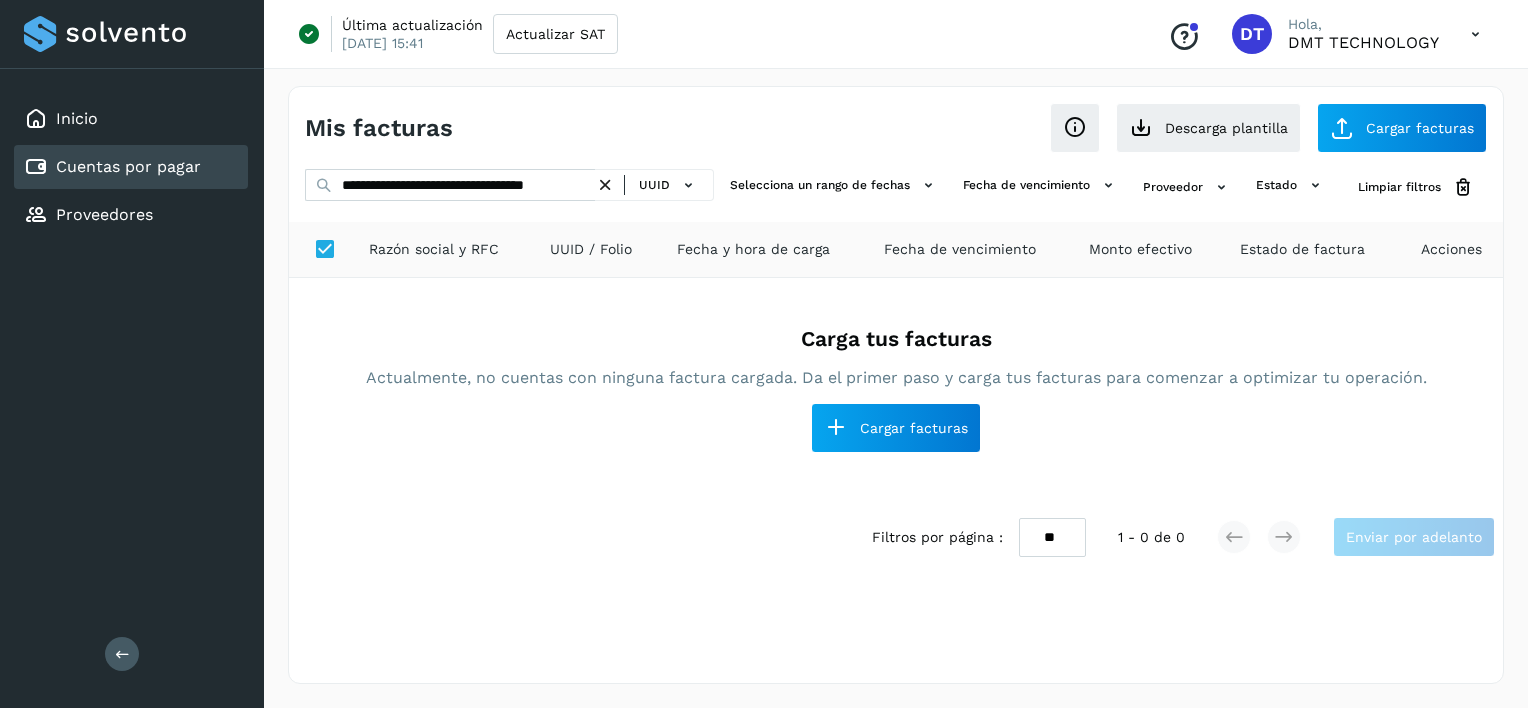 click at bounding box center [605, 185] 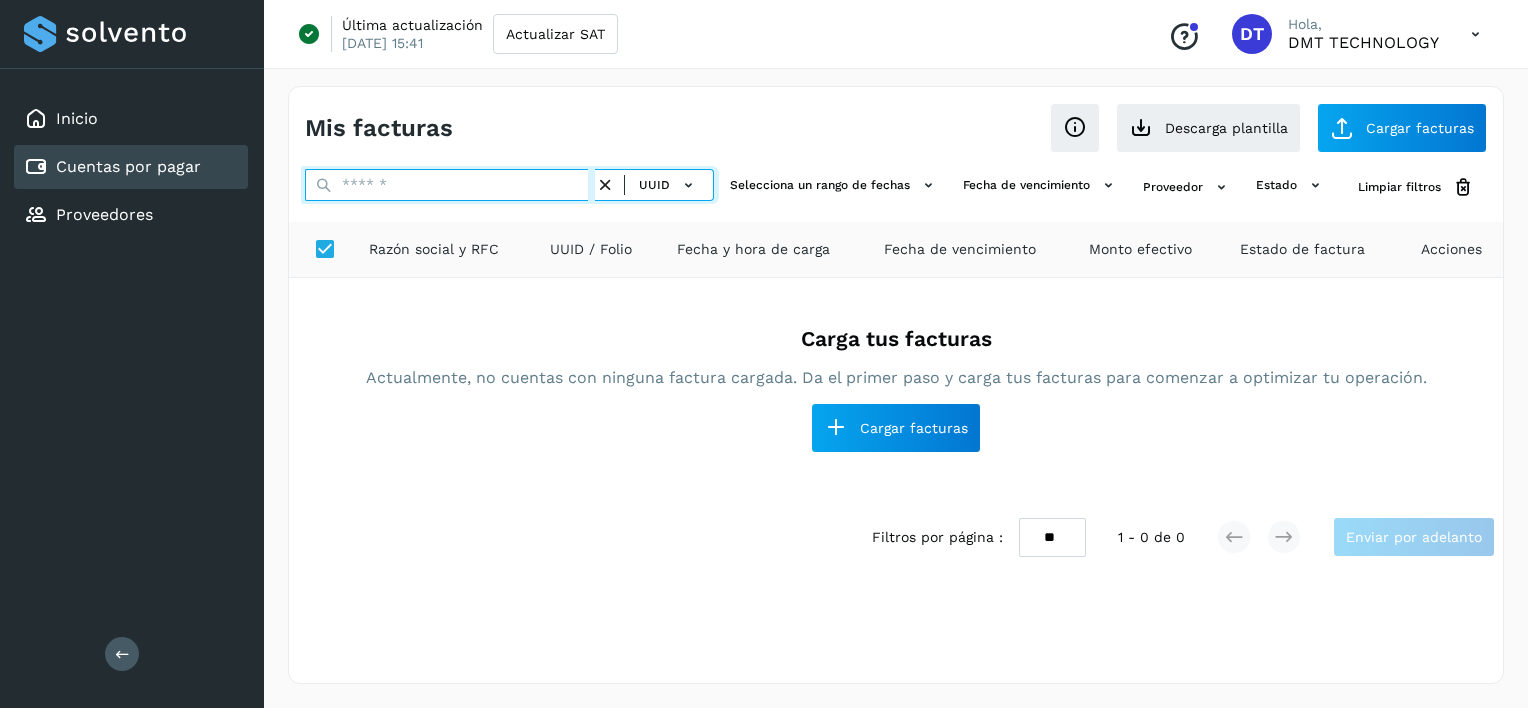 click at bounding box center [450, 185] 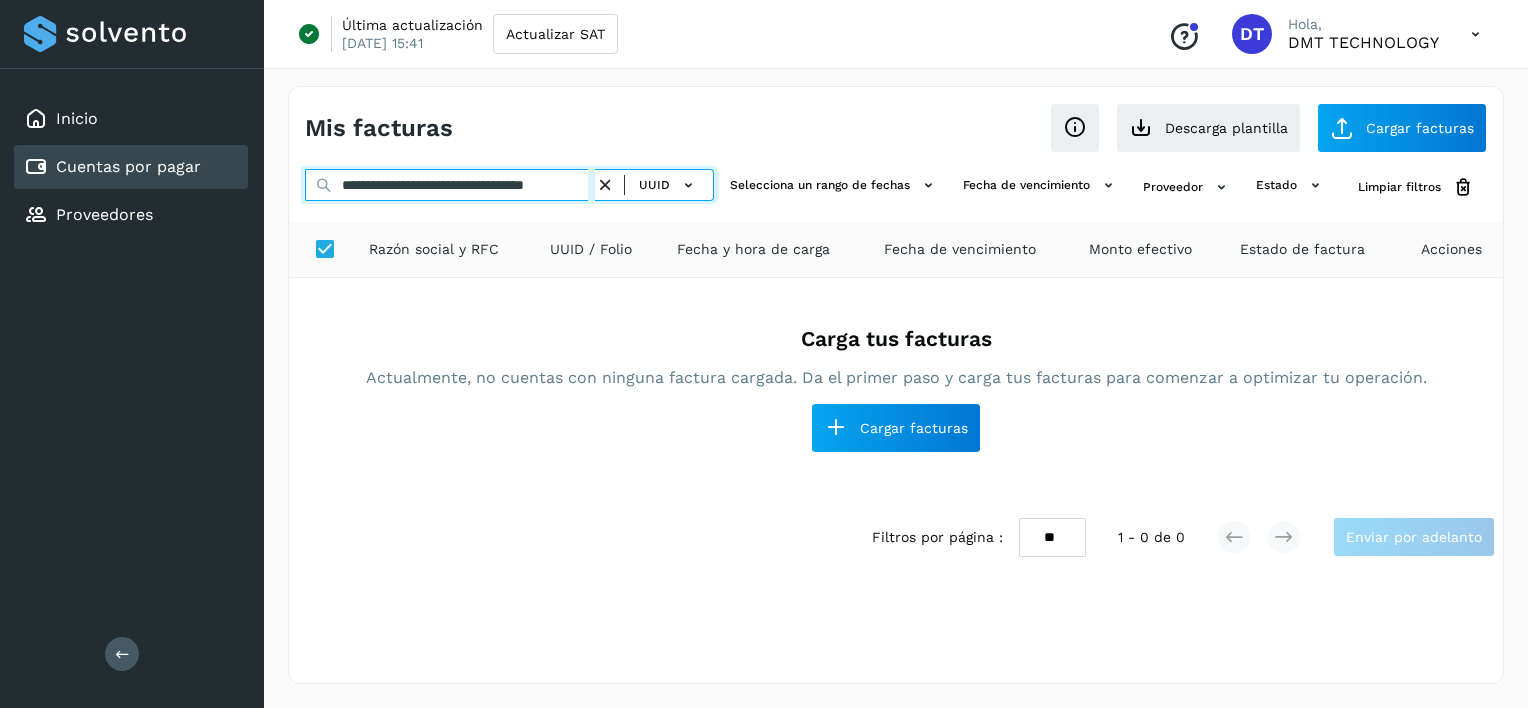 scroll, scrollTop: 0, scrollLeft: 48, axis: horizontal 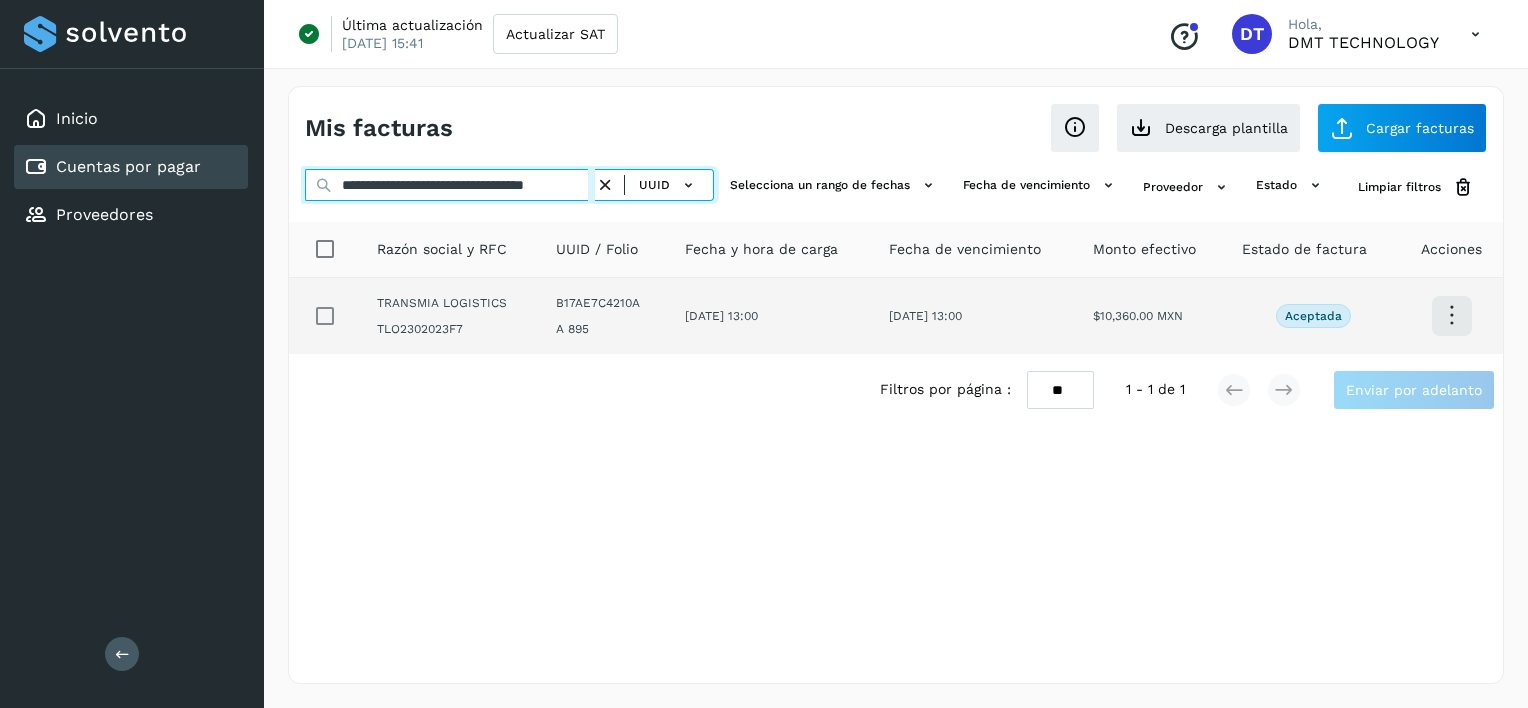 type on "**********" 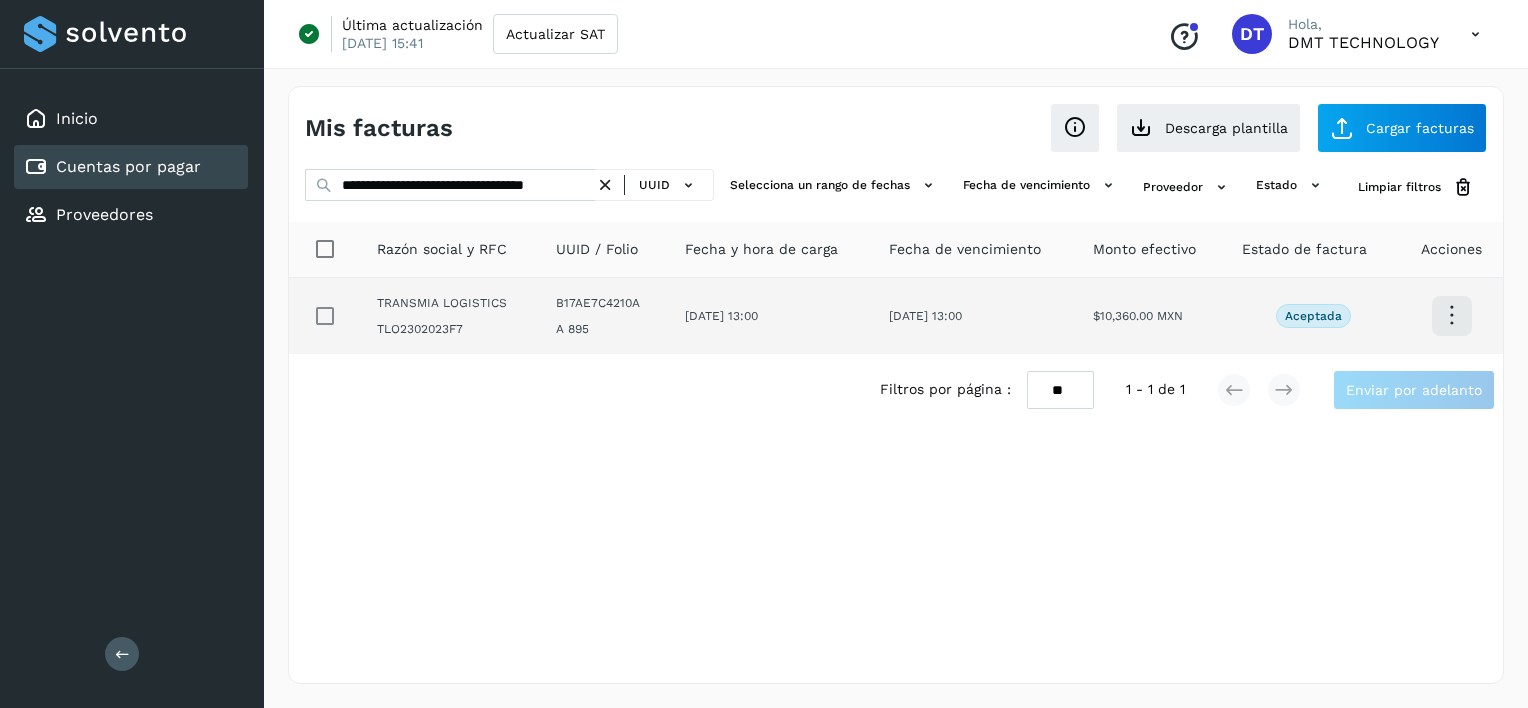 scroll, scrollTop: 0, scrollLeft: 0, axis: both 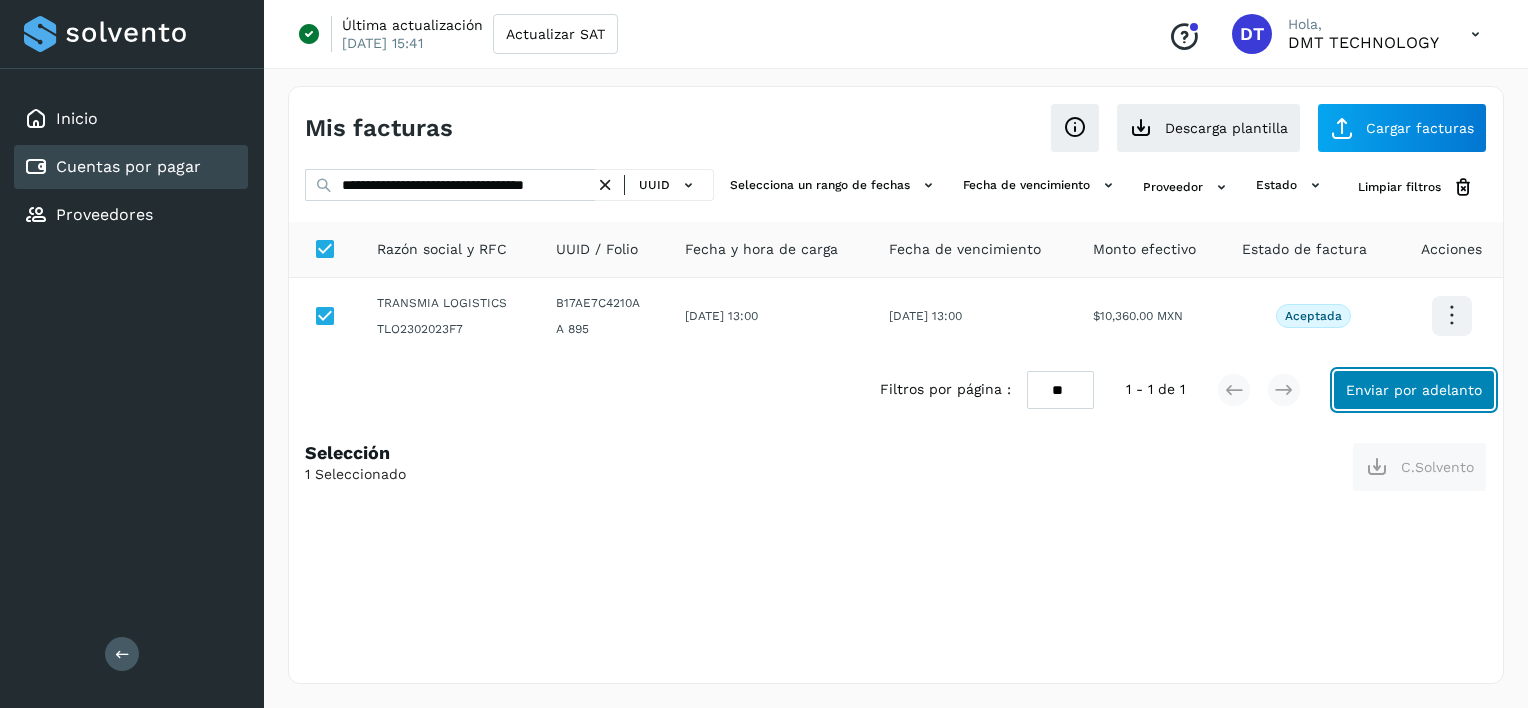 click on "Enviar por adelanto" 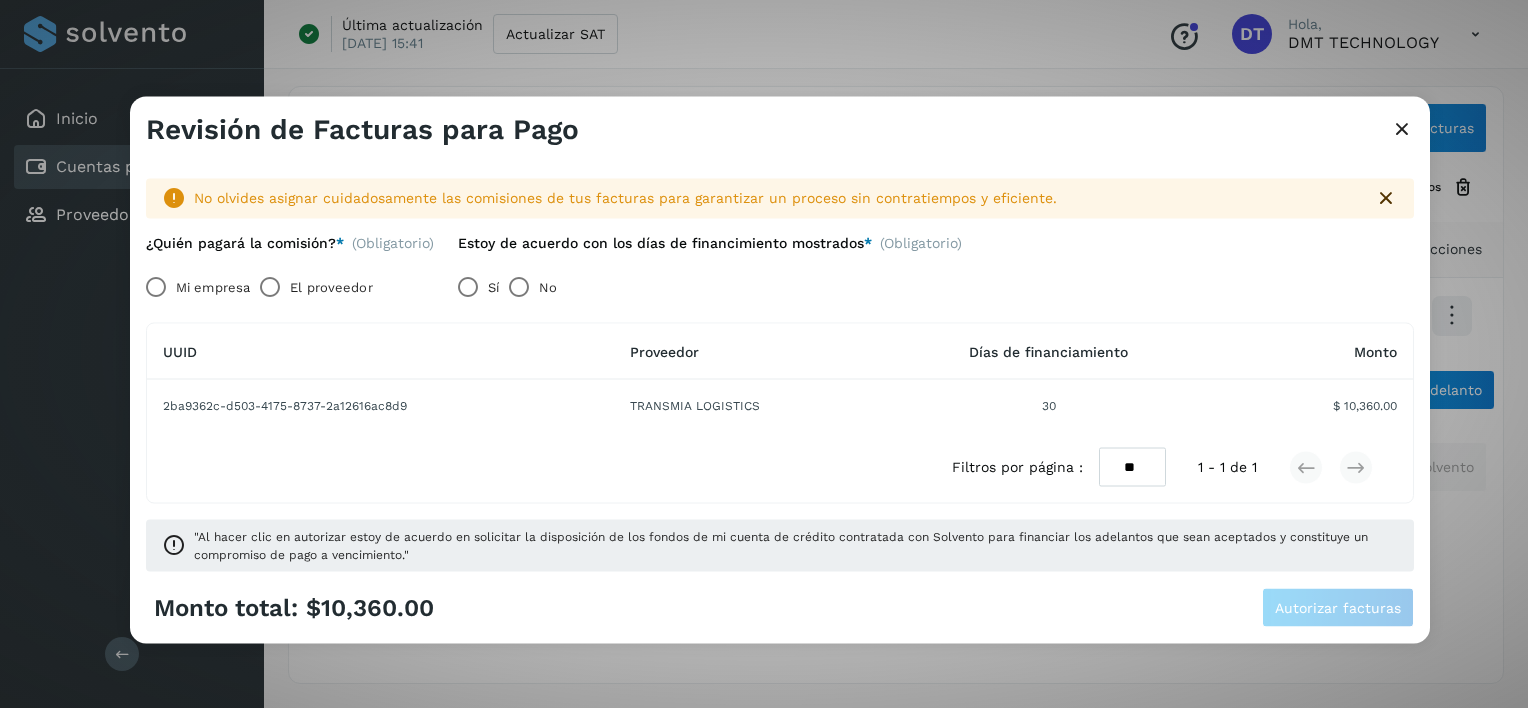 click on "El proveedor" at bounding box center (331, 287) 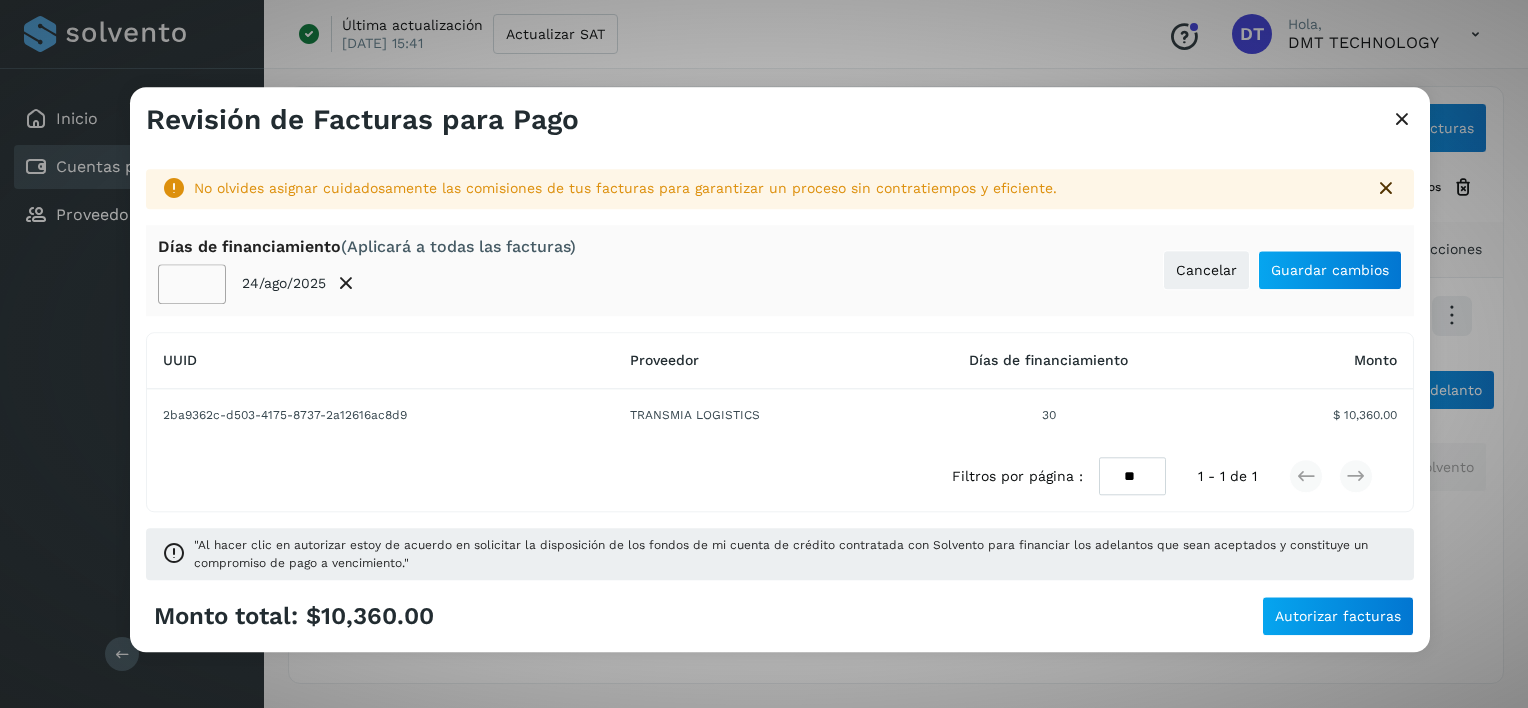 click on "**" 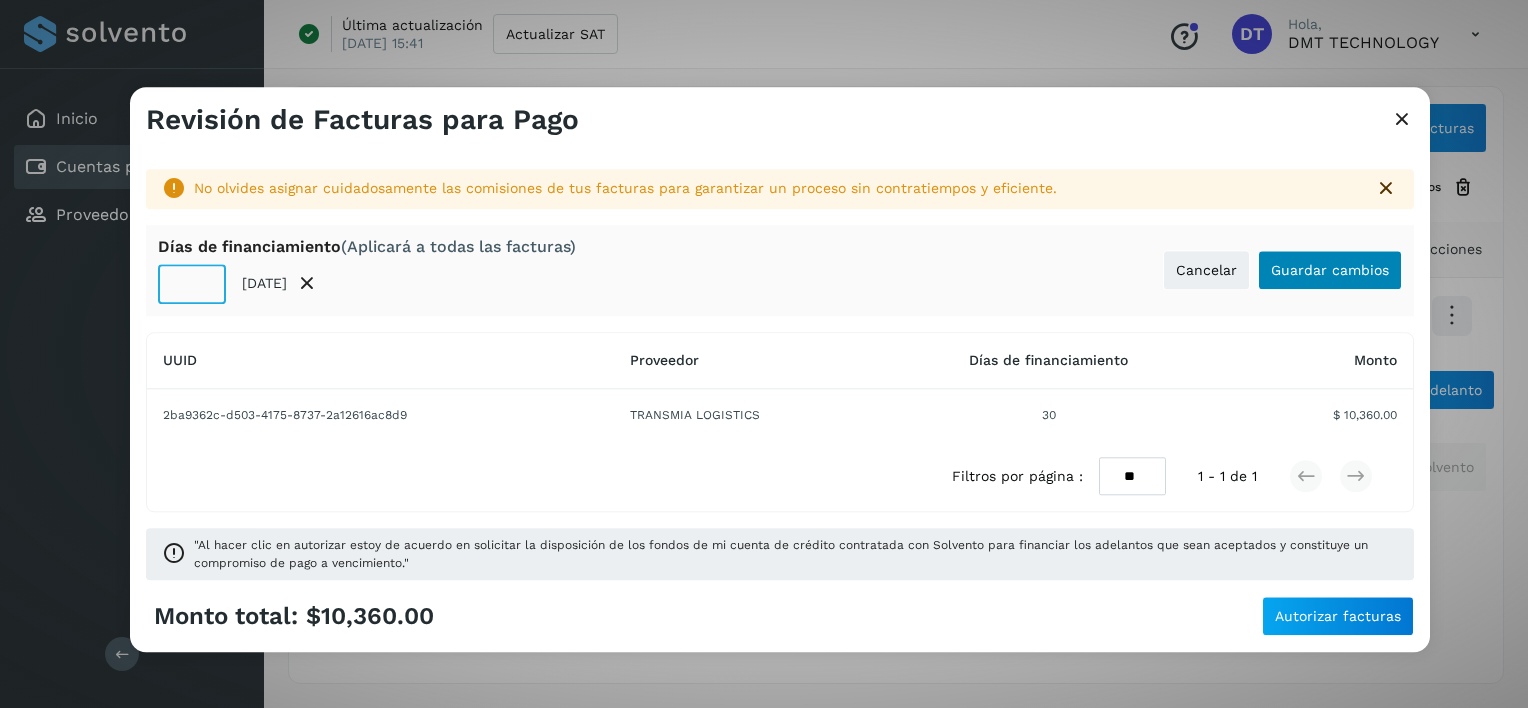 type on "**" 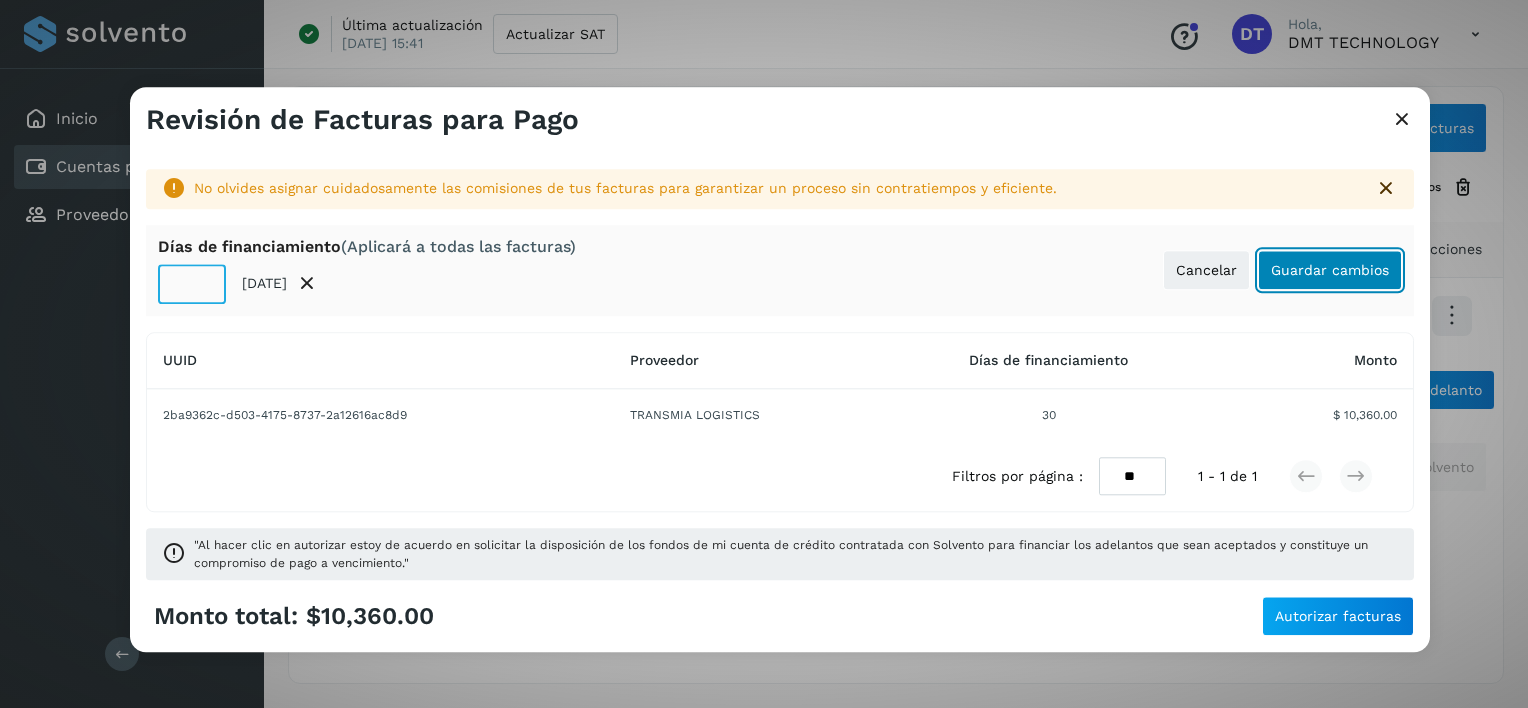 click on "Guardar cambios" 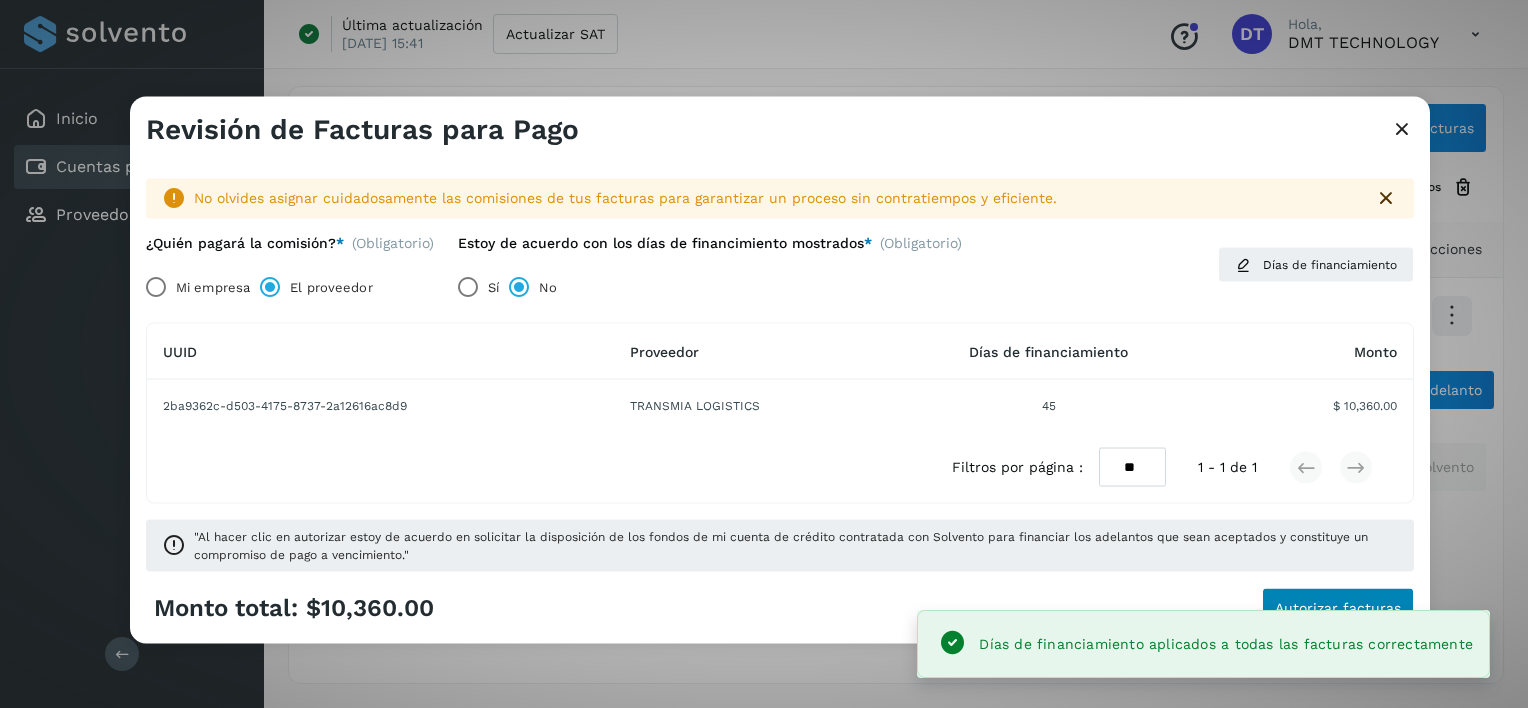 click on "Revisión de Facturas para Pago No olvides asignar cuidadosamente las comisiones de tus facturas para garantizar un proceso sin contratiempos y eficiente. ¿Quién pagará la comisión?  * (Obligatorio)  Mi empresa El proveedor Estoy de acuerdo con los días de financimiento mostrados  * (Obligatorio)  Sí No Días de financiamiento UUID Proveedor Días de financiamiento Monto 2ba9362c-d503-4175-8737-2a12616ac8d9 TRANSMIA LOGISTICS 45  $ 10,360.00 Filtros por página : ** ** ** 1 - 1 de 1  "Al hacer clic en autorizar estoy de acuerdo en solicitar la disposición de los fondos de mi cuenta de crédito contratada con Solvento para financiar los adelantos que sean aceptados y constituye un compromiso de pago a vencimiento."  Monto total:  $10,360.00 Autorizar facturas" at bounding box center (780, 370) 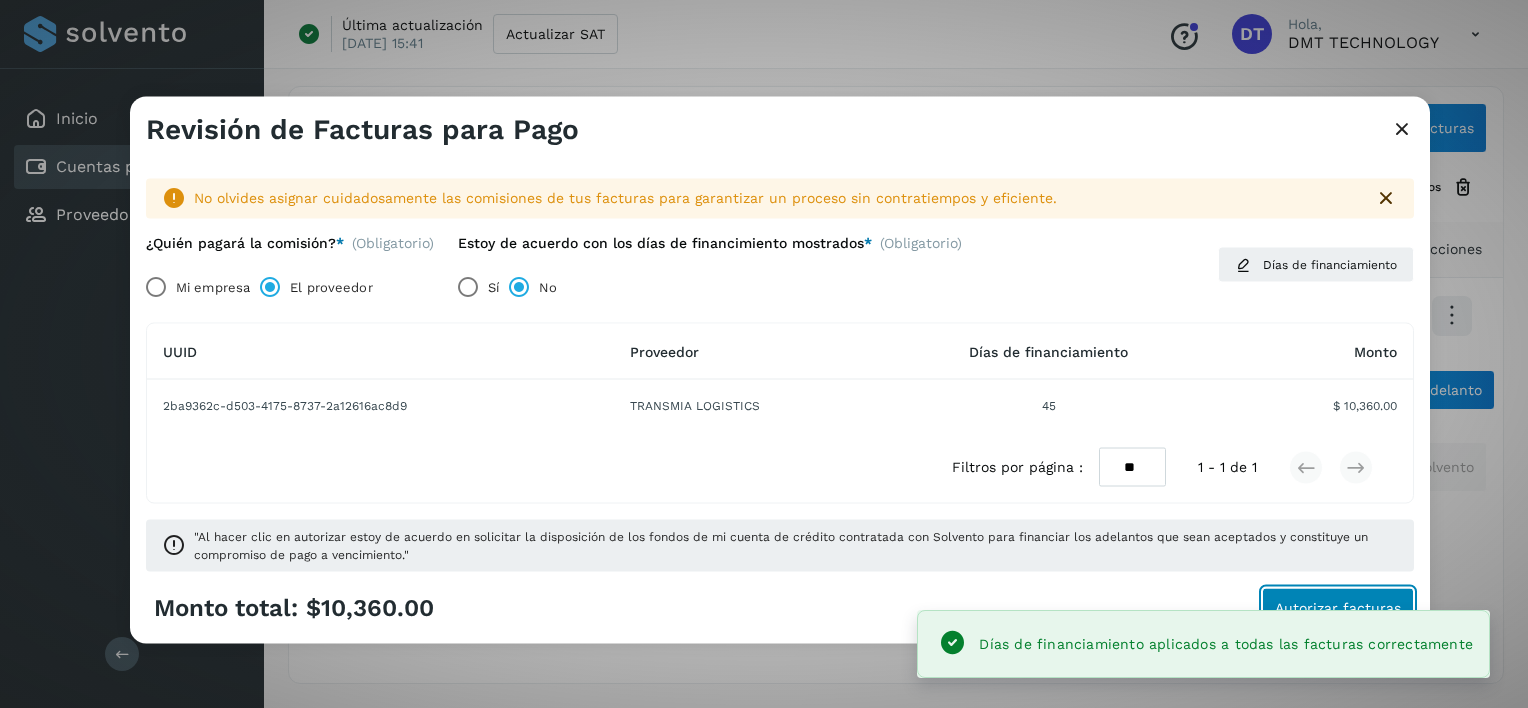 click on "Autorizar facturas" at bounding box center [1338, 607] 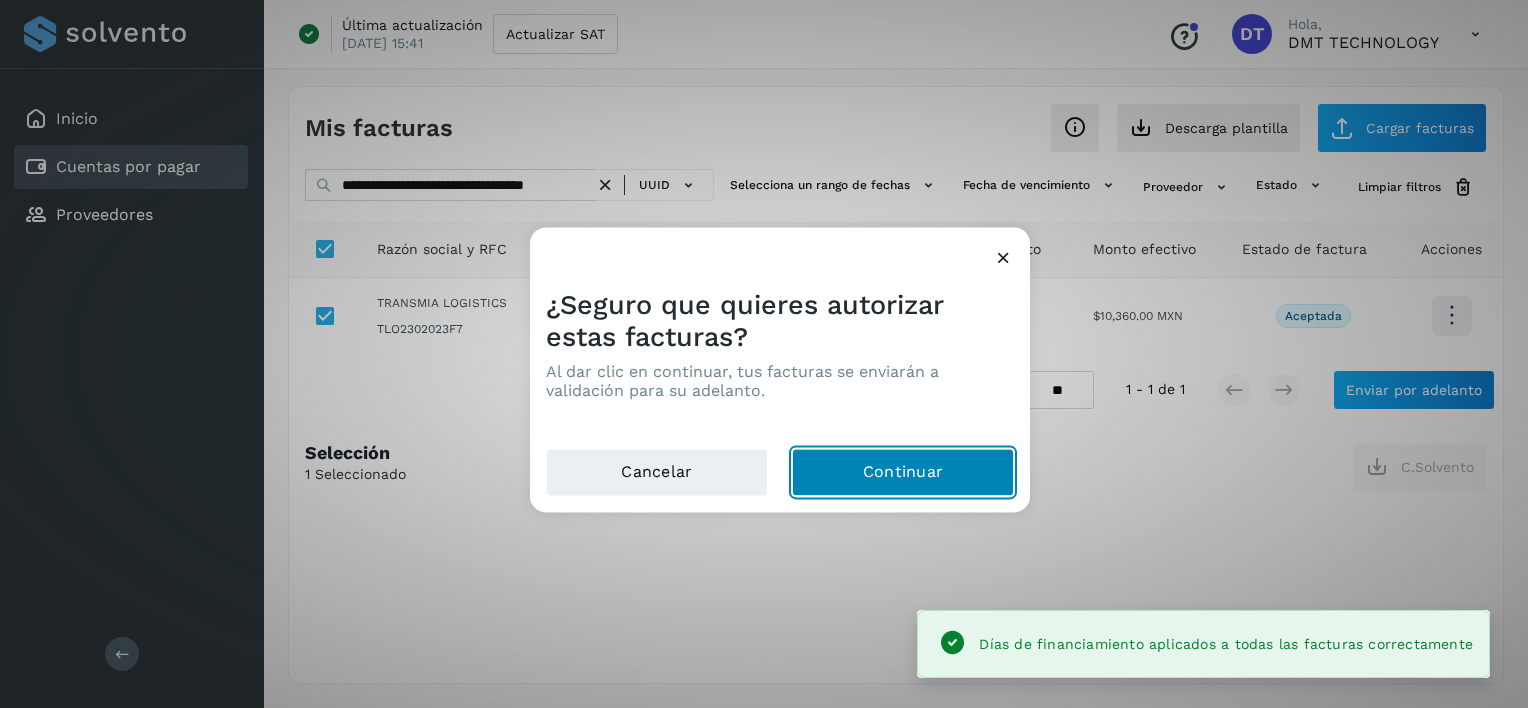 click on "Continuar" 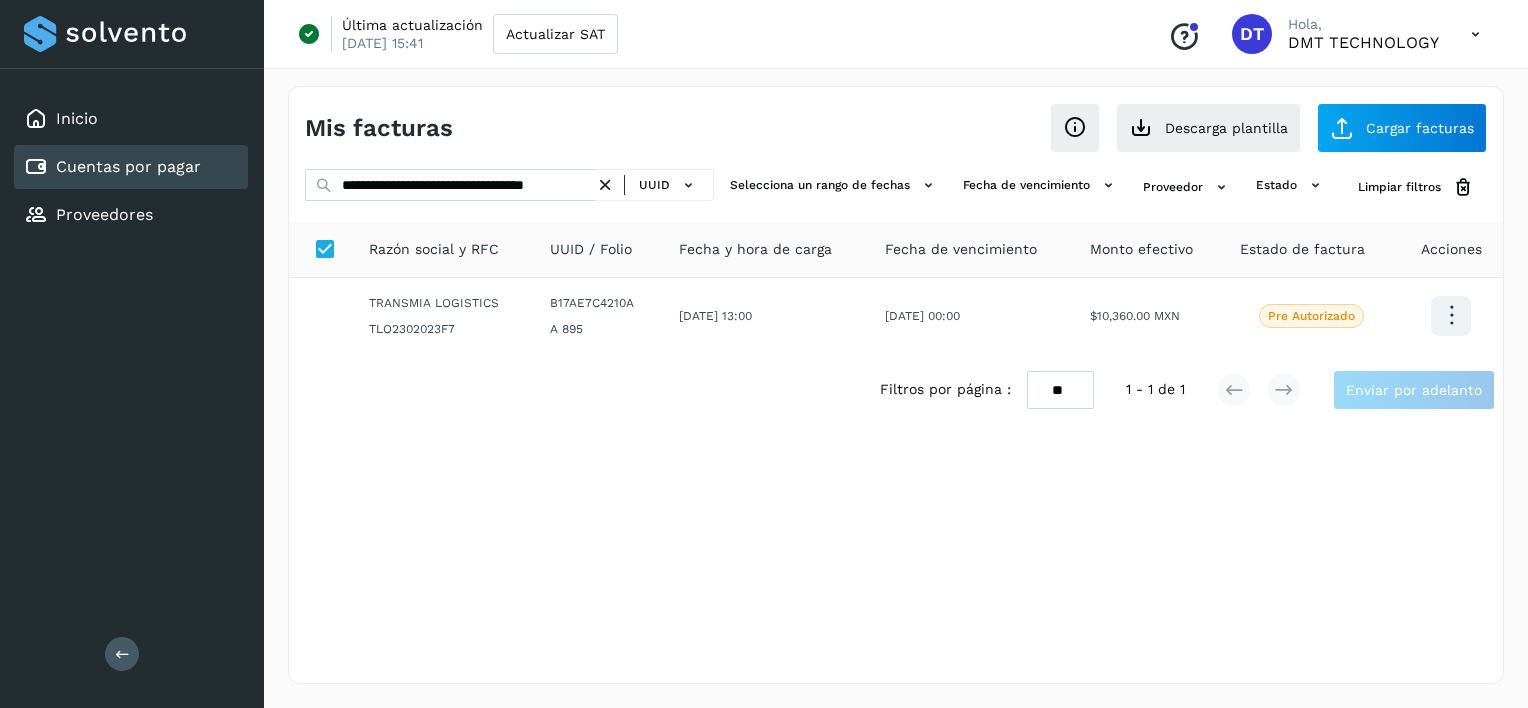 click at bounding box center (605, 185) 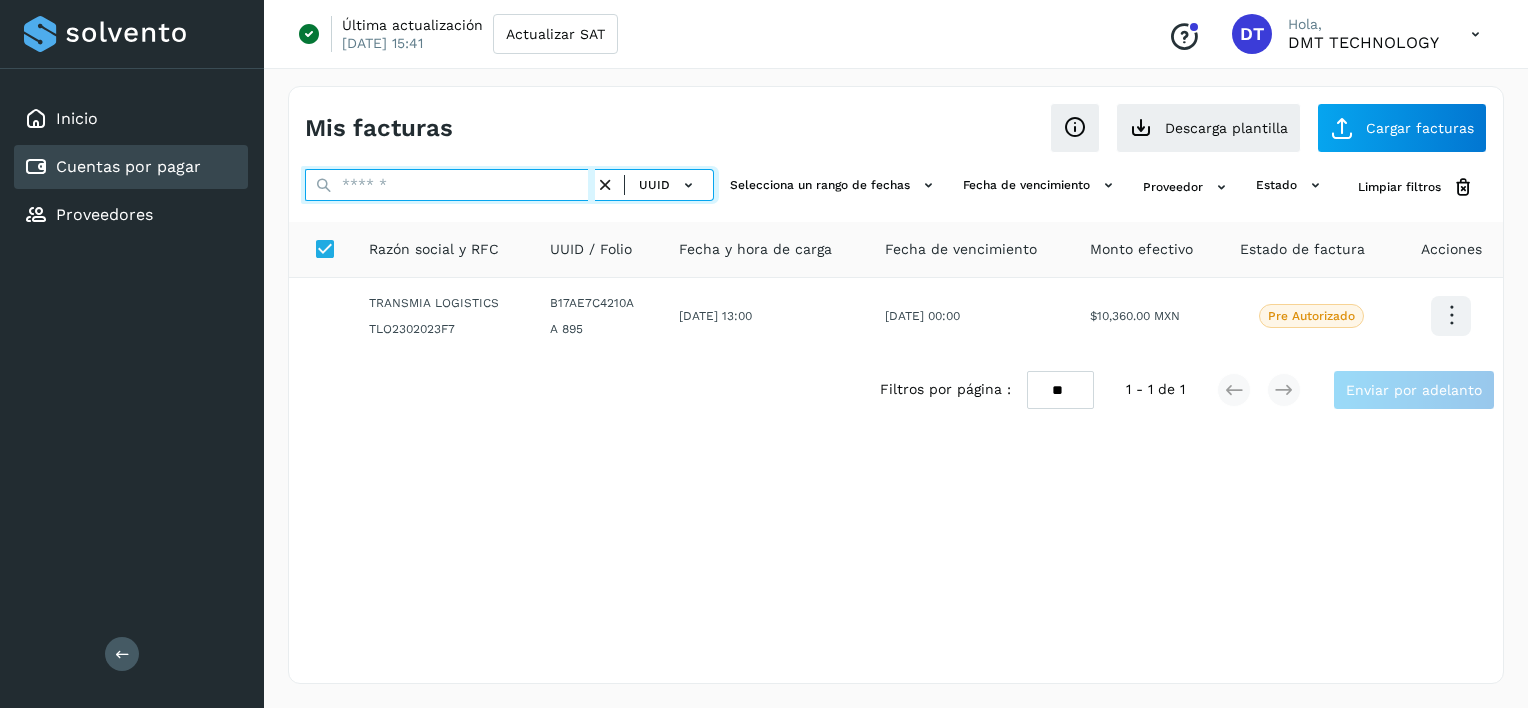 click at bounding box center (450, 185) 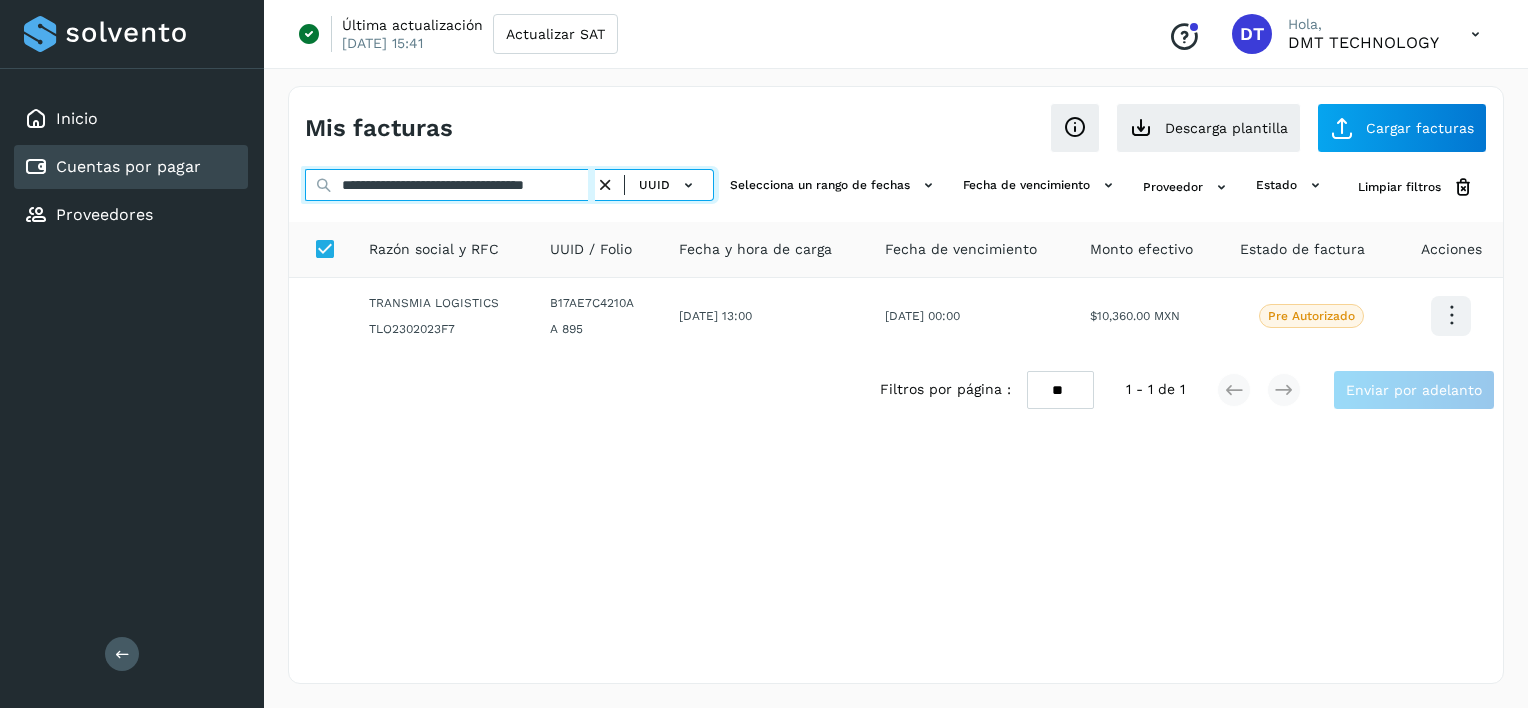 scroll, scrollTop: 0, scrollLeft: 49, axis: horizontal 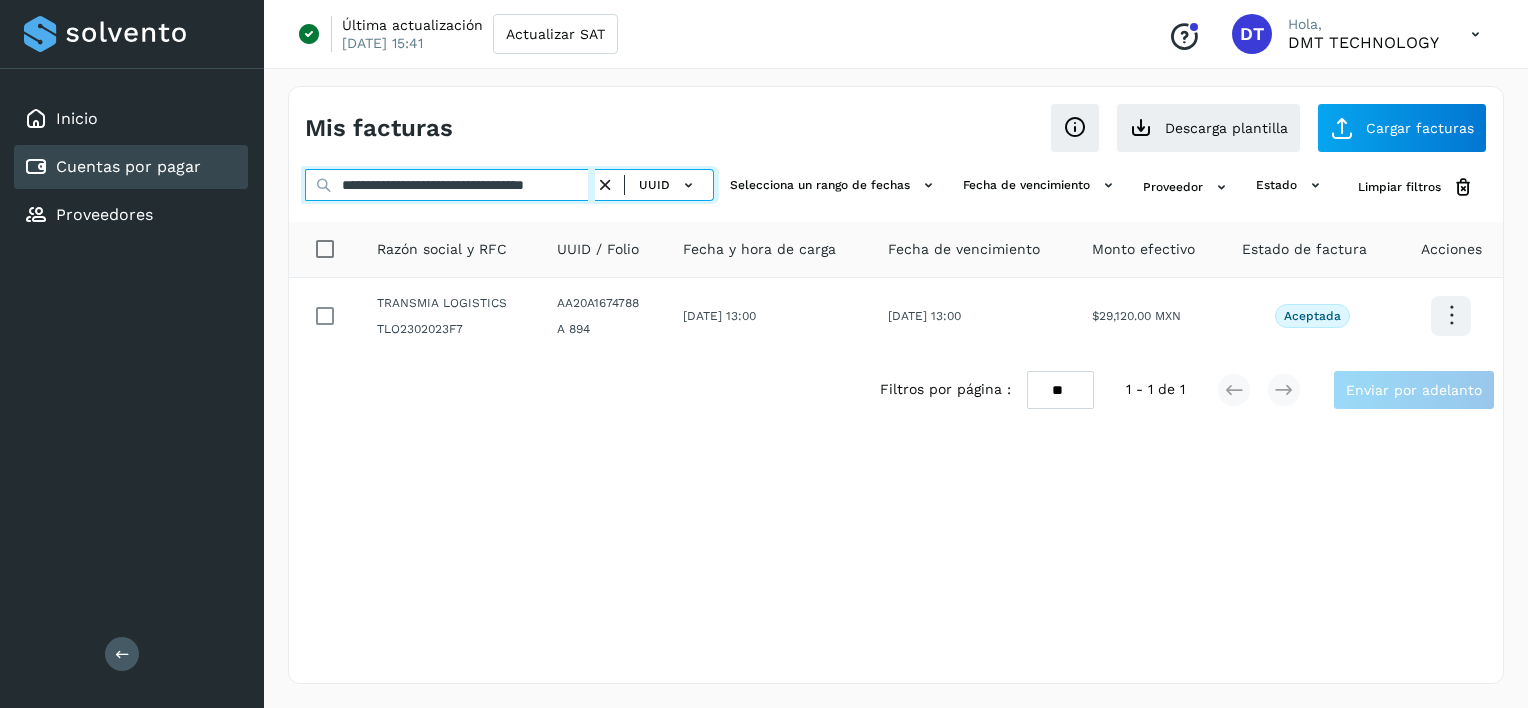 type on "**********" 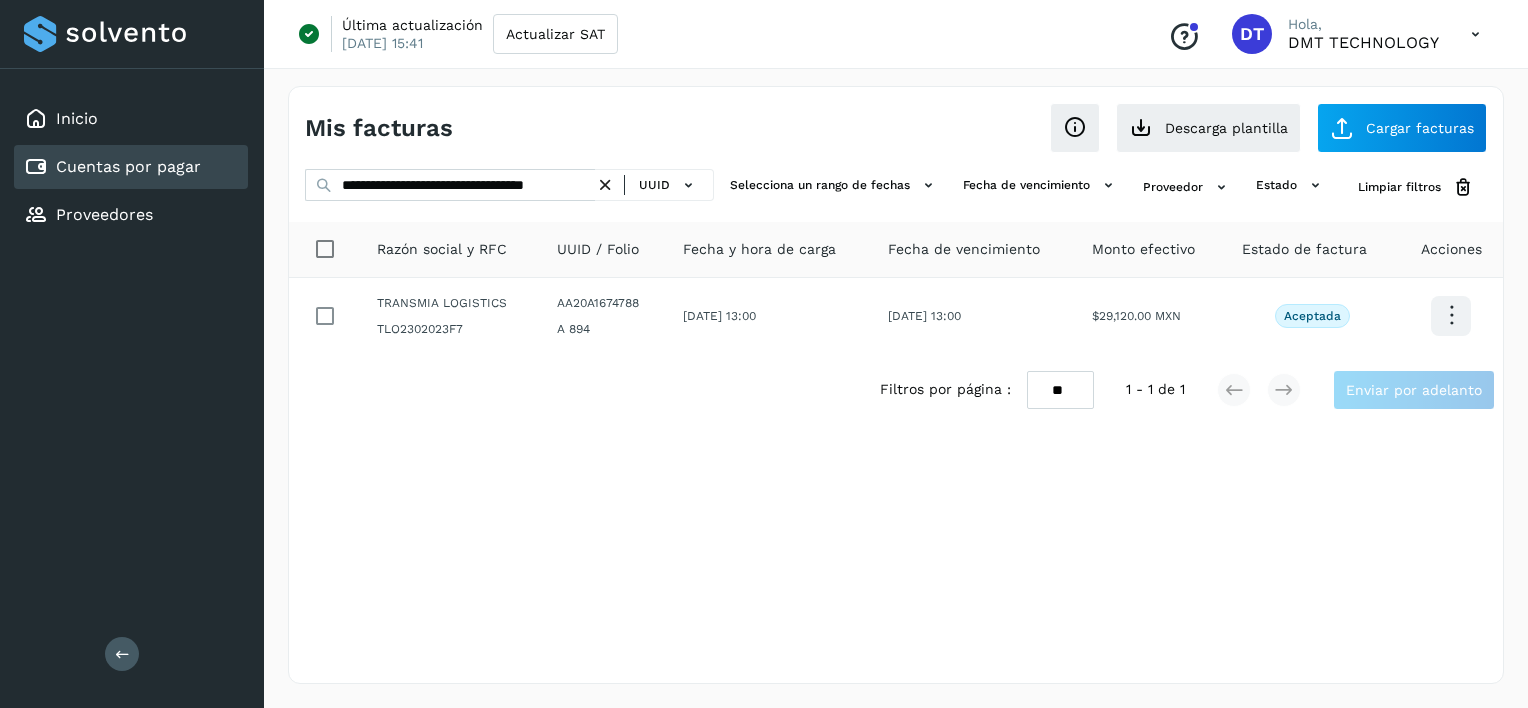 scroll, scrollTop: 0, scrollLeft: 0, axis: both 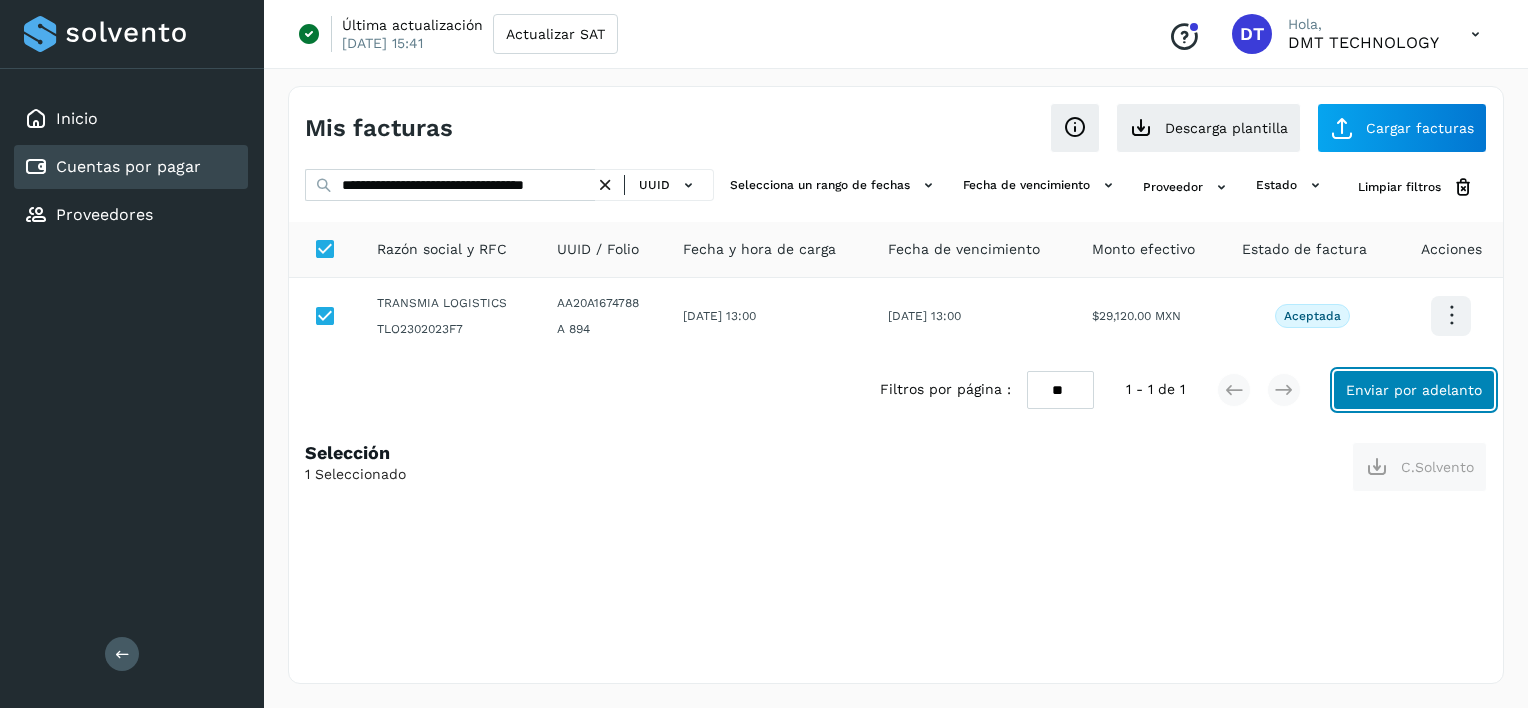 click on "Enviar por adelanto" 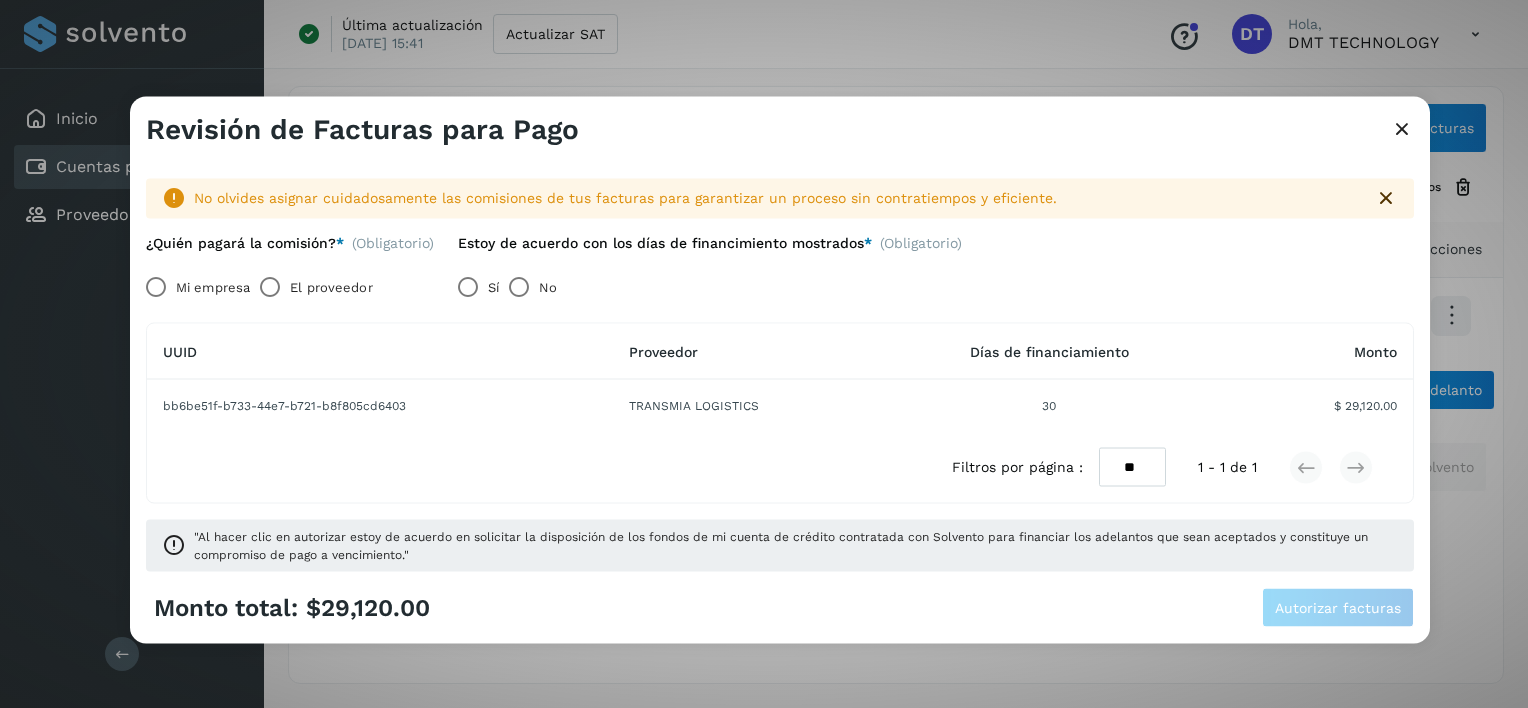 click on "El proveedor" at bounding box center [331, 287] 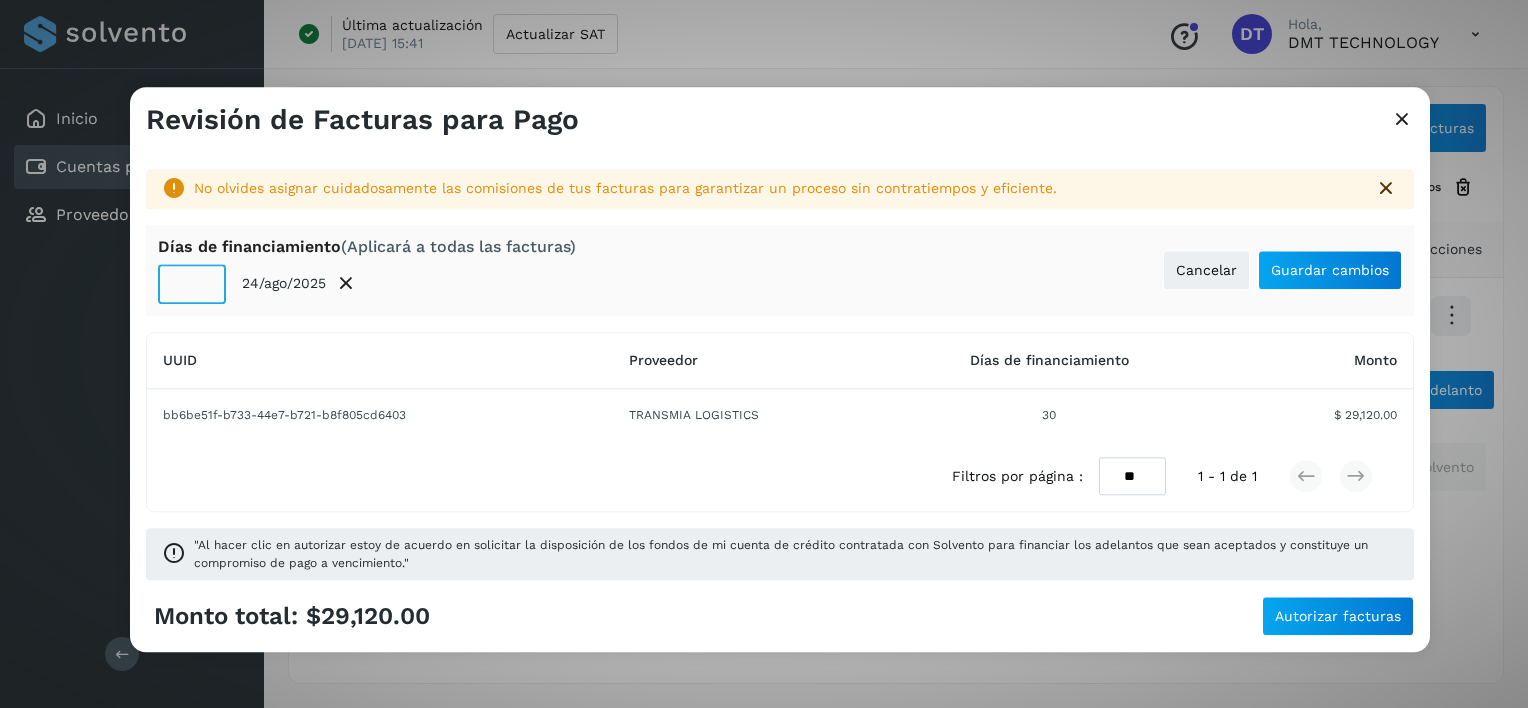 click on "**" 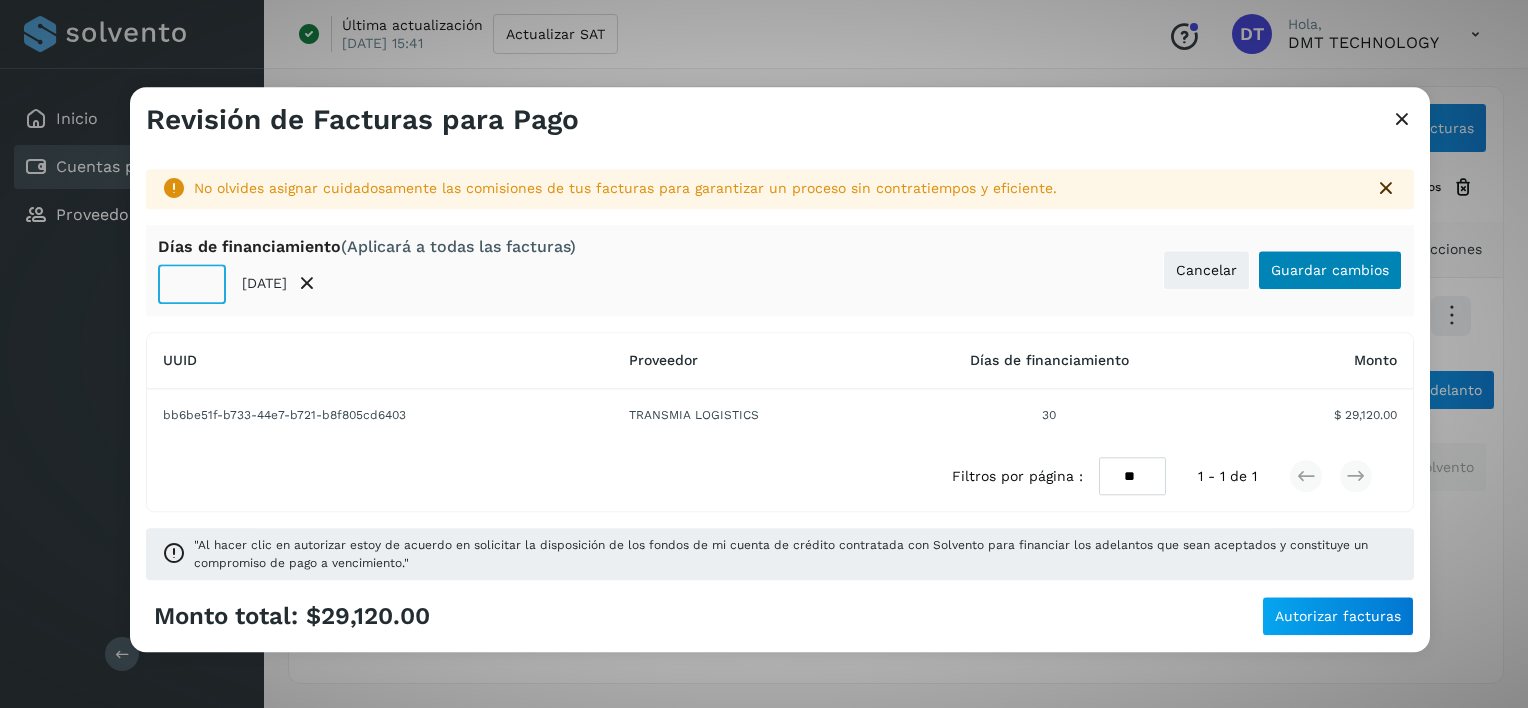type on "**" 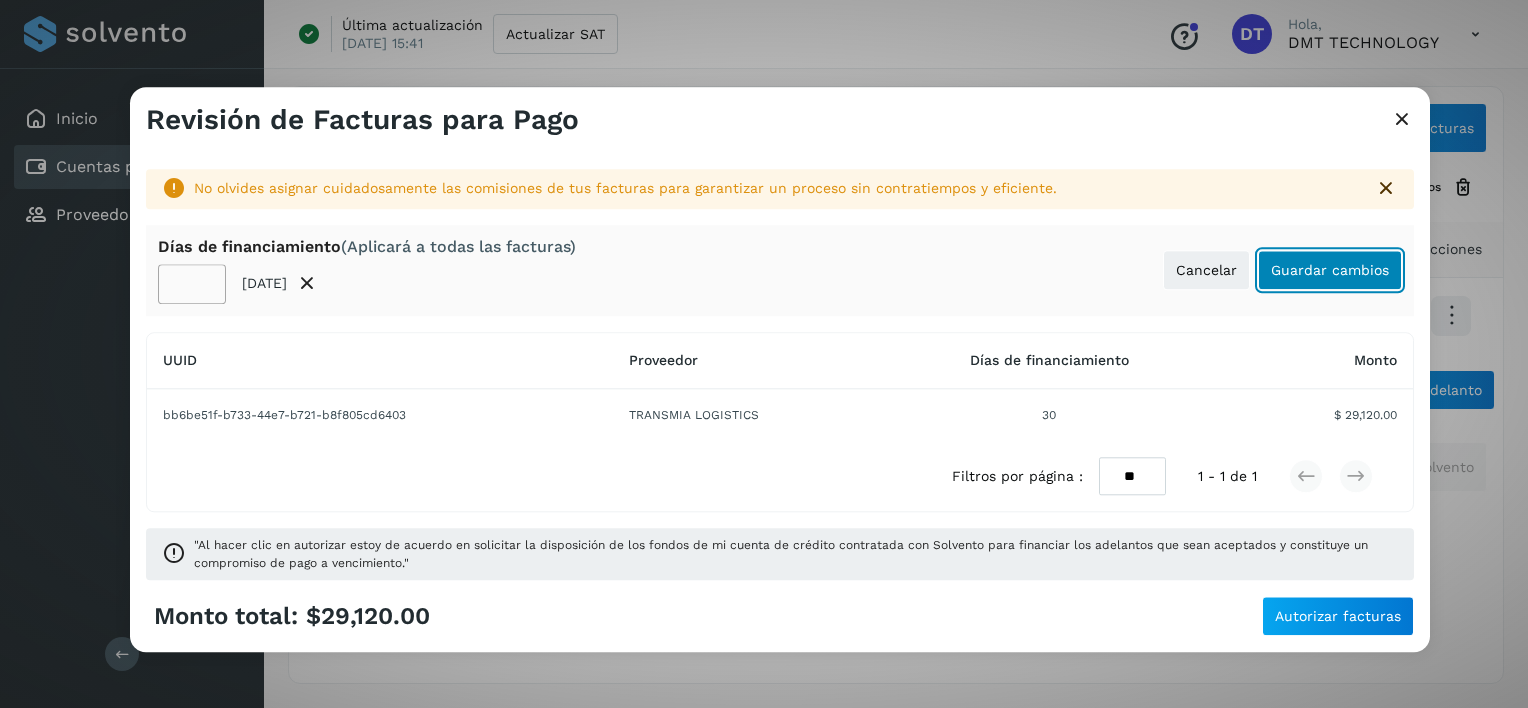click on "Guardar cambios" 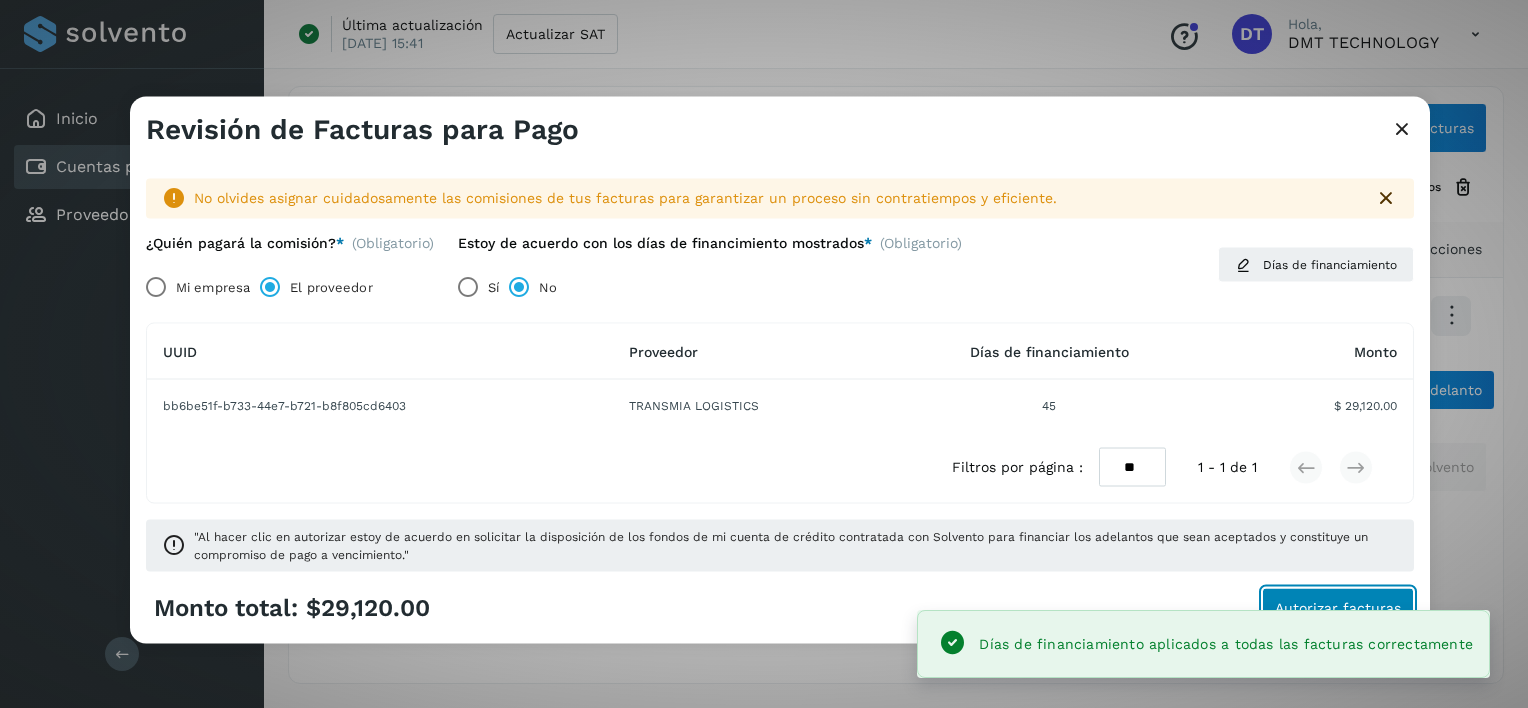 click on "Autorizar facturas" at bounding box center (1338, 607) 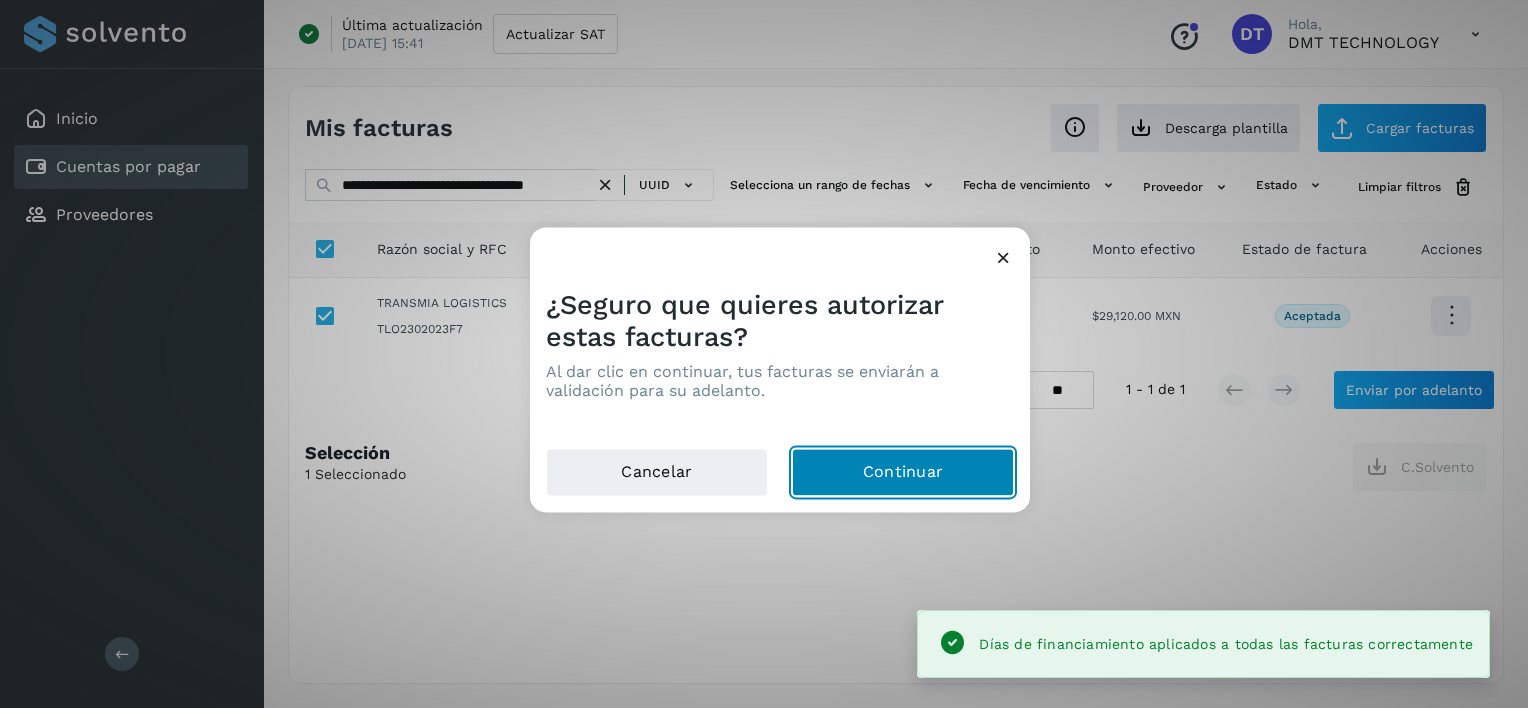 click on "Continuar" 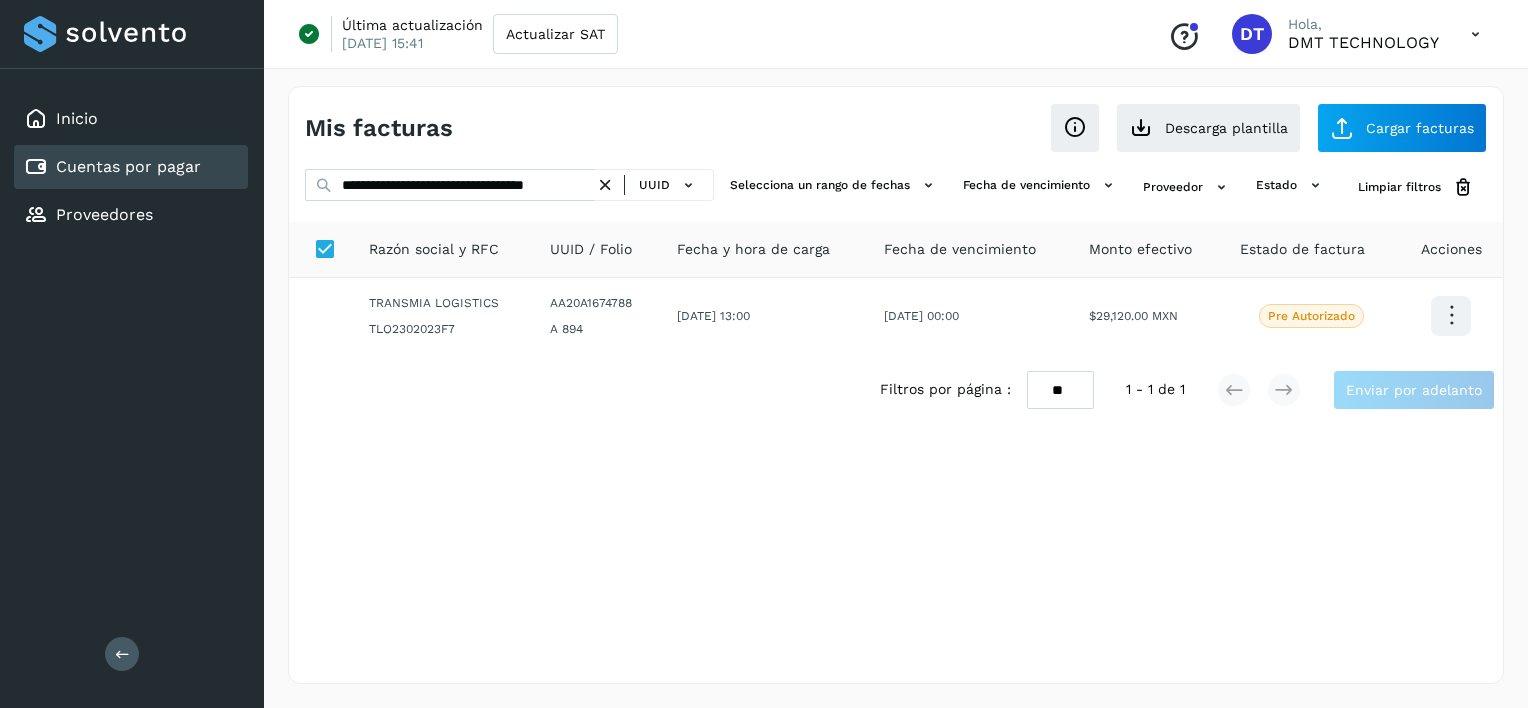 click at bounding box center [605, 185] 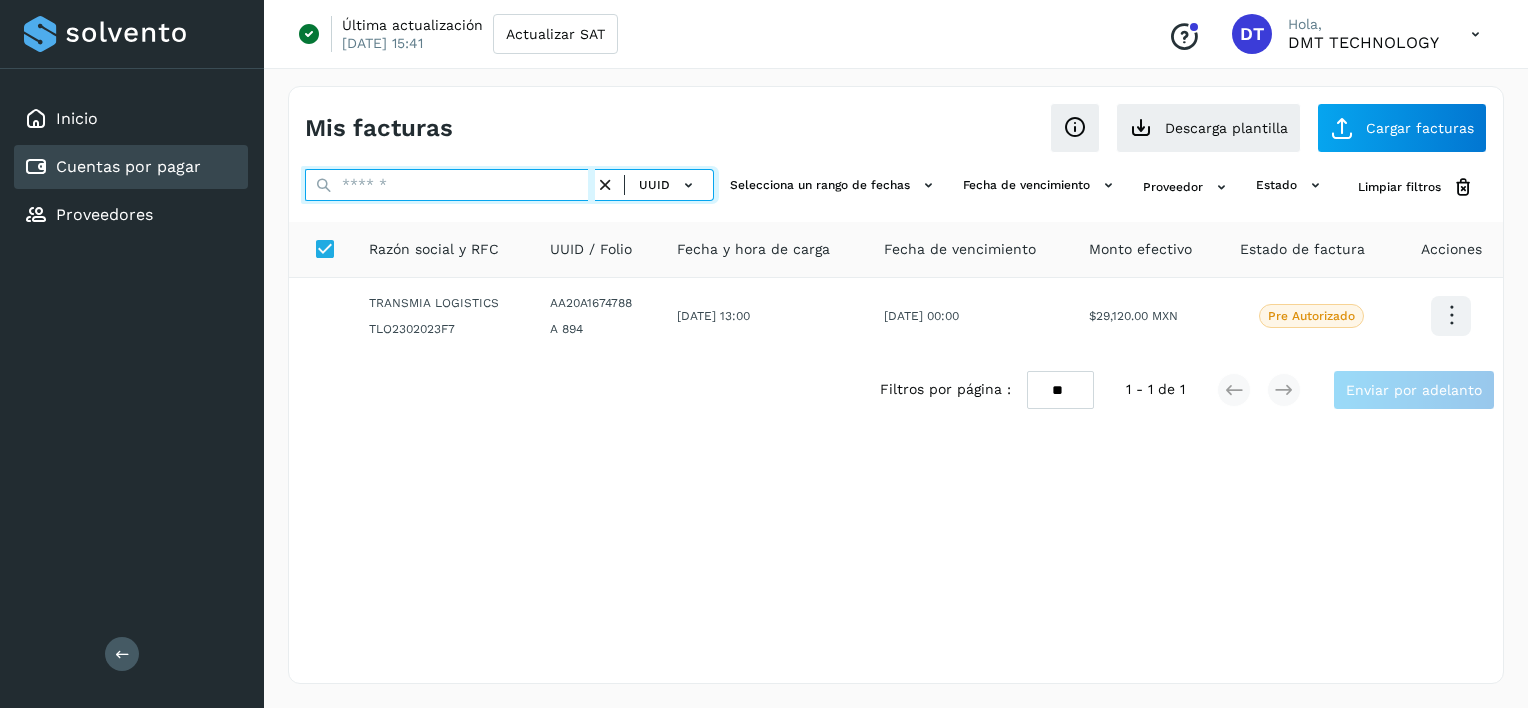 click at bounding box center (450, 185) 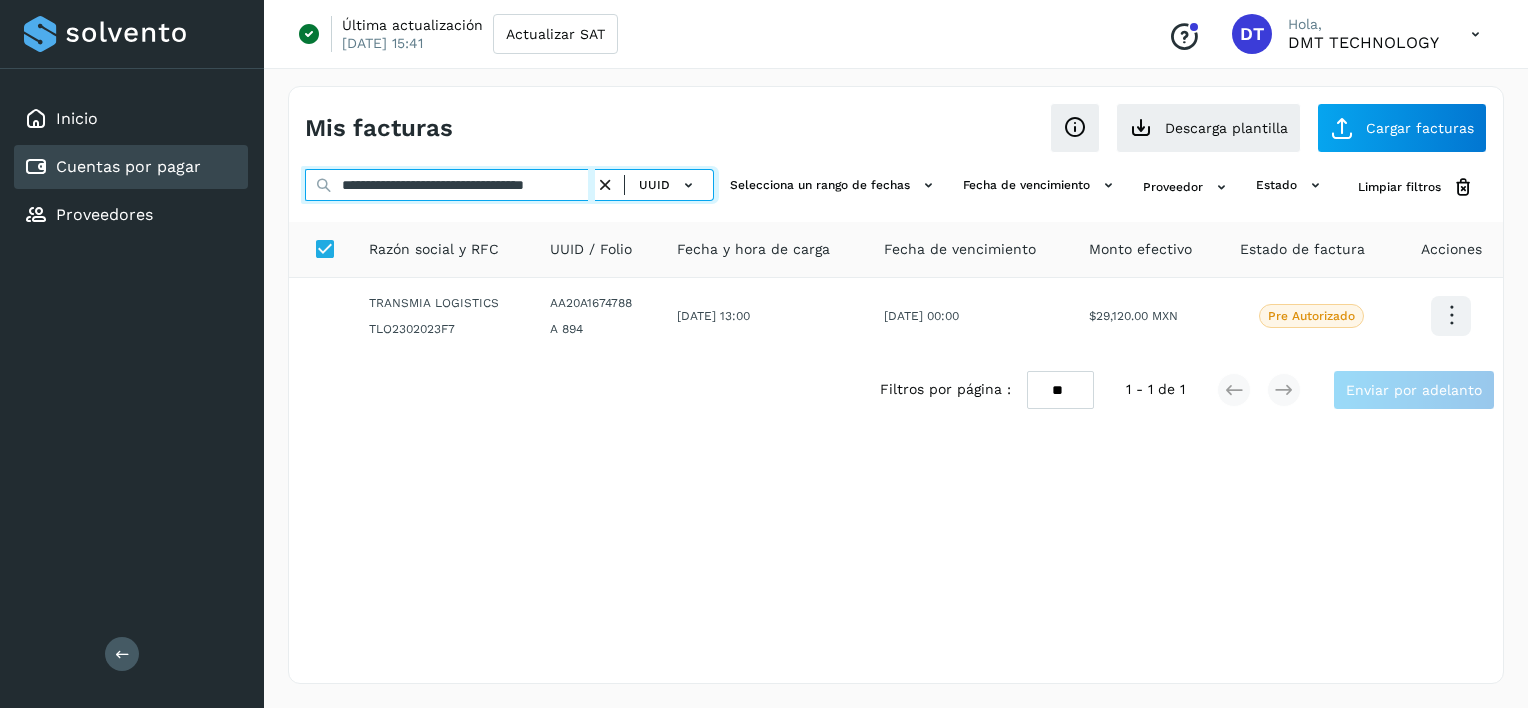 scroll, scrollTop: 0, scrollLeft: 41, axis: horizontal 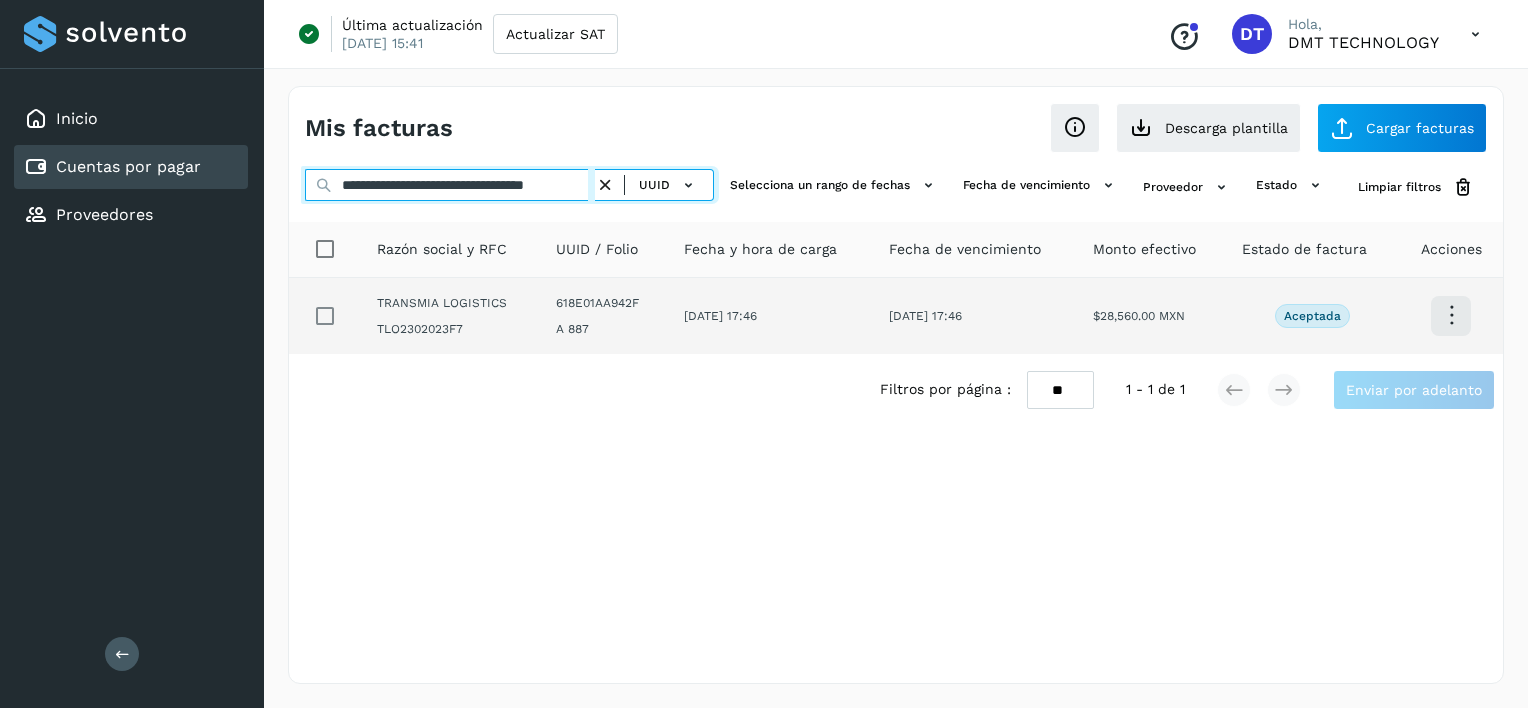 type on "**********" 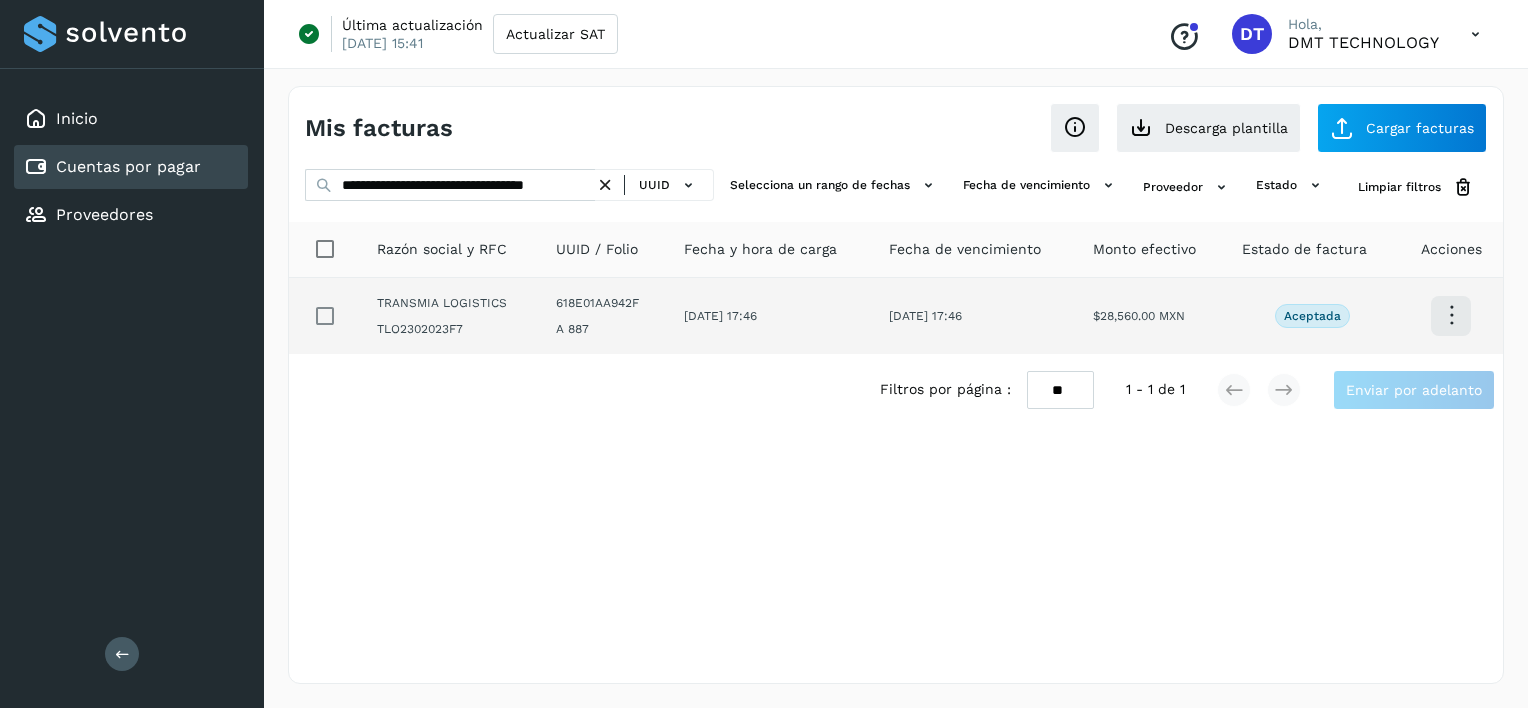 scroll, scrollTop: 0, scrollLeft: 0, axis: both 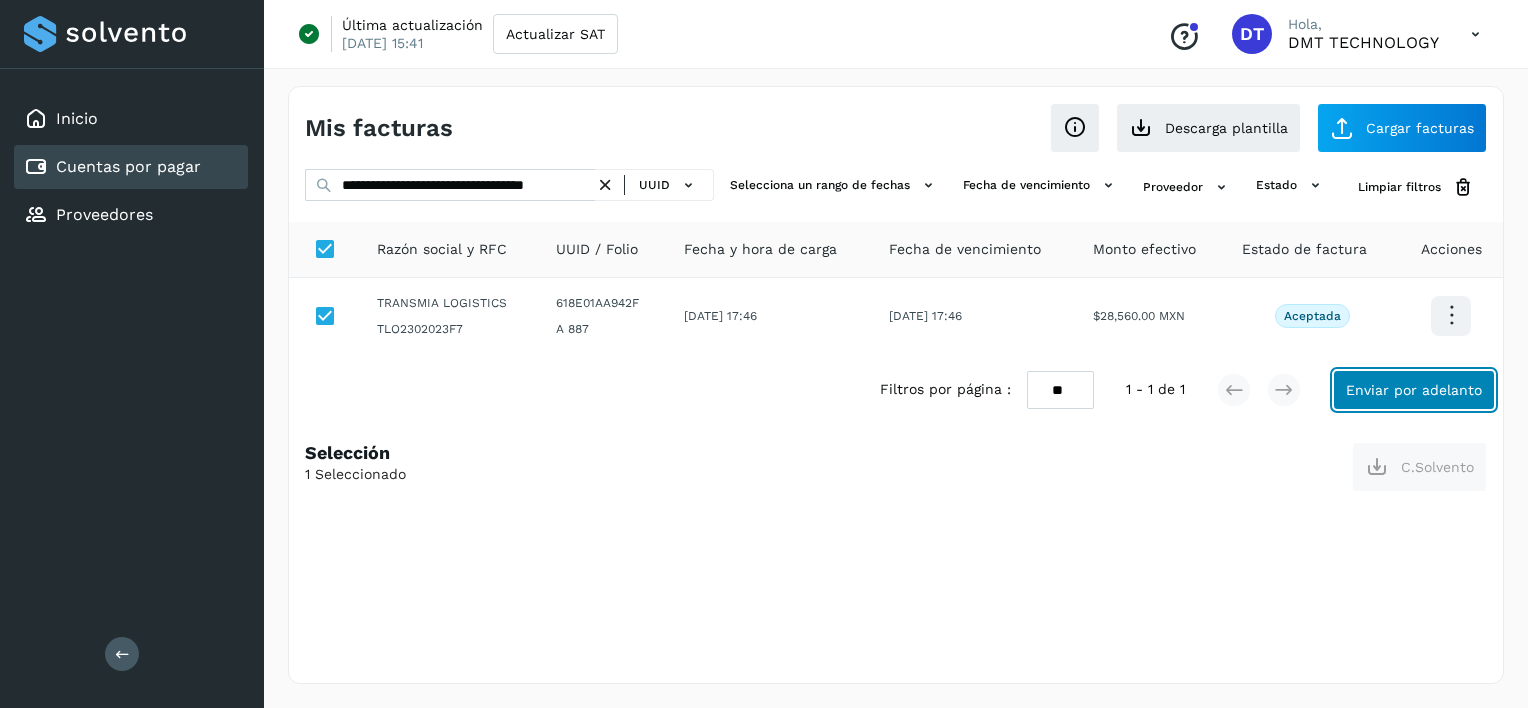 click on "Enviar por adelanto" 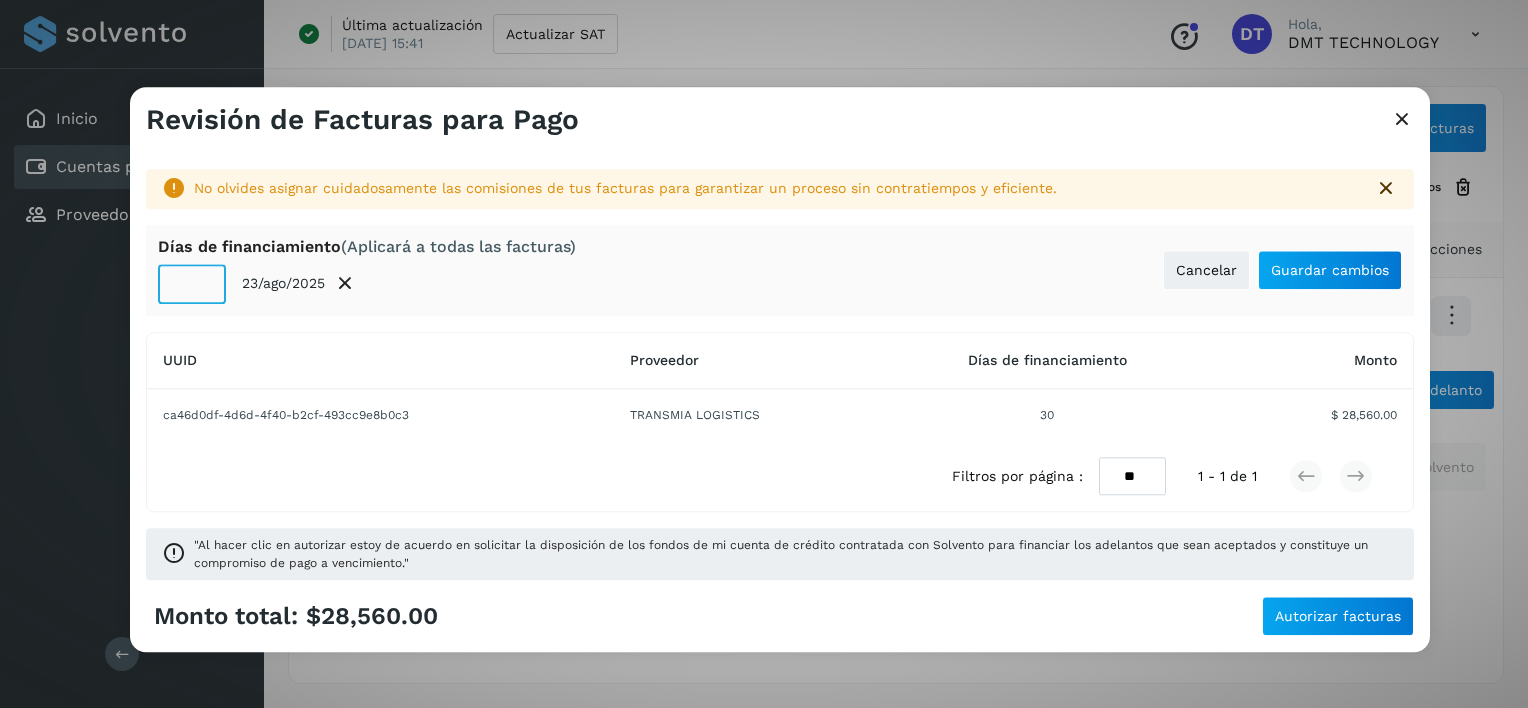 click on "**" 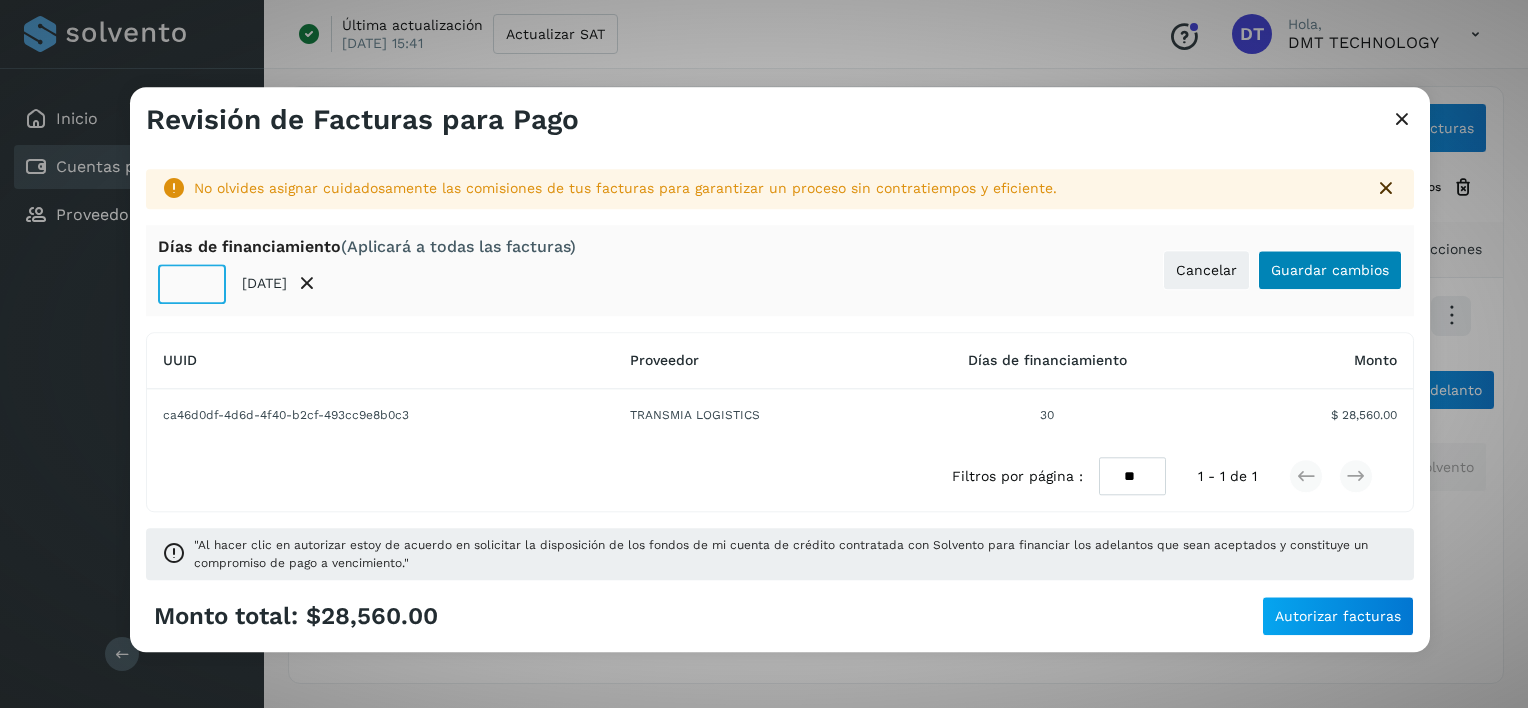 type on "**" 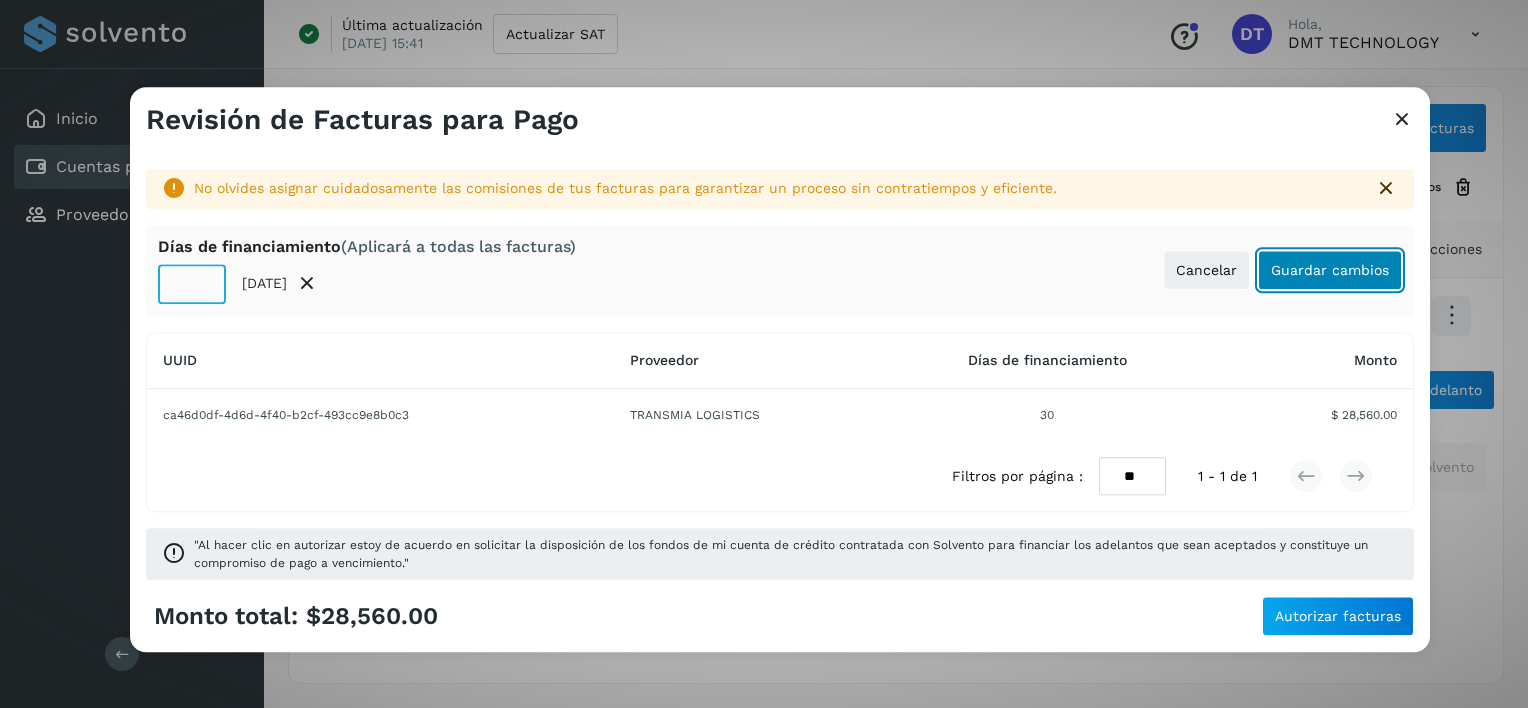click on "Guardar cambios" at bounding box center [1330, 270] 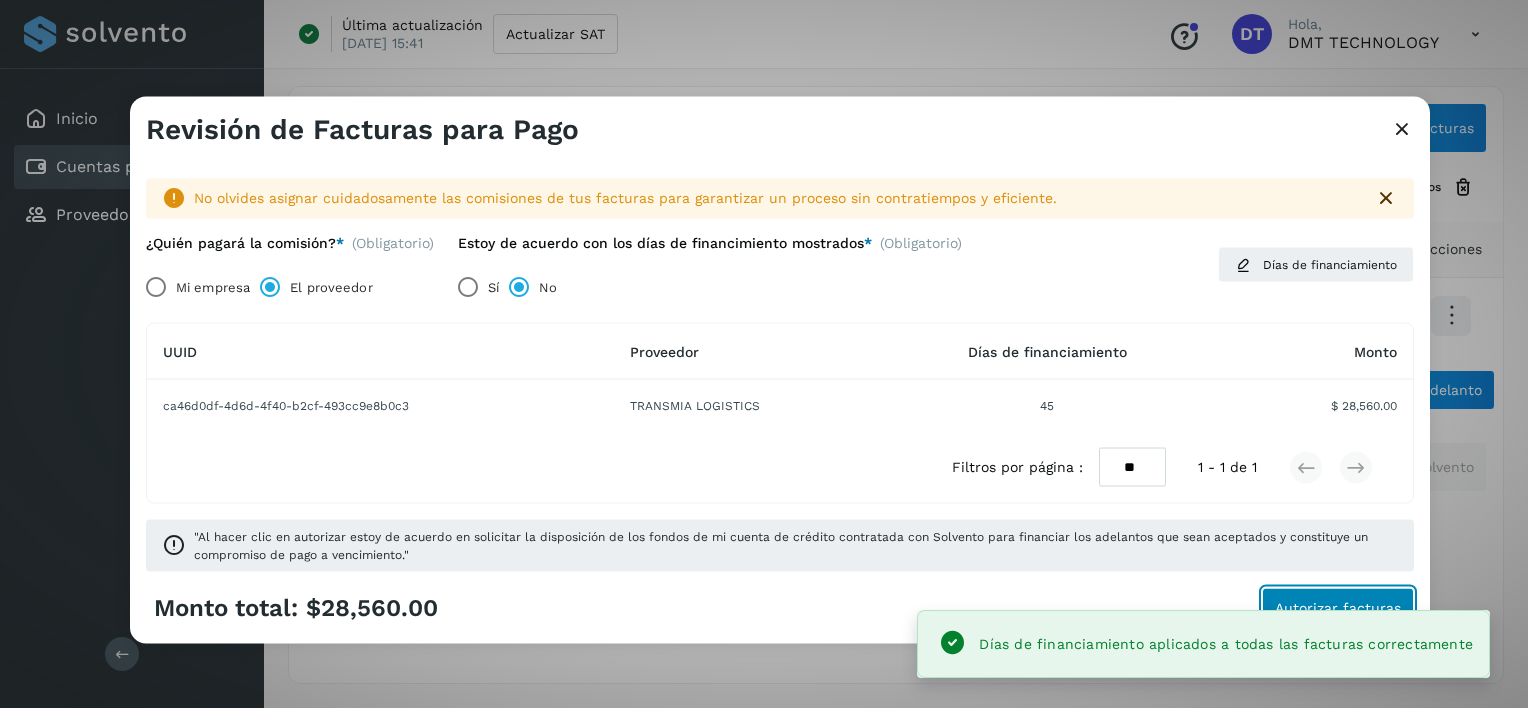 click on "Autorizar facturas" at bounding box center [1338, 607] 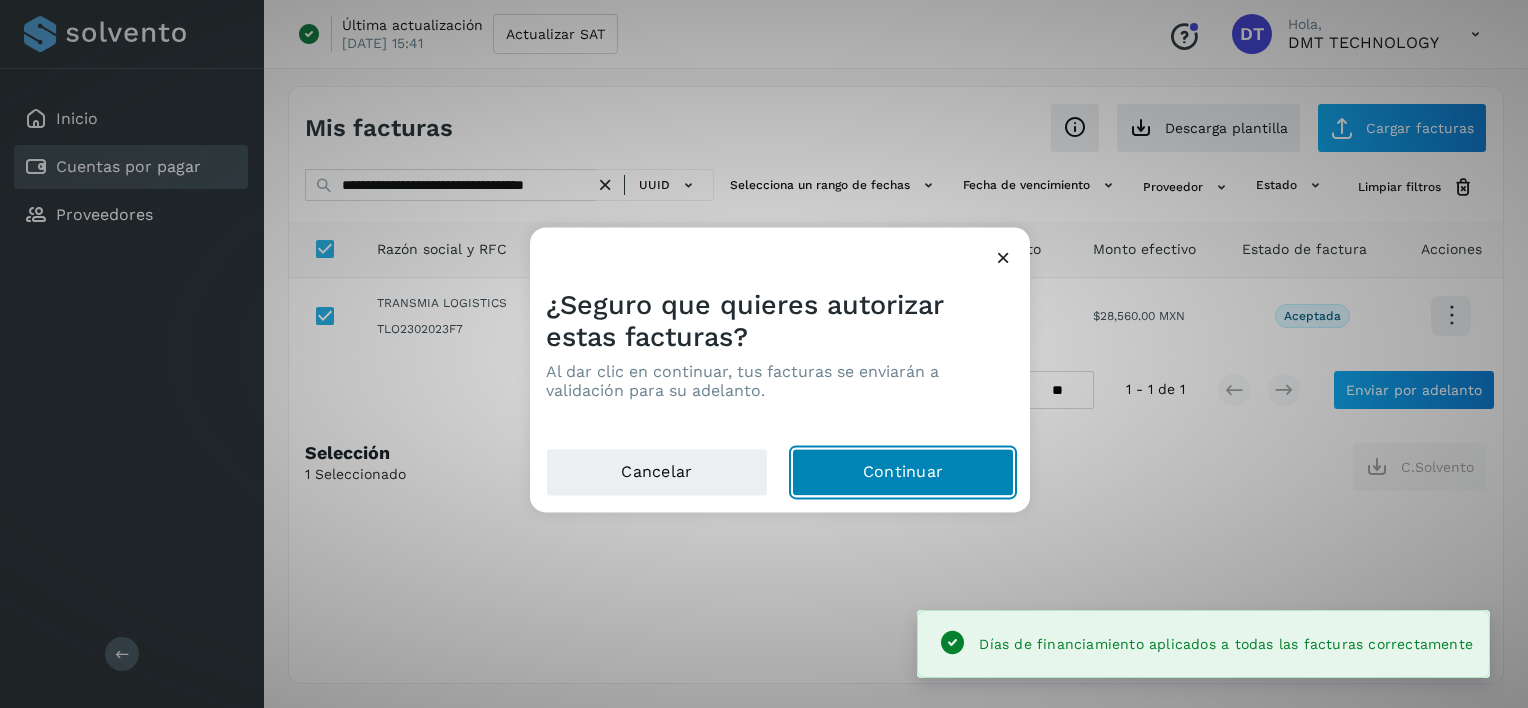 click on "Continuar" 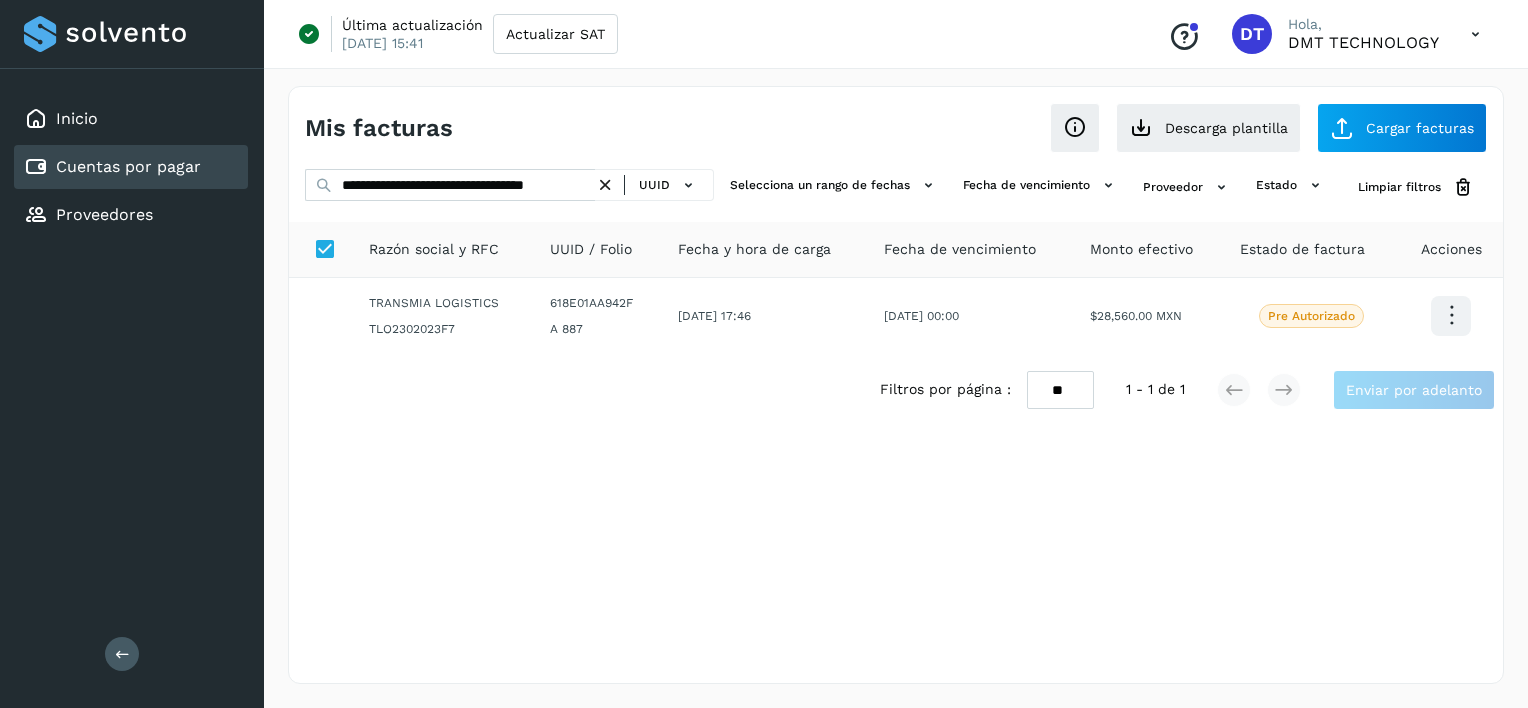click at bounding box center [605, 185] 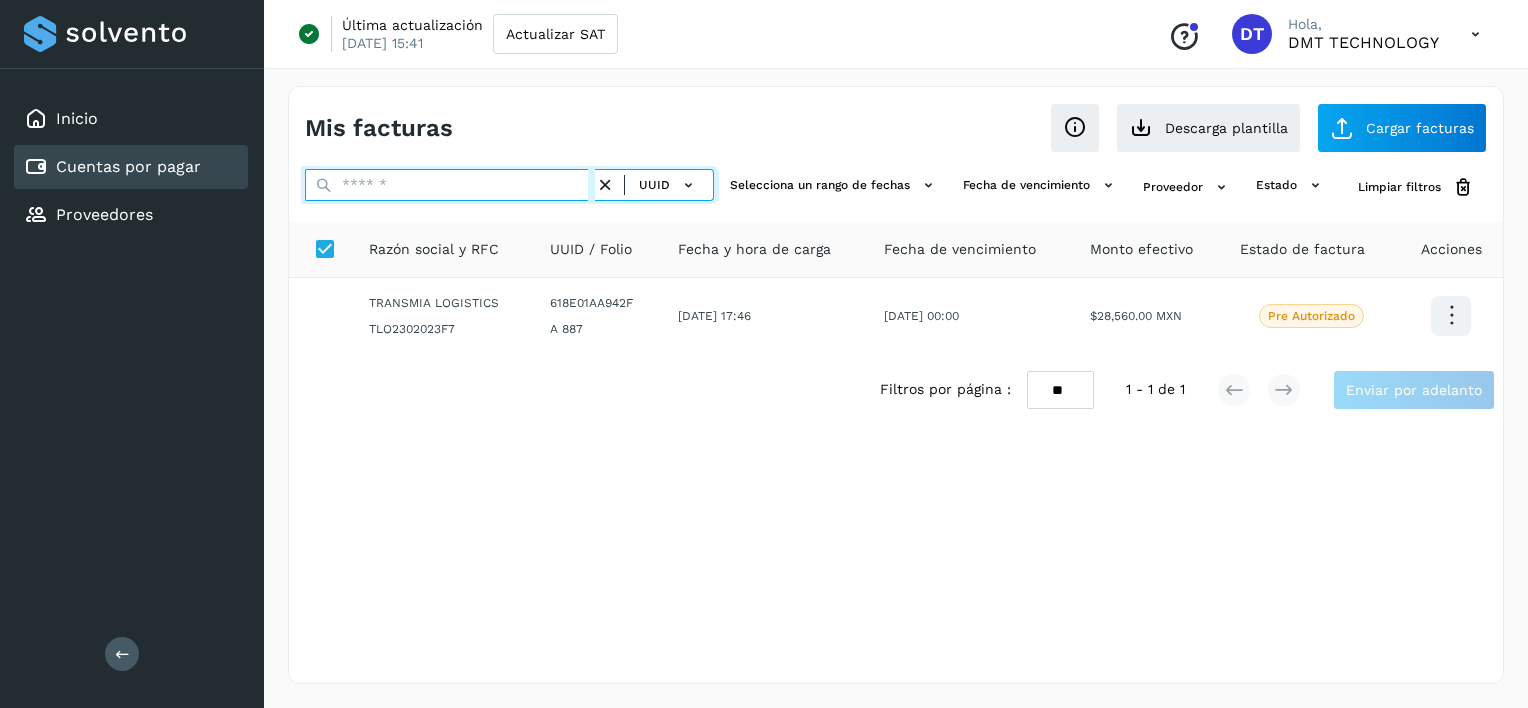 click at bounding box center [450, 185] 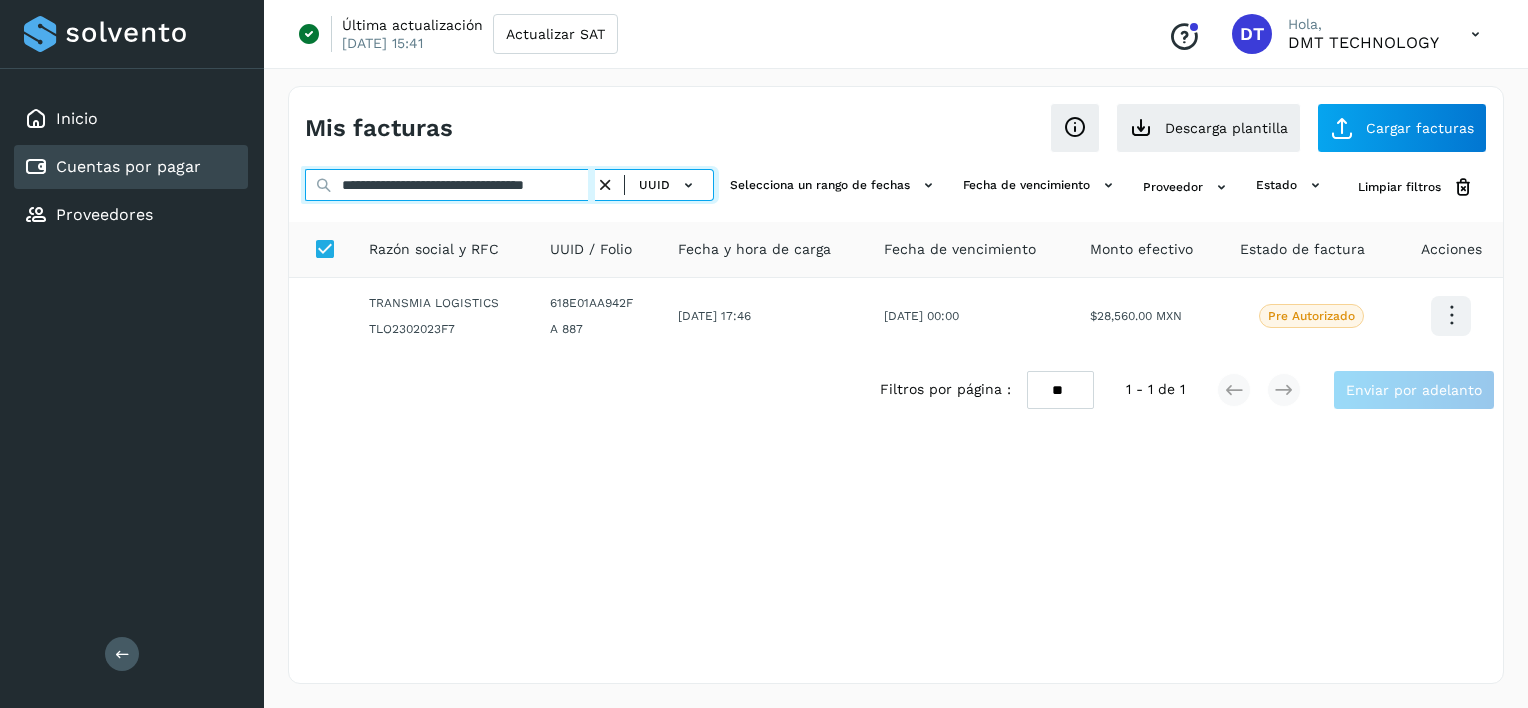 scroll, scrollTop: 0, scrollLeft: 35, axis: horizontal 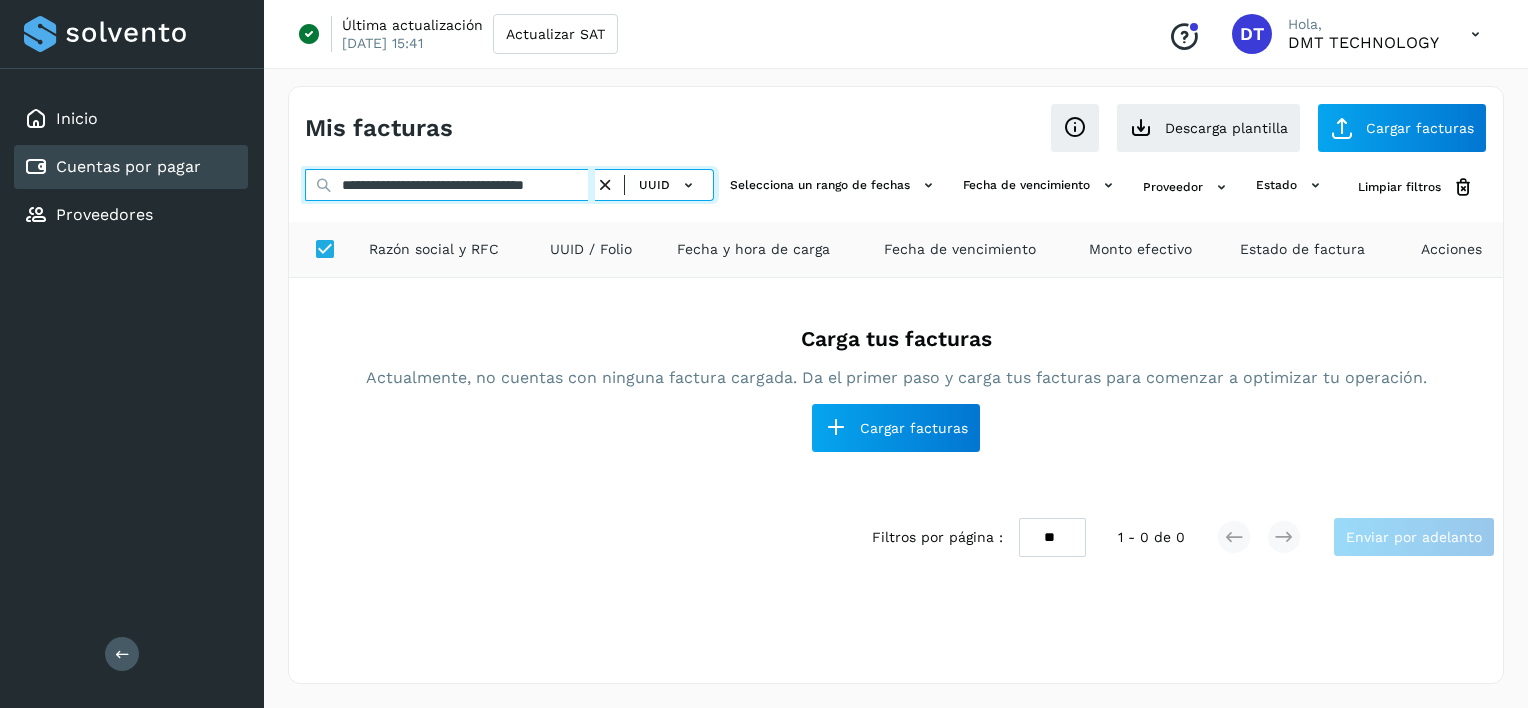type on "**********" 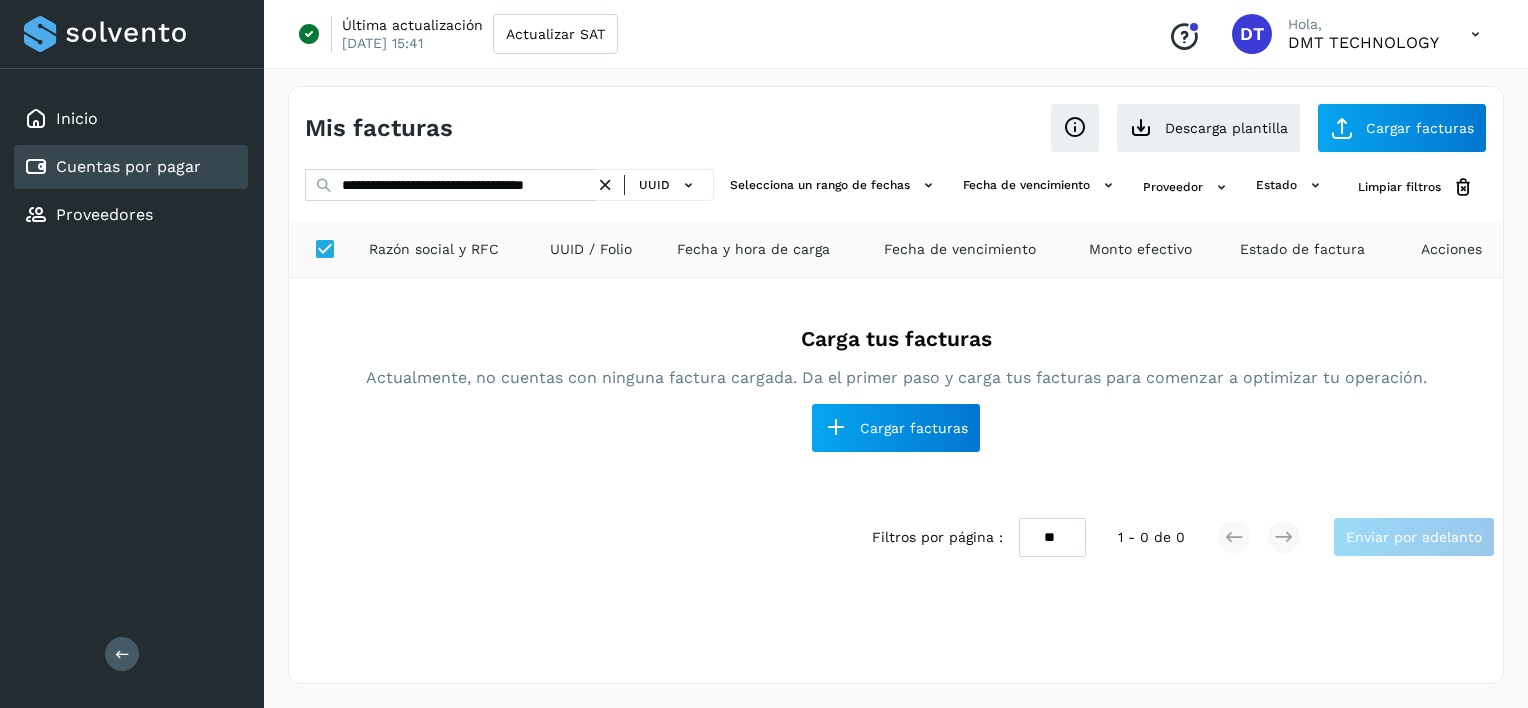 click at bounding box center [605, 185] 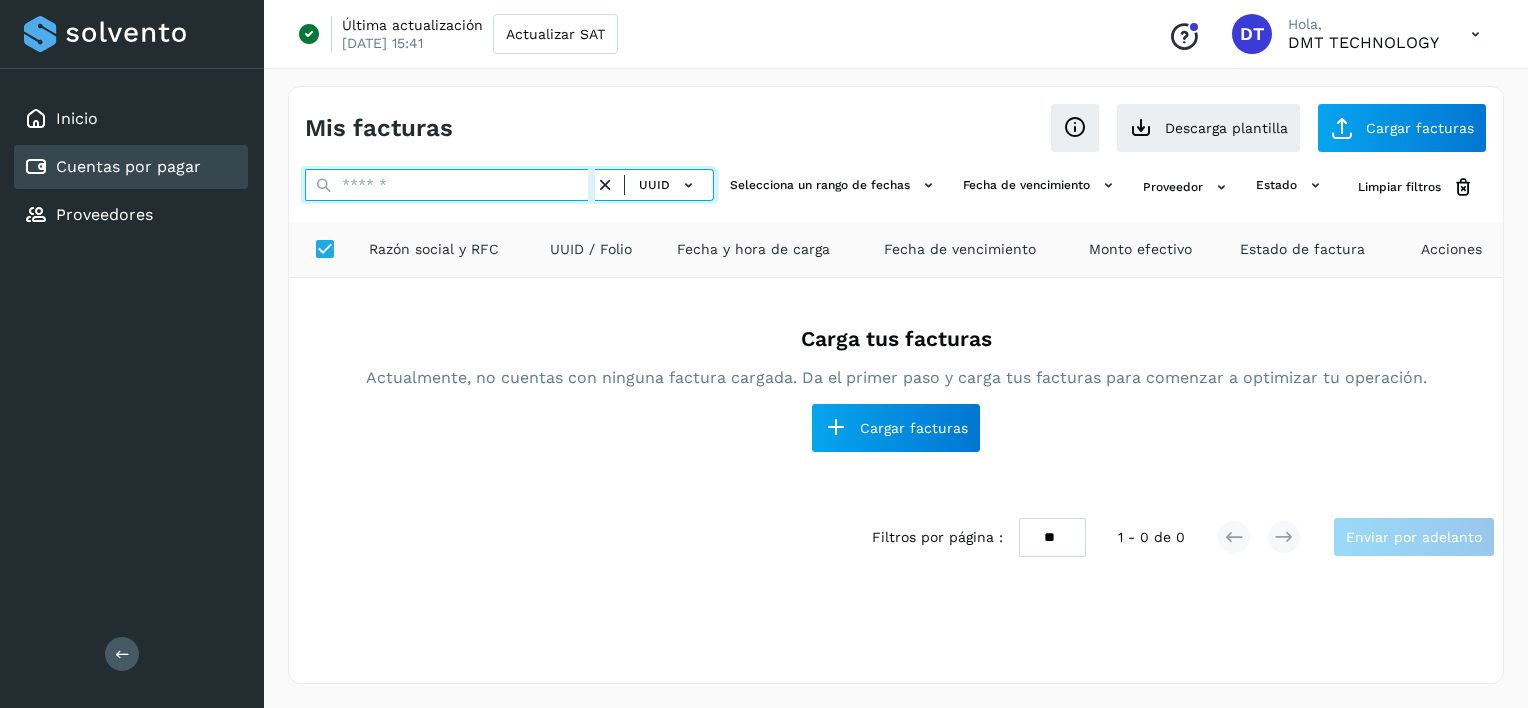 click at bounding box center [450, 185] 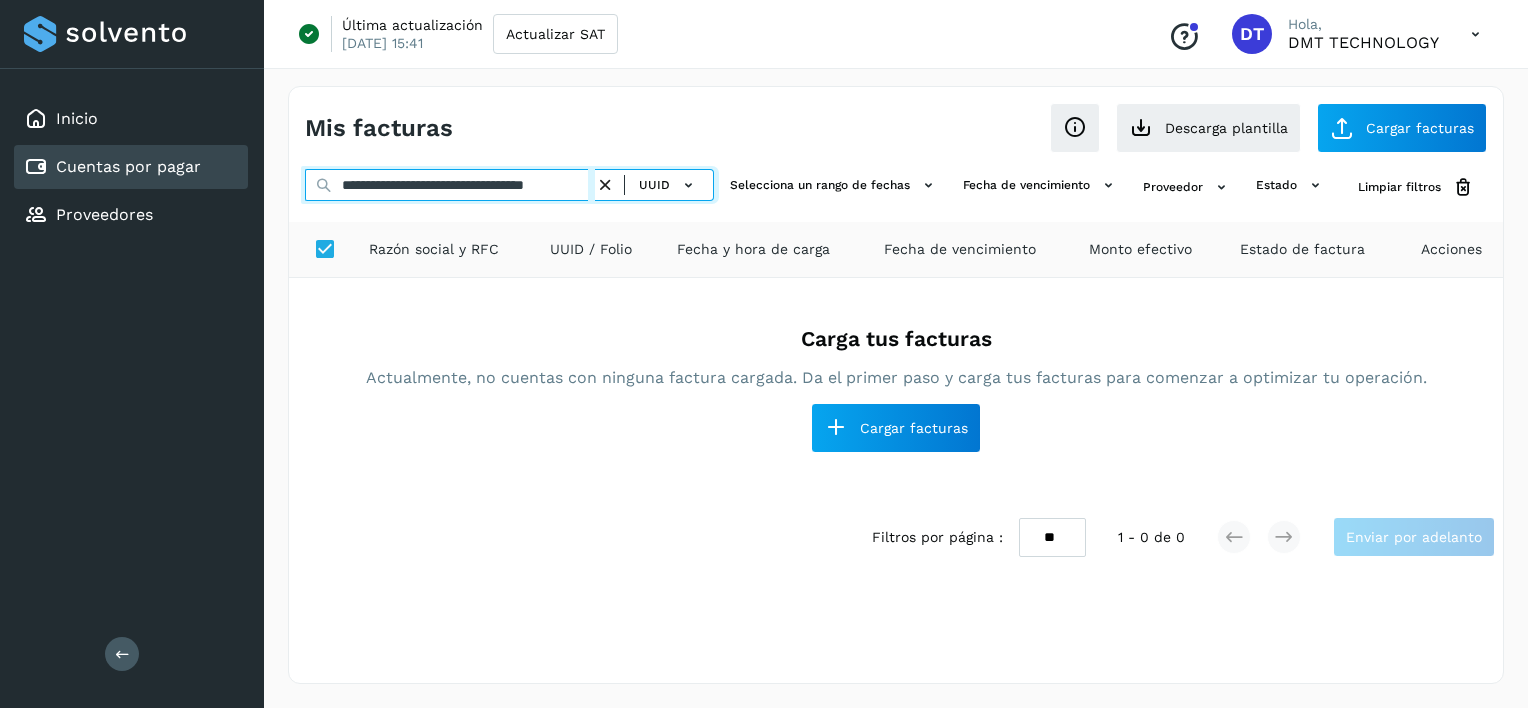 scroll, scrollTop: 0, scrollLeft: 51, axis: horizontal 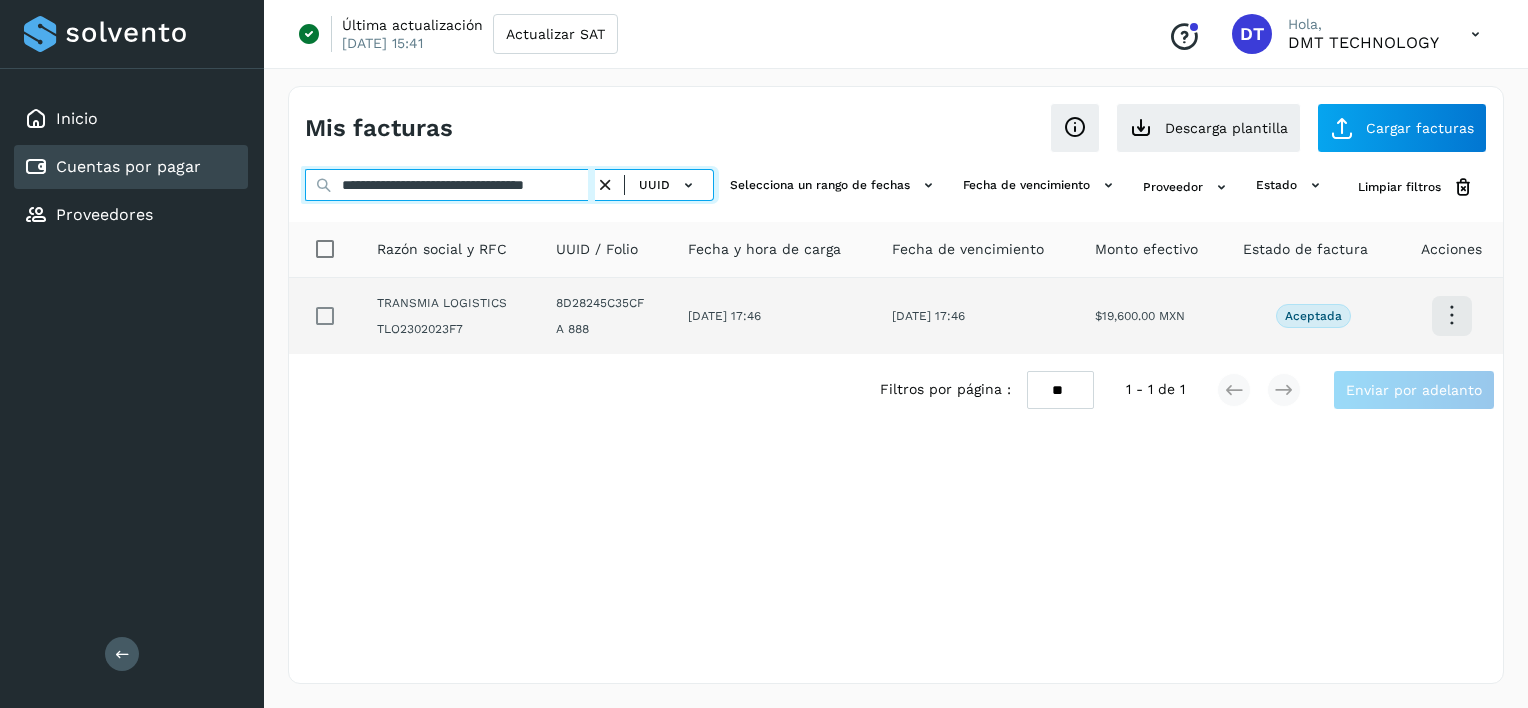 type on "**********" 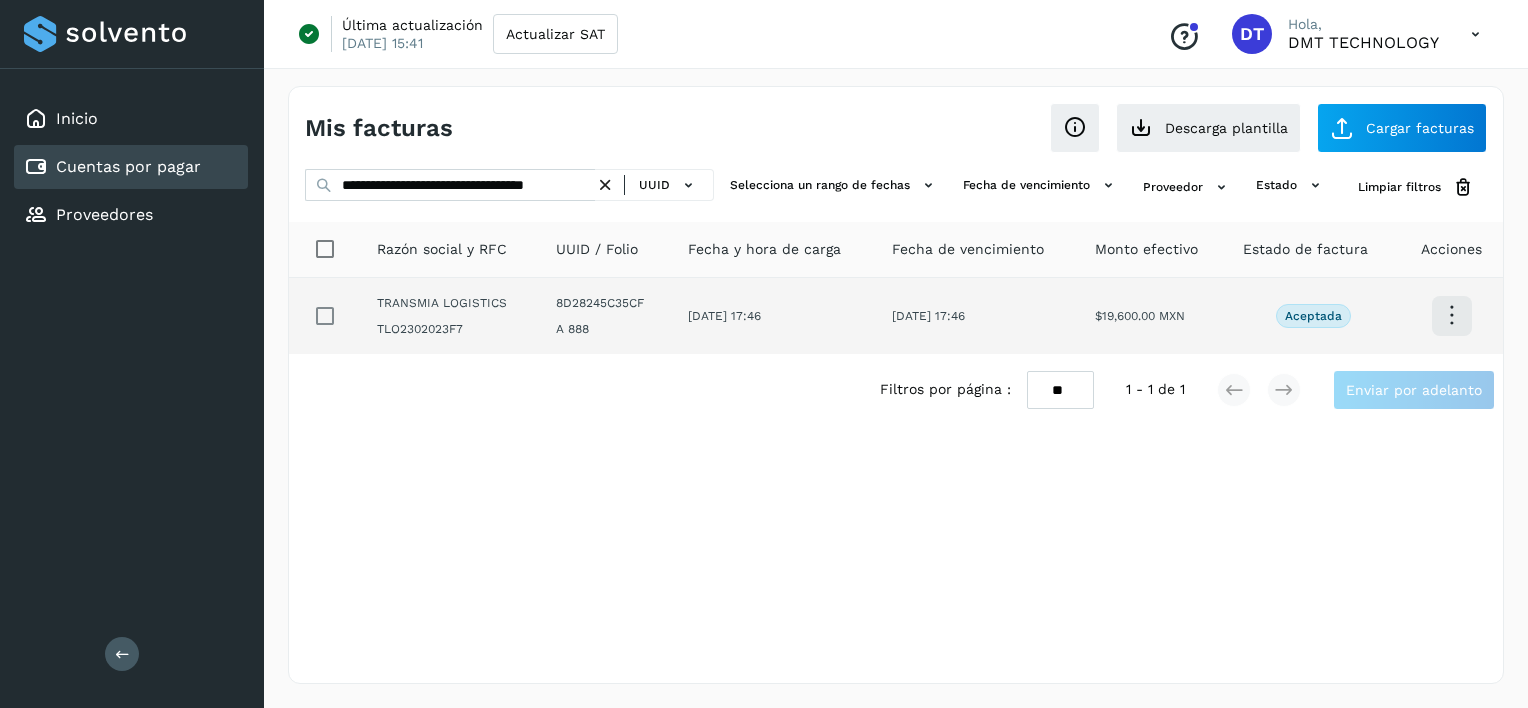 scroll, scrollTop: 0, scrollLeft: 0, axis: both 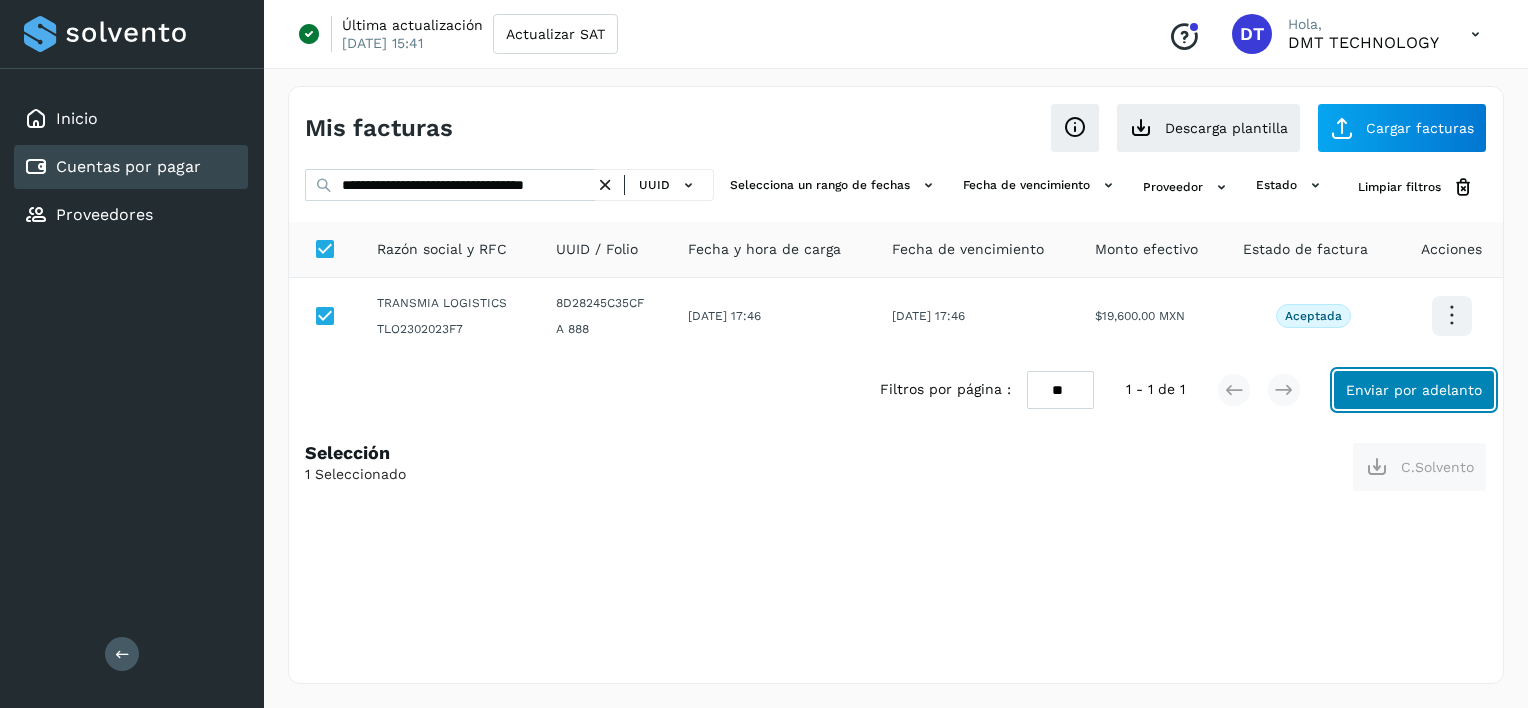 click on "Enviar por adelanto" 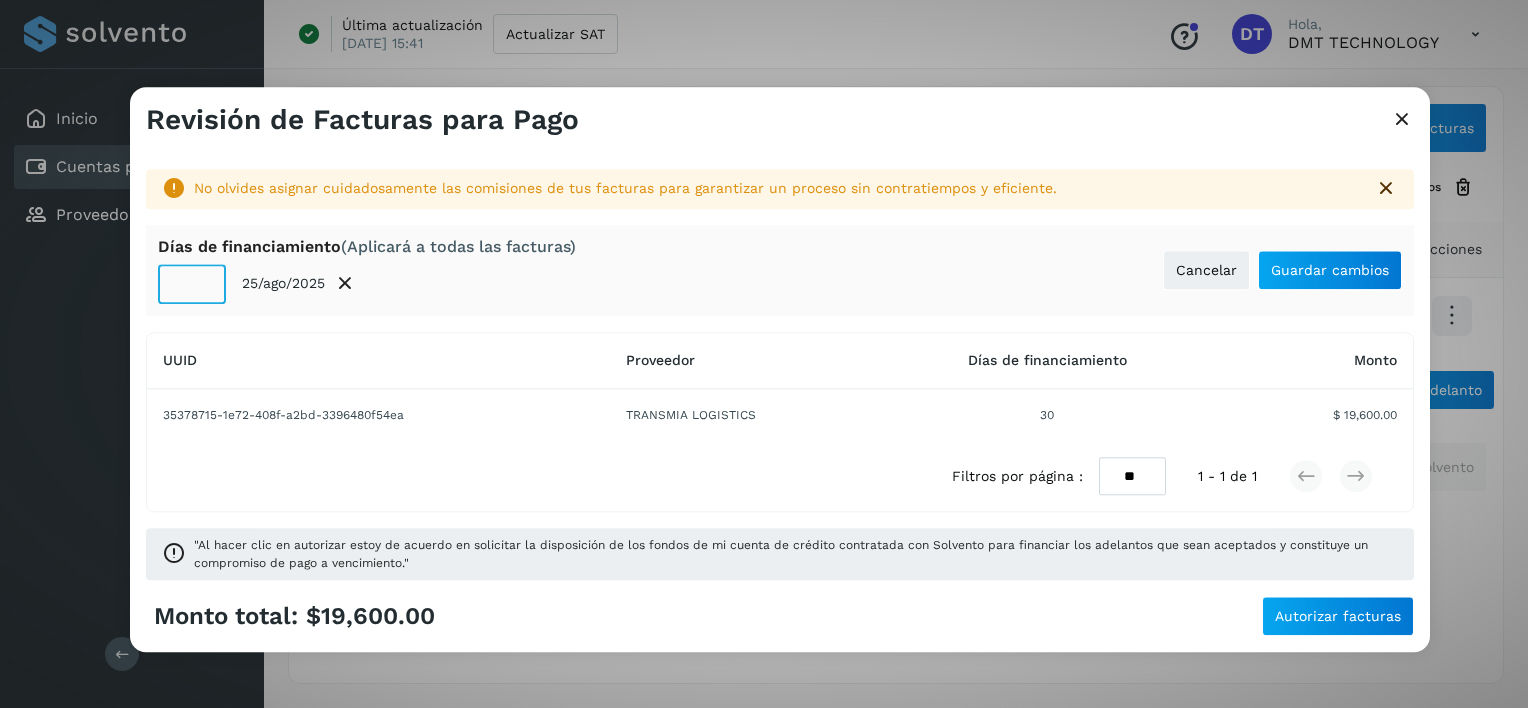 click on "**" 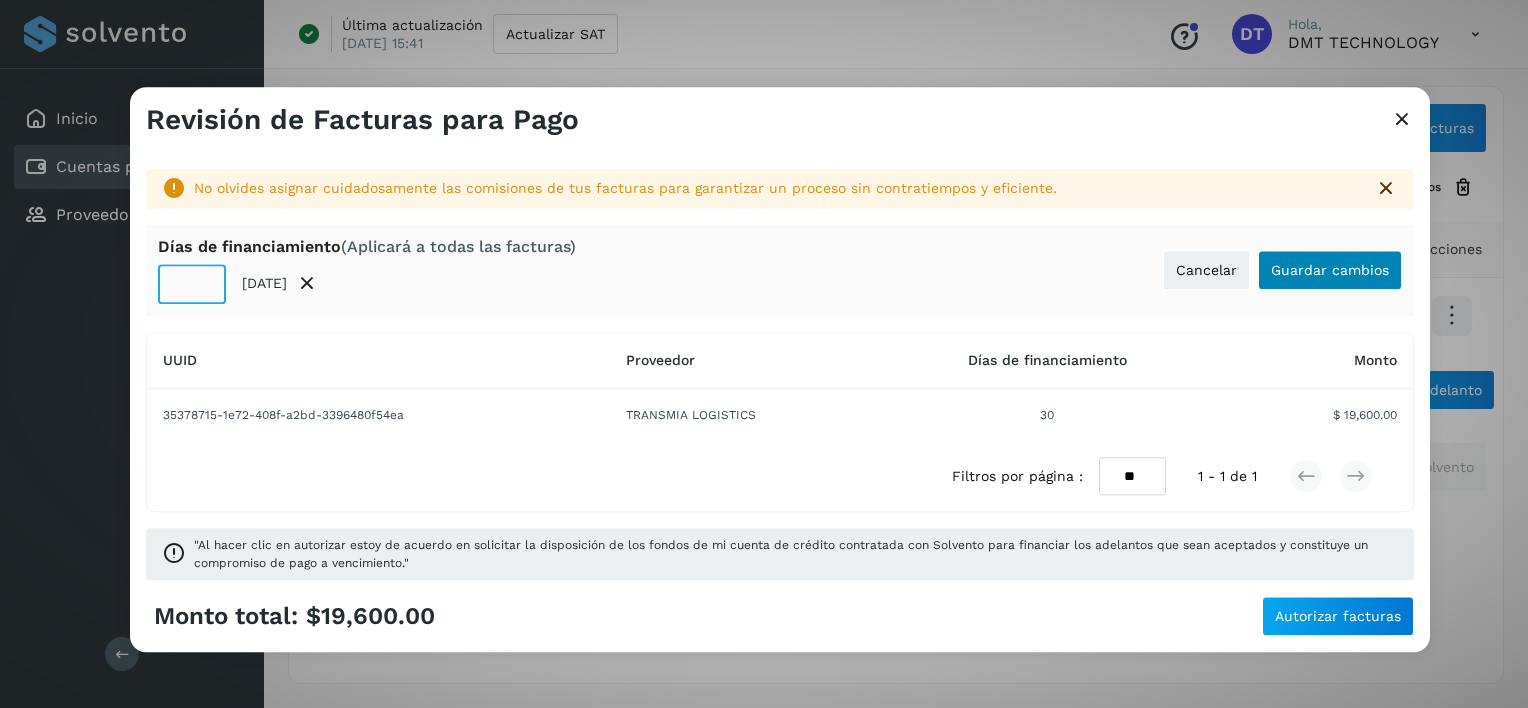 type on "**" 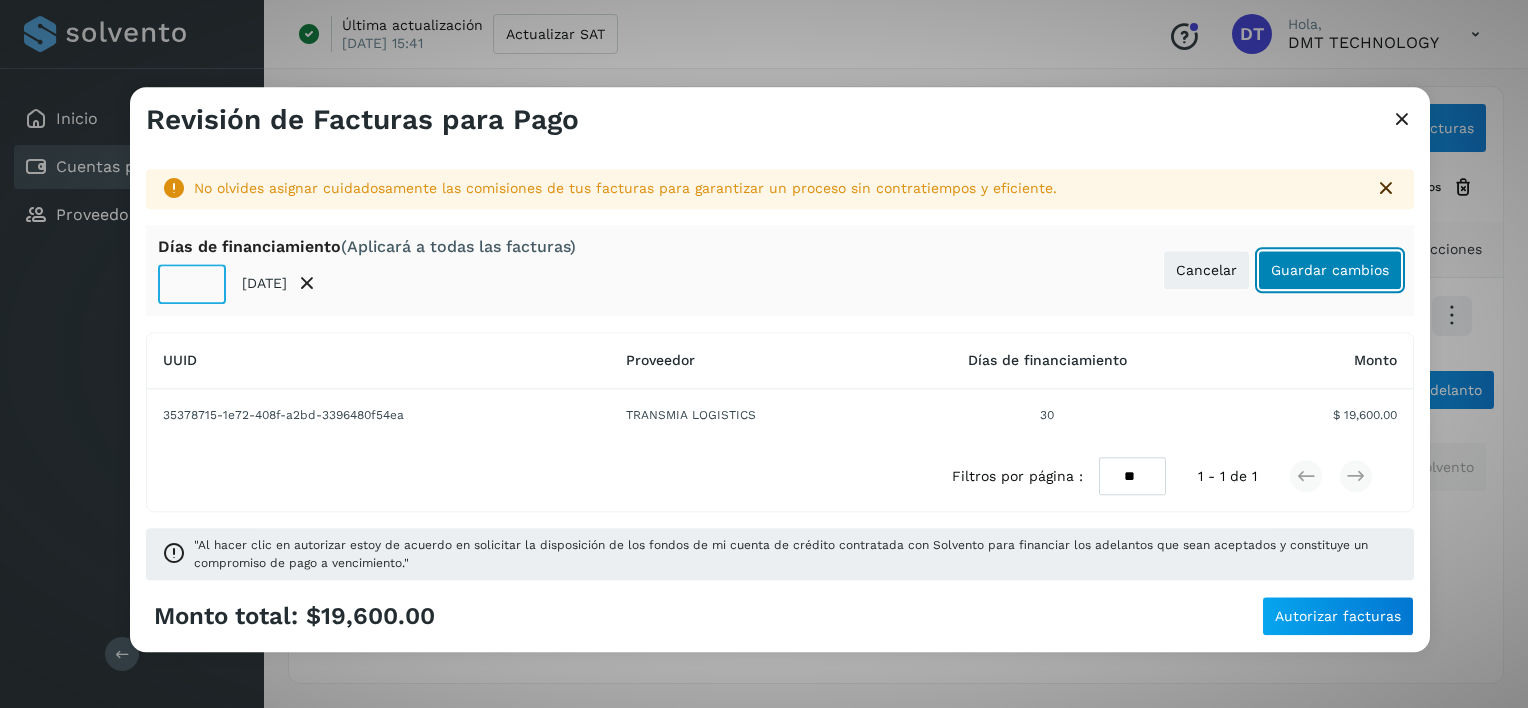 click on "Guardar cambios" at bounding box center (1330, 270) 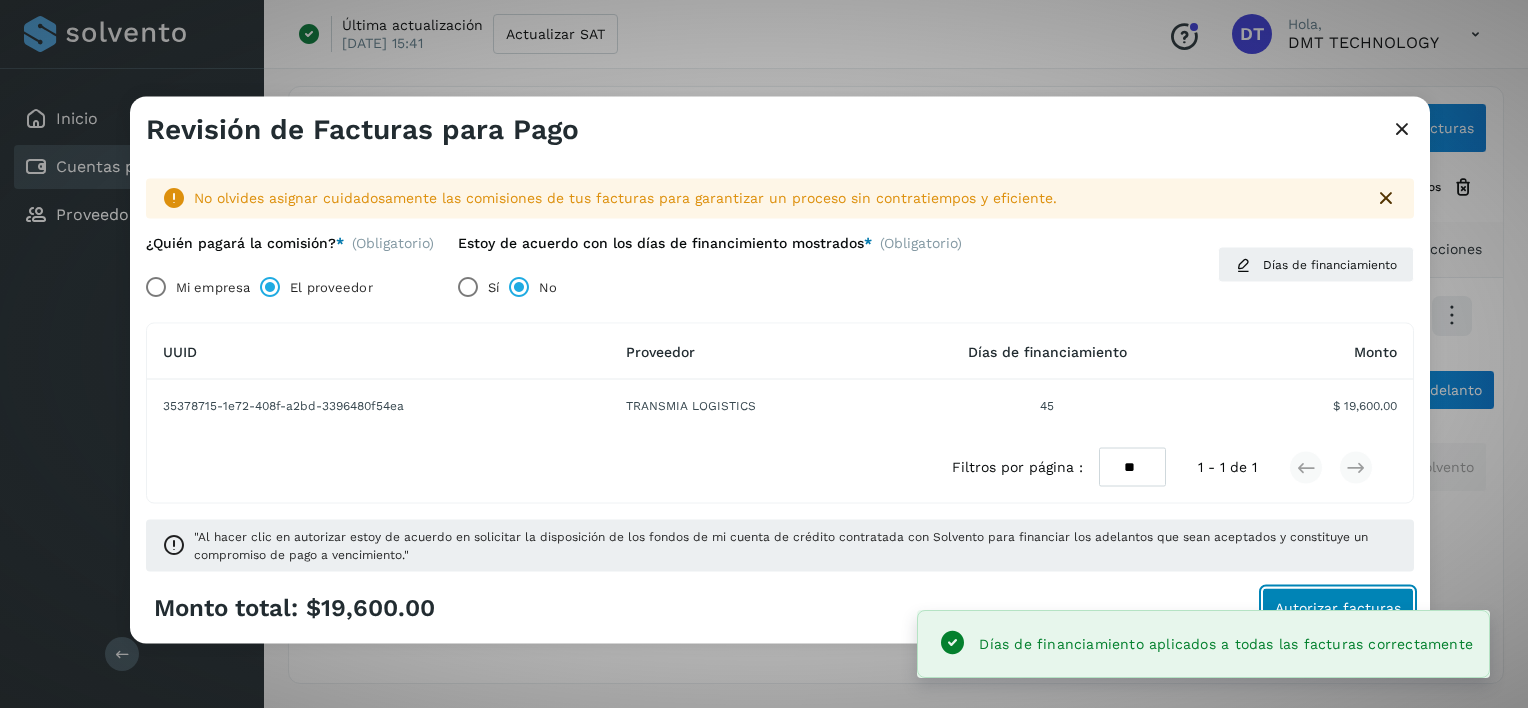 click on "Autorizar facturas" 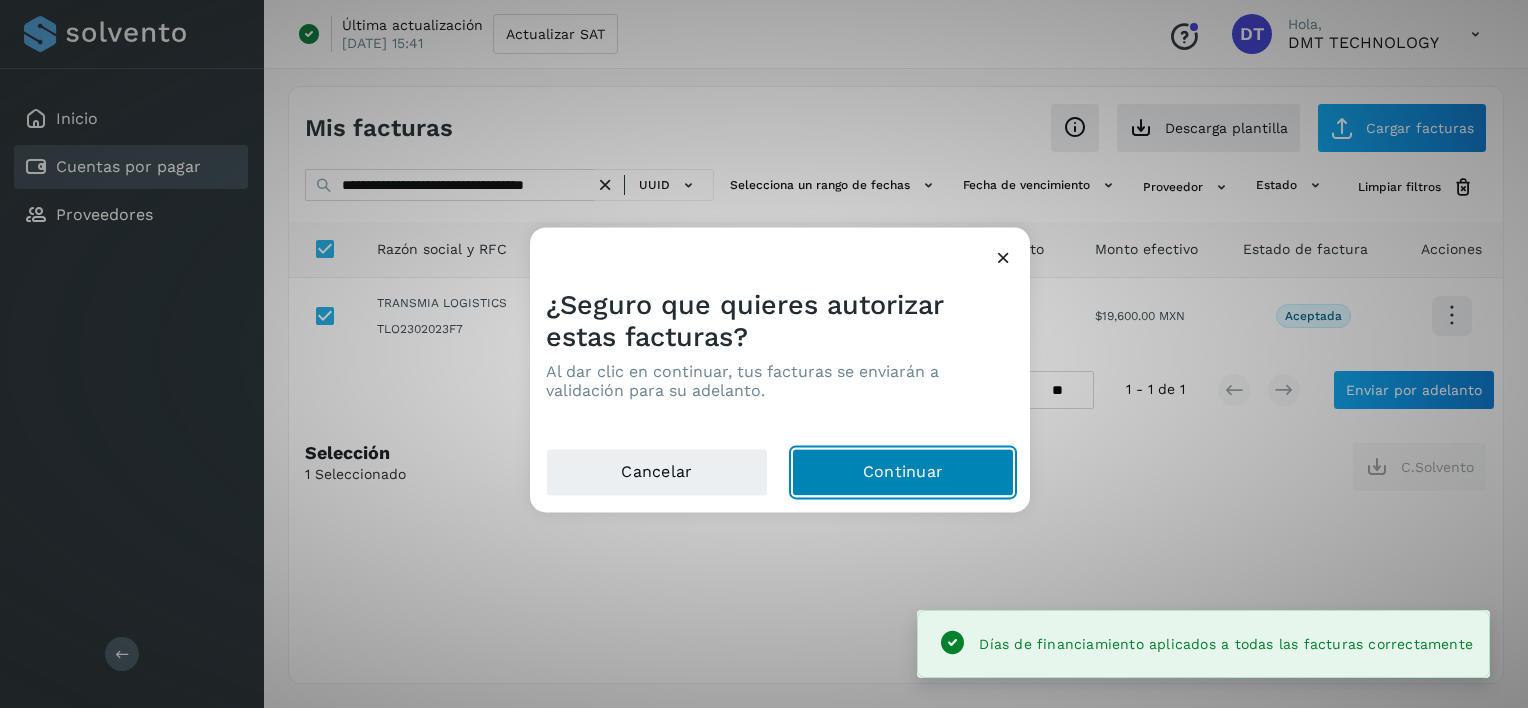 click on "Continuar" 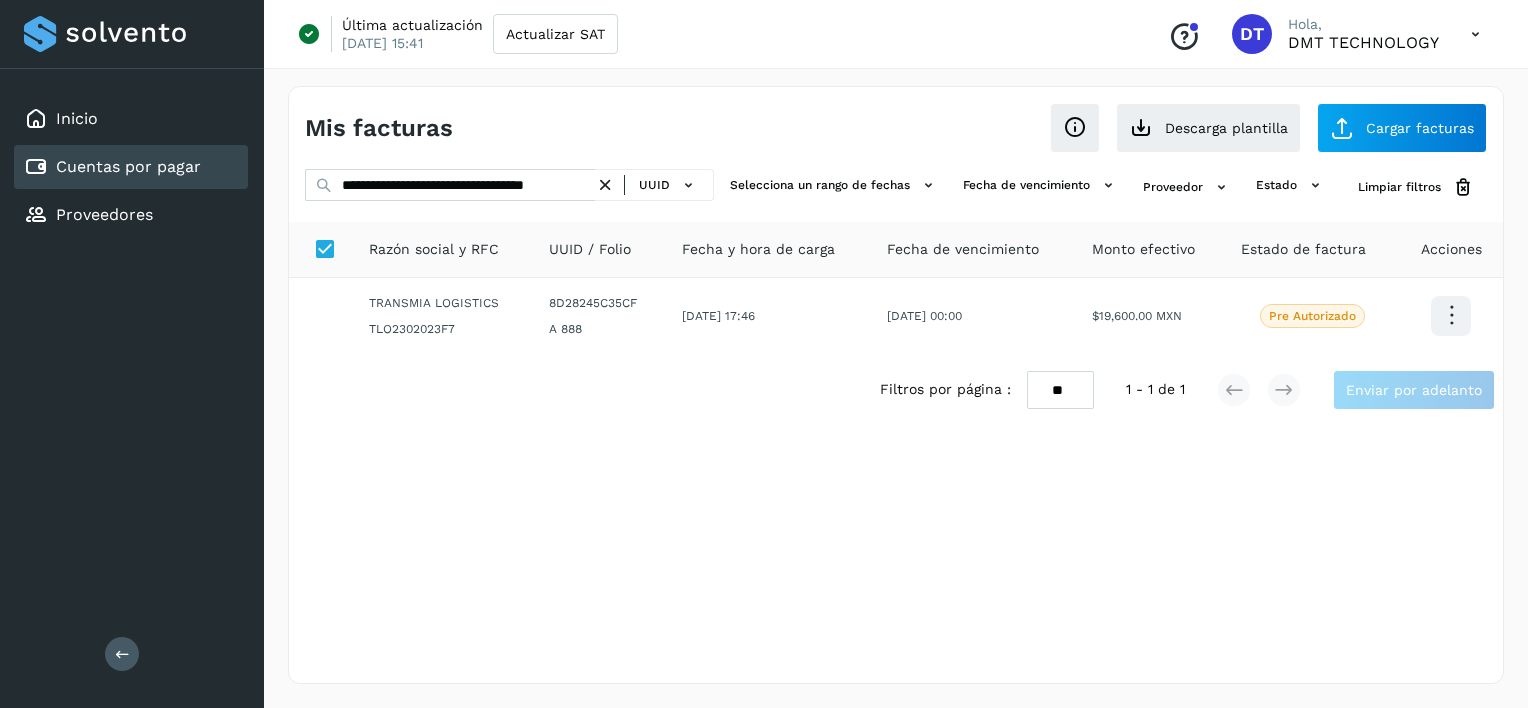 click at bounding box center (605, 185) 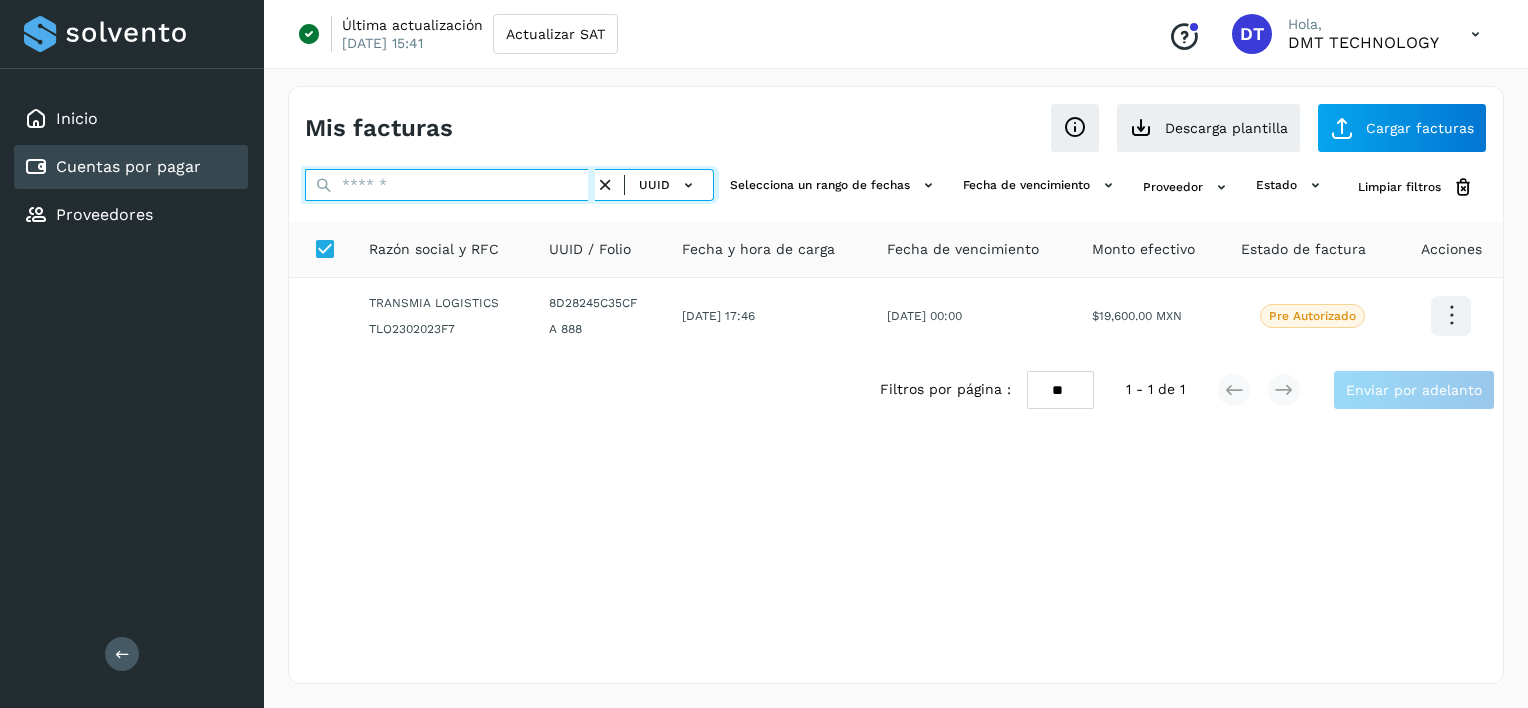 click at bounding box center [450, 185] 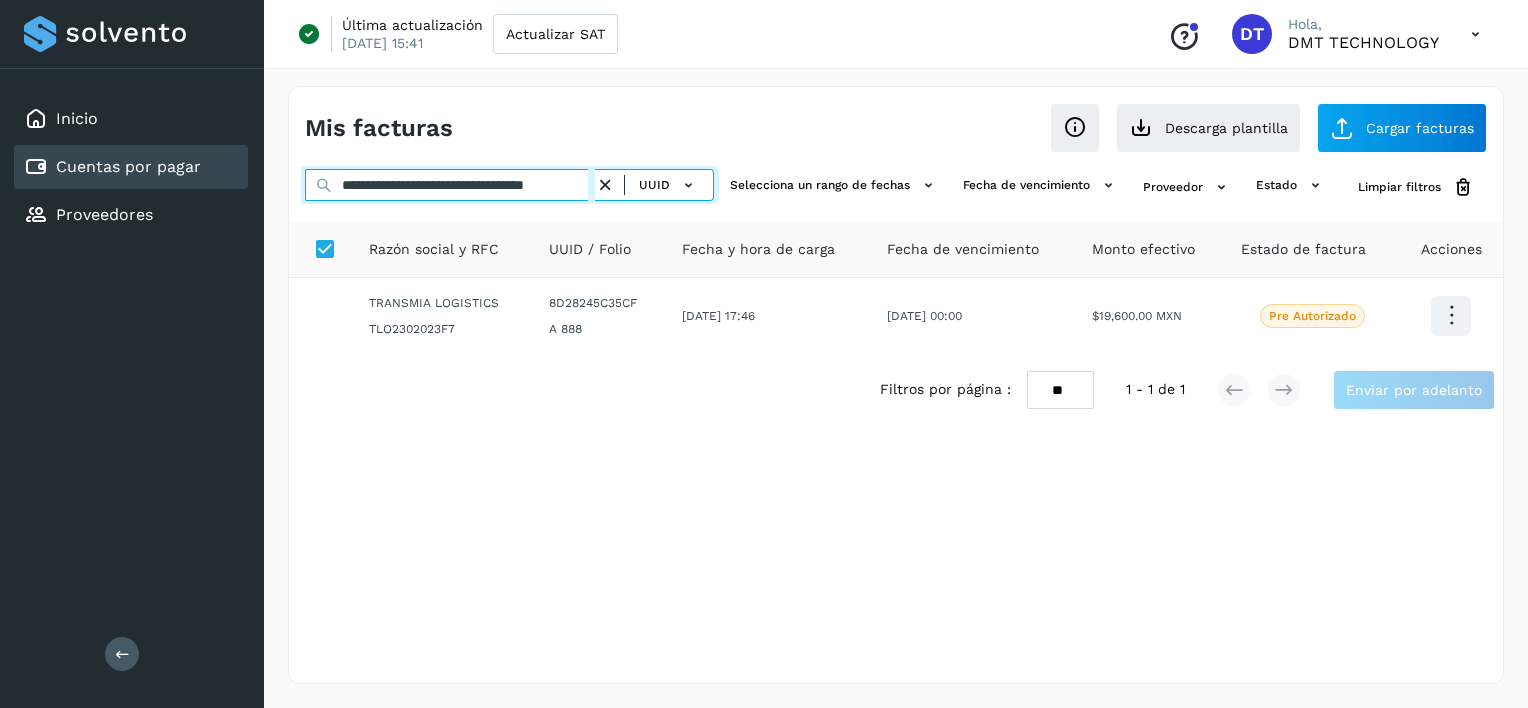 scroll, scrollTop: 0, scrollLeft: 52, axis: horizontal 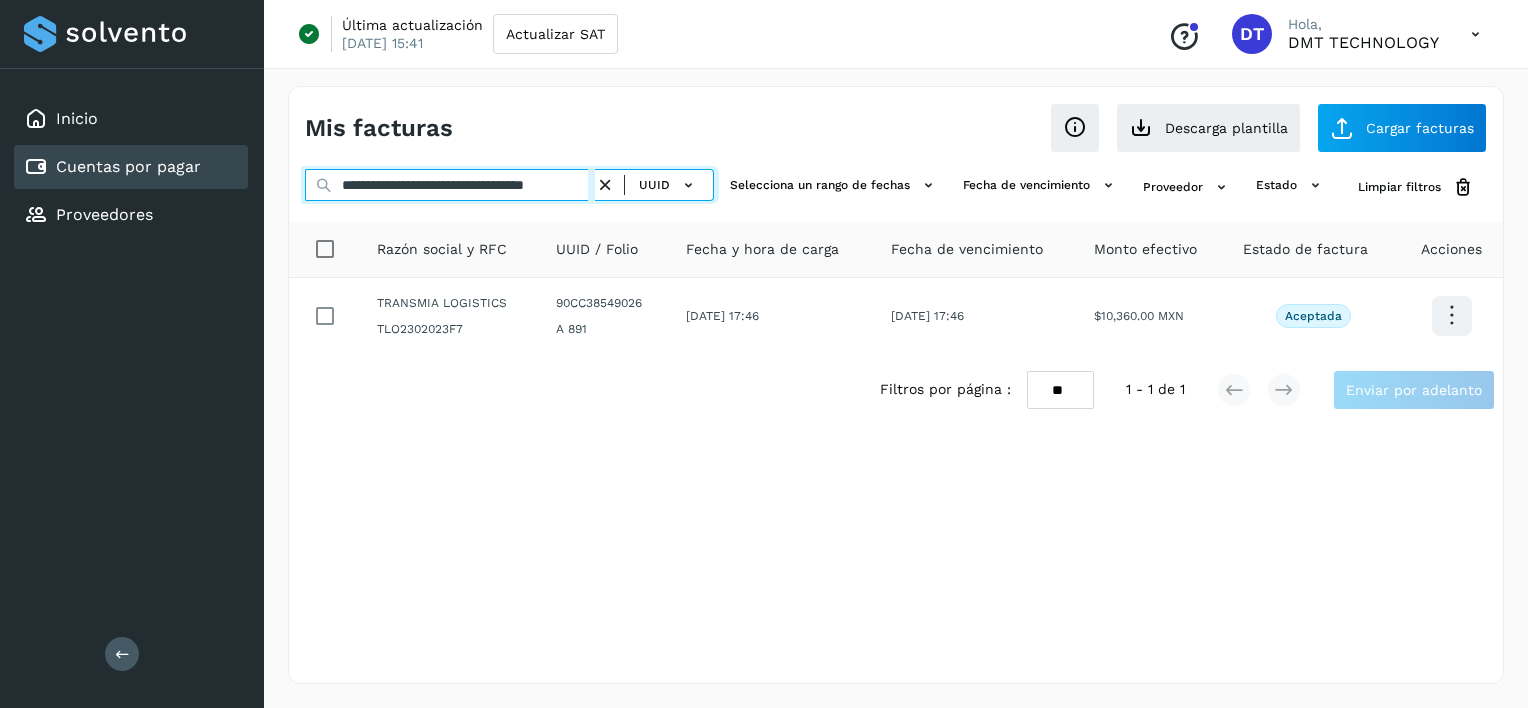type on "**********" 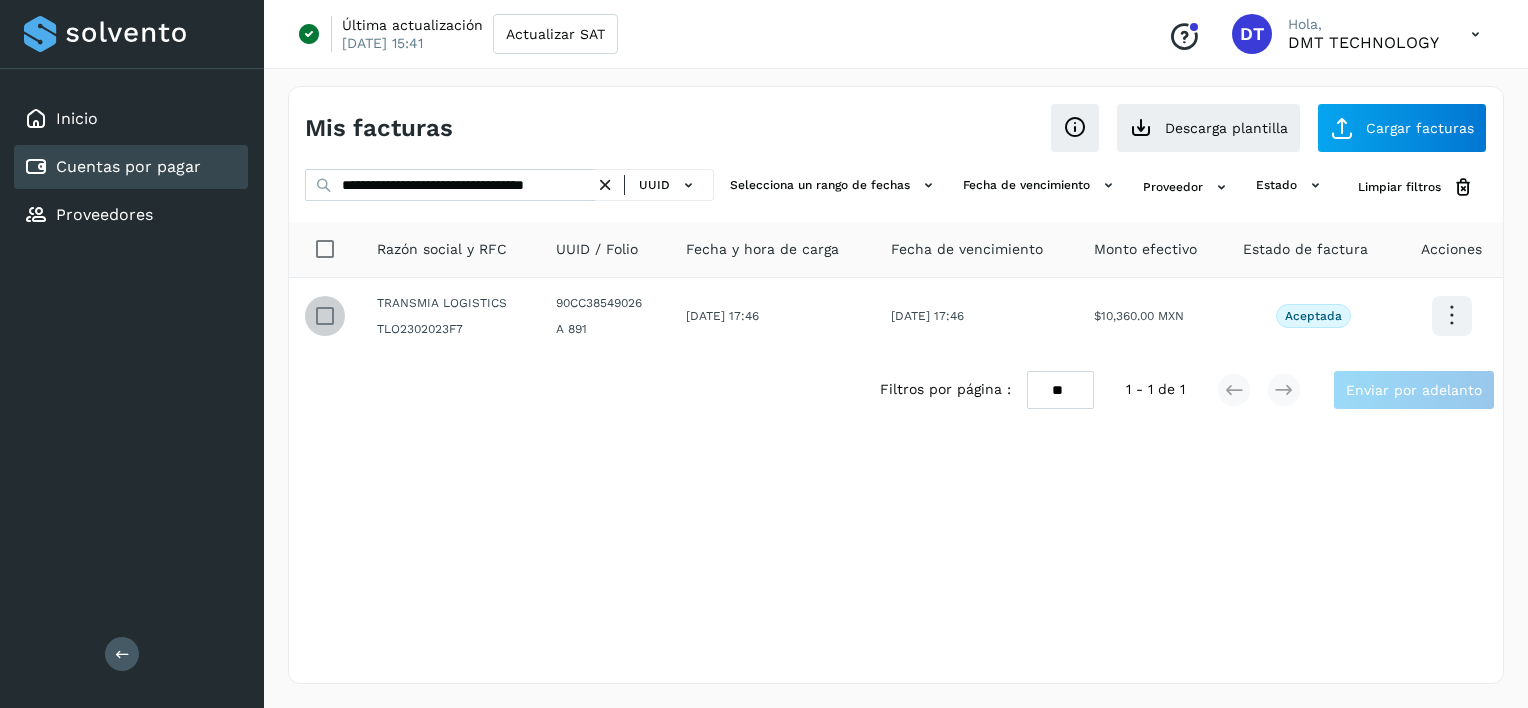 scroll, scrollTop: 0, scrollLeft: 0, axis: both 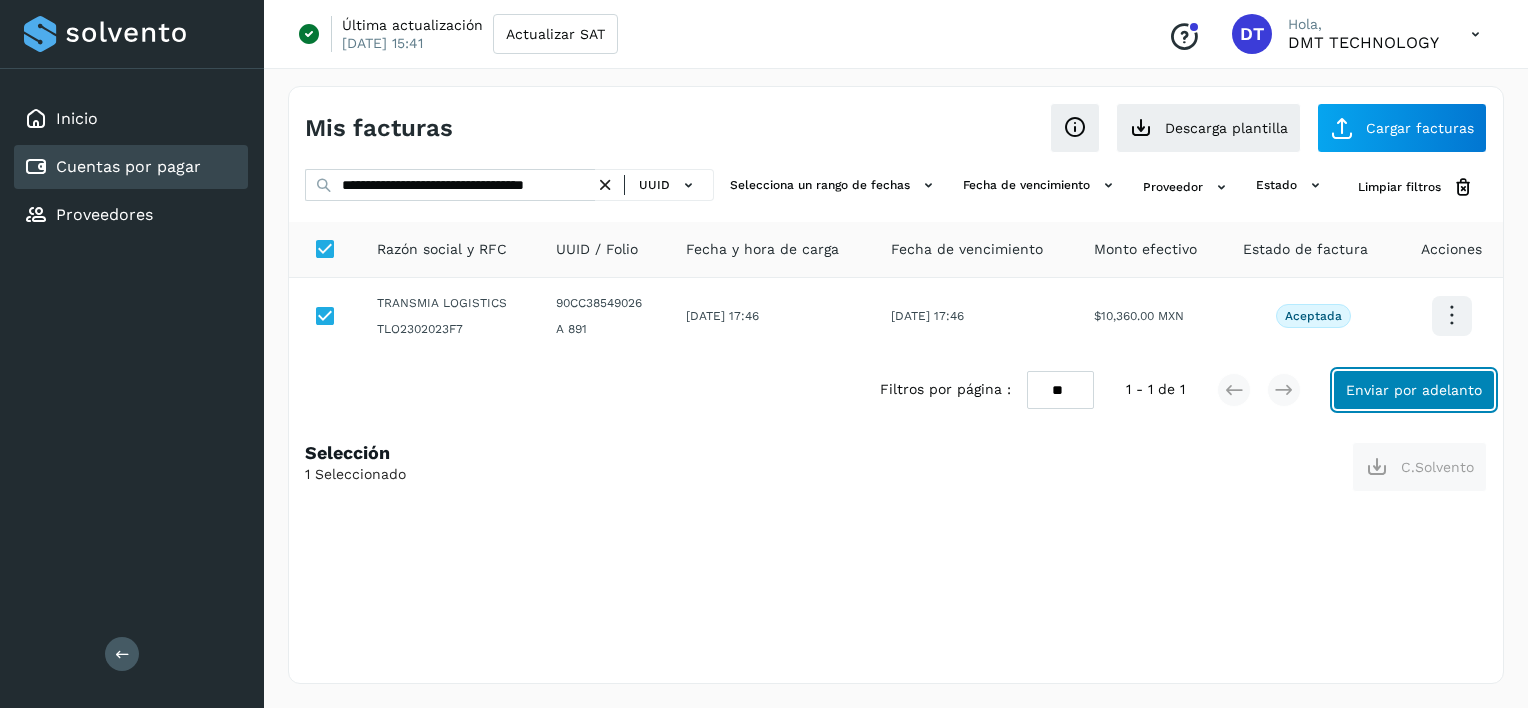 click on "Enviar por adelanto" 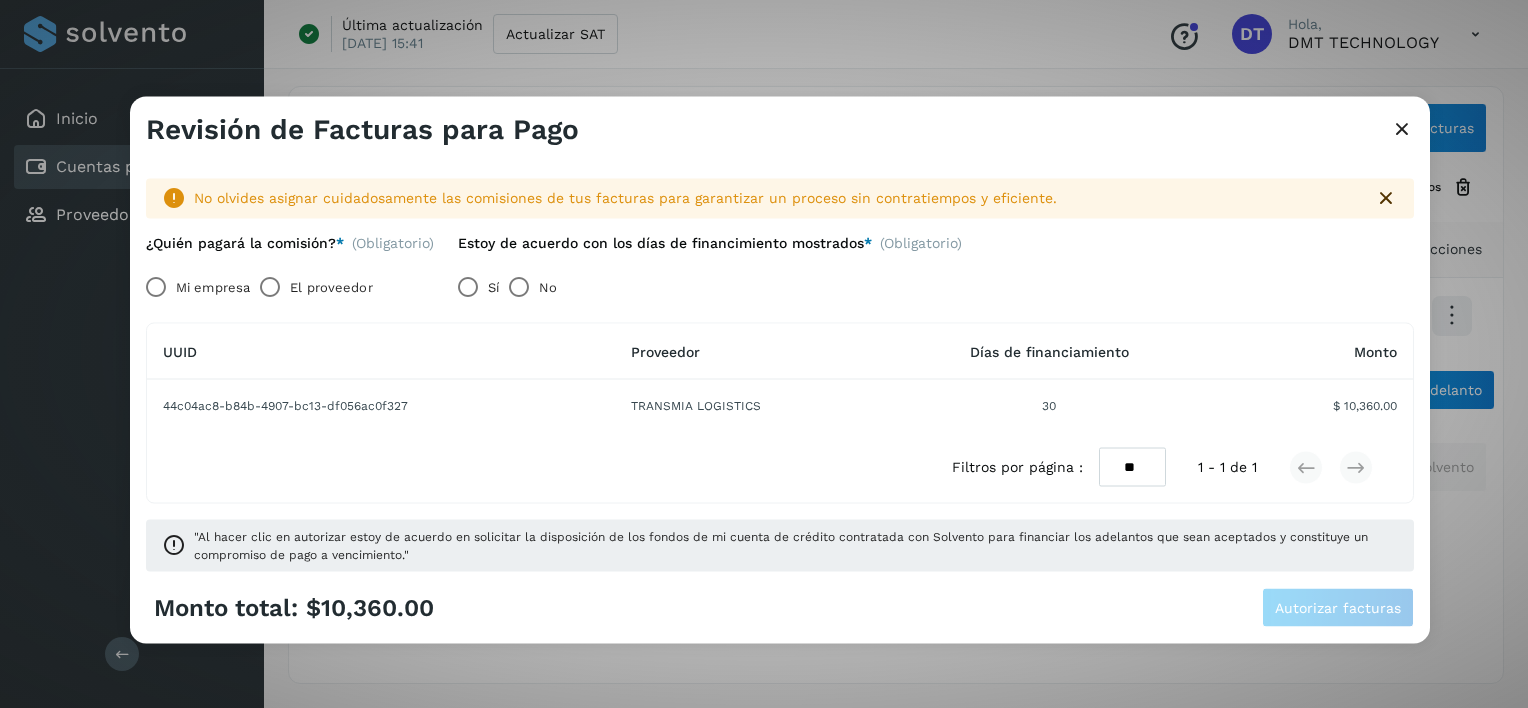 click on "El proveedor" at bounding box center [331, 287] 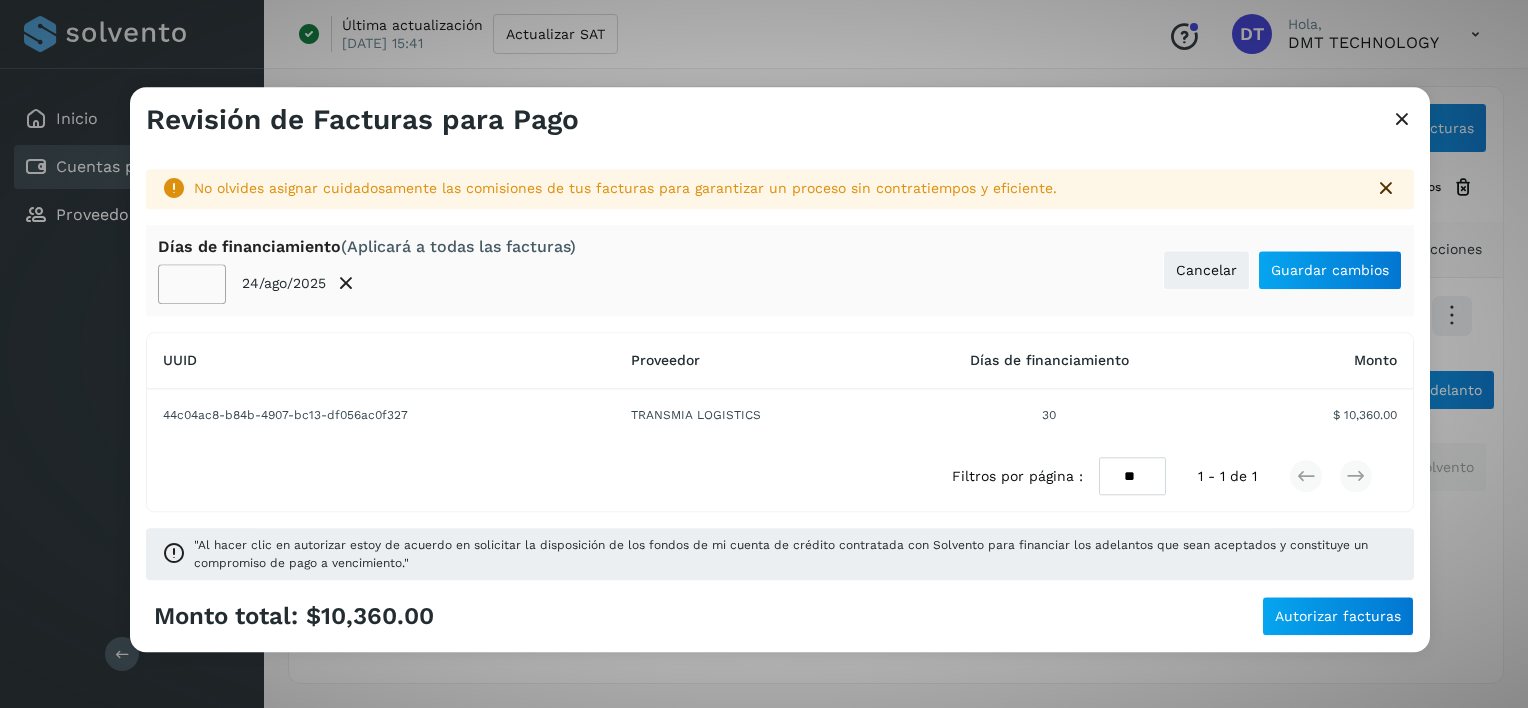 click on "**" 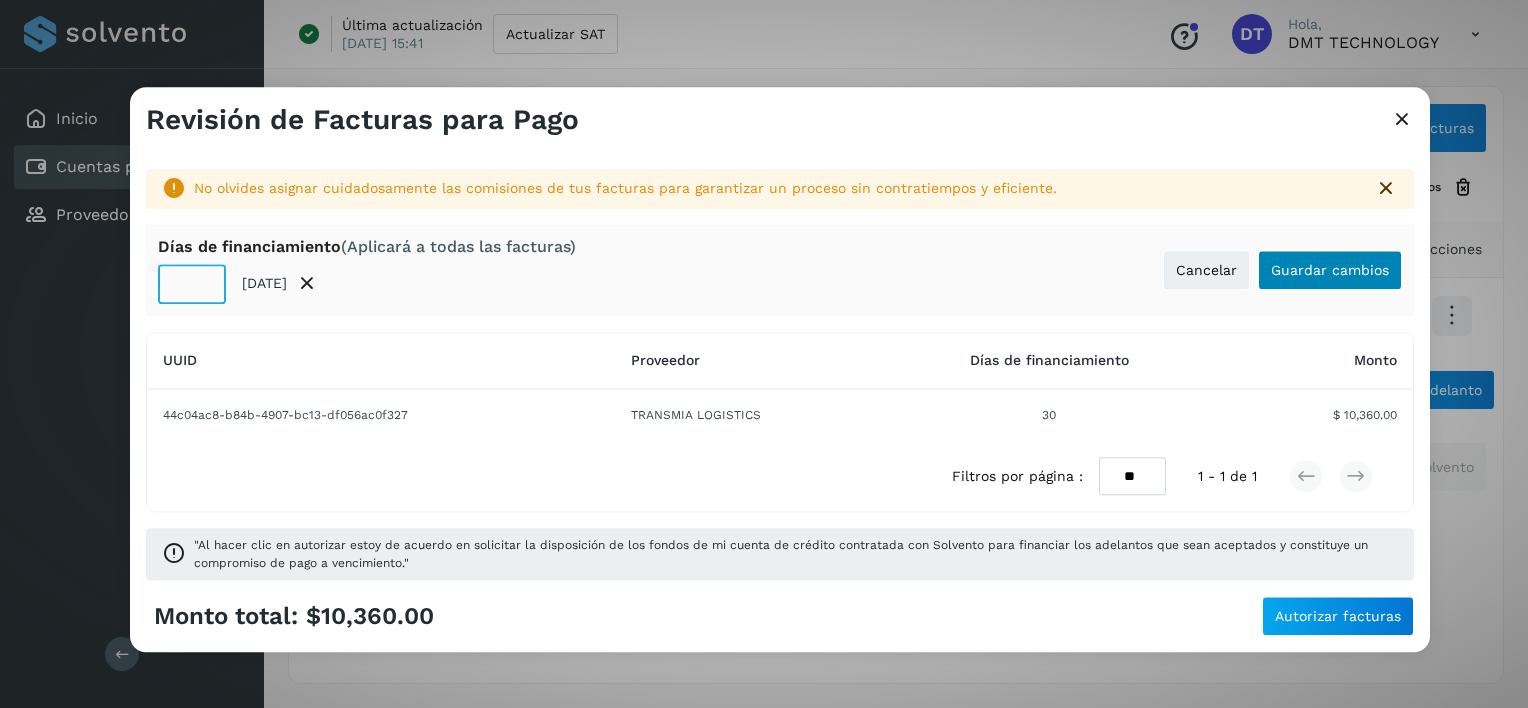 type on "**" 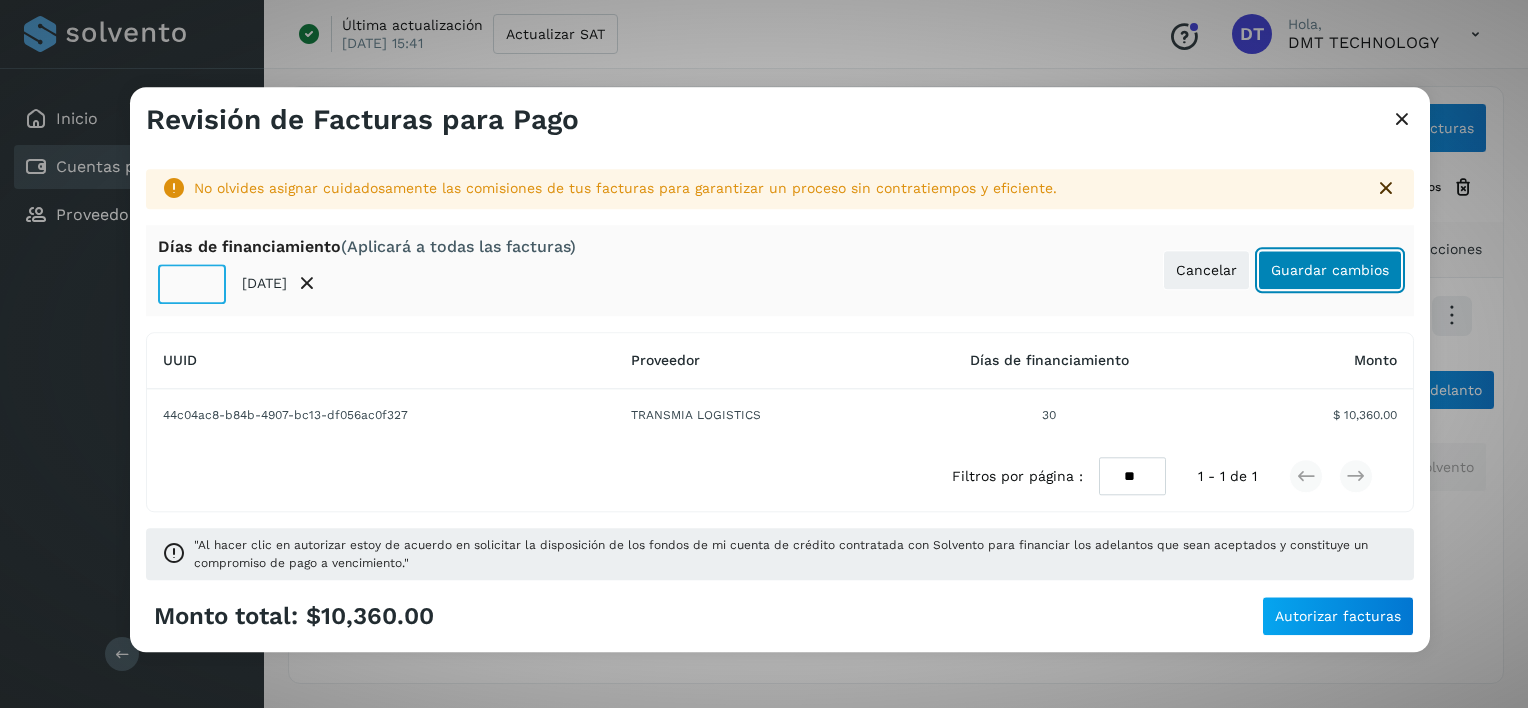 click on "Guardar cambios" 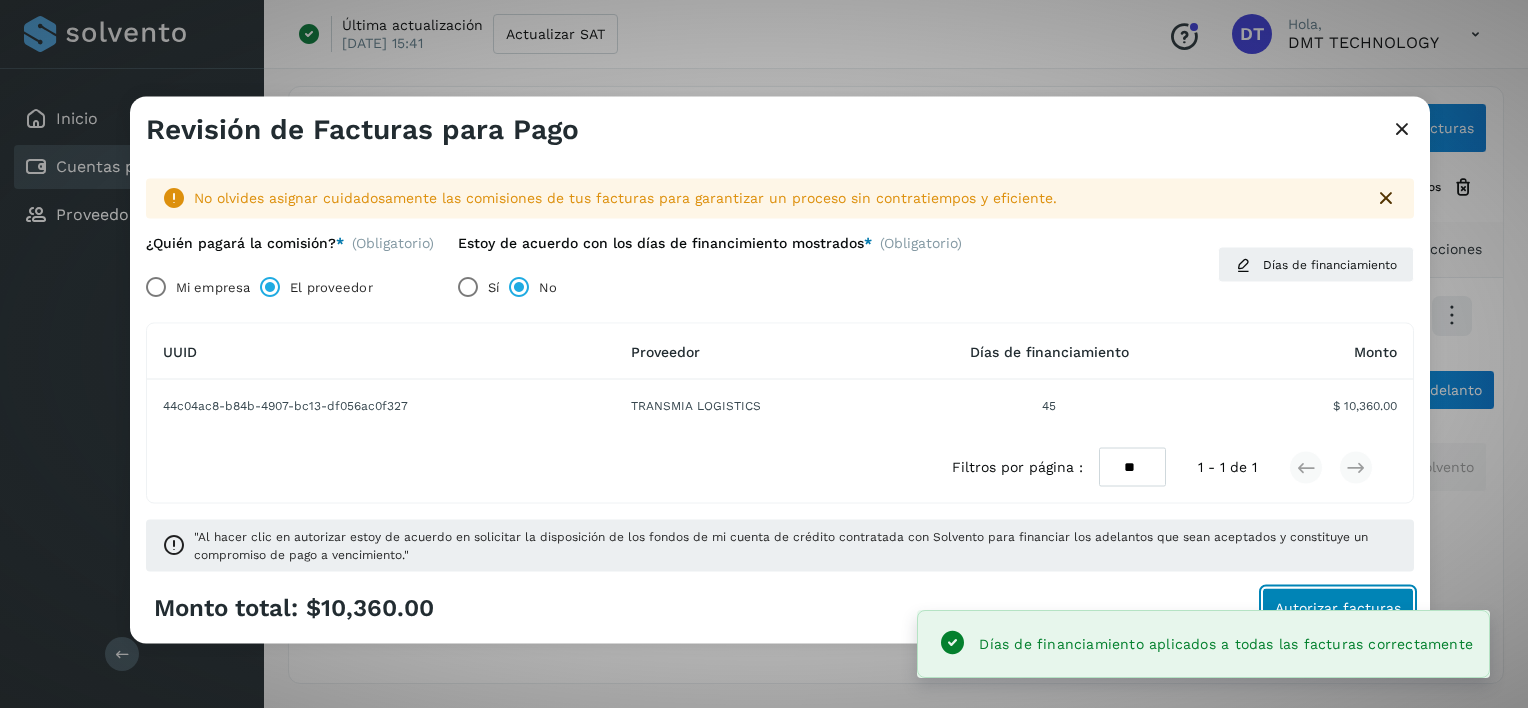 click on "Autorizar facturas" at bounding box center (1338, 607) 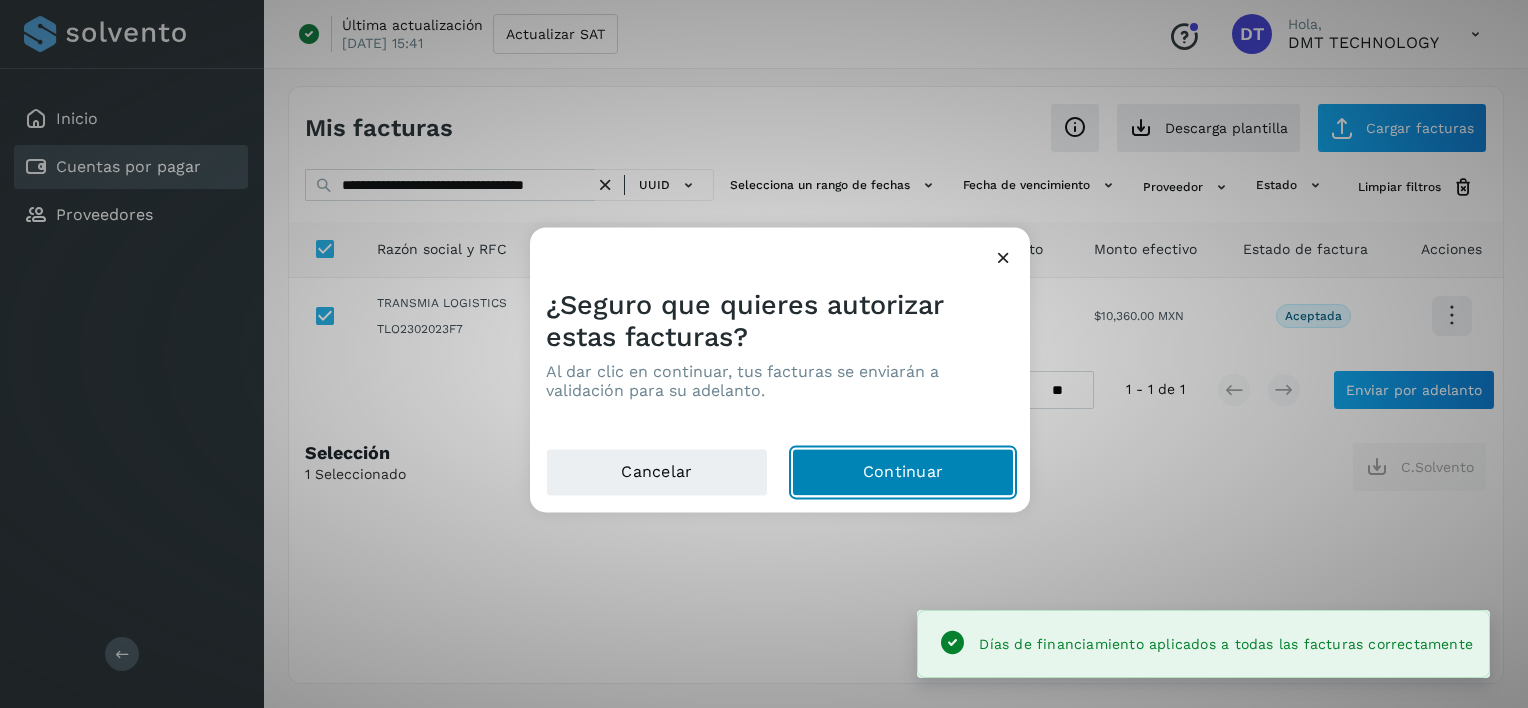 click on "Continuar" 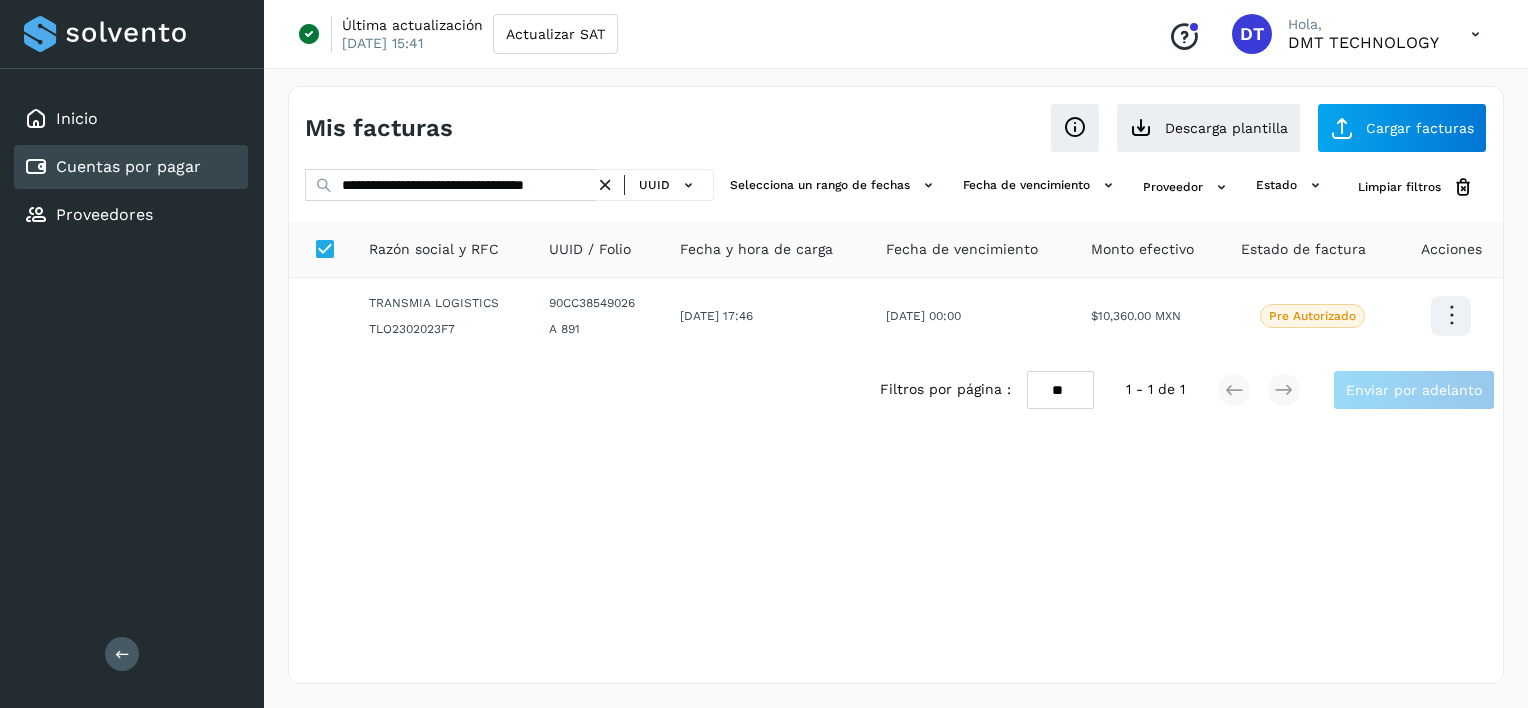 click at bounding box center [605, 185] 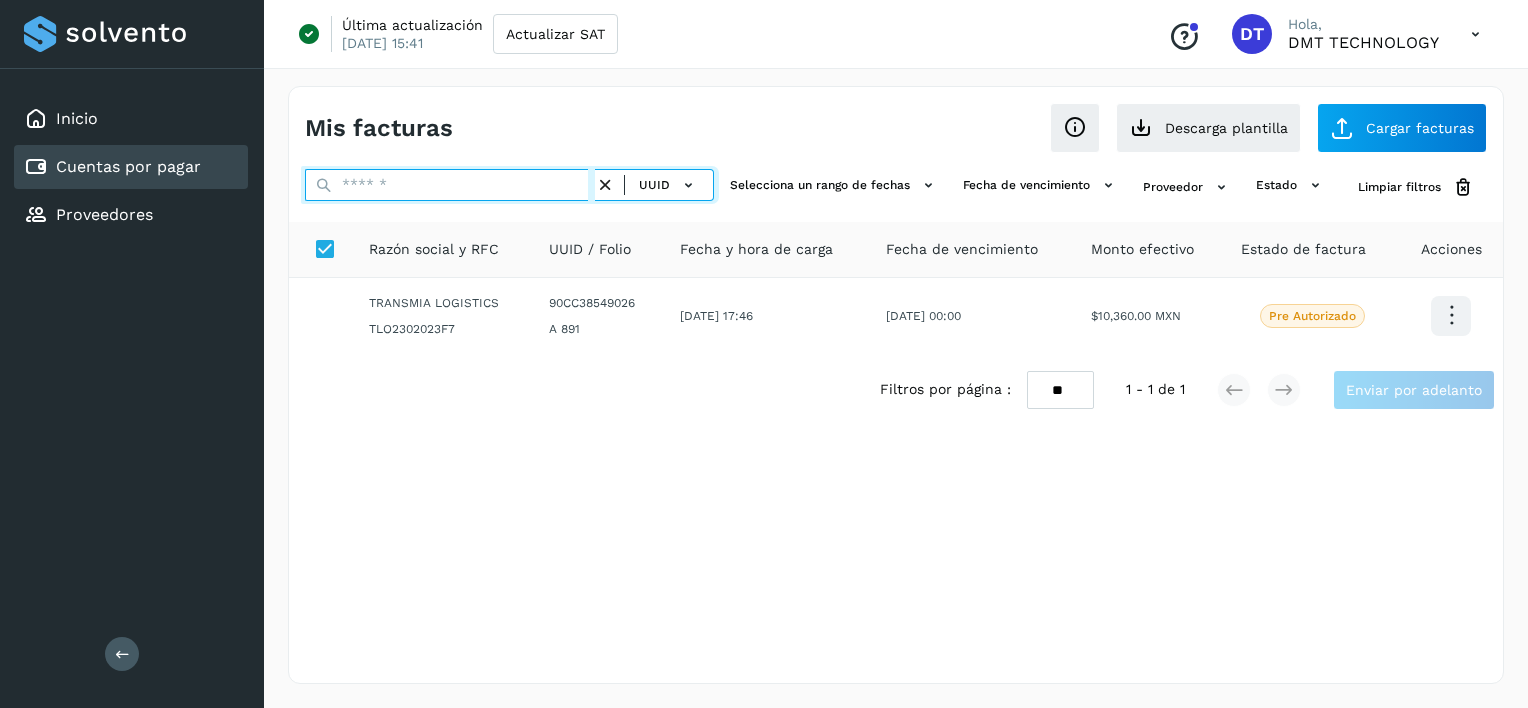 click at bounding box center [450, 185] 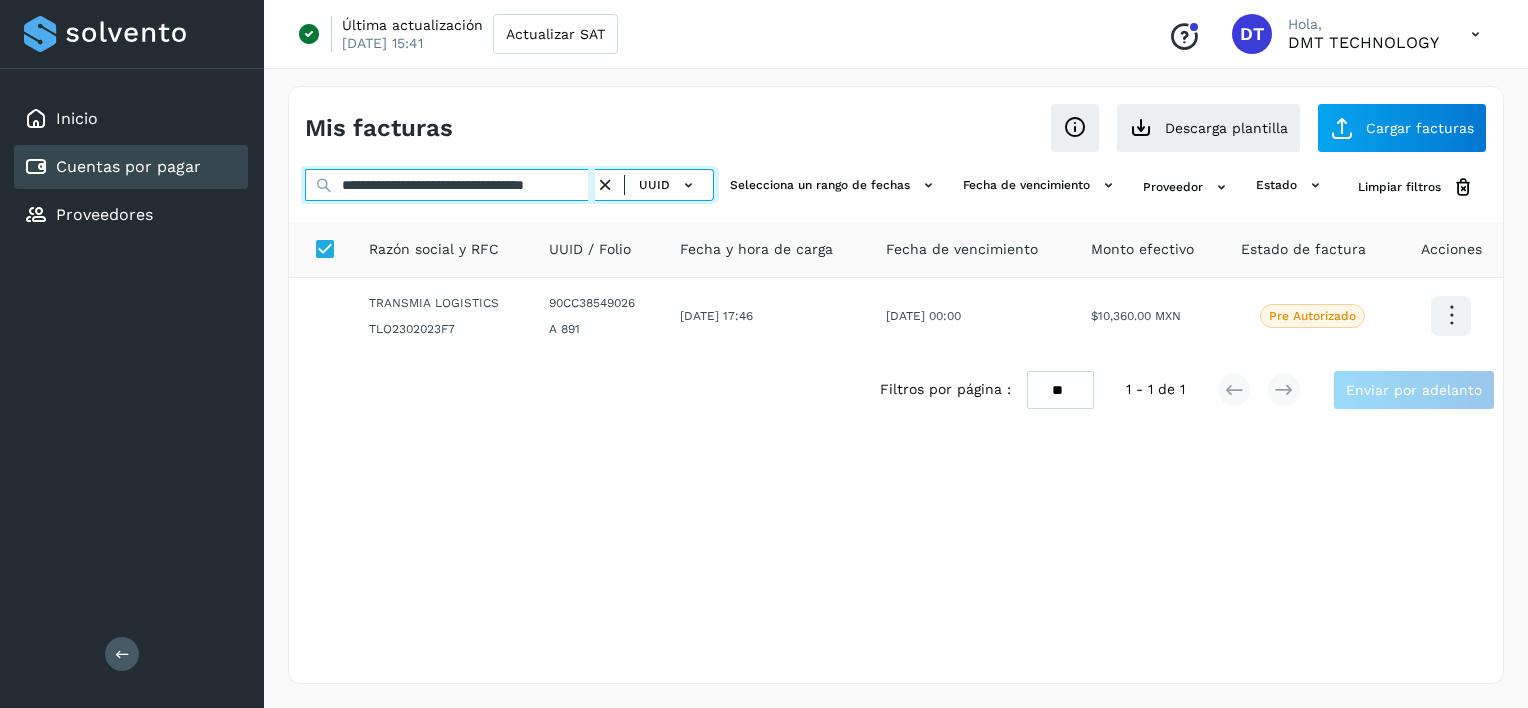 scroll, scrollTop: 0, scrollLeft: 48, axis: horizontal 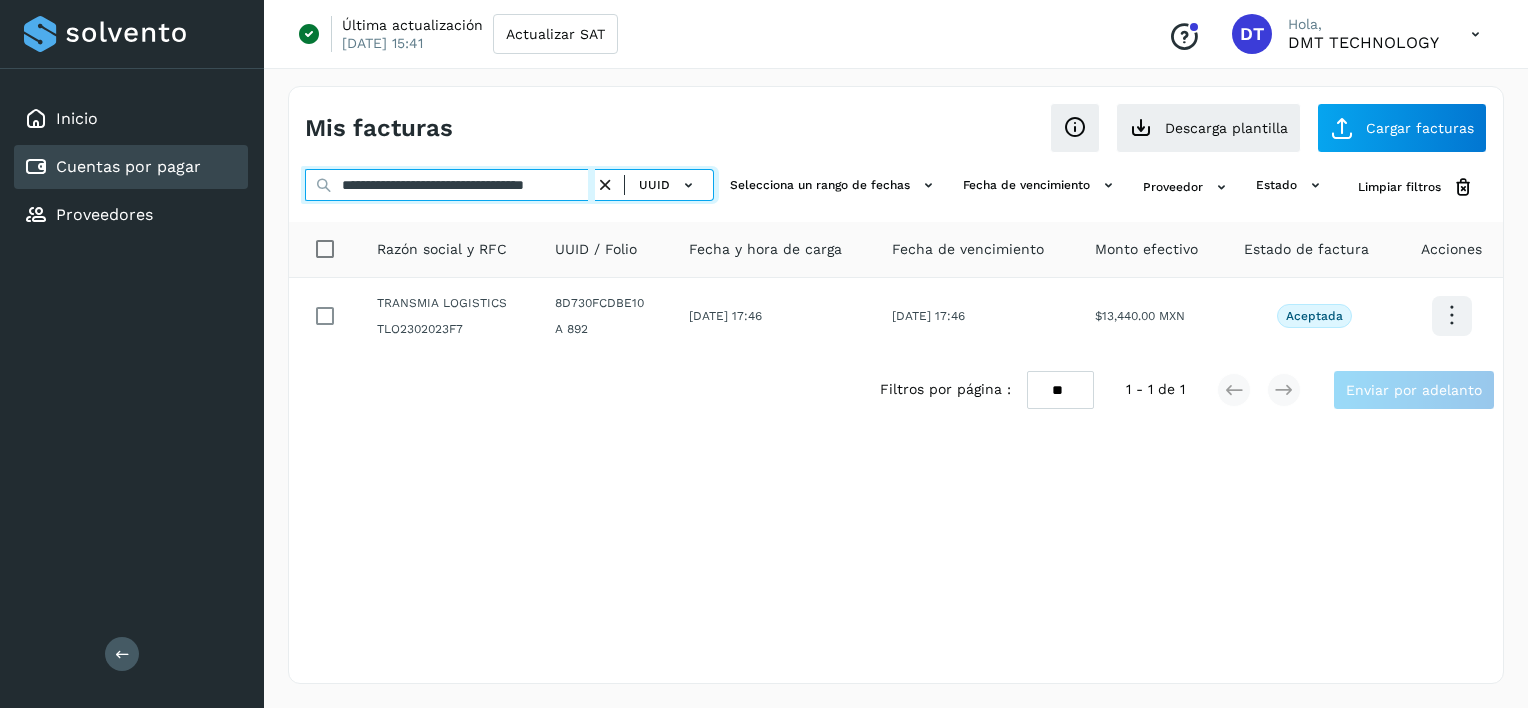 type on "**********" 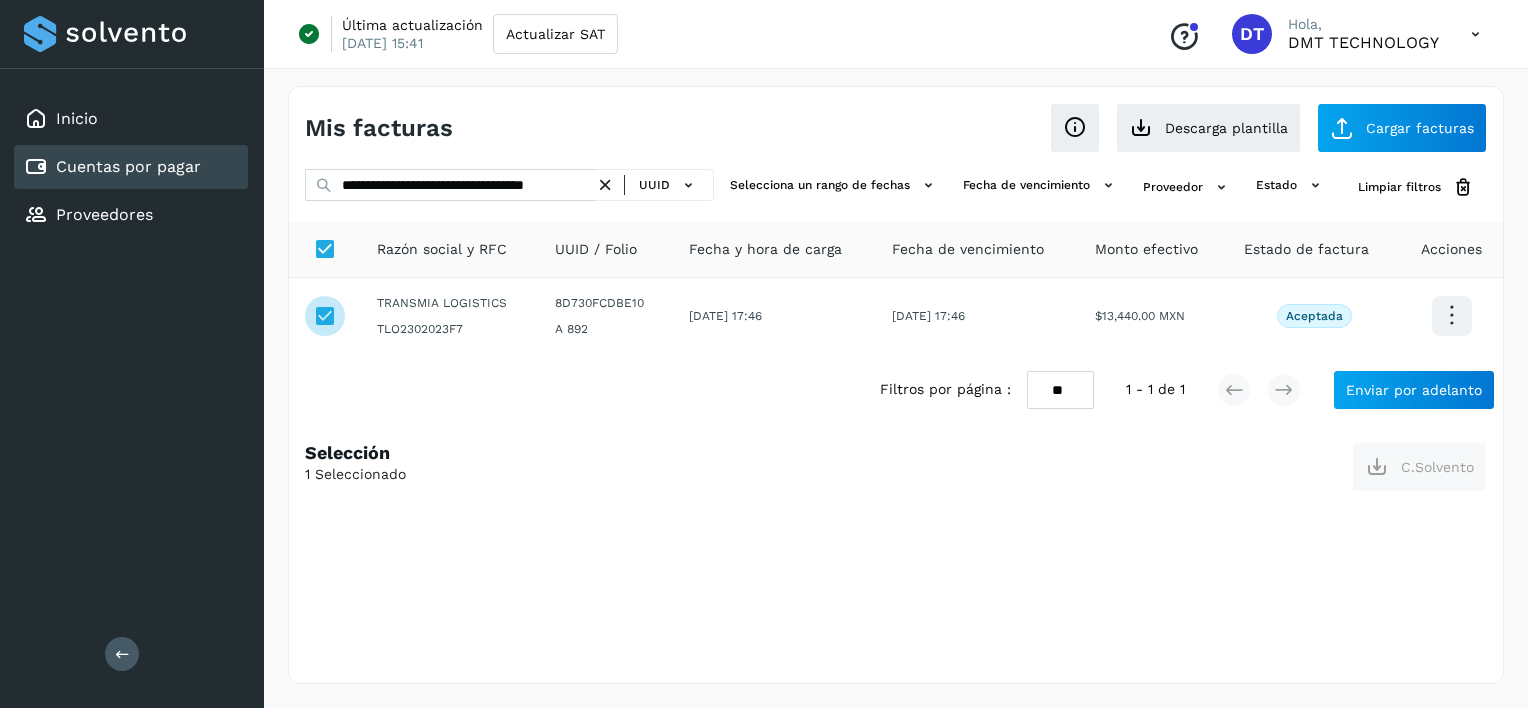 scroll, scrollTop: 0, scrollLeft: 0, axis: both 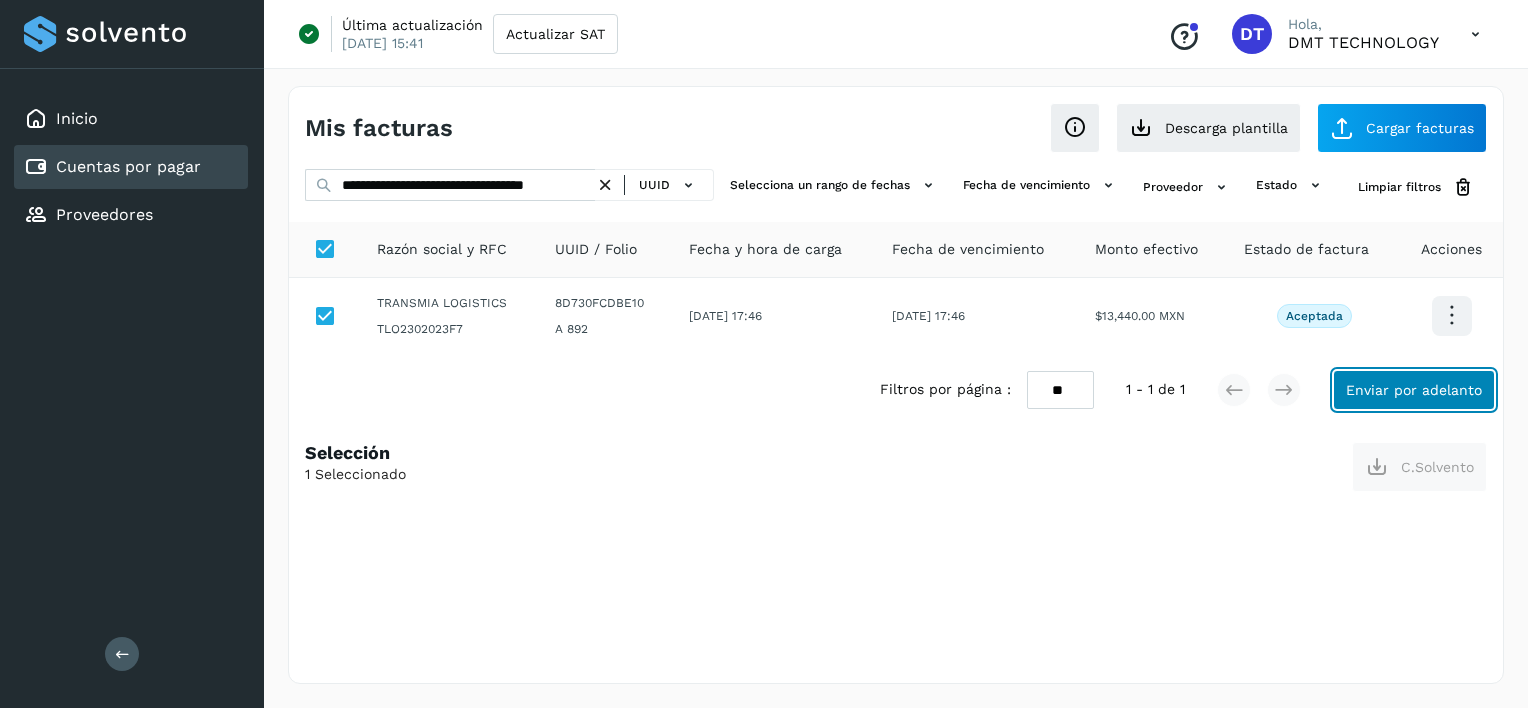 click on "Enviar por adelanto" 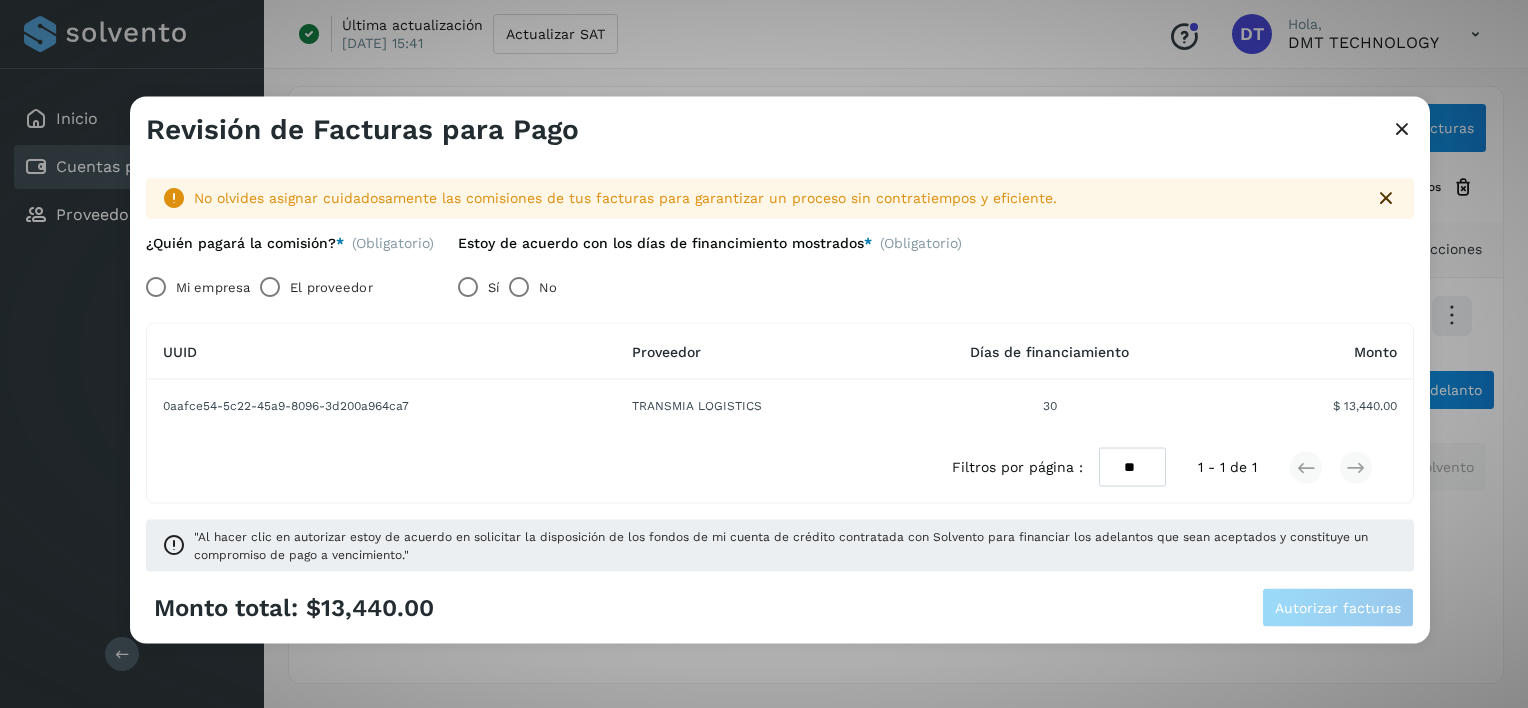 click on "El proveedor" at bounding box center (331, 287) 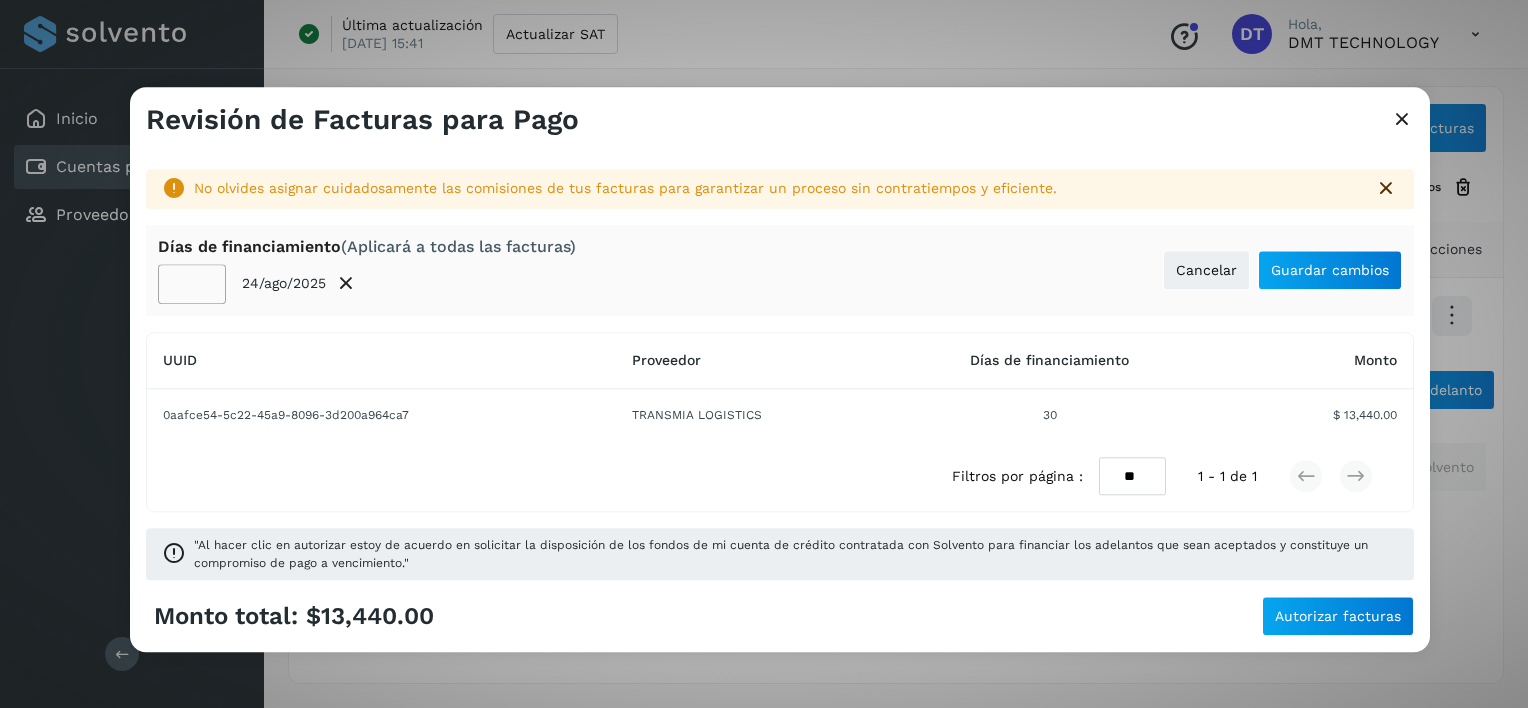 click on "**" 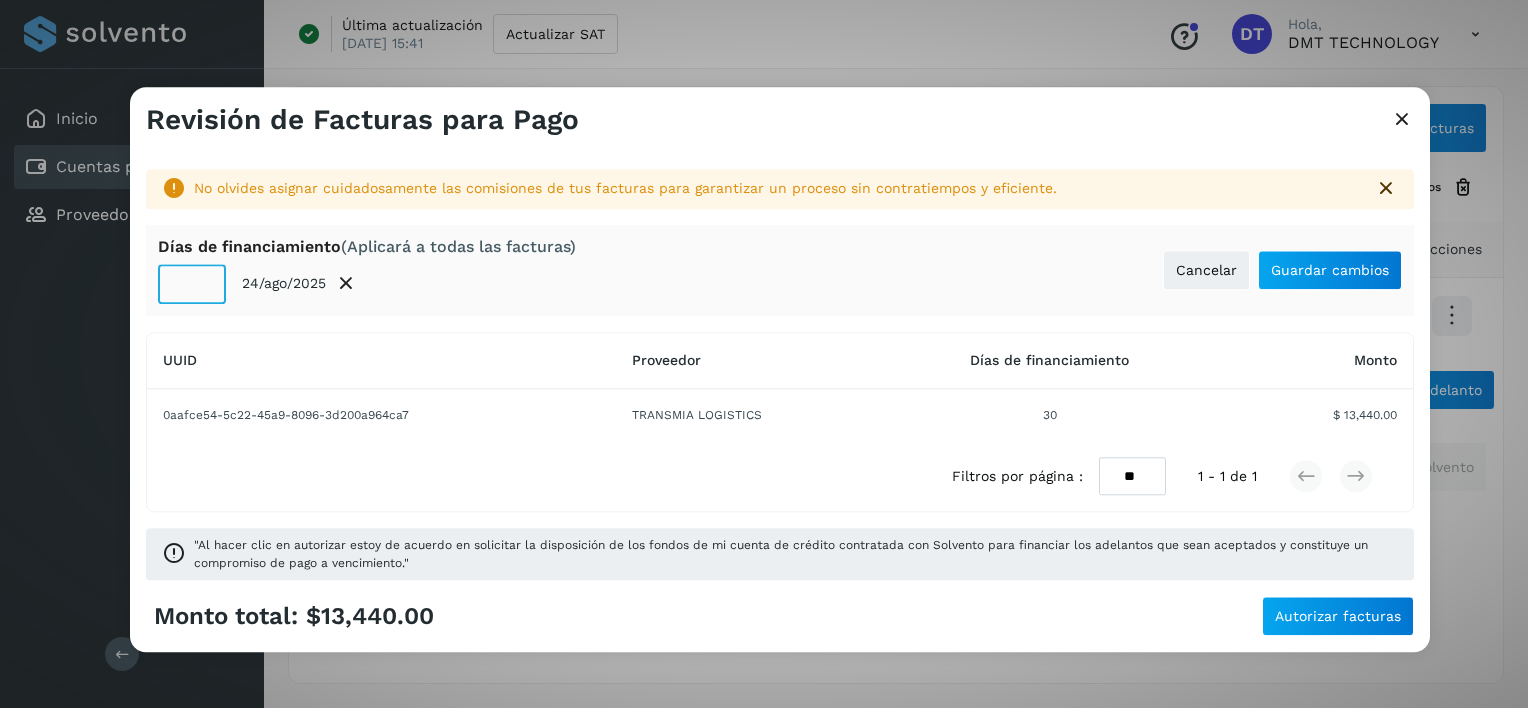 click on "**" 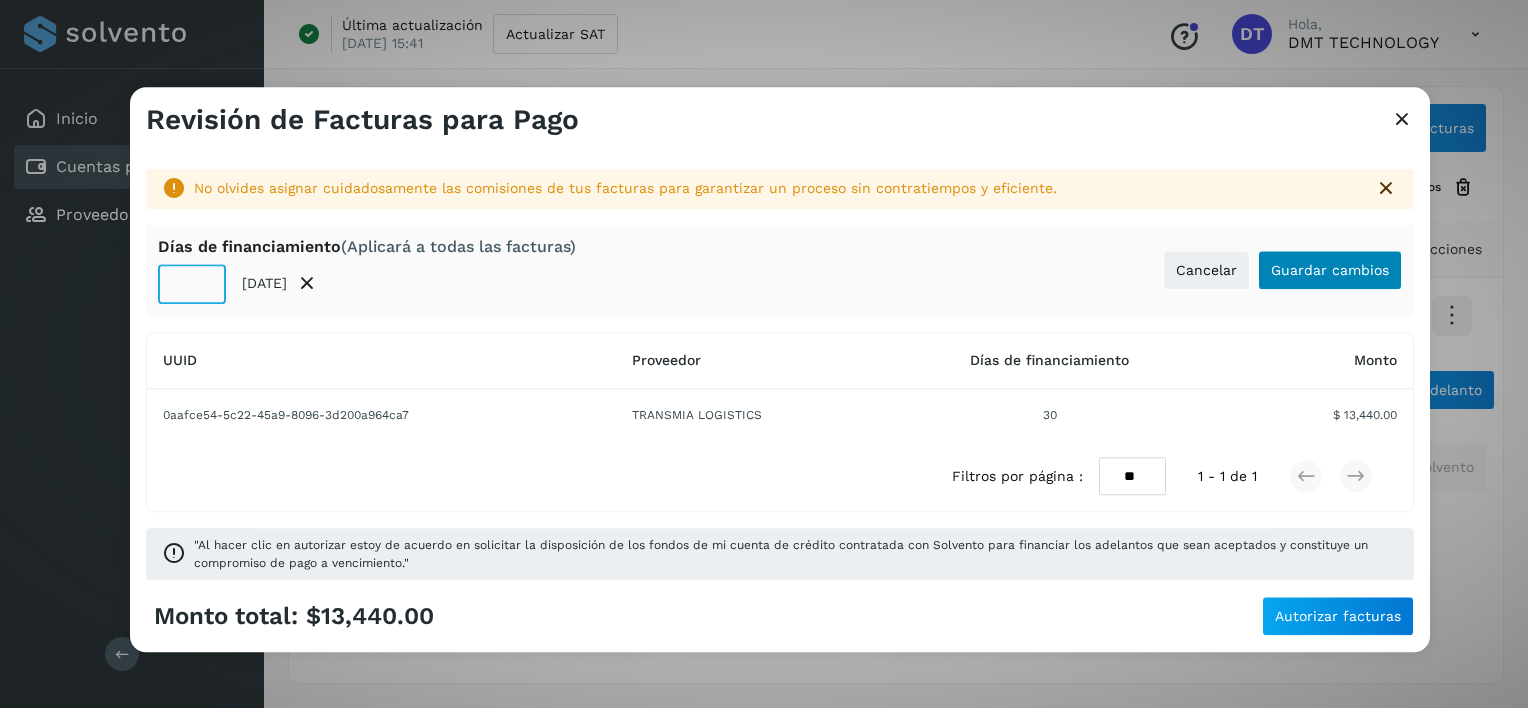 type on "**" 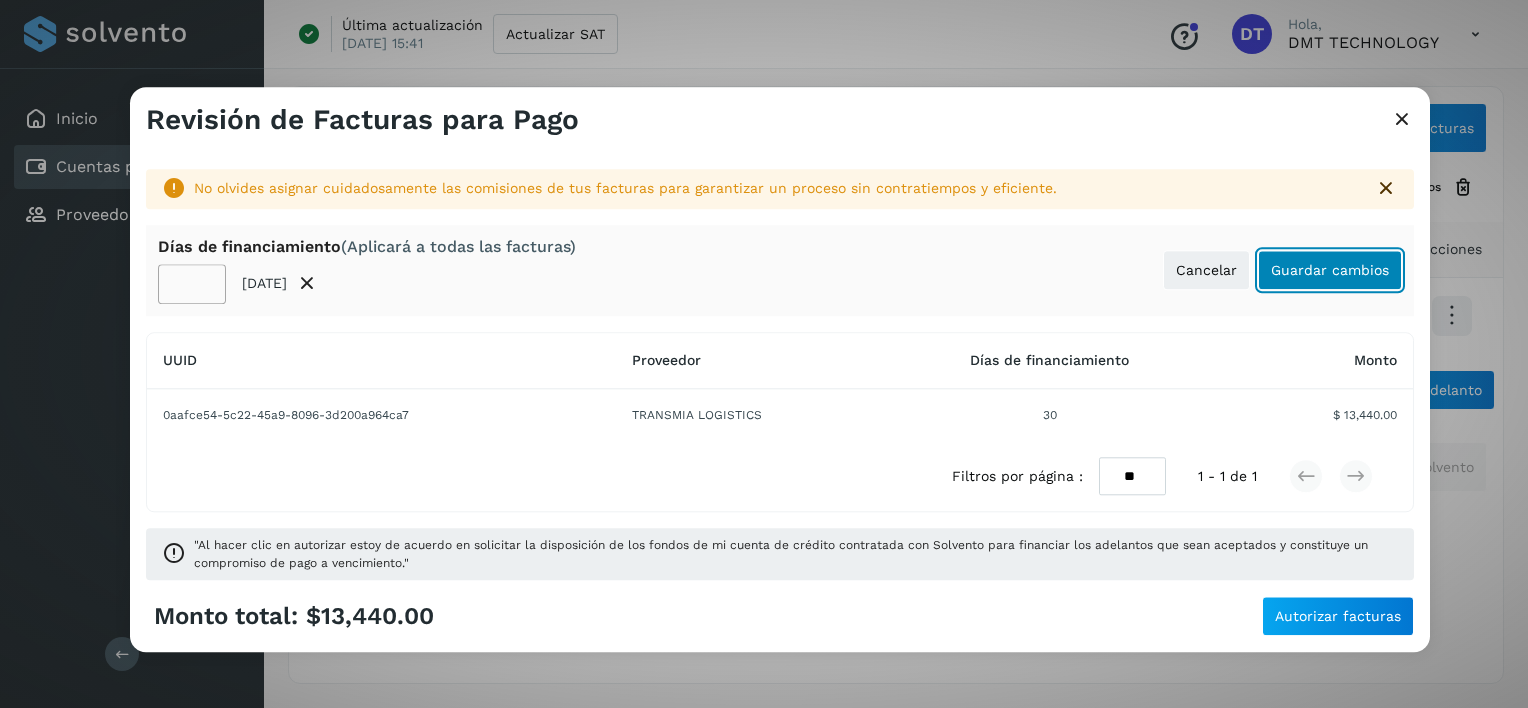 click on "Guardar cambios" at bounding box center [1330, 270] 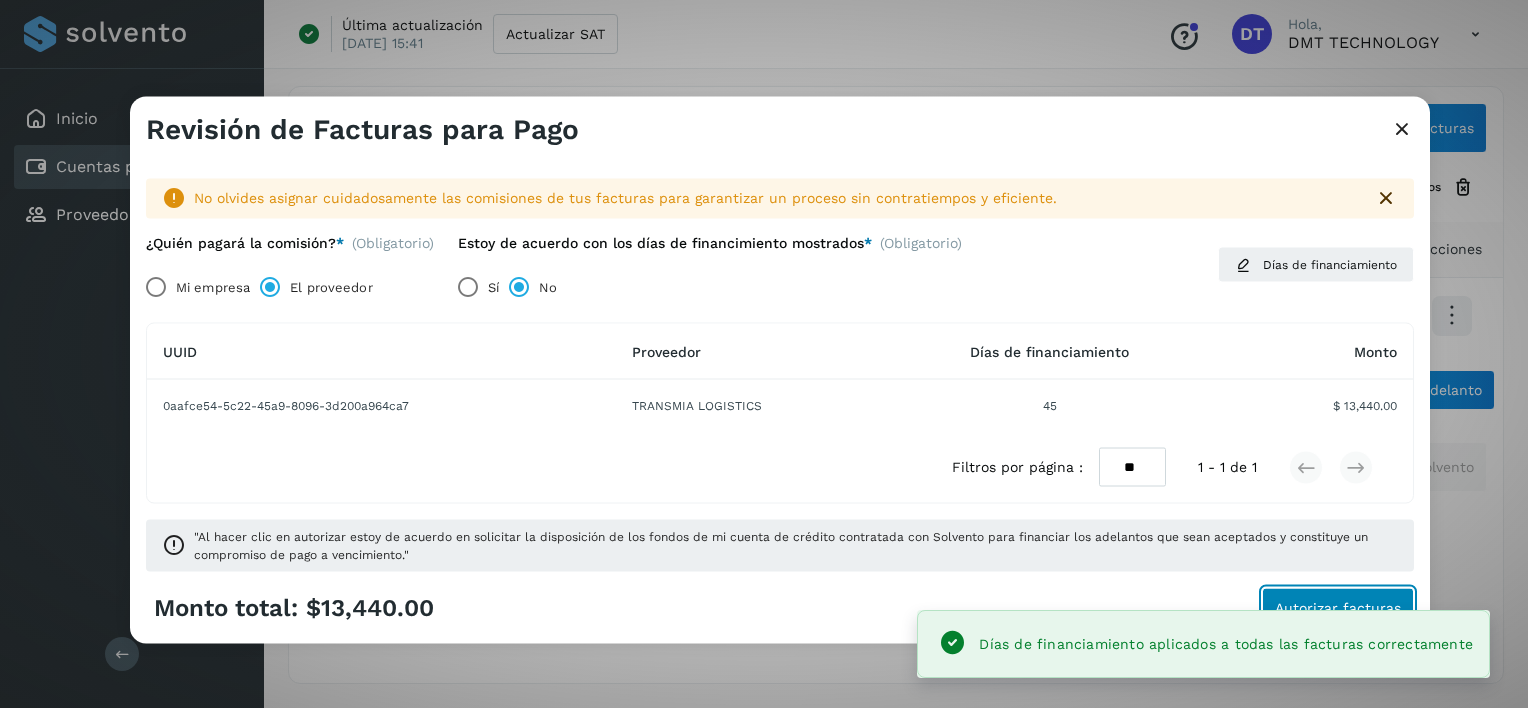 click on "Autorizar facturas" at bounding box center (1338, 607) 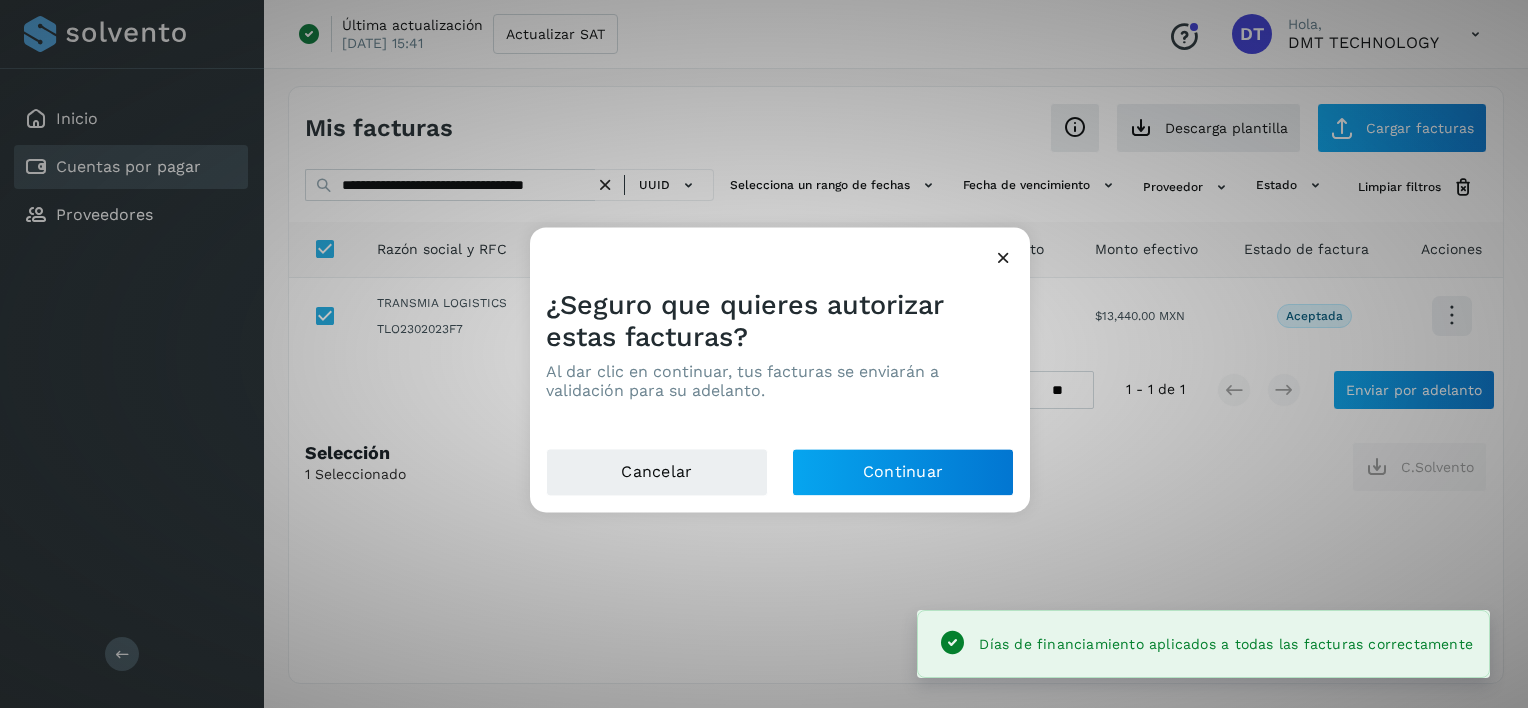 click on "¿Seguro que quieres autorizar estas facturas? Al dar clic en continuar, tus facturas se enviarán a validación para su adelanto." at bounding box center [780, 360] 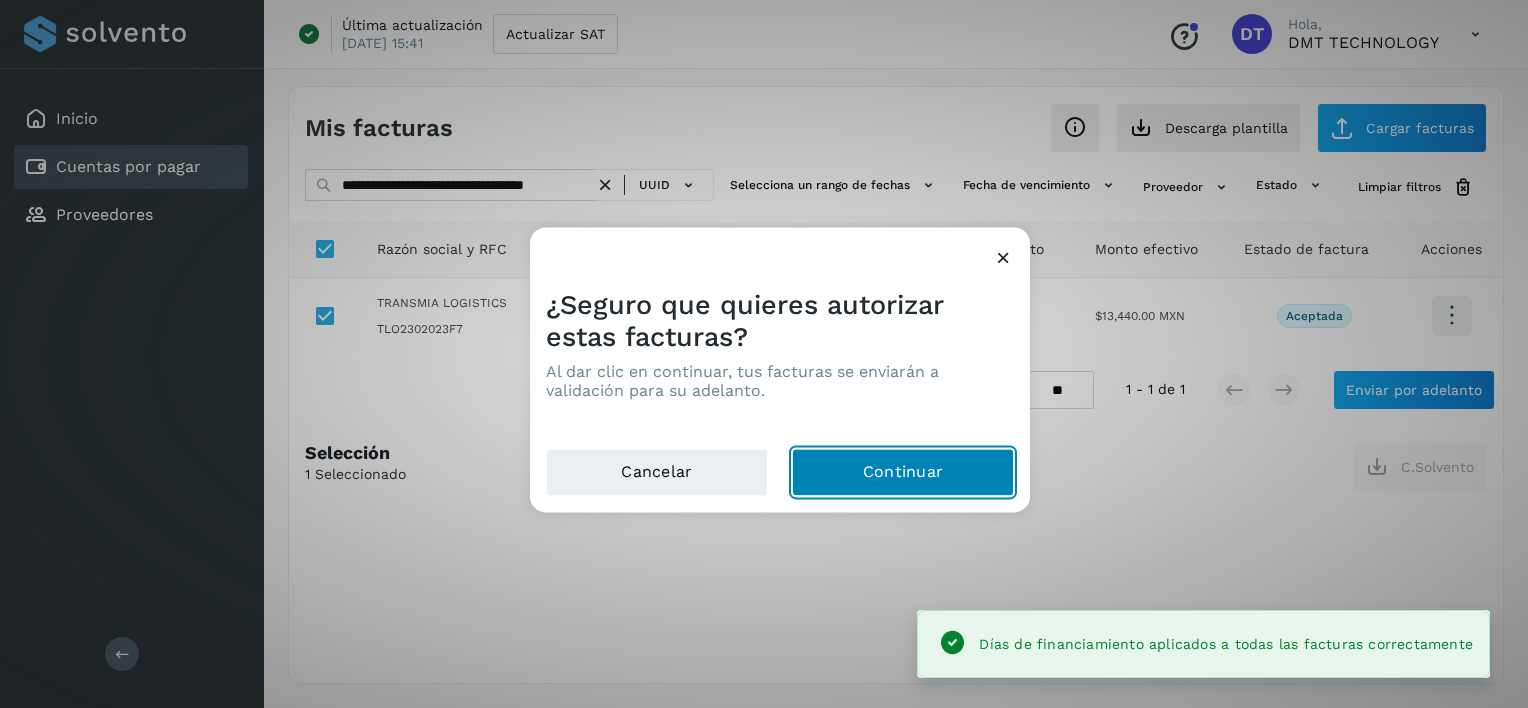 click on "Continuar" 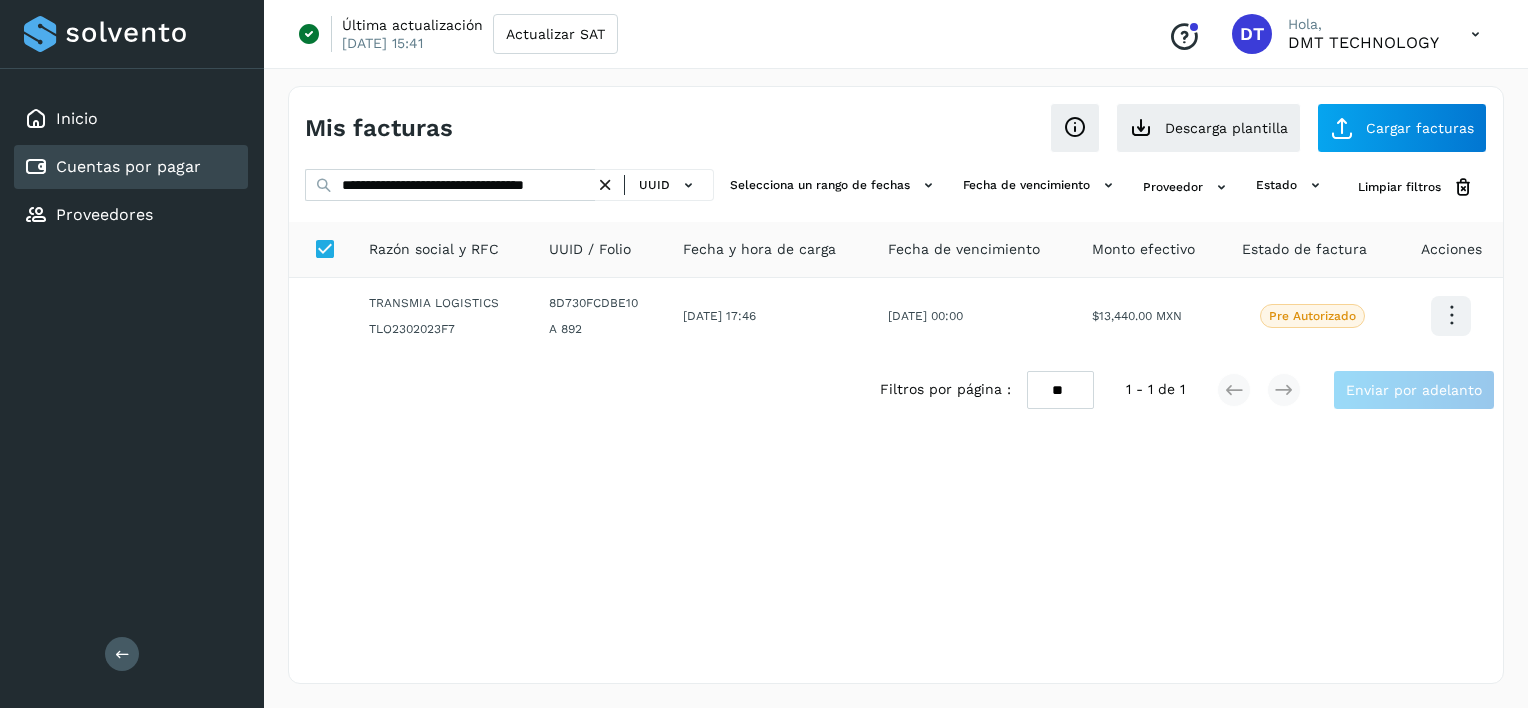 click at bounding box center (605, 185) 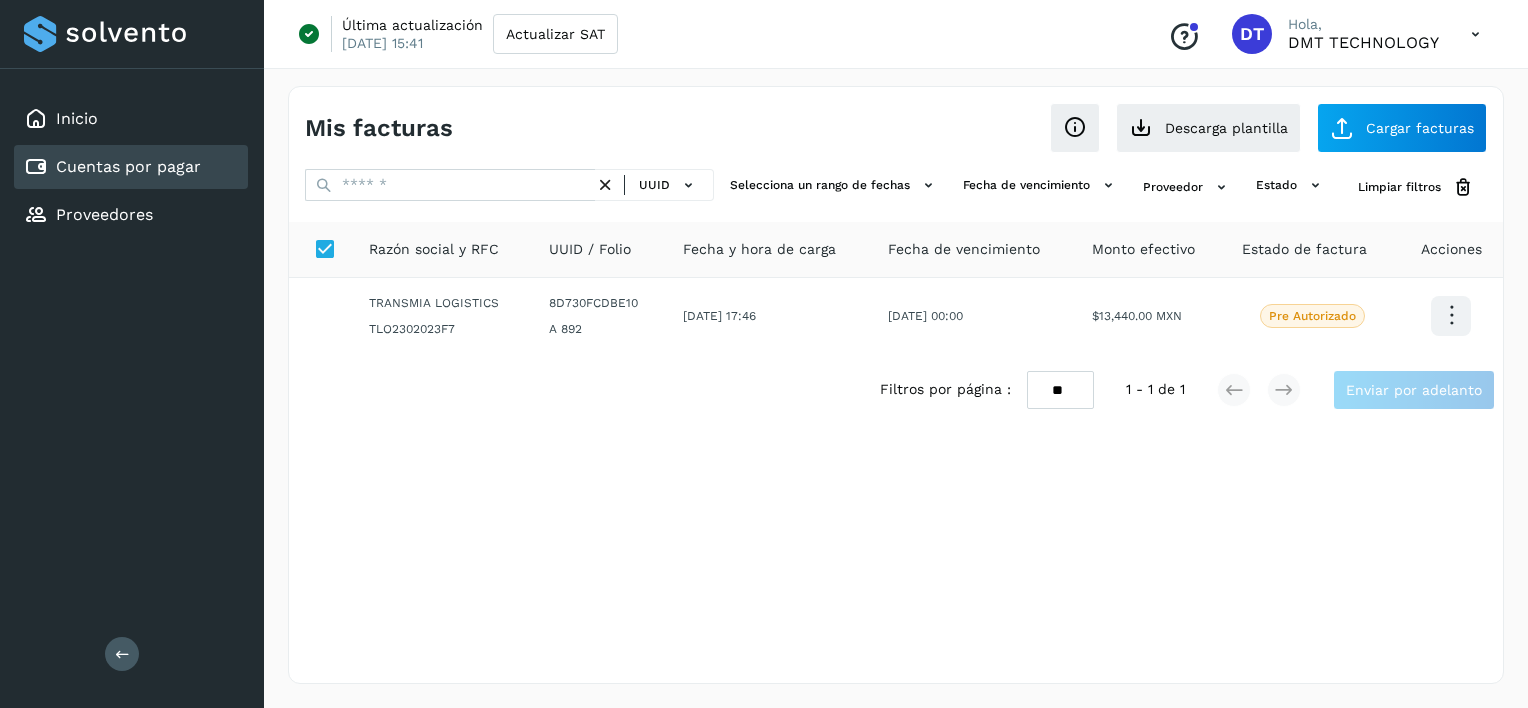 click at bounding box center (605, 185) 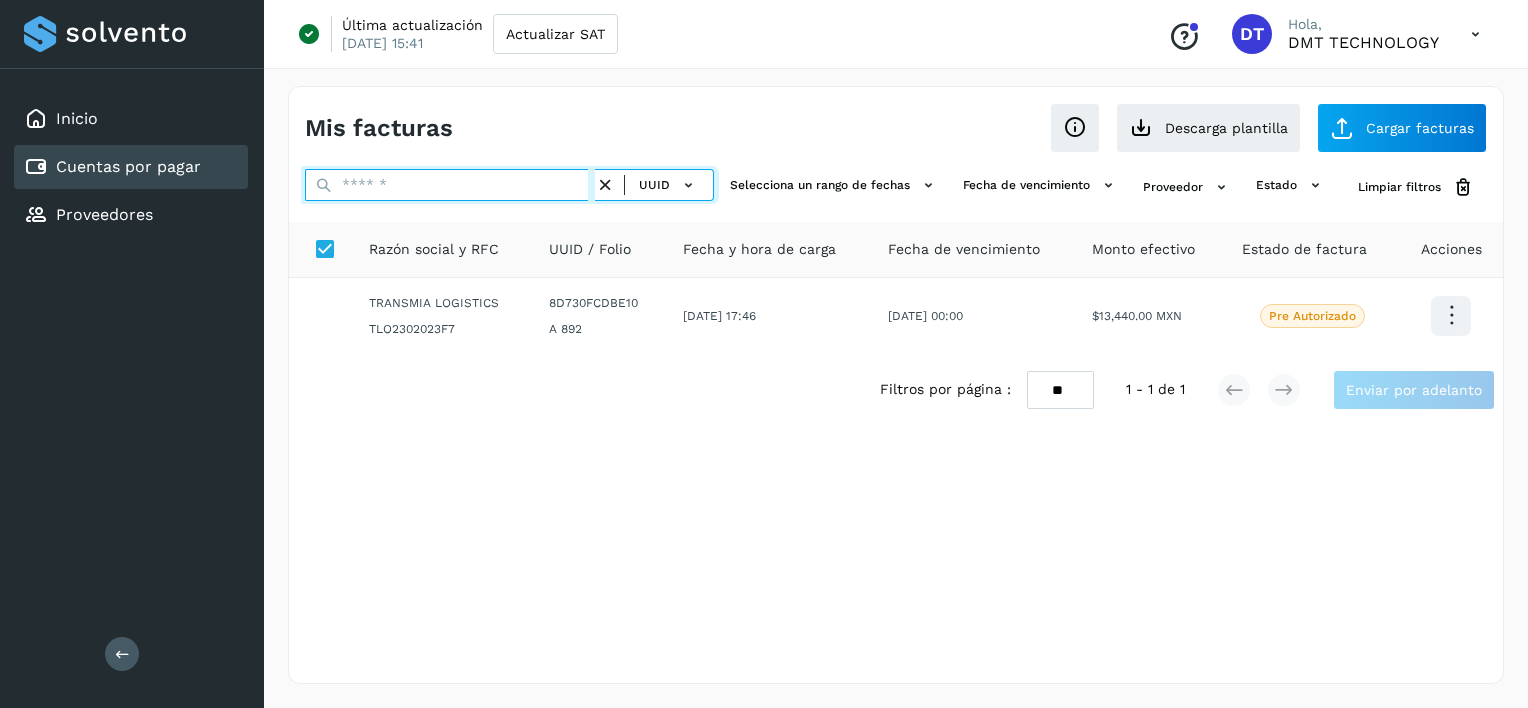 click at bounding box center (450, 185) 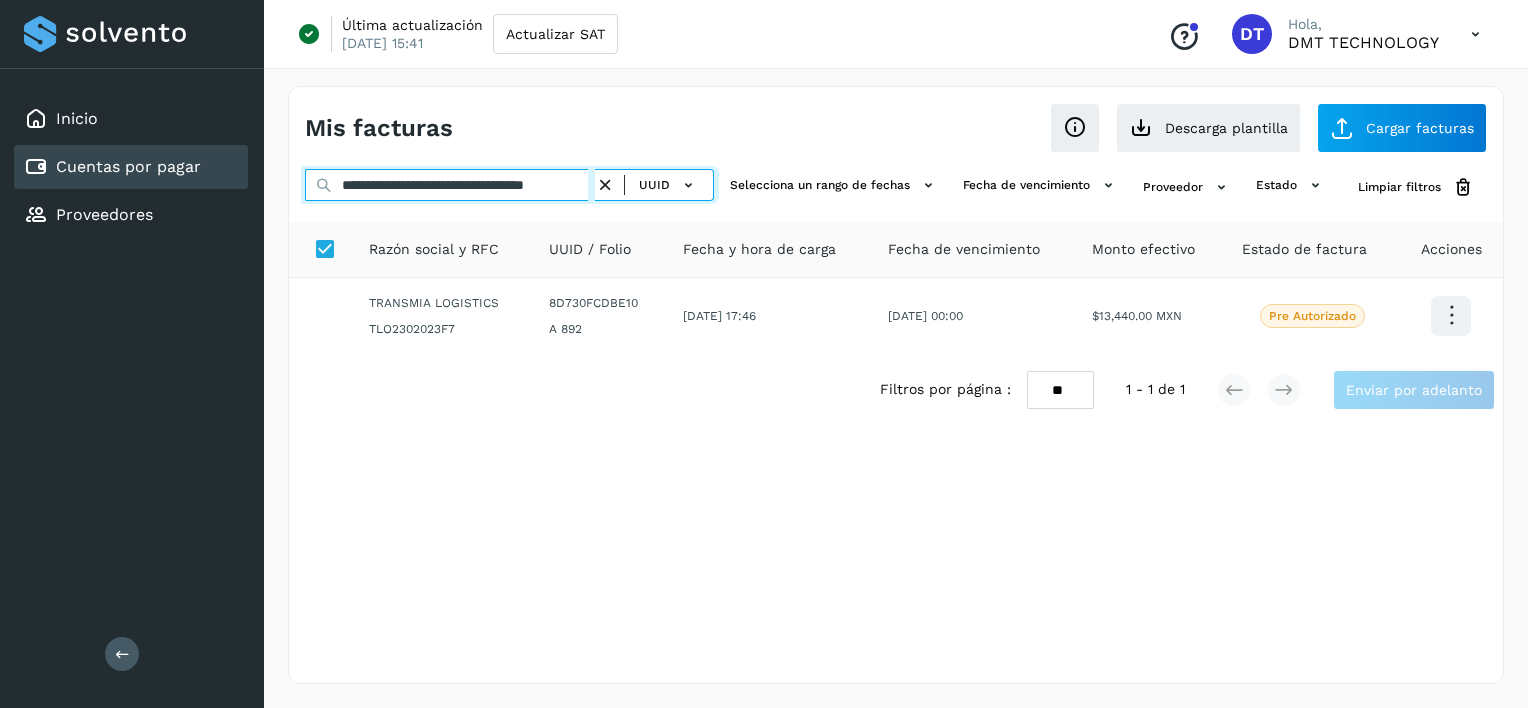scroll, scrollTop: 0, scrollLeft: 35, axis: horizontal 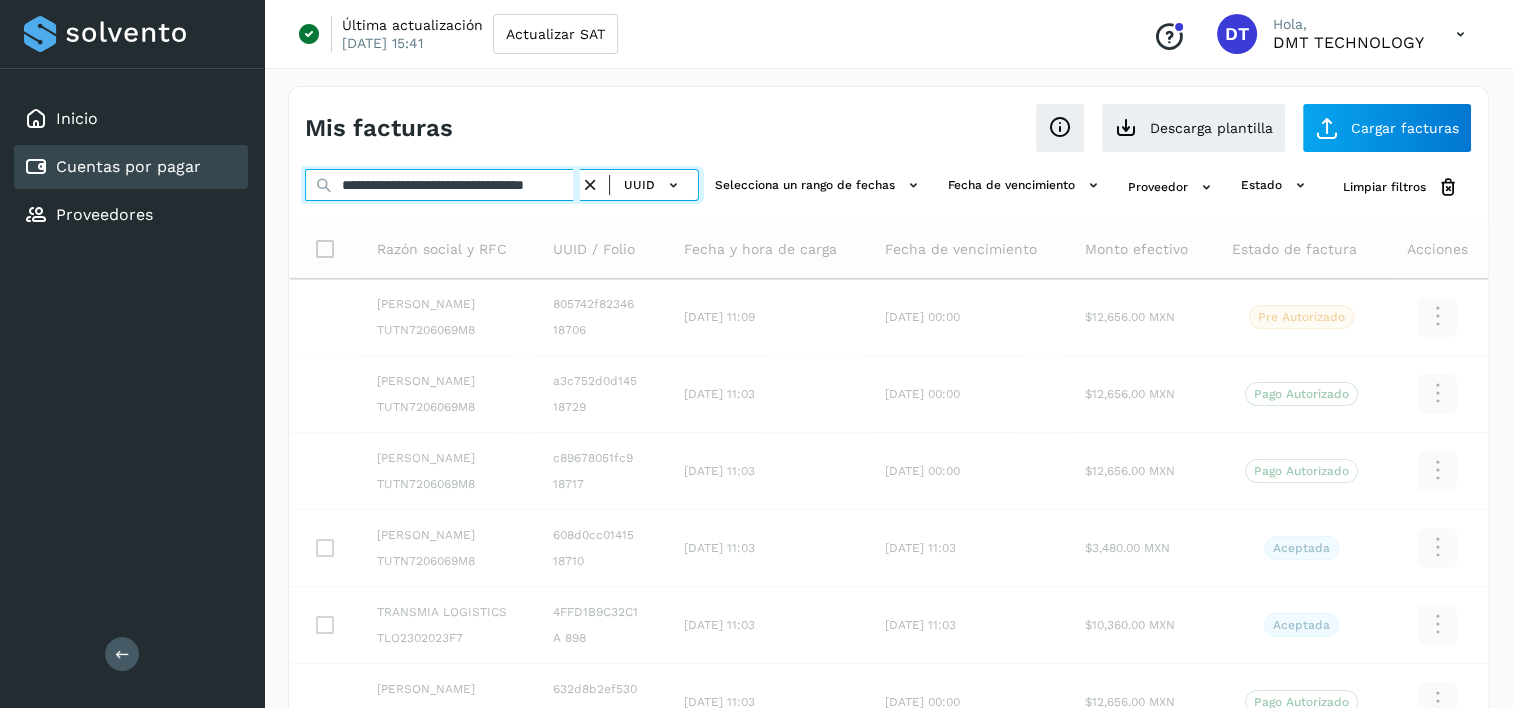 type on "**********" 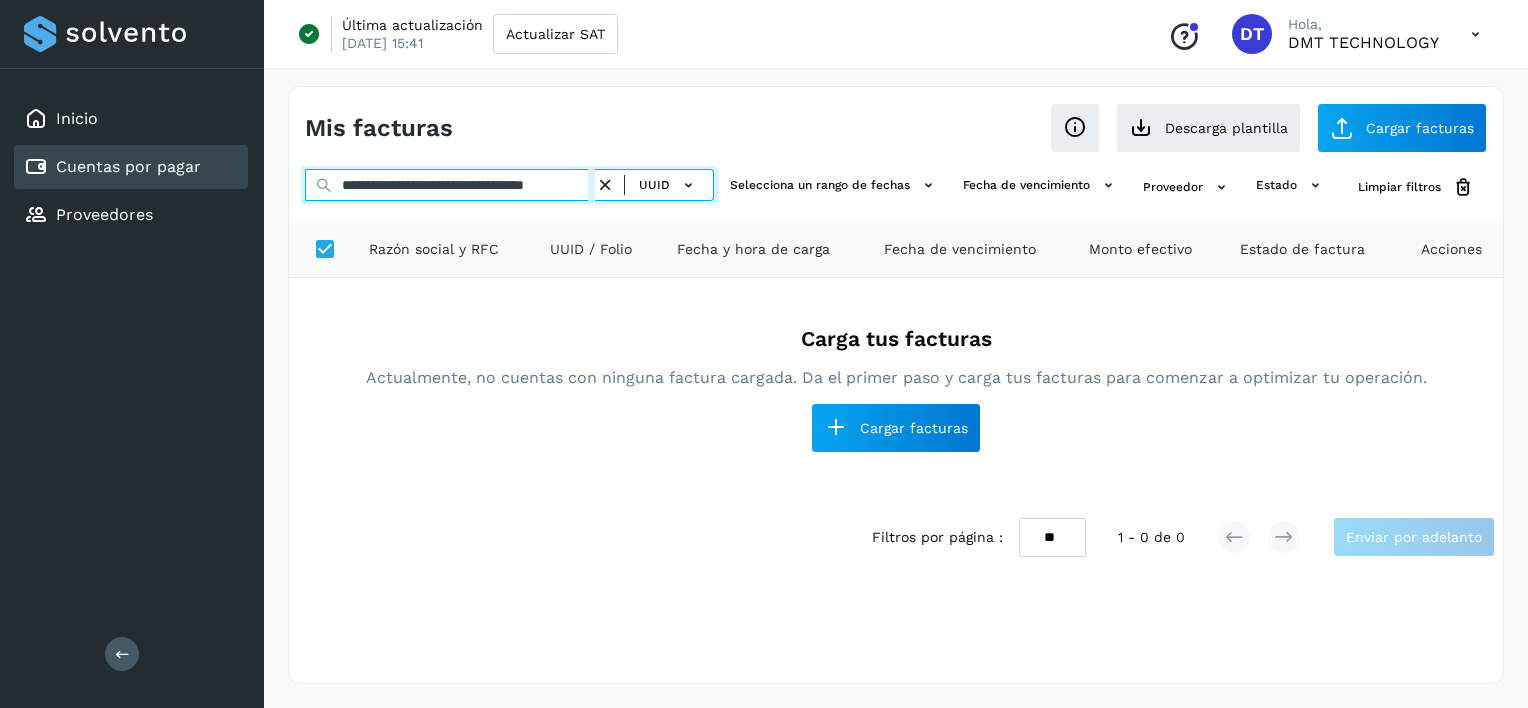 scroll, scrollTop: 0, scrollLeft: 0, axis: both 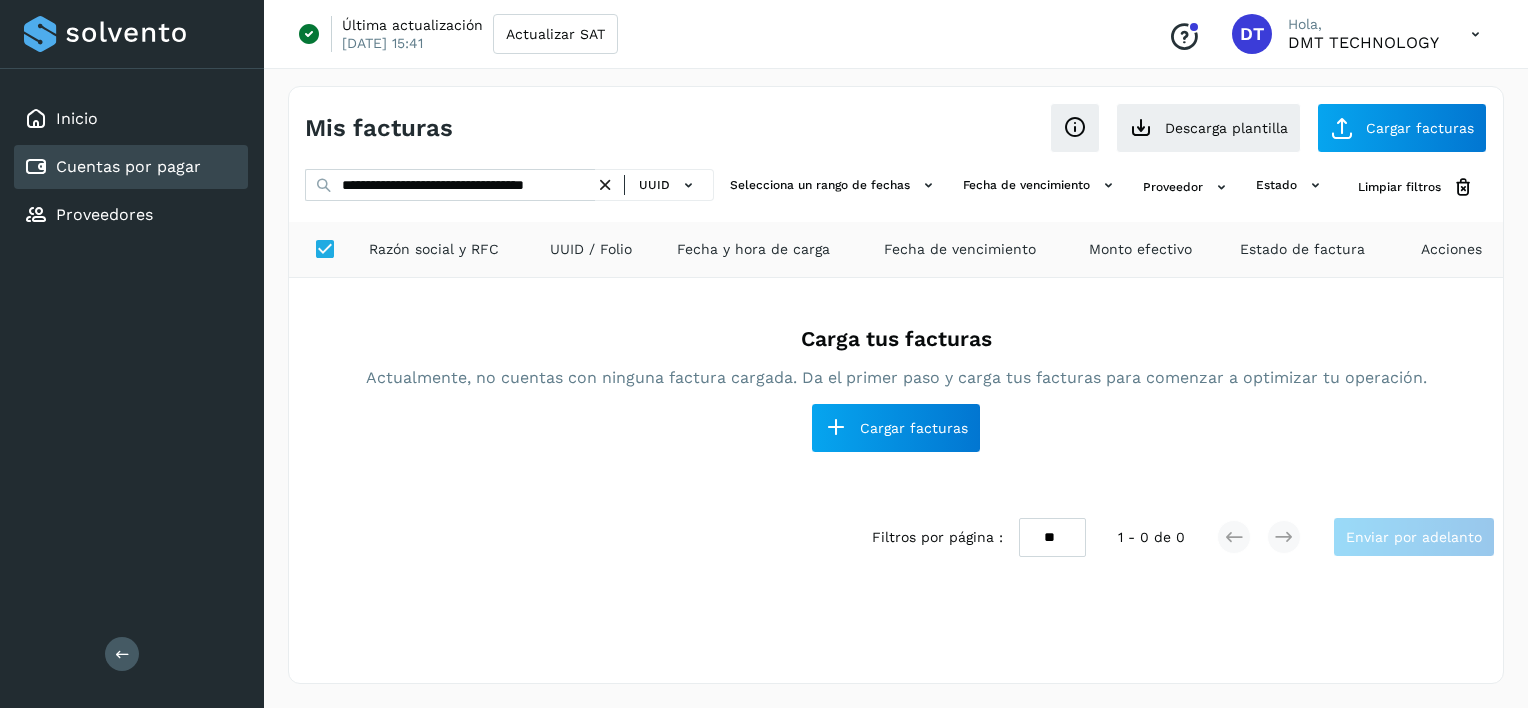 click at bounding box center [605, 185] 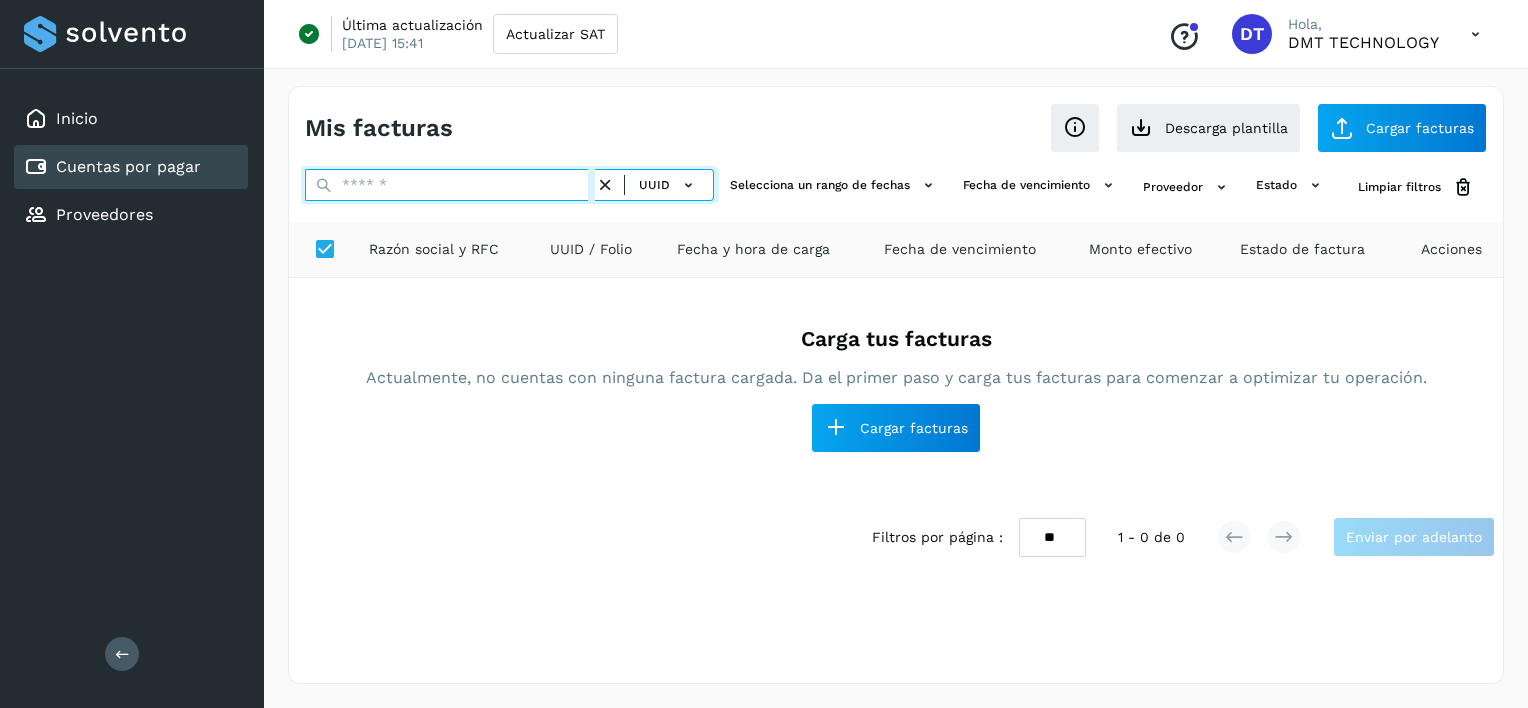 click at bounding box center [450, 185] 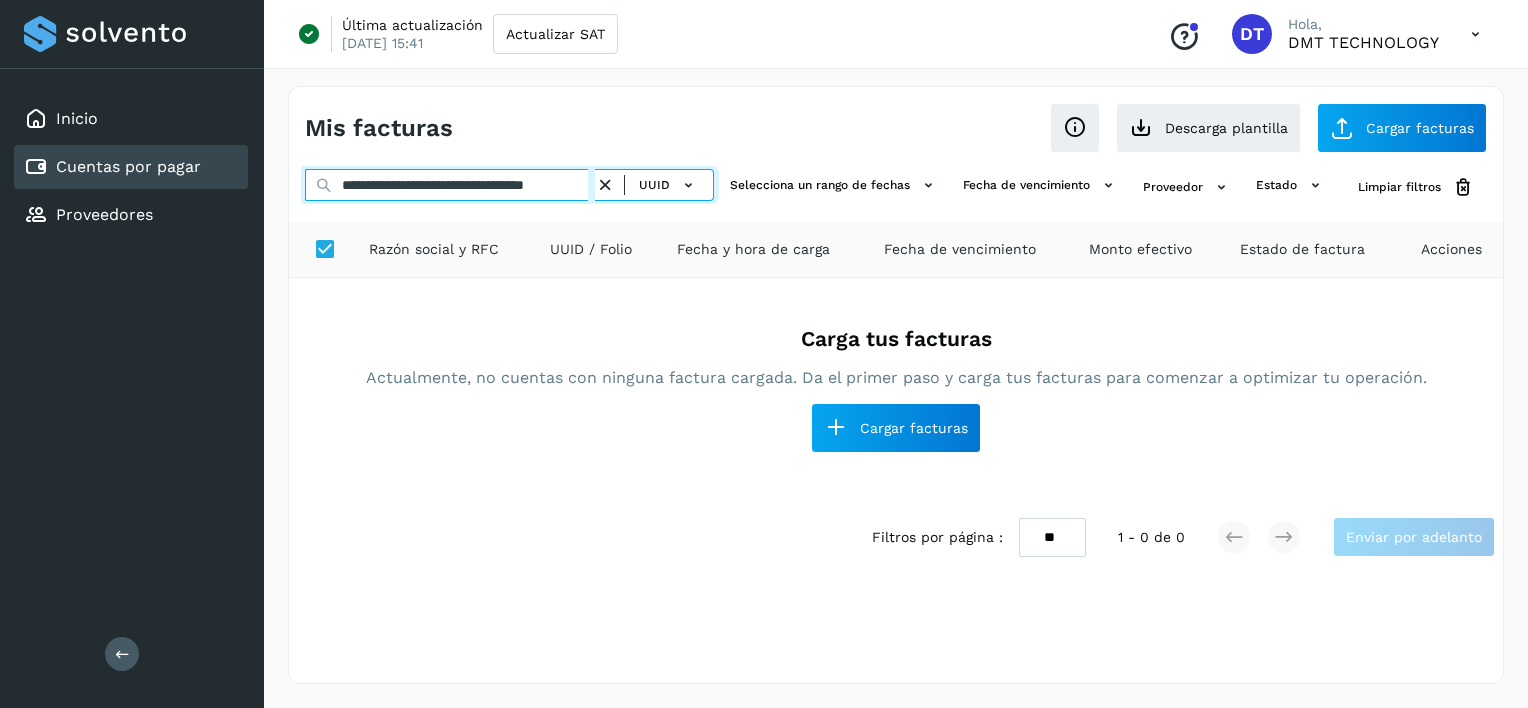 scroll, scrollTop: 0, scrollLeft: 60, axis: horizontal 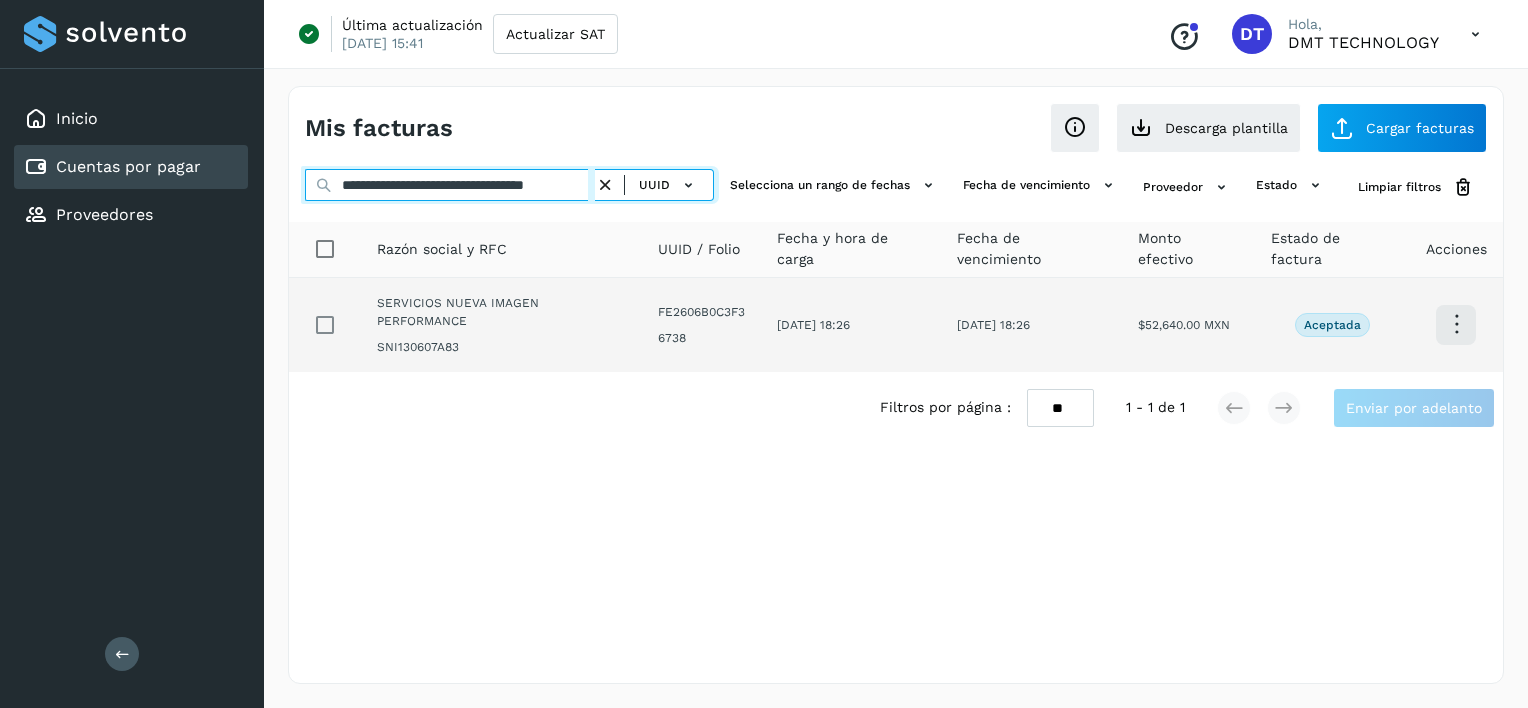 type on "**********" 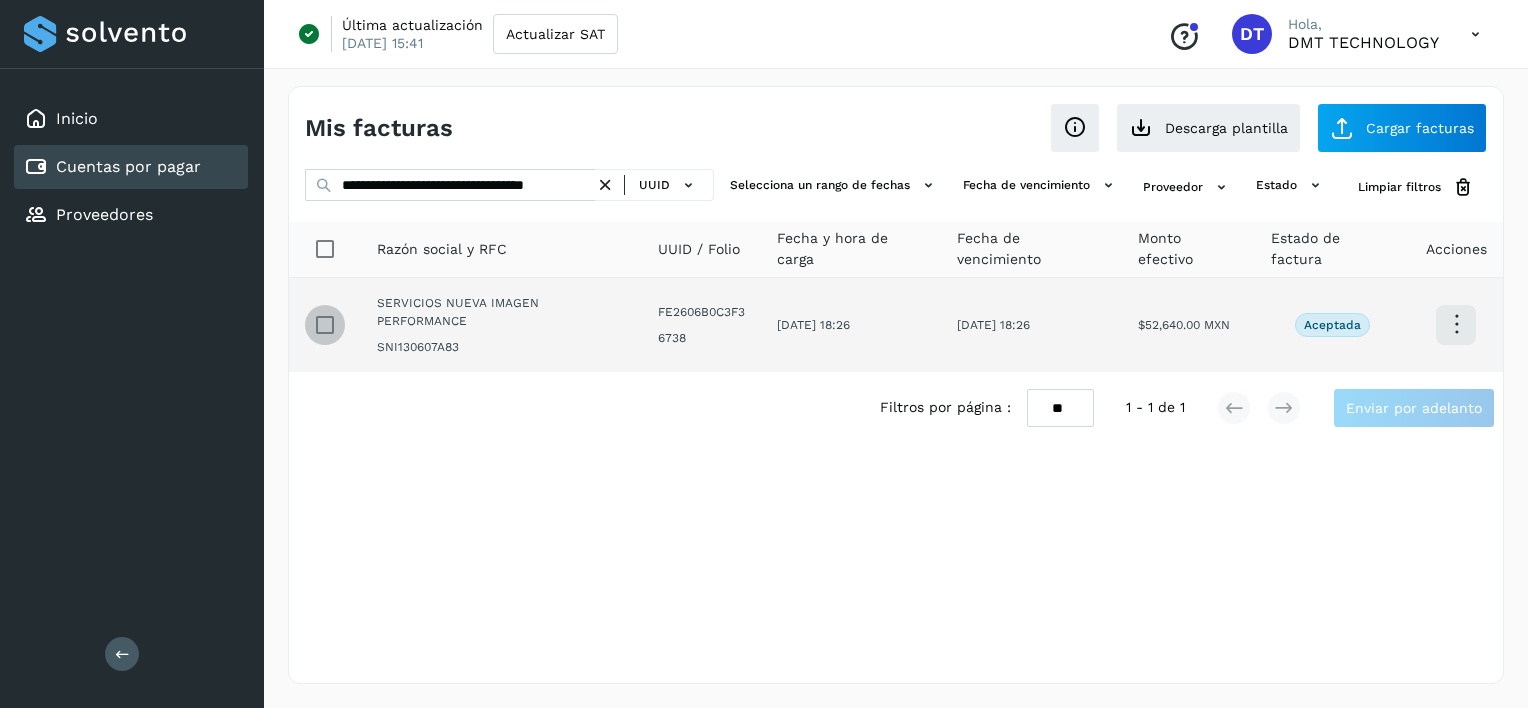 scroll, scrollTop: 0, scrollLeft: 0, axis: both 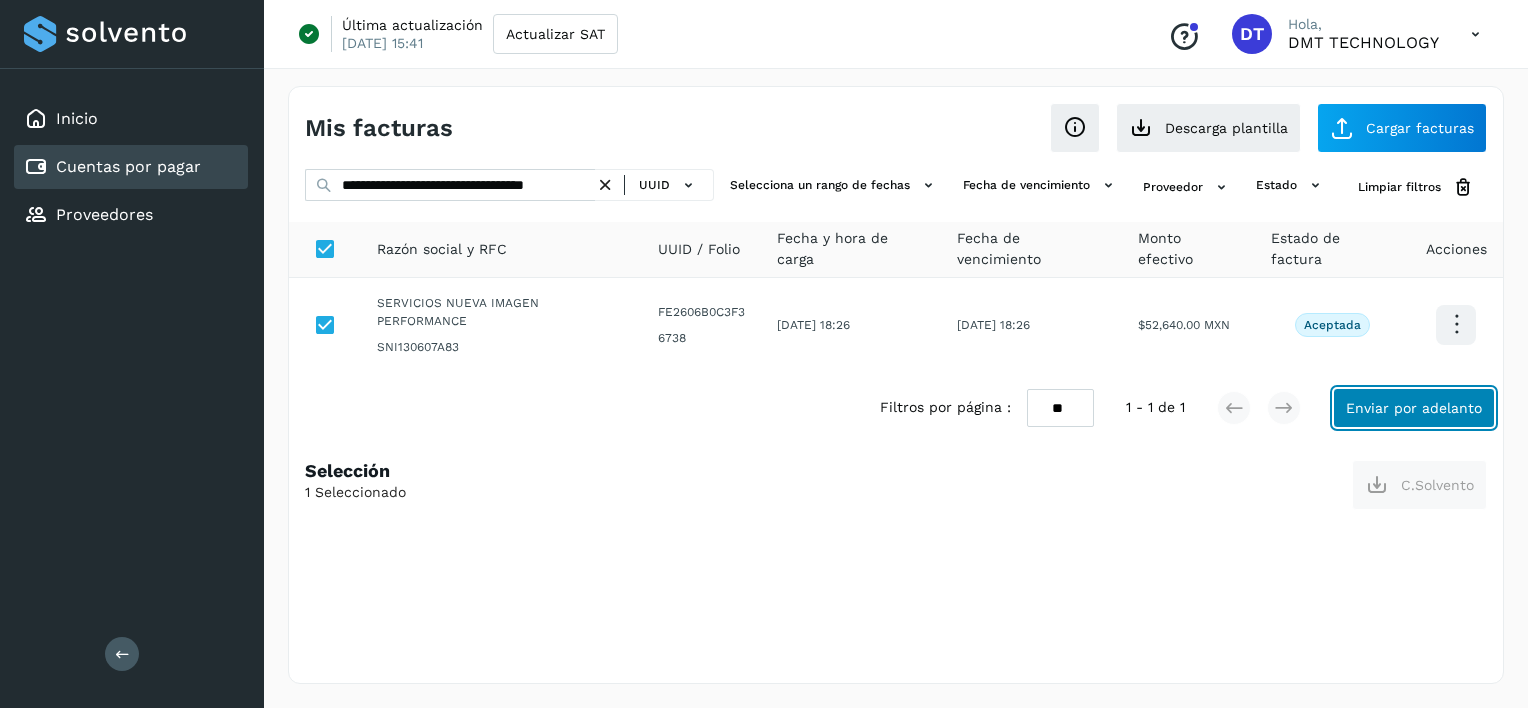 click on "Enviar por adelanto" 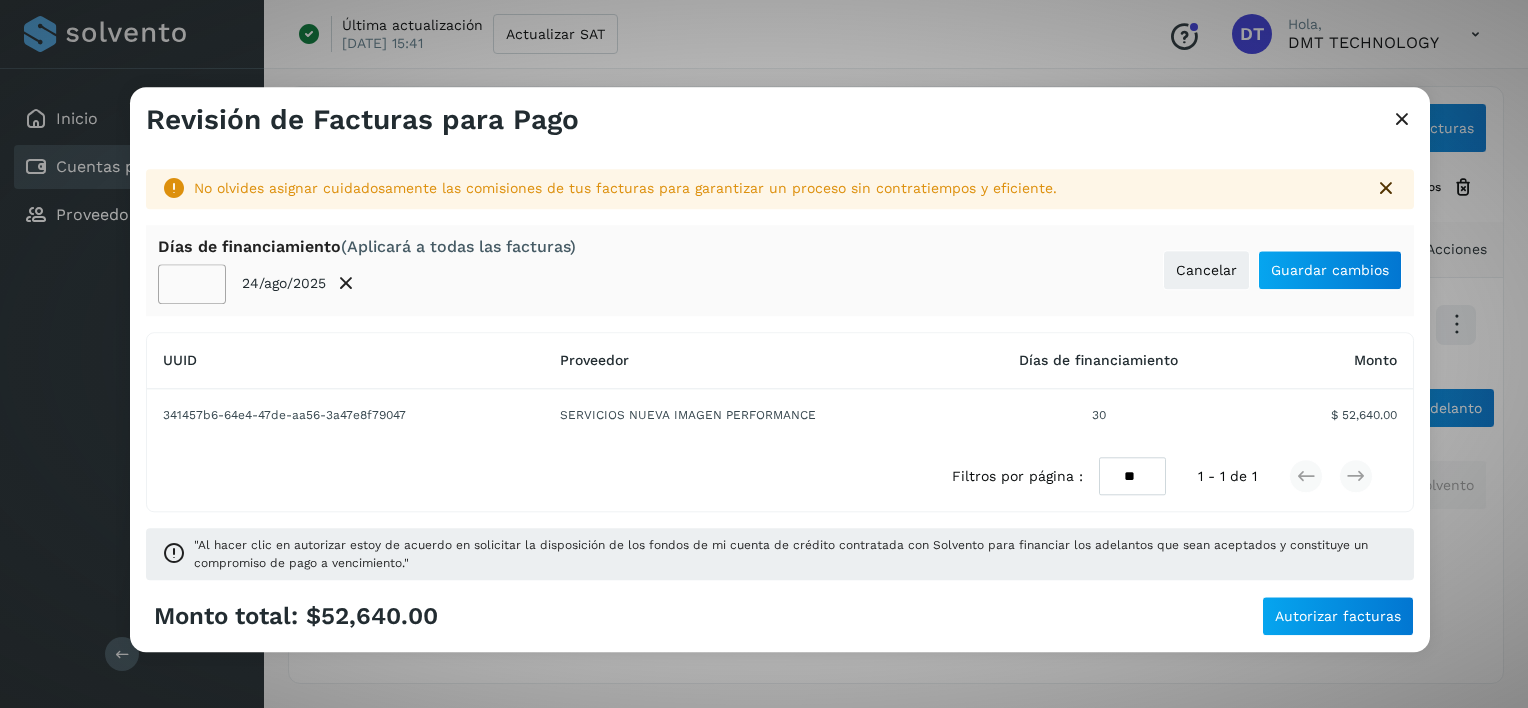 click on "**" 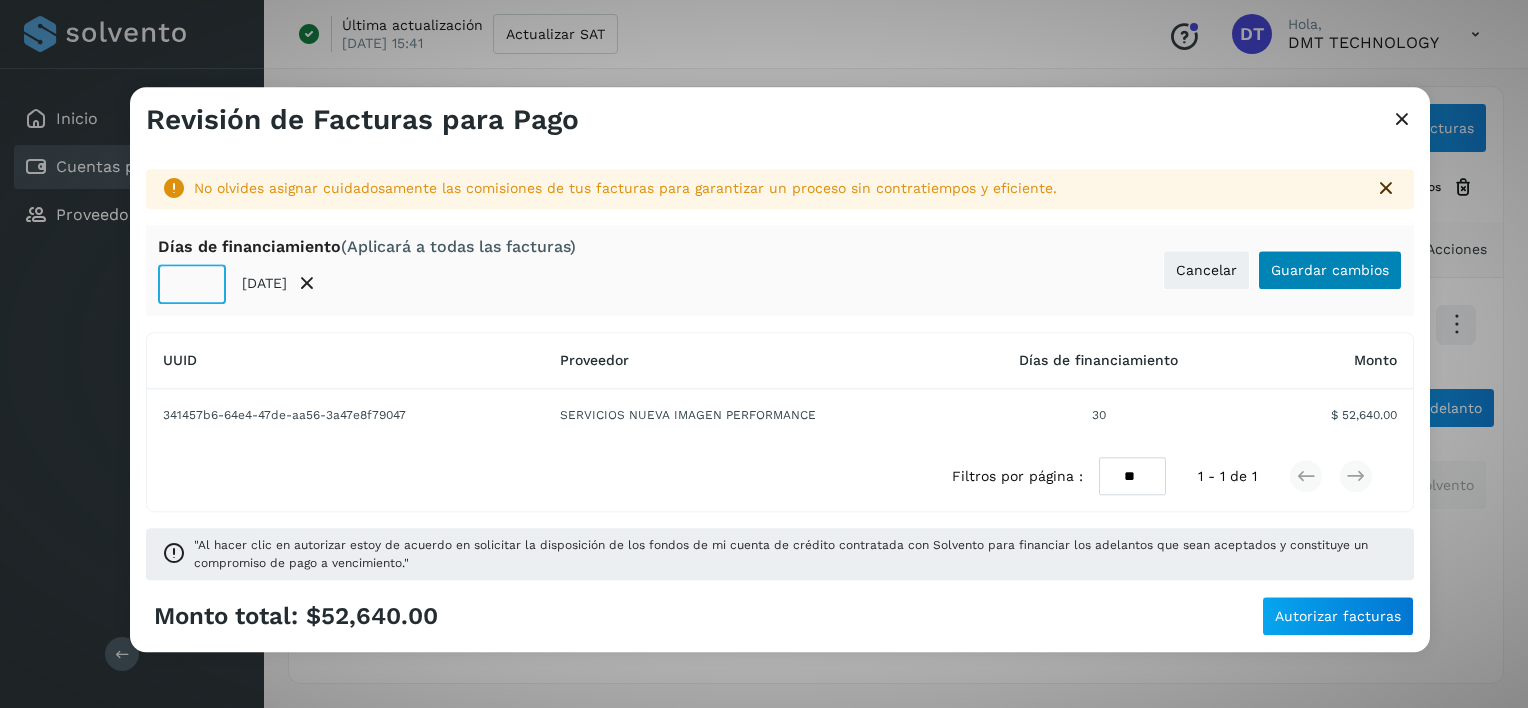 type on "**" 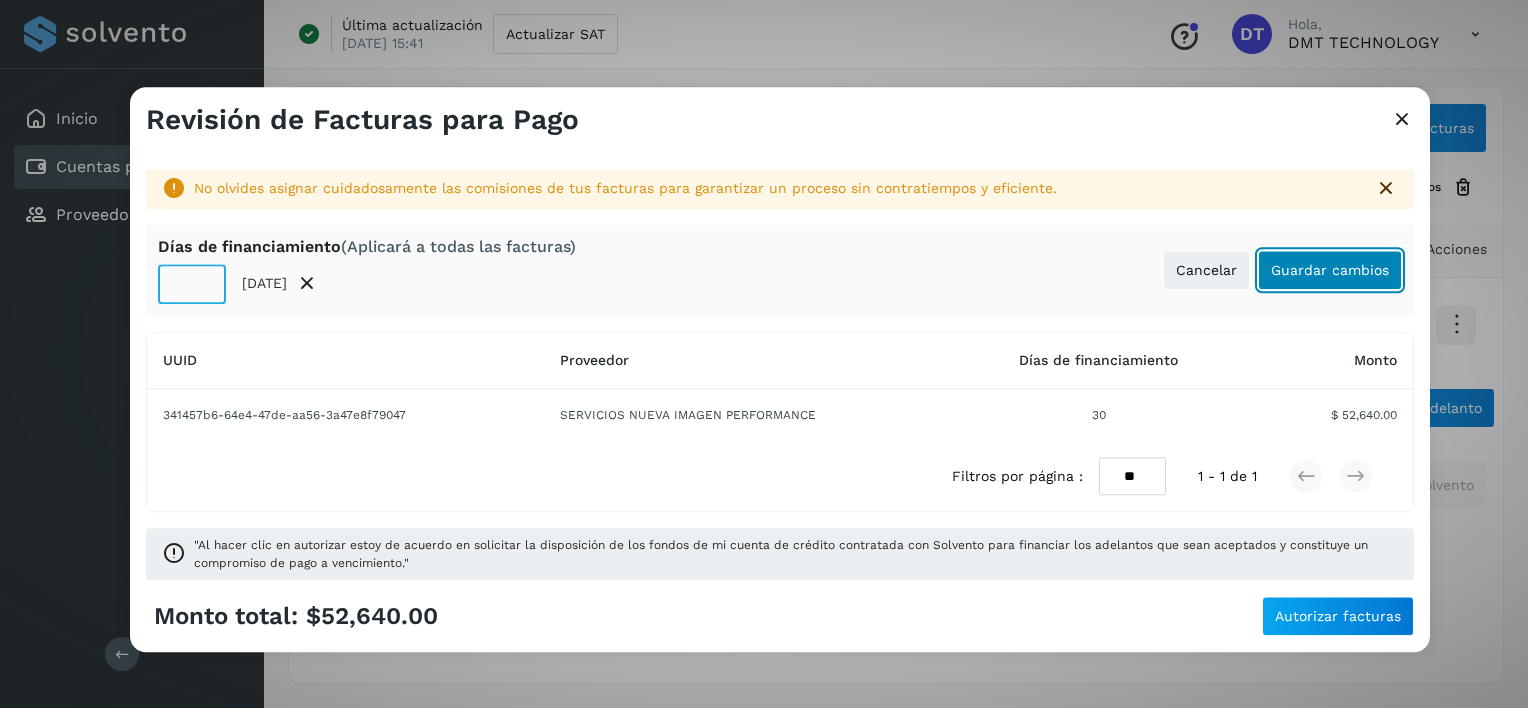 click on "Guardar cambios" 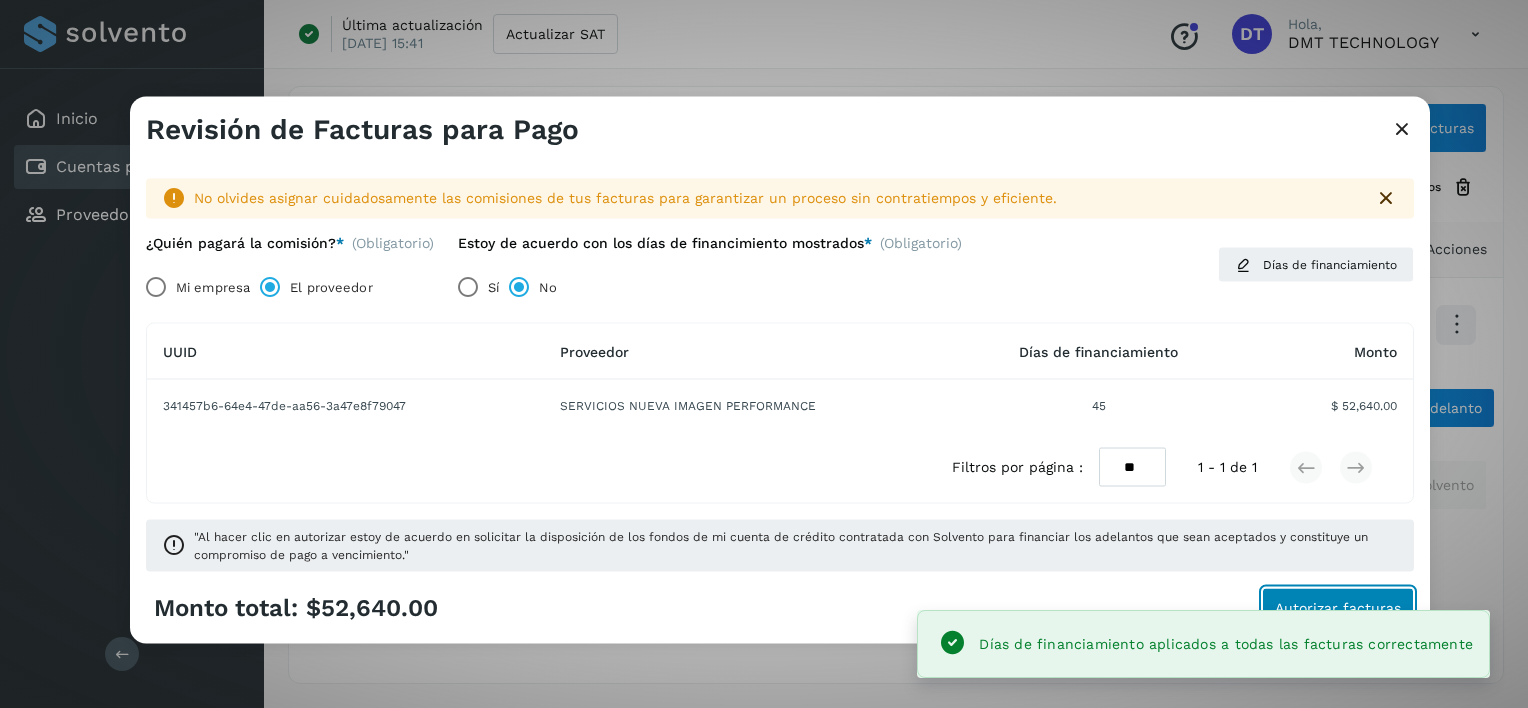 click on "Autorizar facturas" at bounding box center [1338, 607] 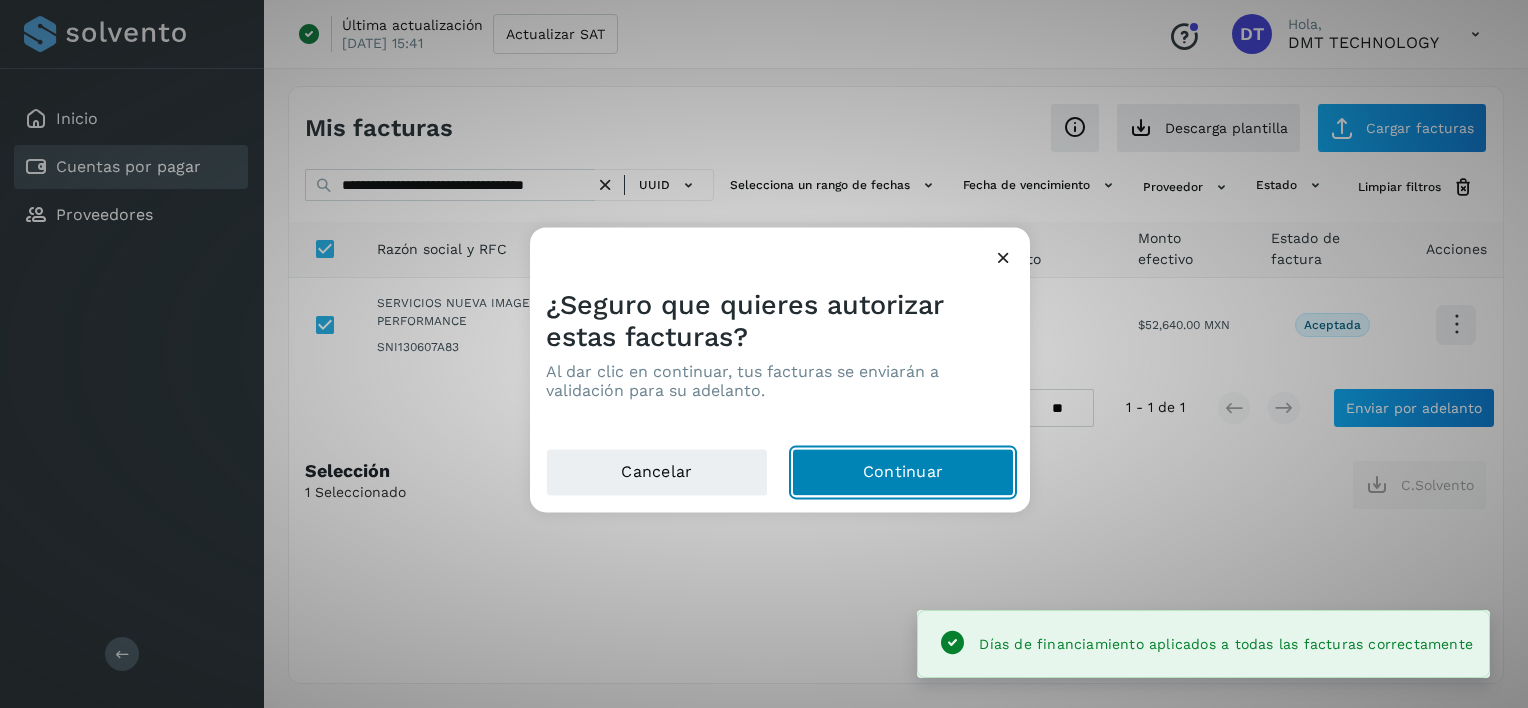 click on "Continuar" 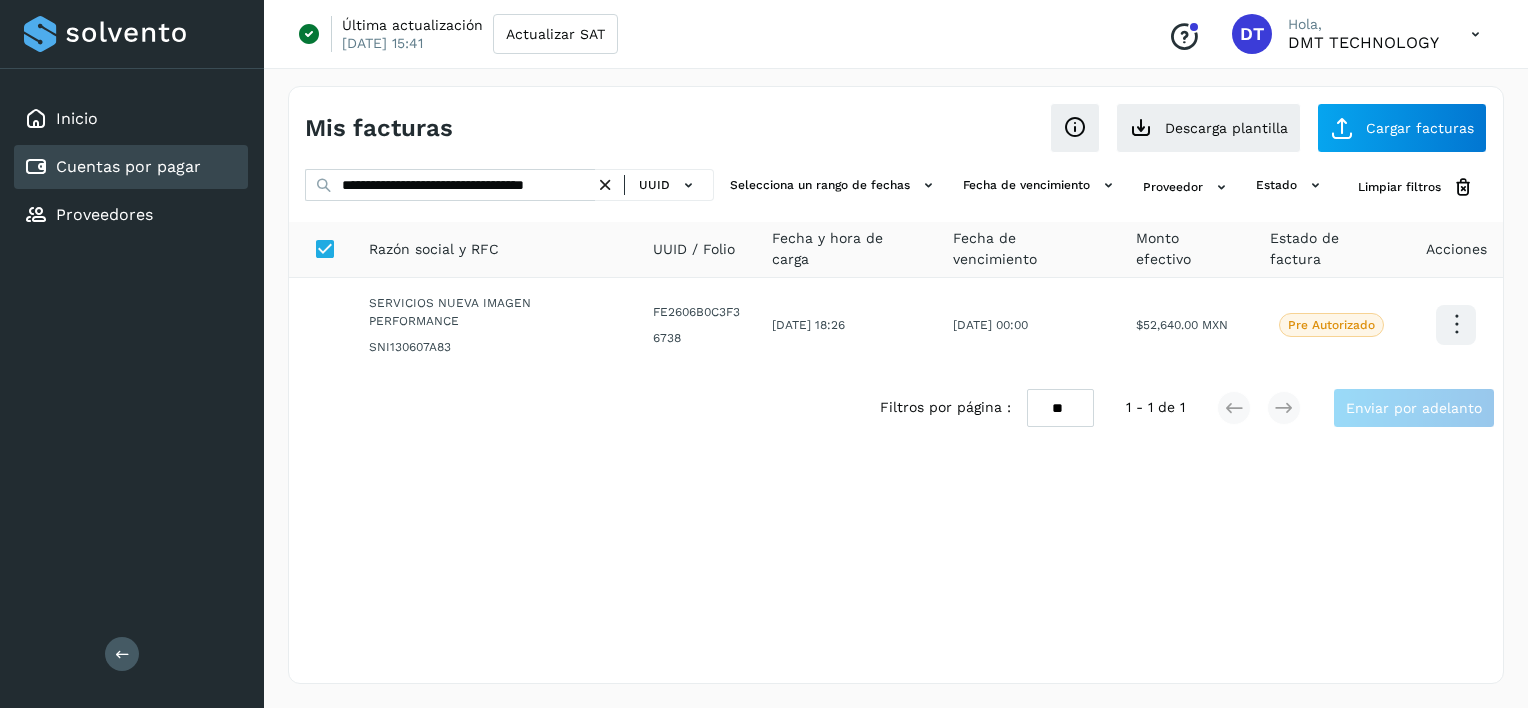 drag, startPoint x: 611, startPoint y: 184, endPoint x: 527, endPoint y: 184, distance: 84 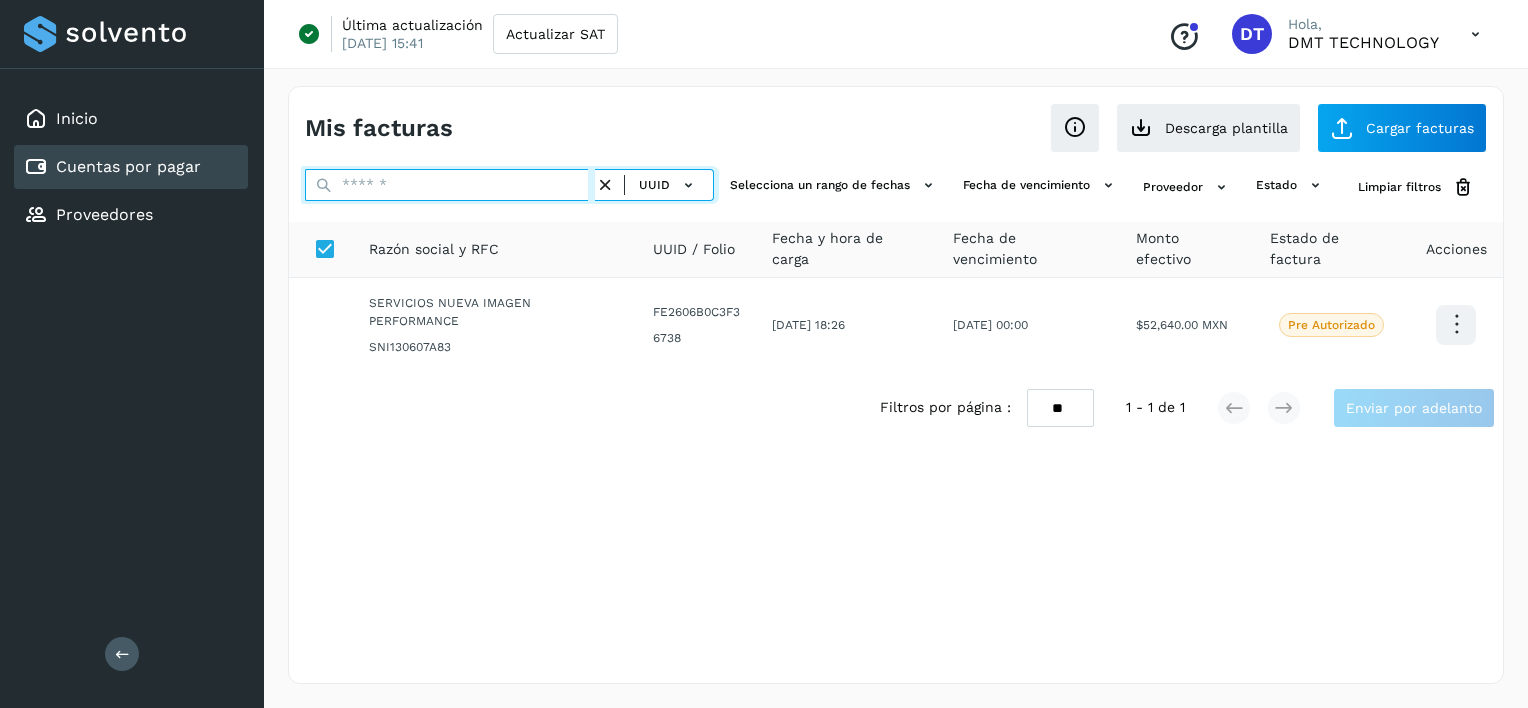 click at bounding box center [450, 185] 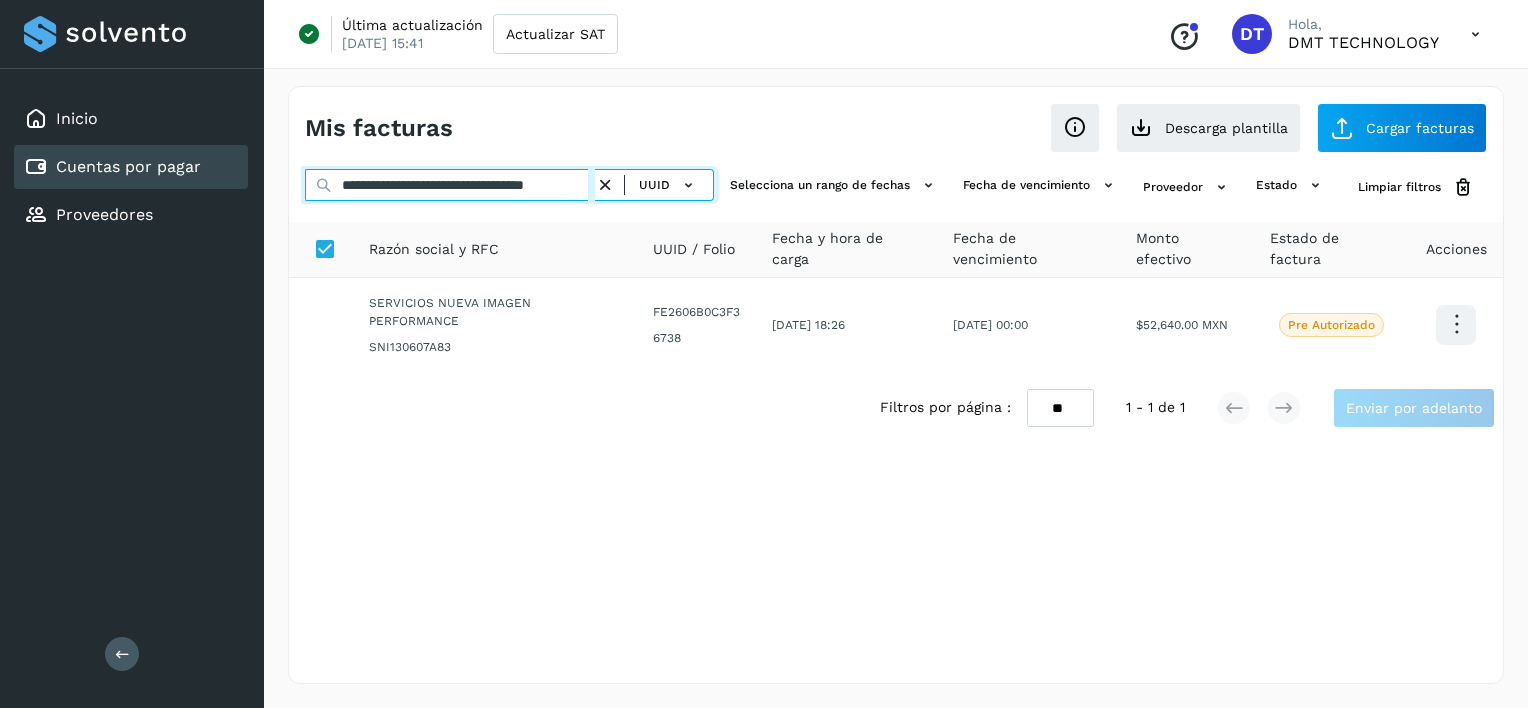 scroll, scrollTop: 0, scrollLeft: 35, axis: horizontal 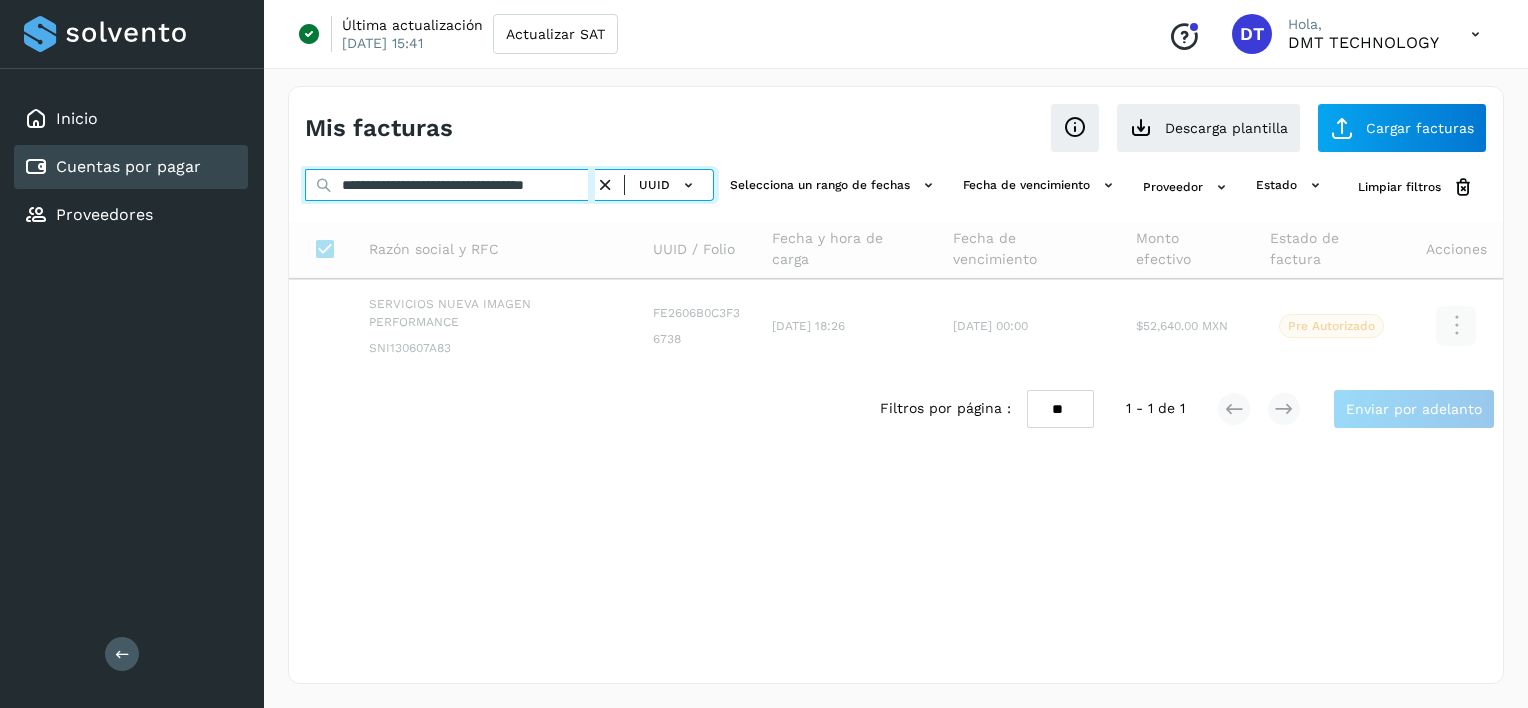 type on "**********" 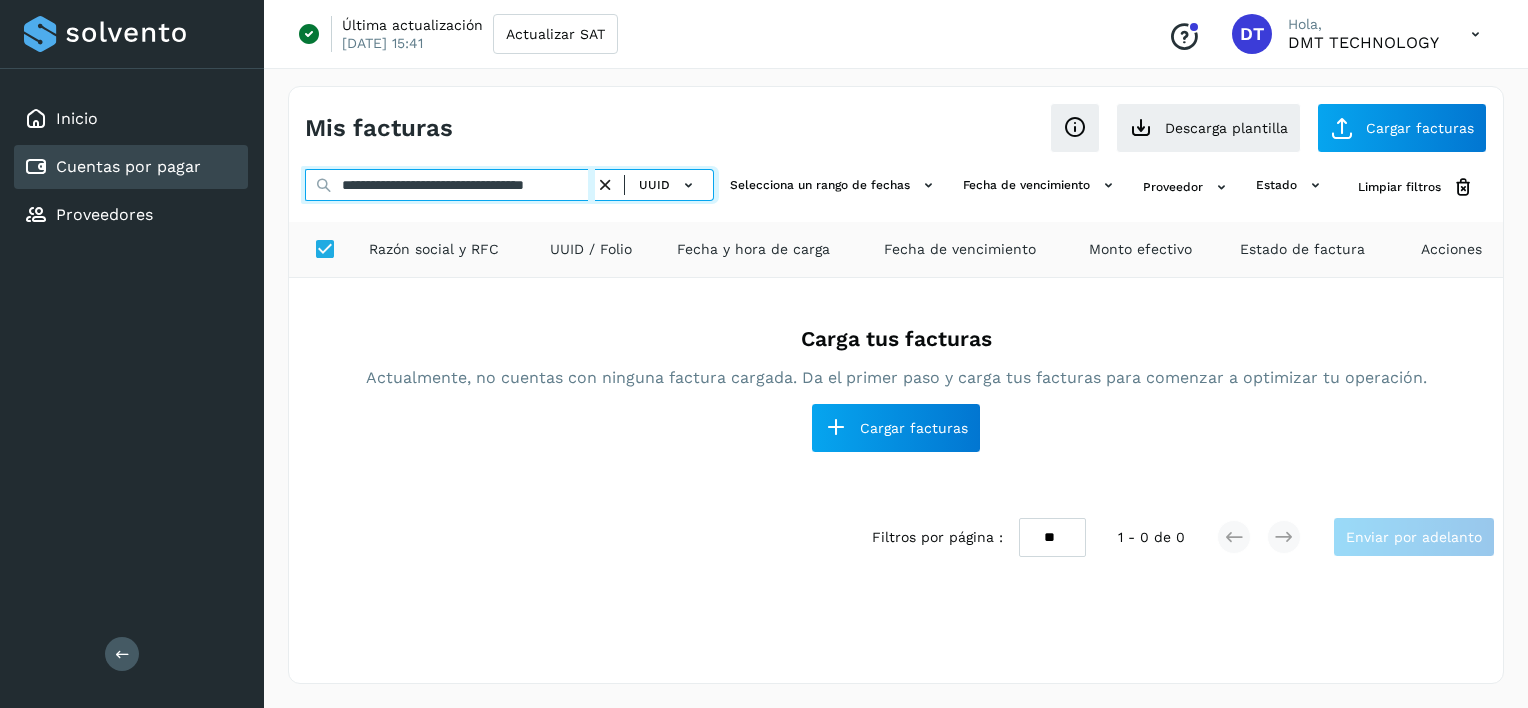 scroll, scrollTop: 0, scrollLeft: 0, axis: both 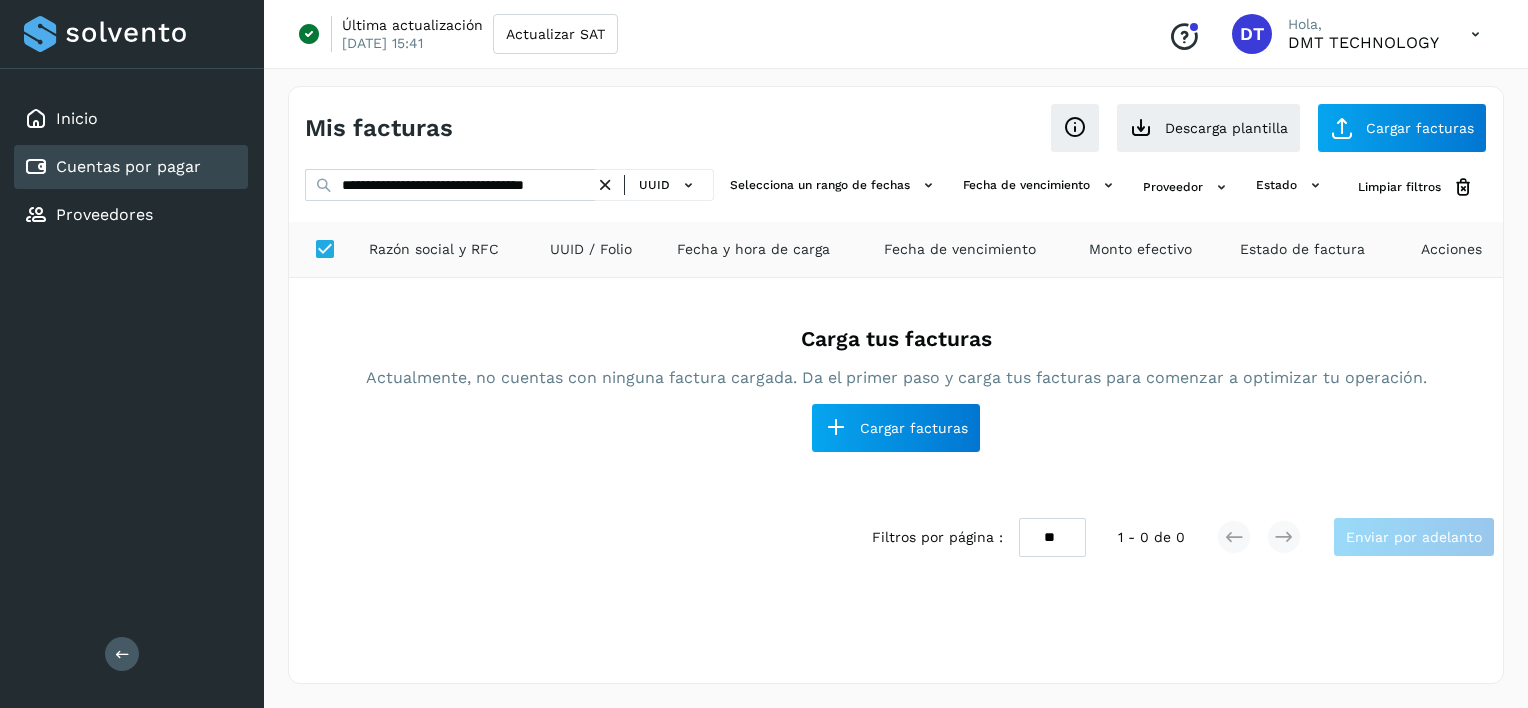 click on "UUID" at bounding box center (654, 185) 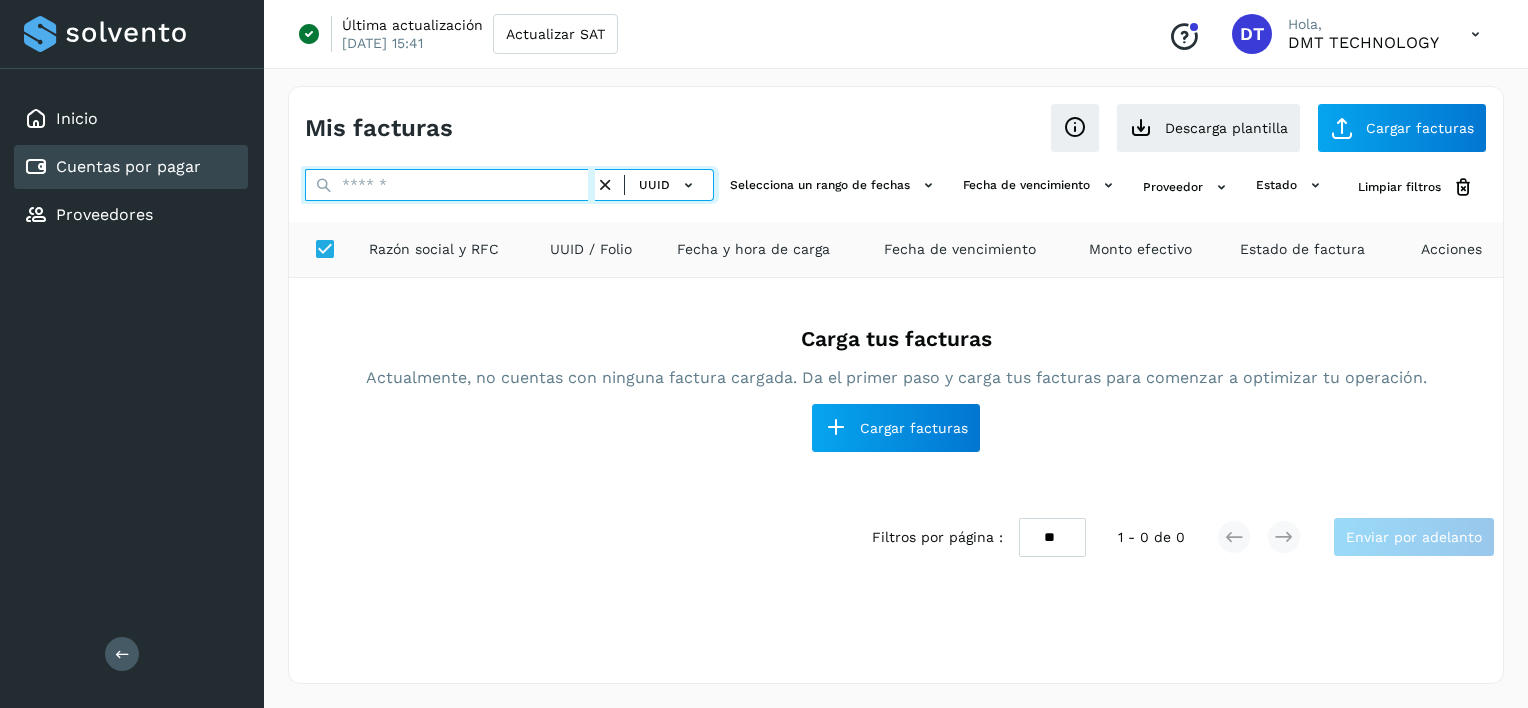 click at bounding box center (450, 185) 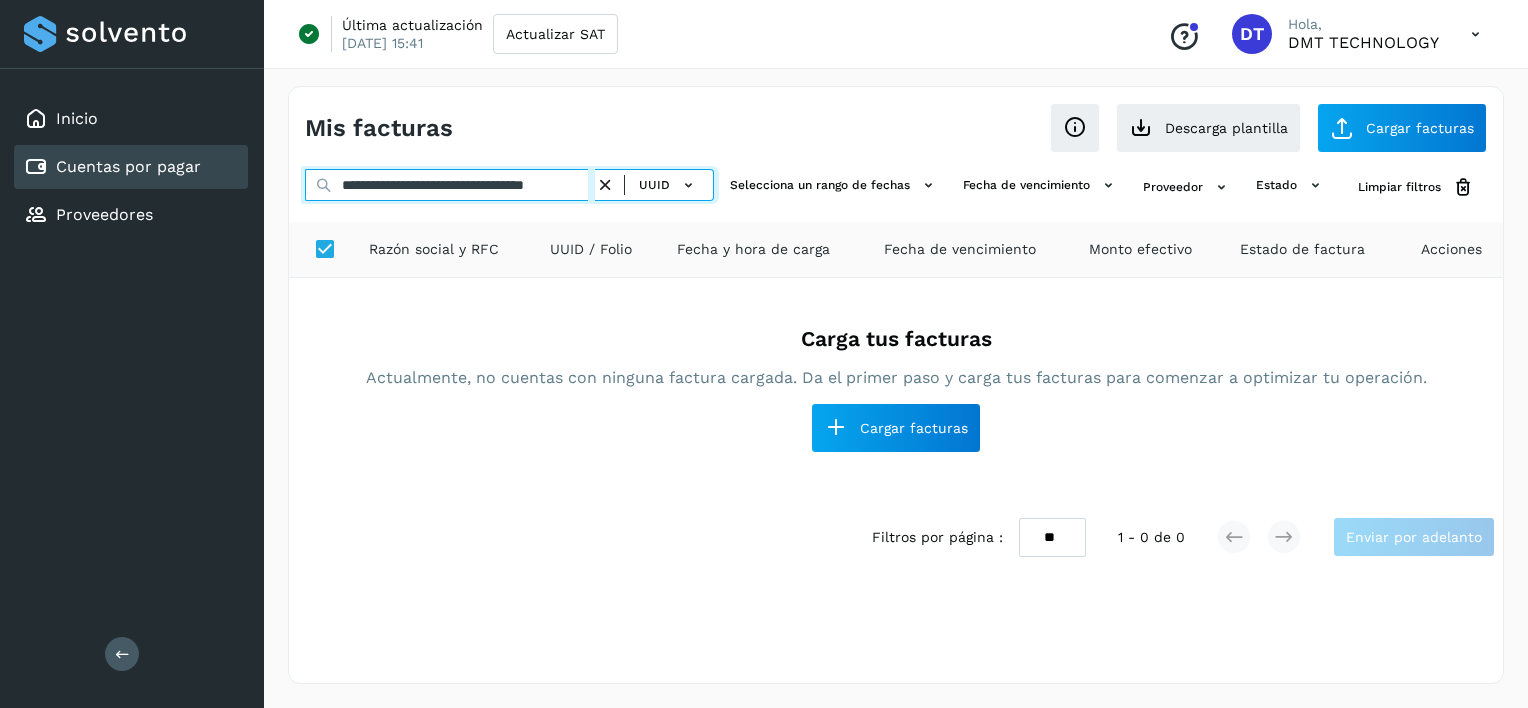 scroll, scrollTop: 0, scrollLeft: 48, axis: horizontal 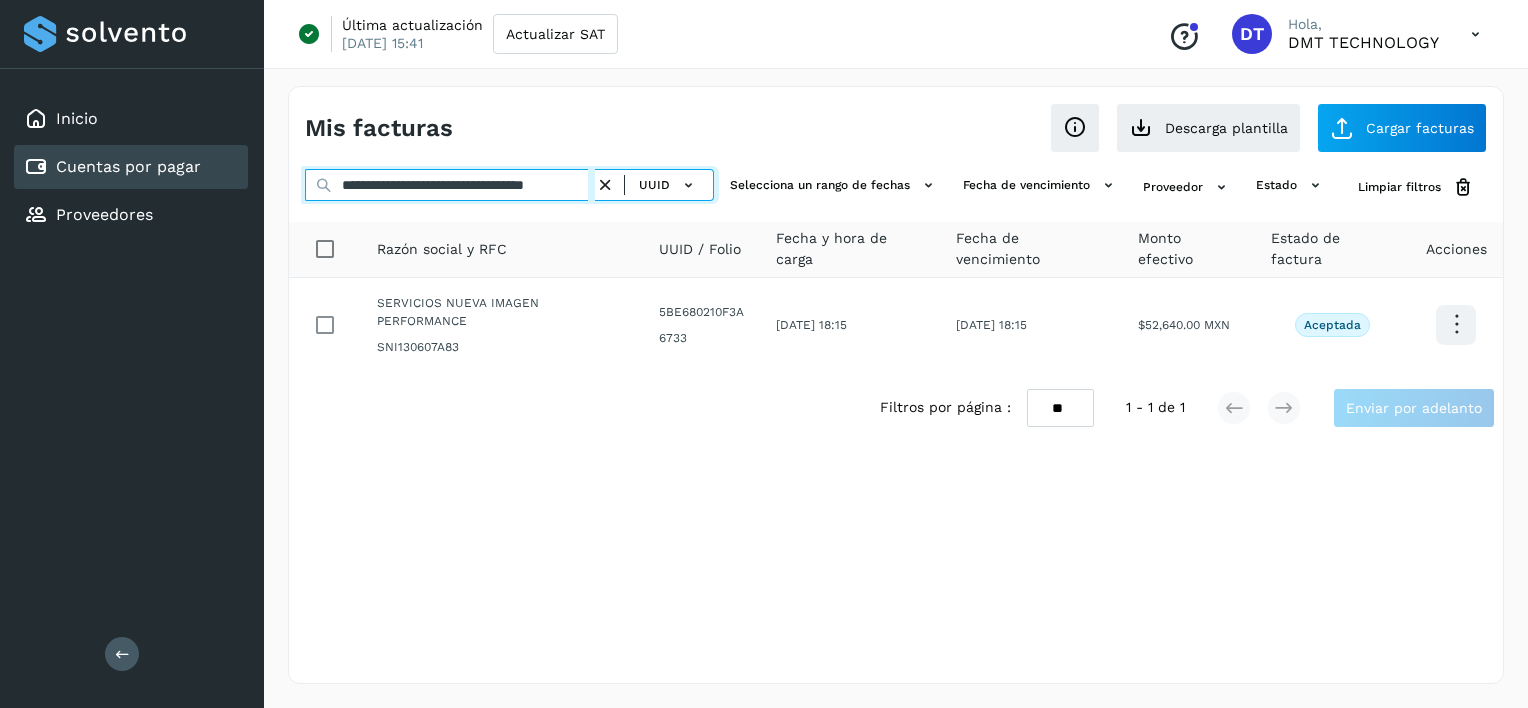 type on "**********" 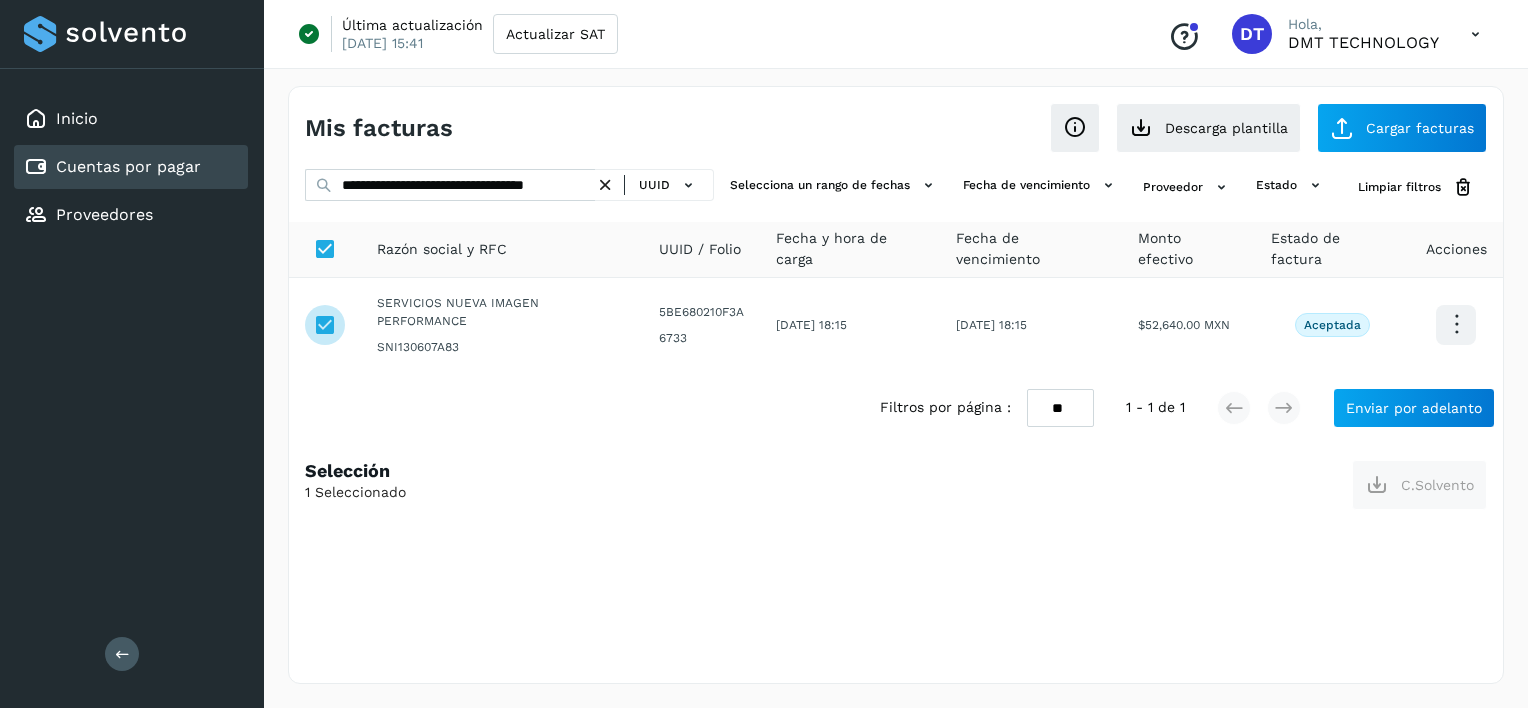 scroll, scrollTop: 0, scrollLeft: 0, axis: both 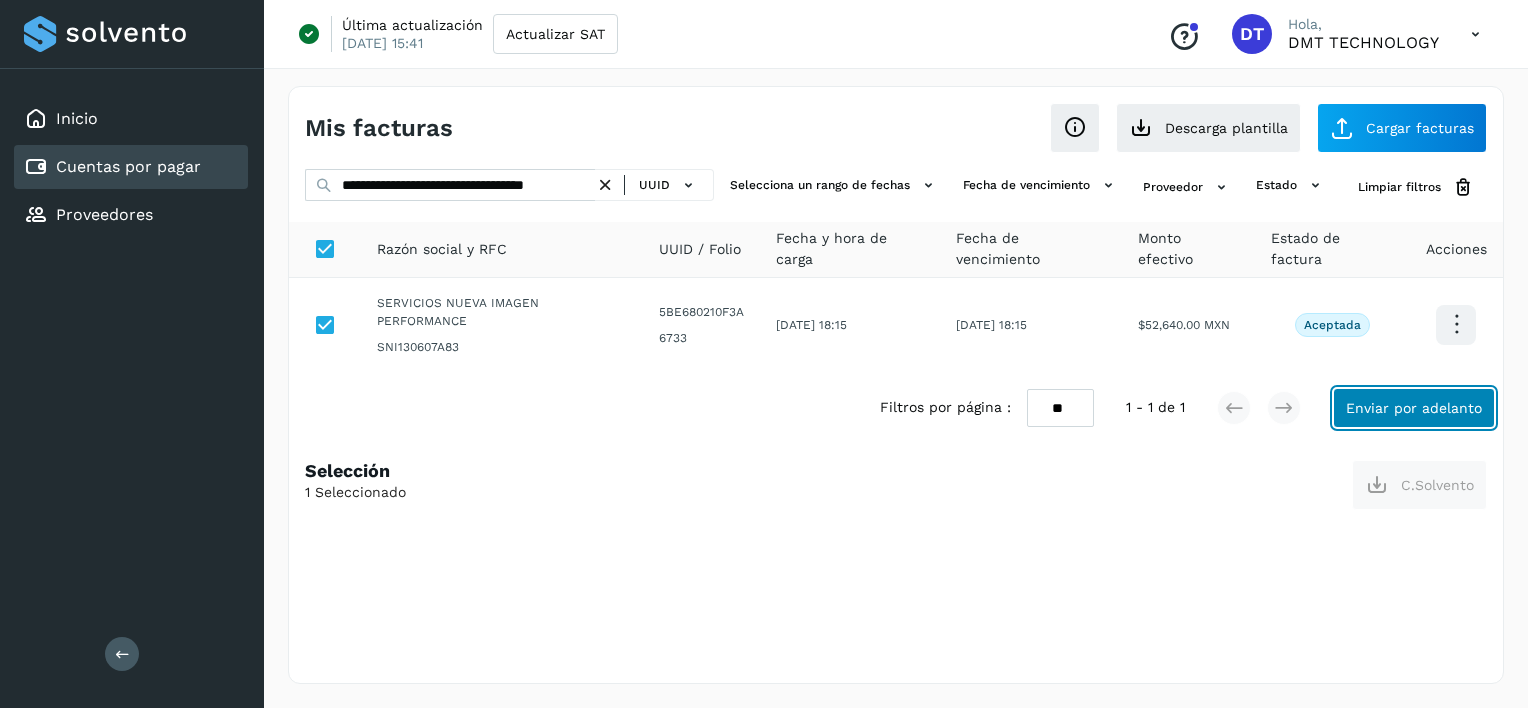 click on "Enviar por adelanto" 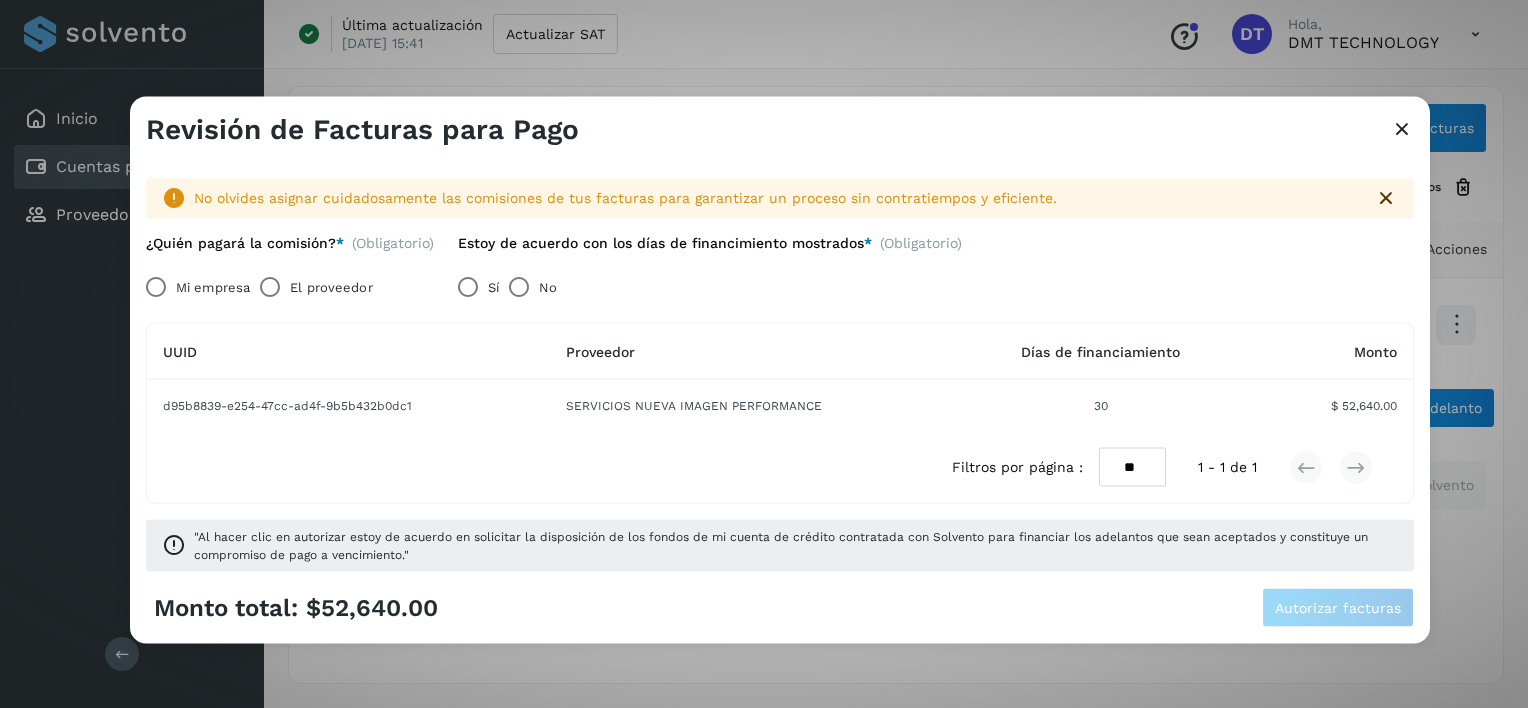 click on "El proveedor" at bounding box center [331, 287] 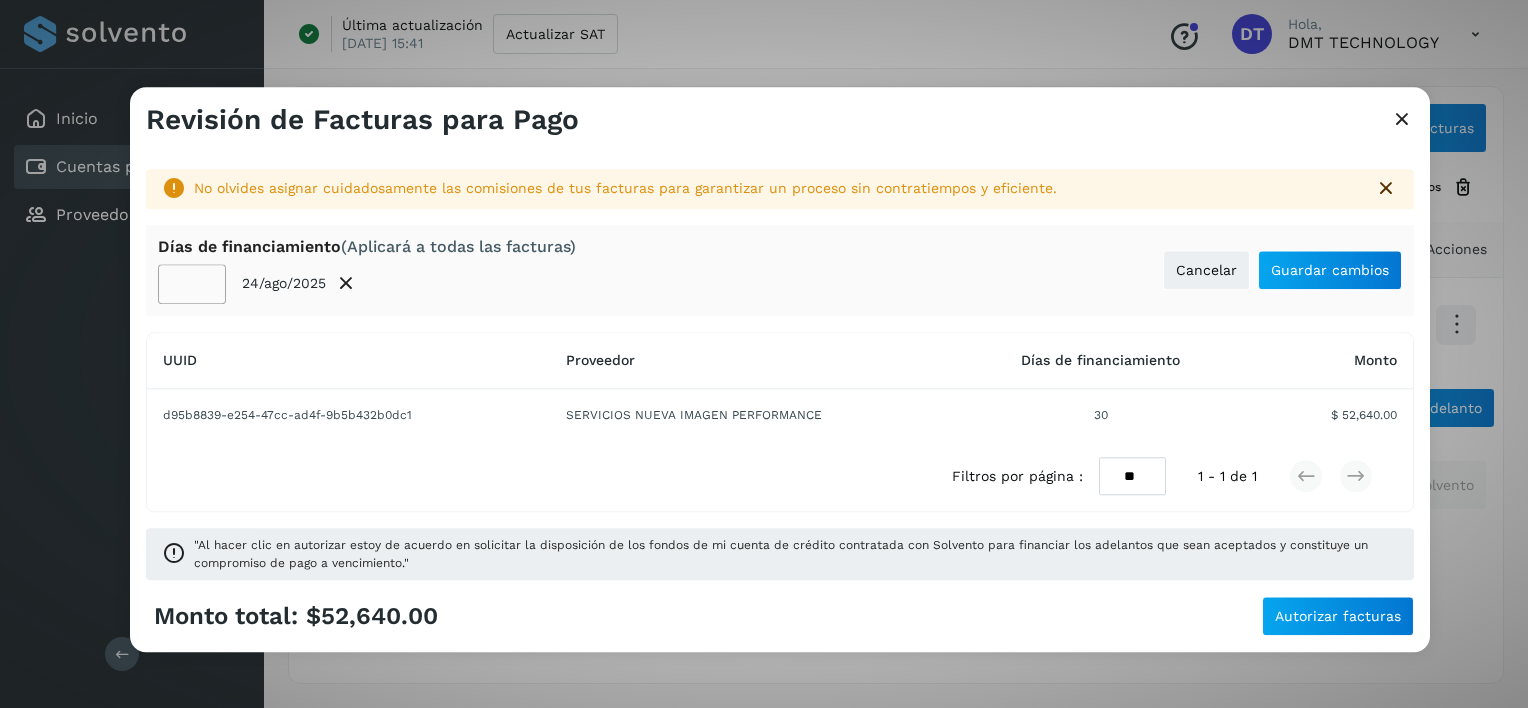 click on "**" 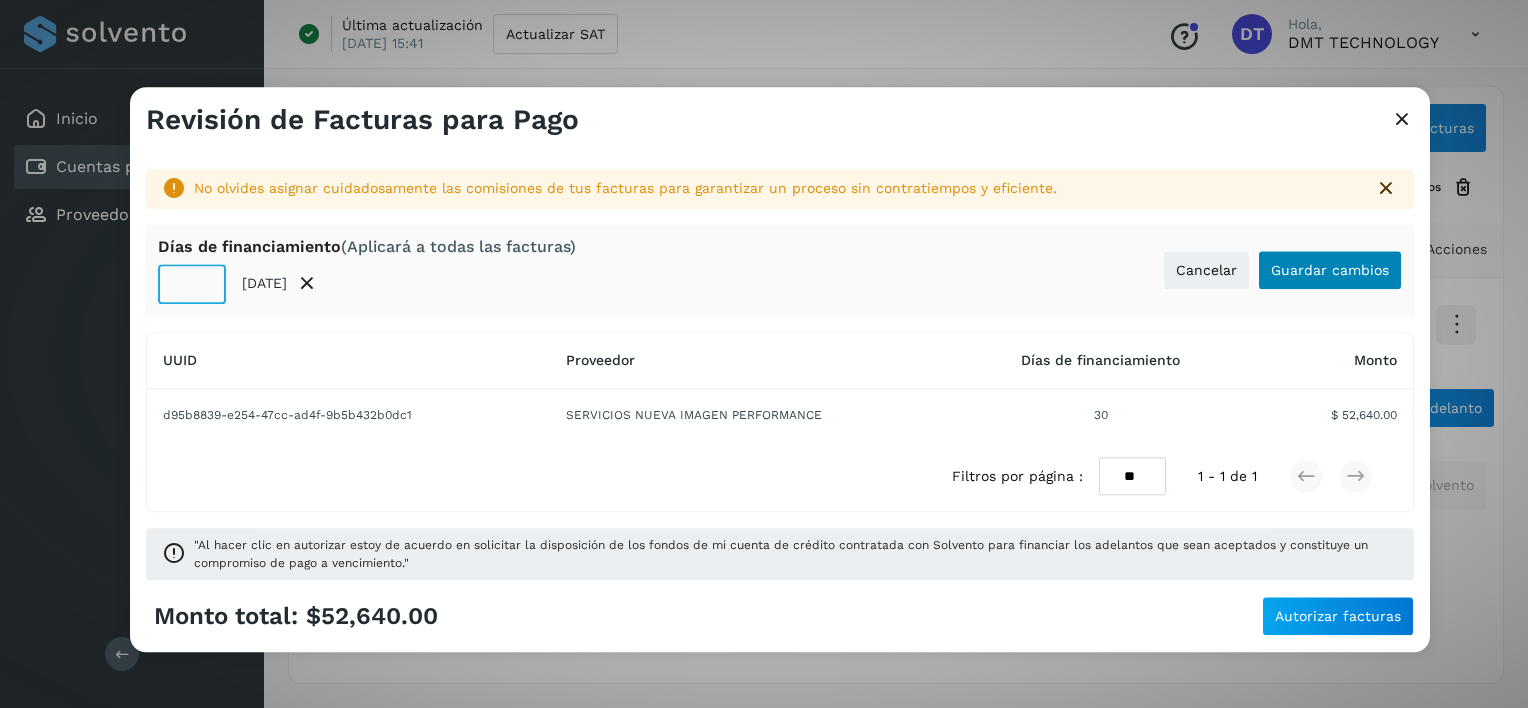 type on "**" 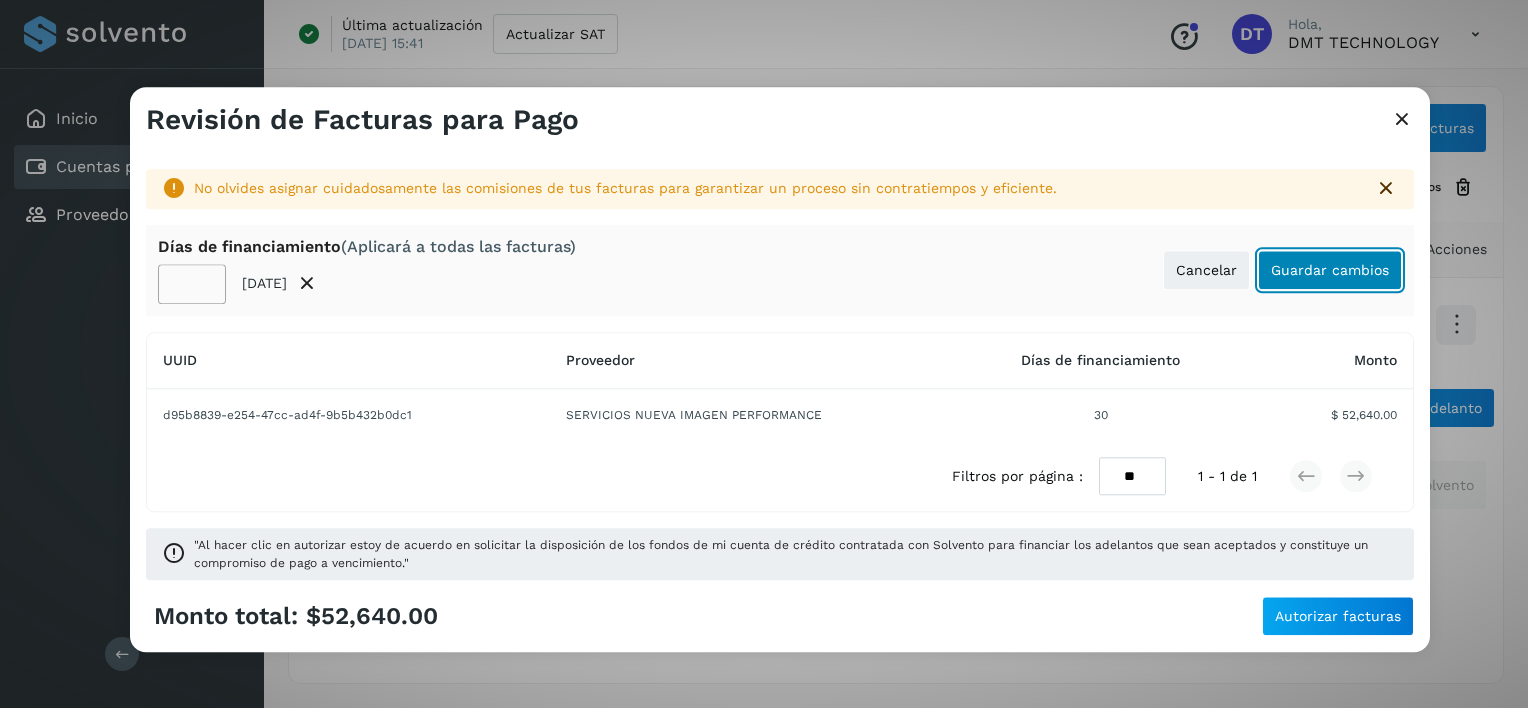 click on "Guardar cambios" 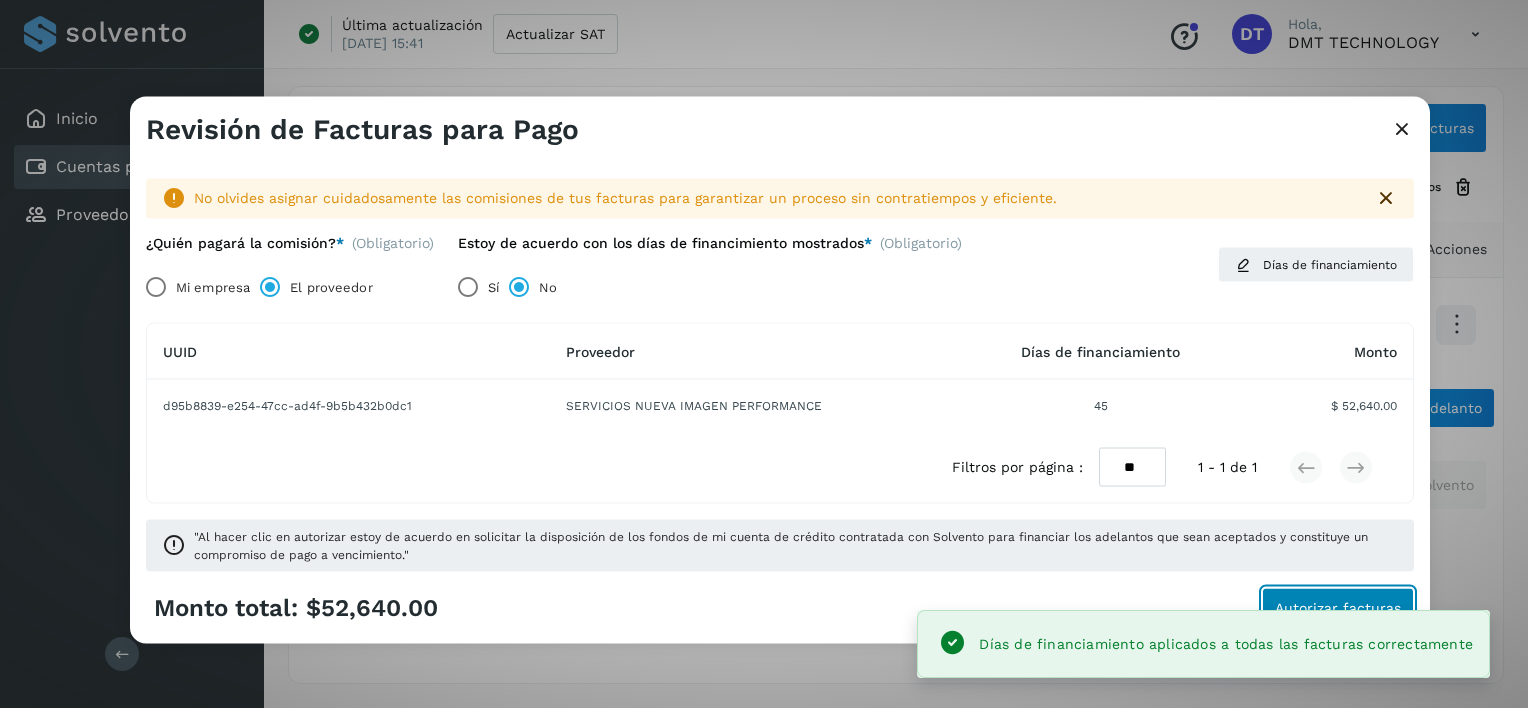 click on "Autorizar facturas" at bounding box center (1338, 607) 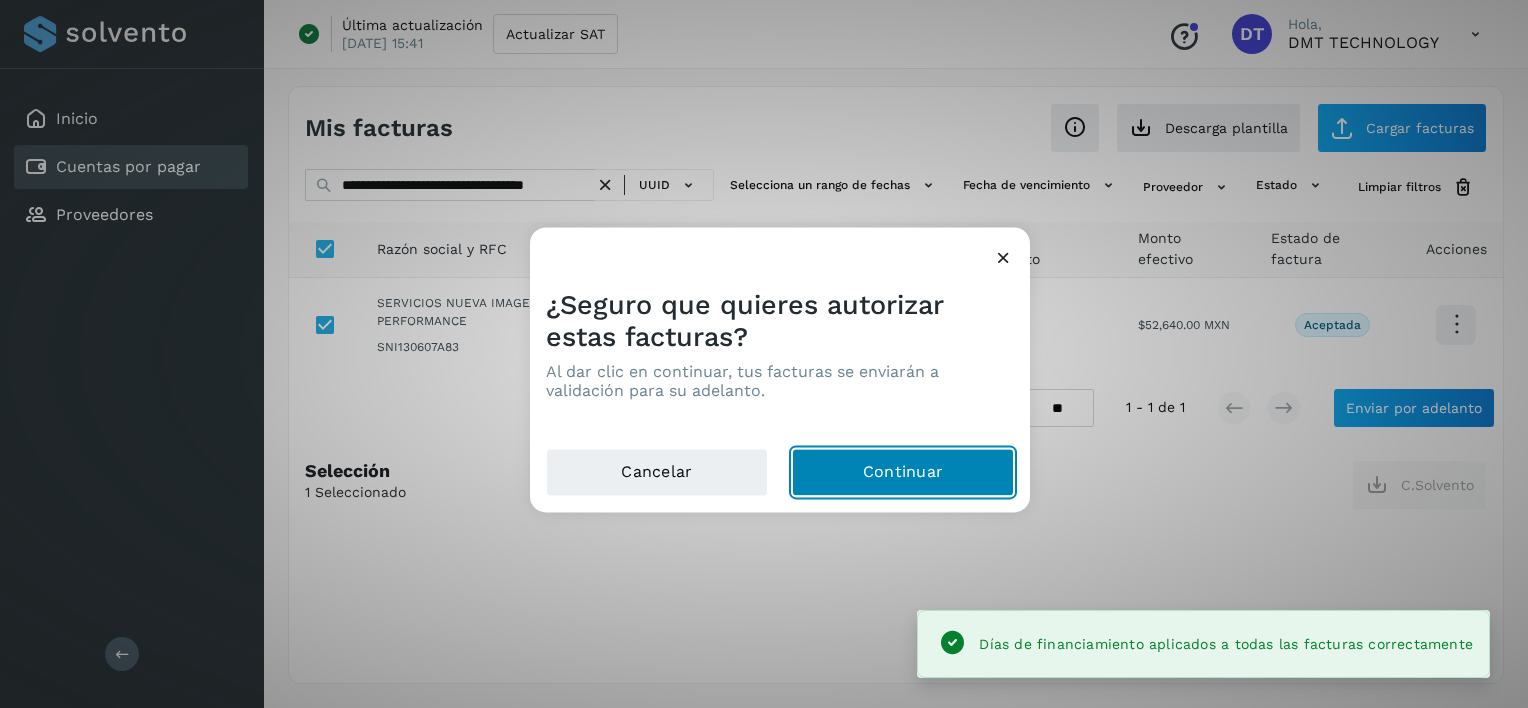 click on "Continuar" 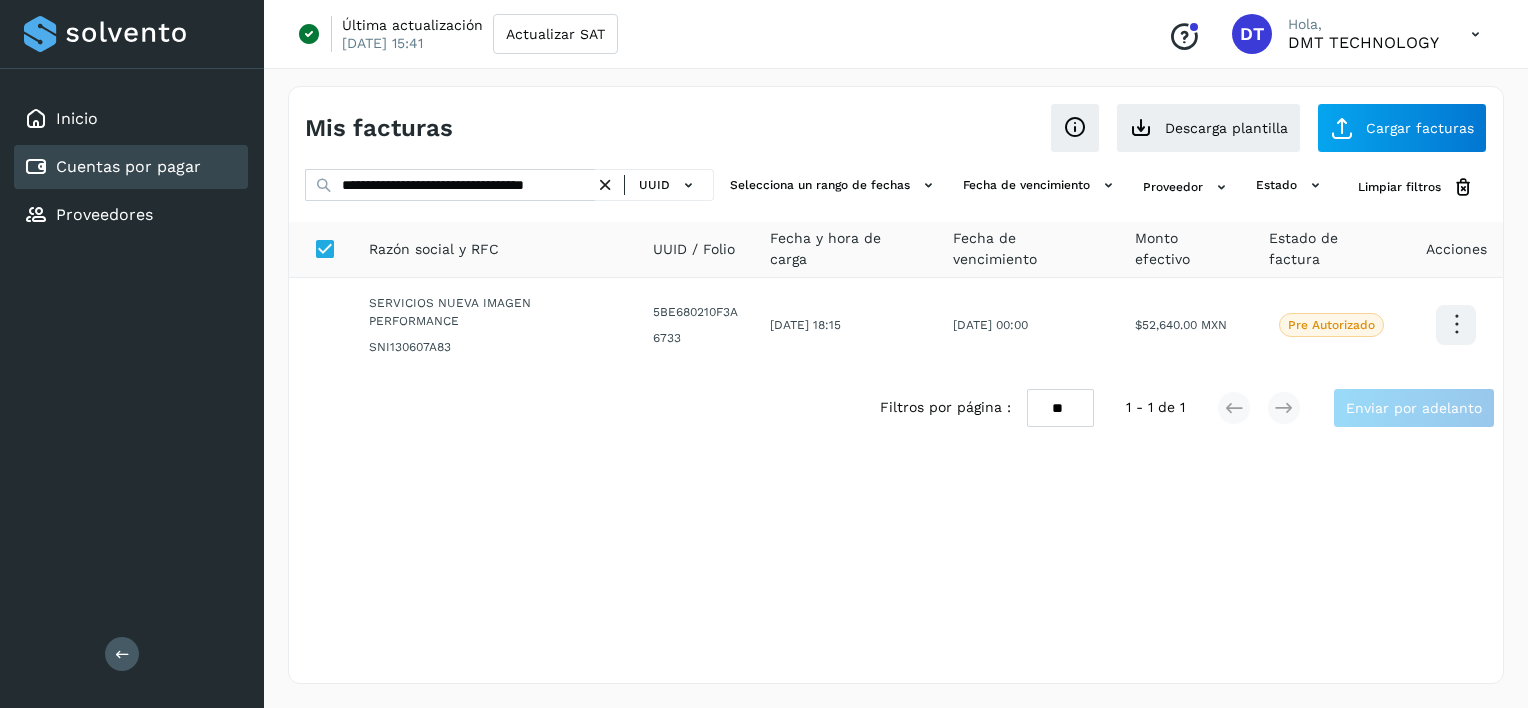 drag, startPoint x: 612, startPoint y: 177, endPoint x: 577, endPoint y: 190, distance: 37.336308 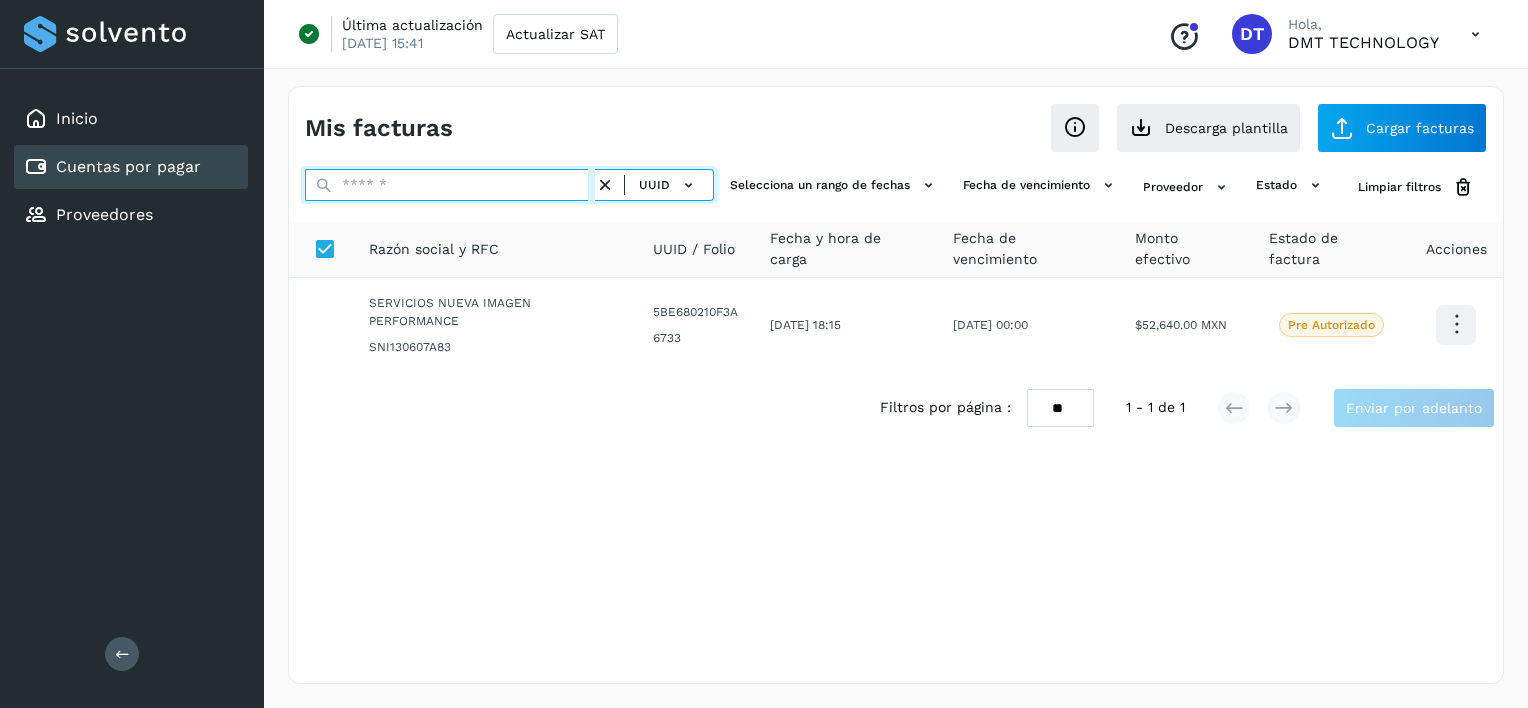 click at bounding box center (450, 185) 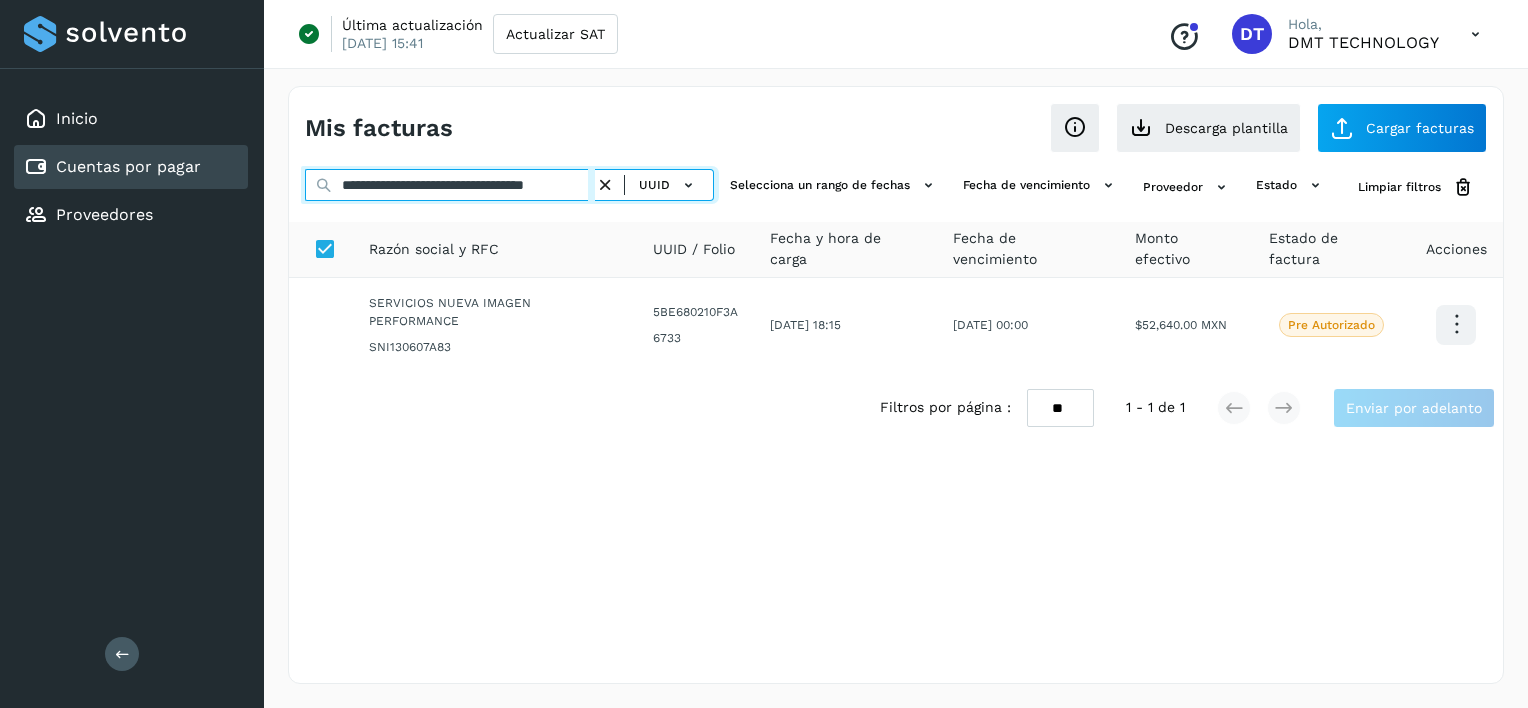 scroll, scrollTop: 0, scrollLeft: 48, axis: horizontal 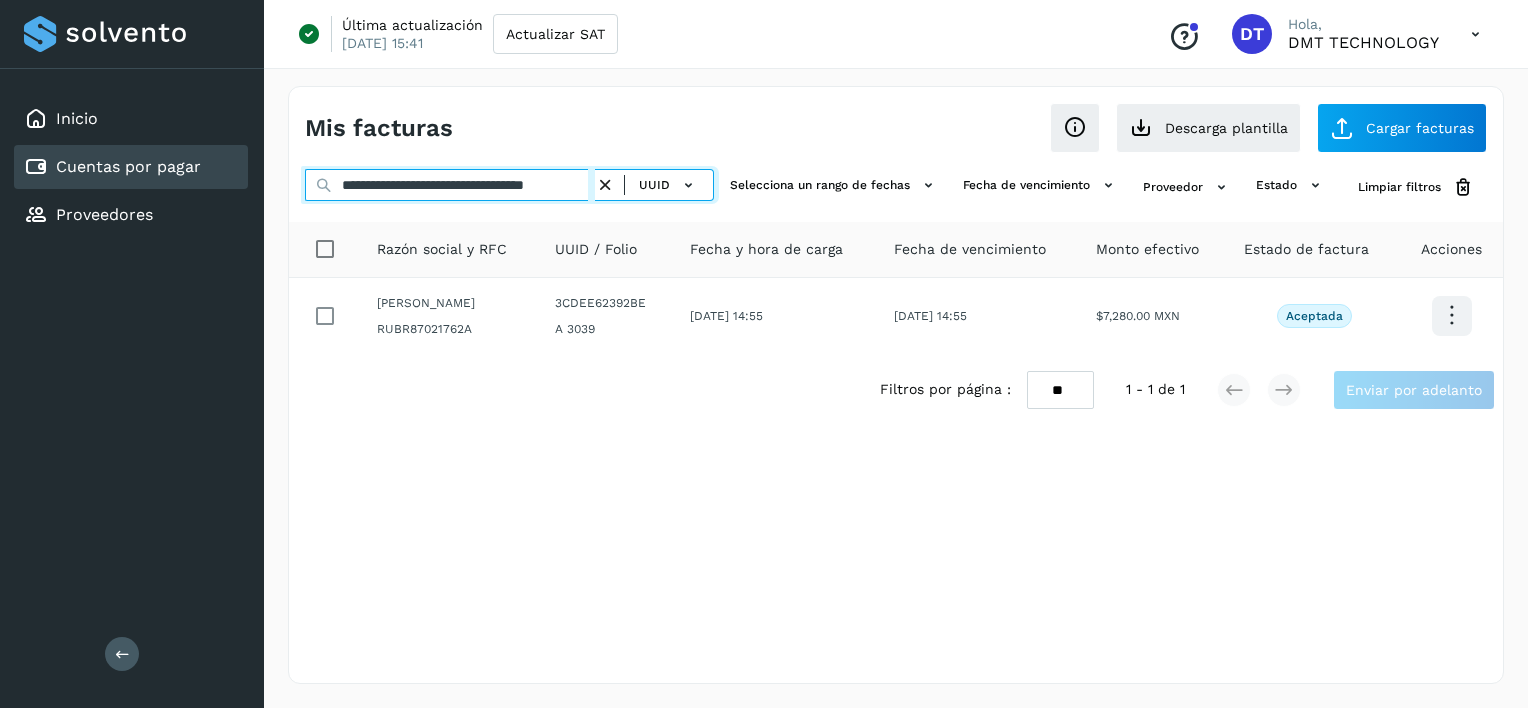 type on "**********" 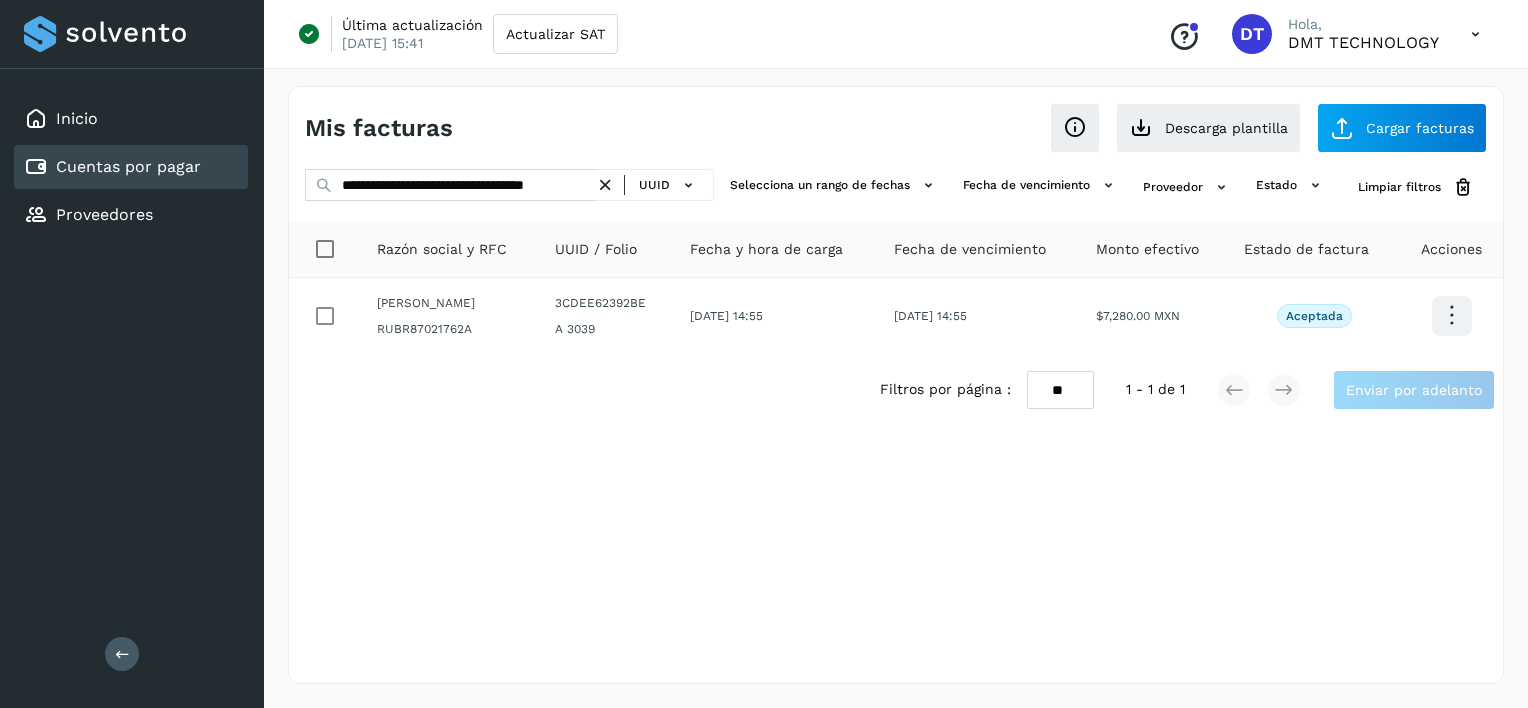 scroll, scrollTop: 0, scrollLeft: 0, axis: both 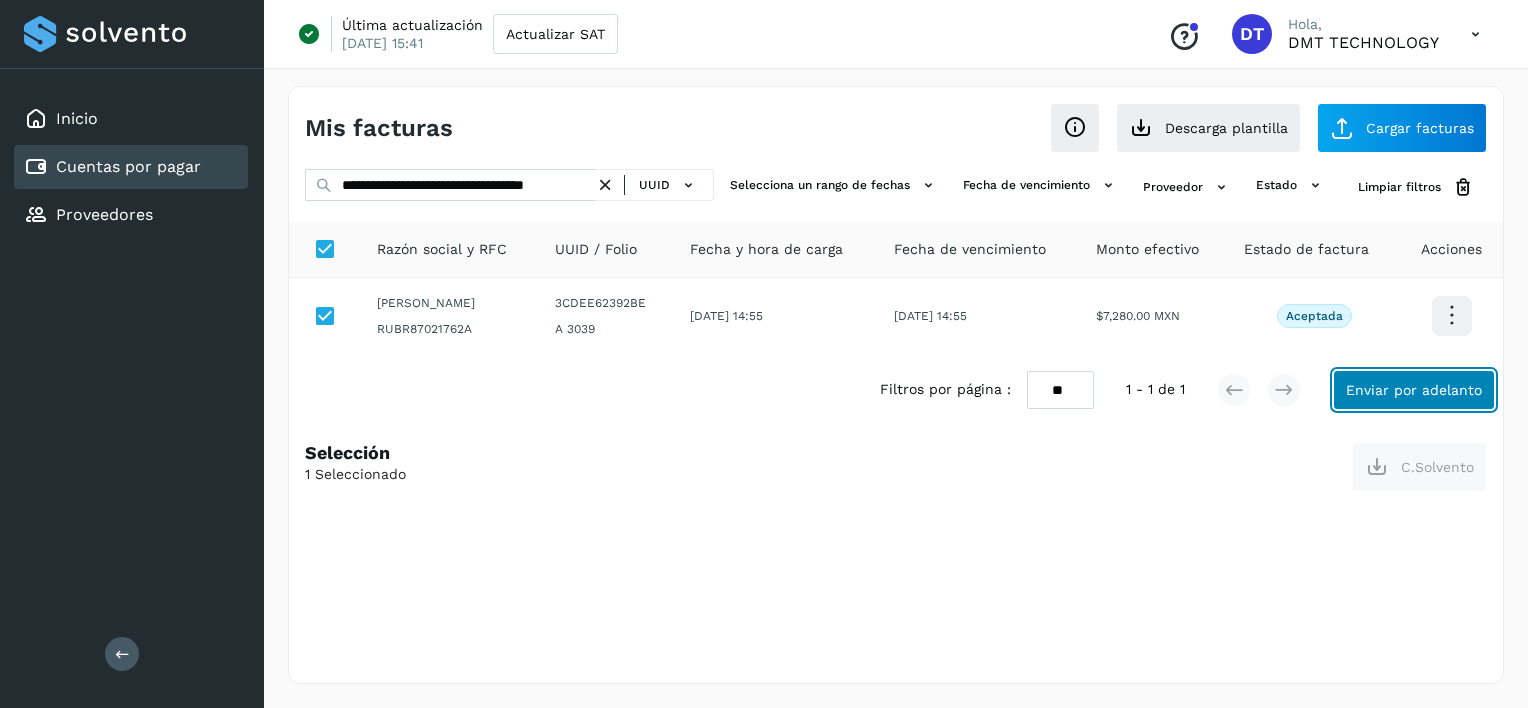 click on "Enviar por adelanto" 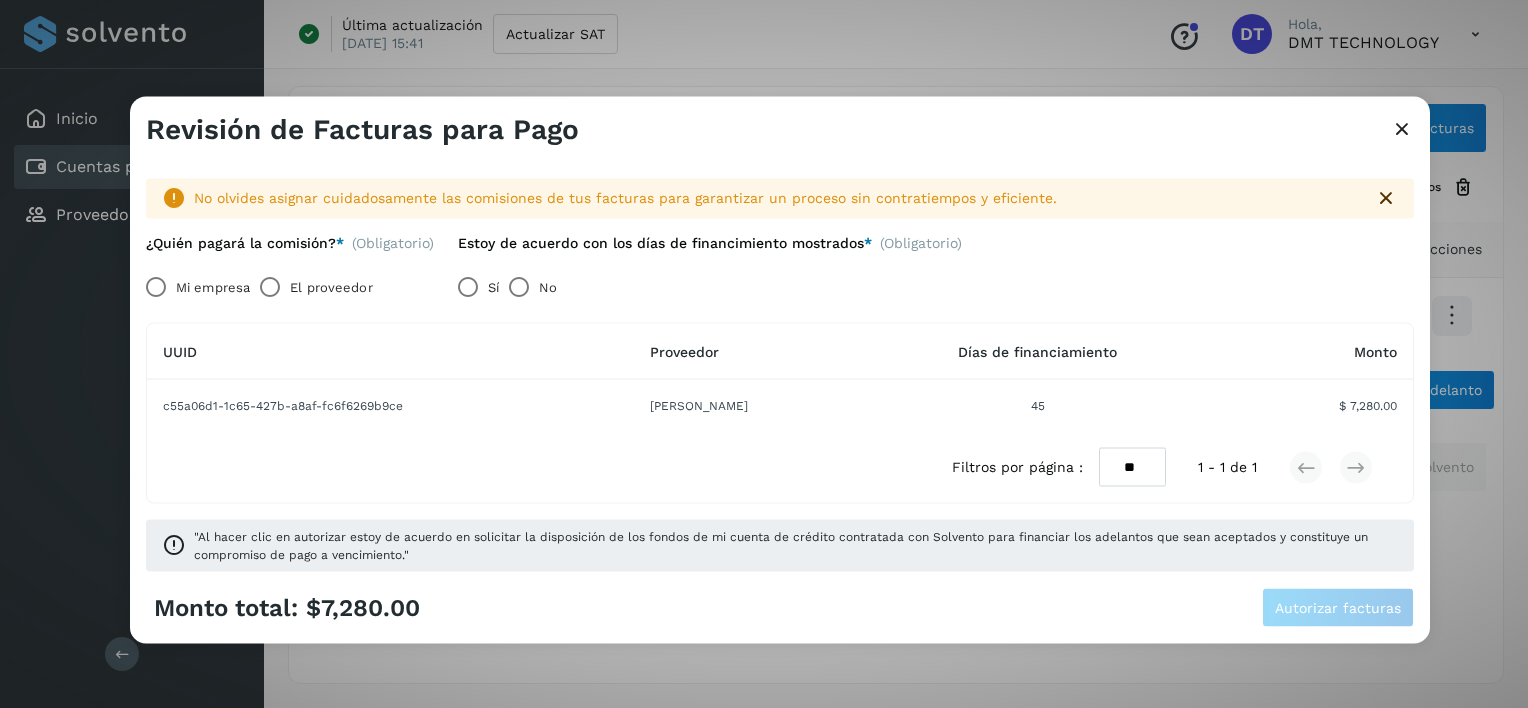 click on "El proveedor" at bounding box center [331, 287] 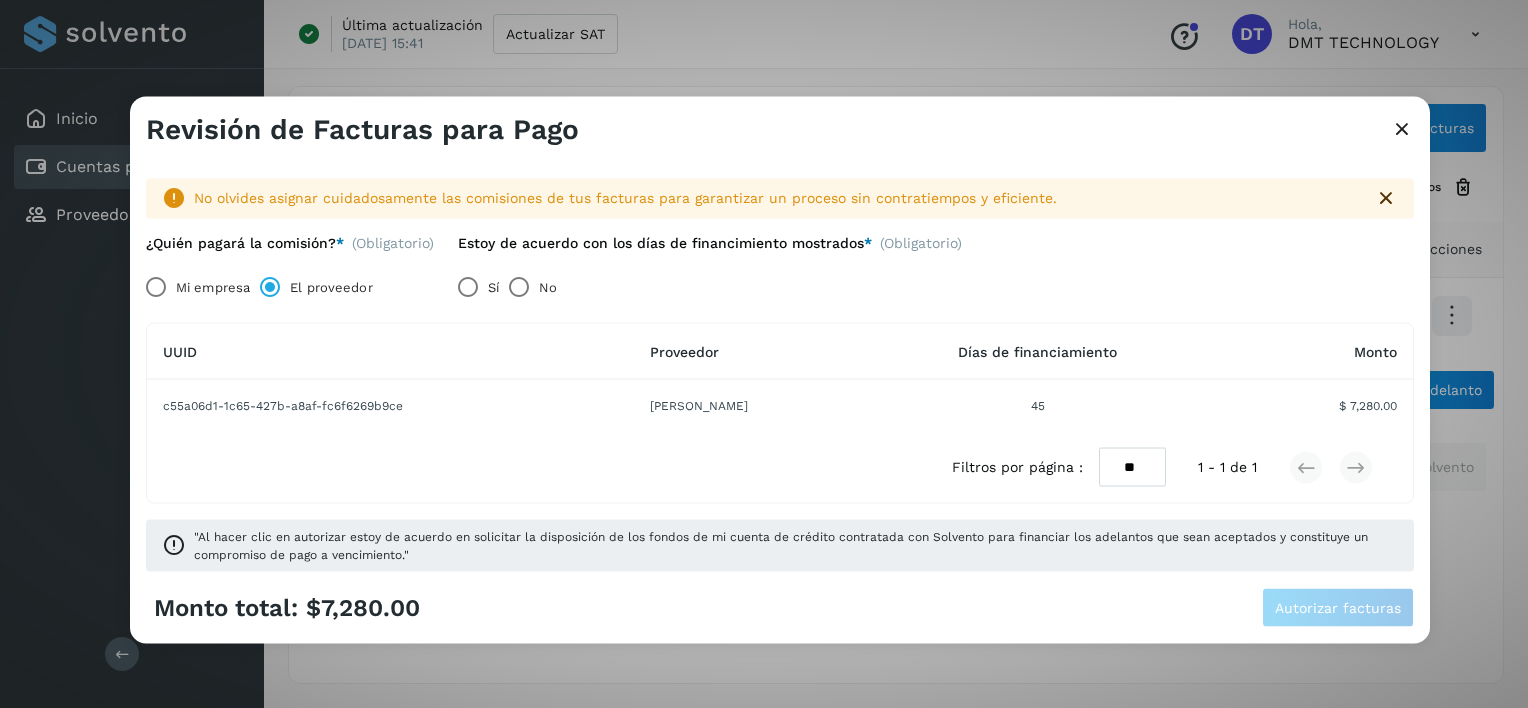 click on "No" at bounding box center [548, 287] 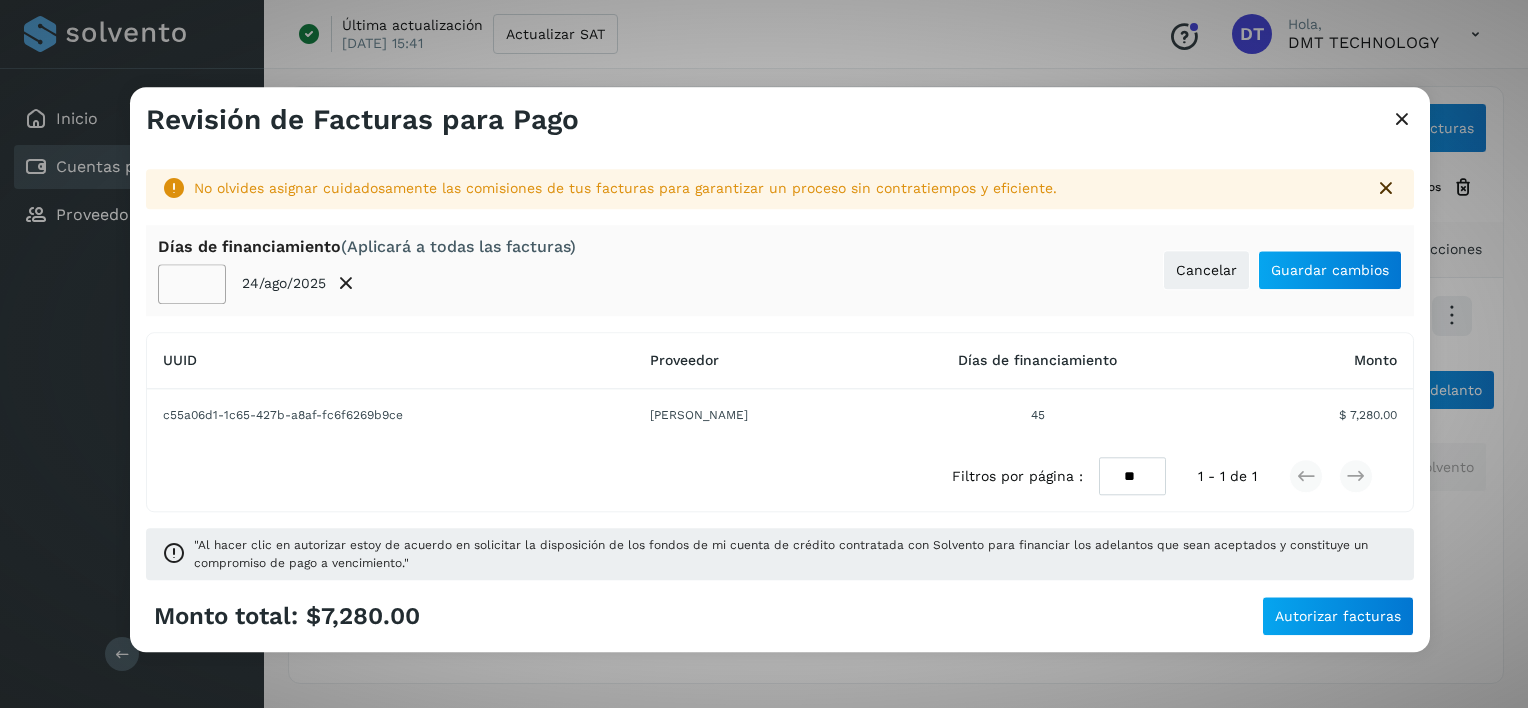 click on "**" 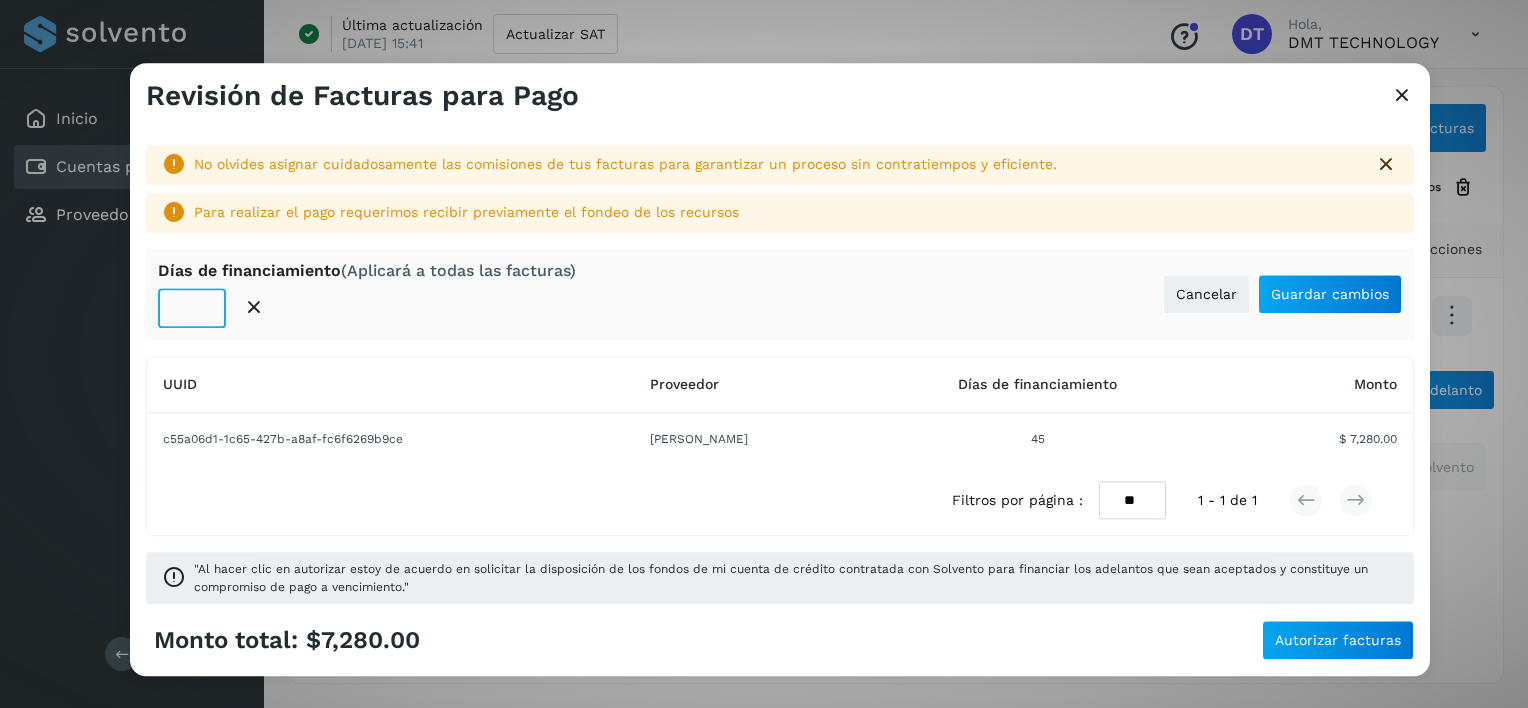 type on "**" 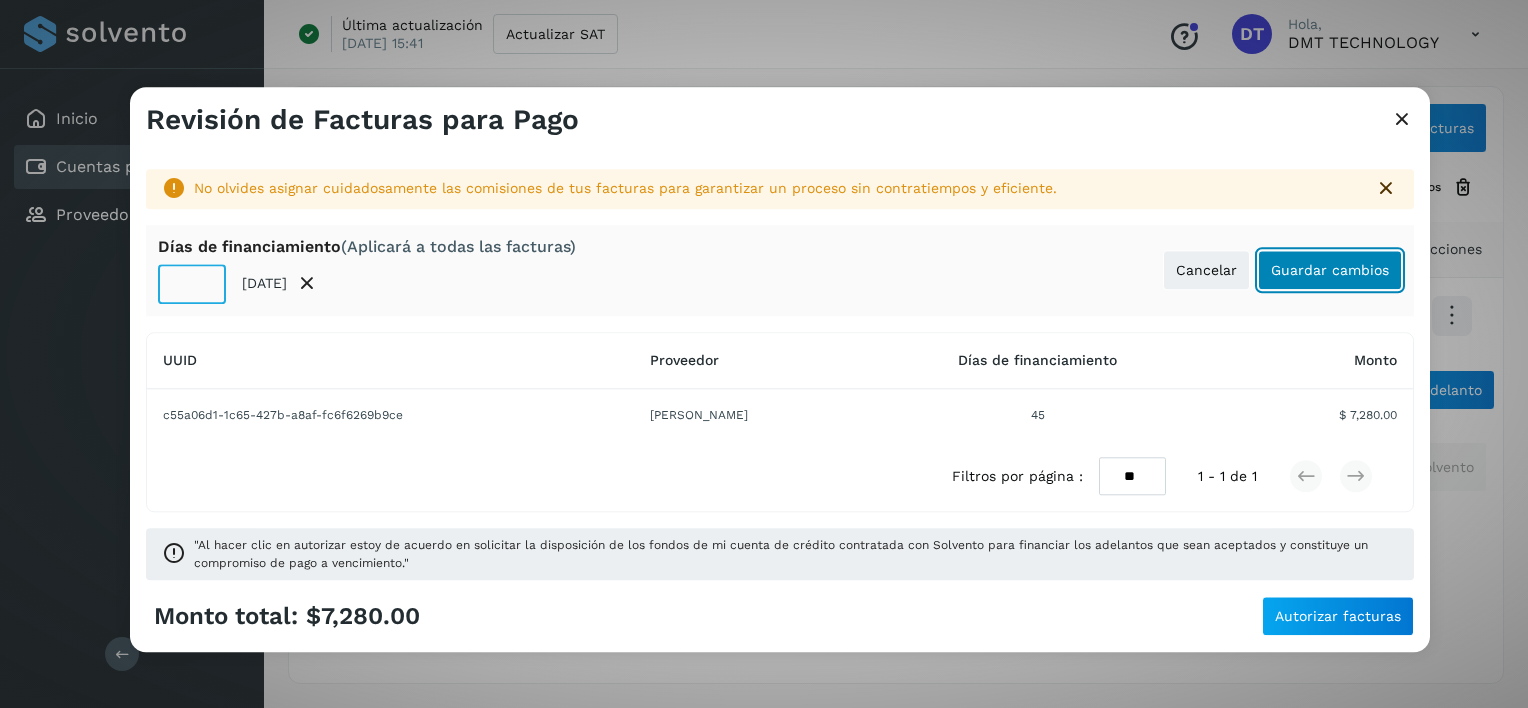 click on "Guardar cambios" 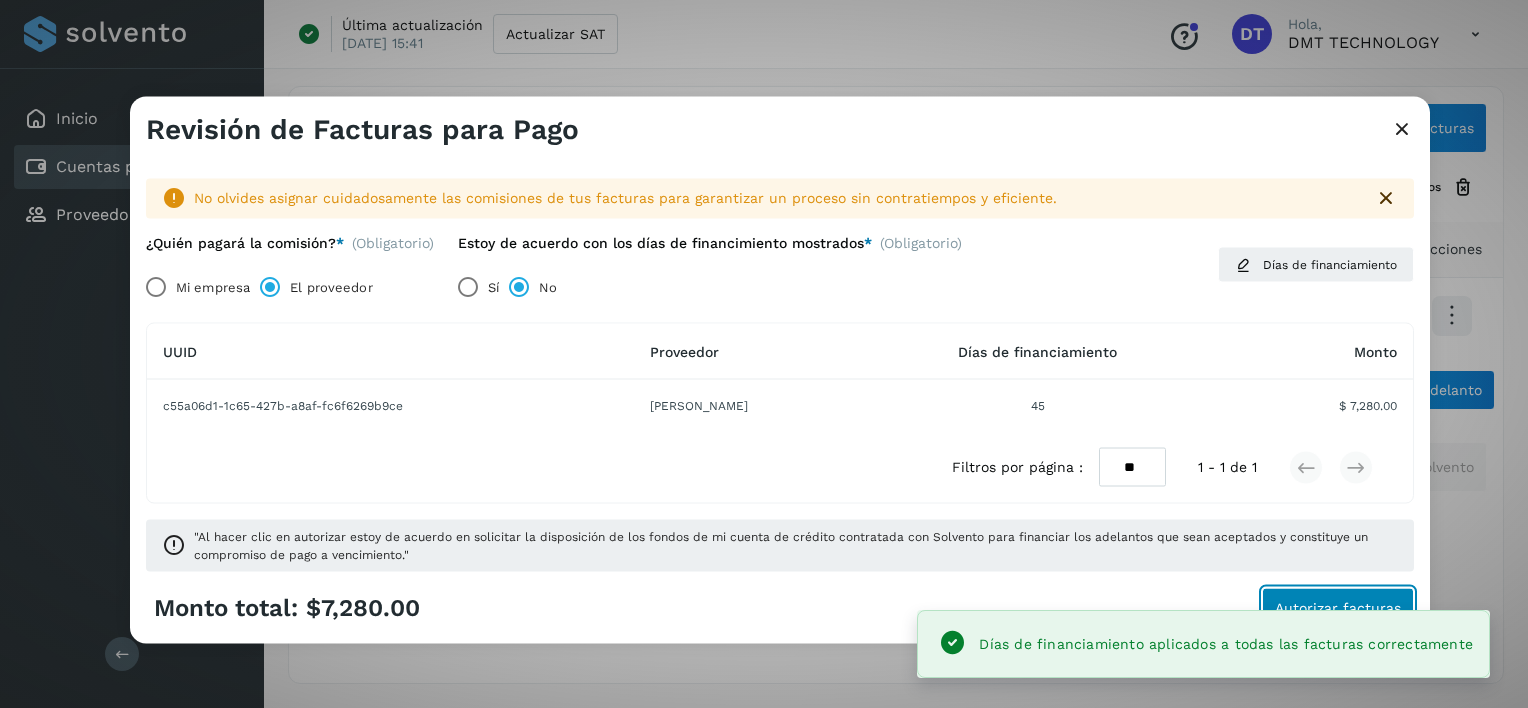 click on "Autorizar facturas" 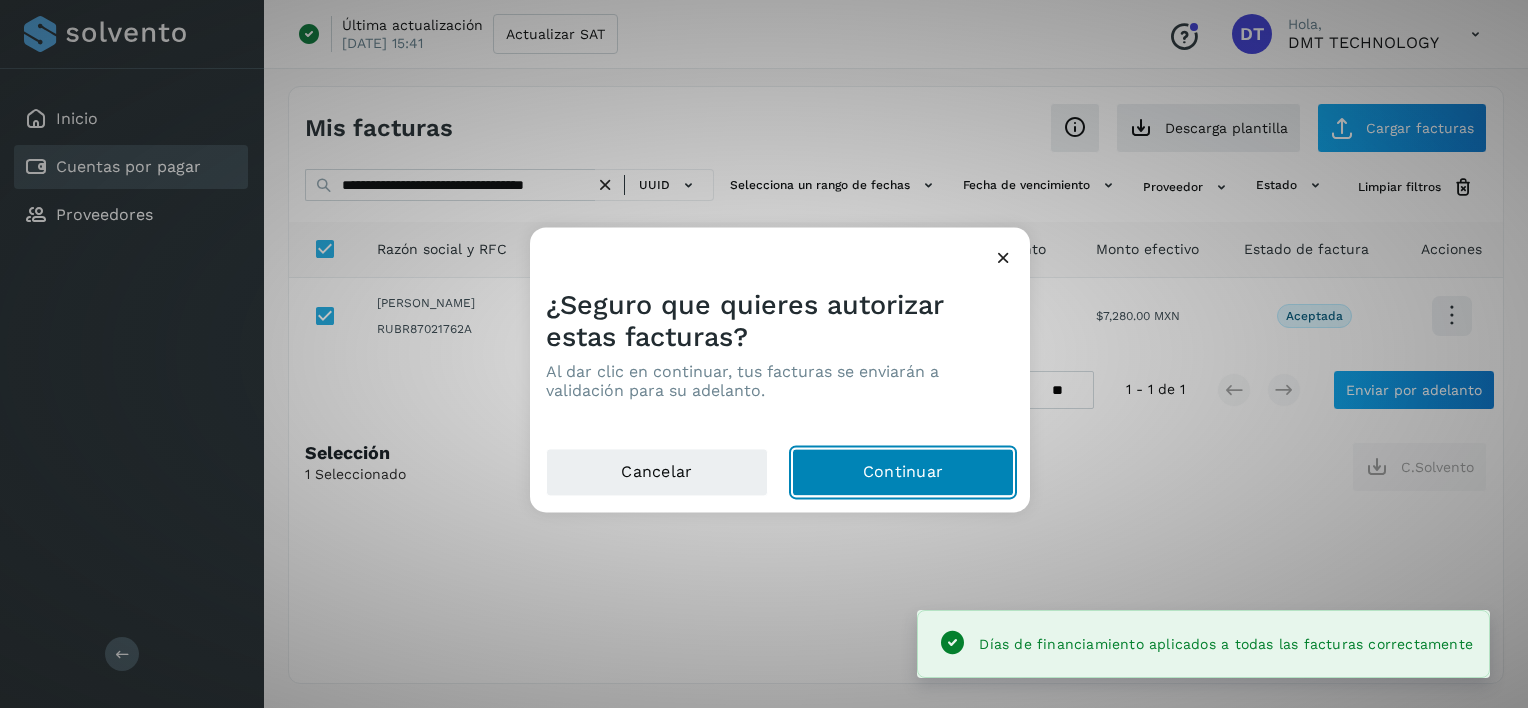 click on "Continuar" 